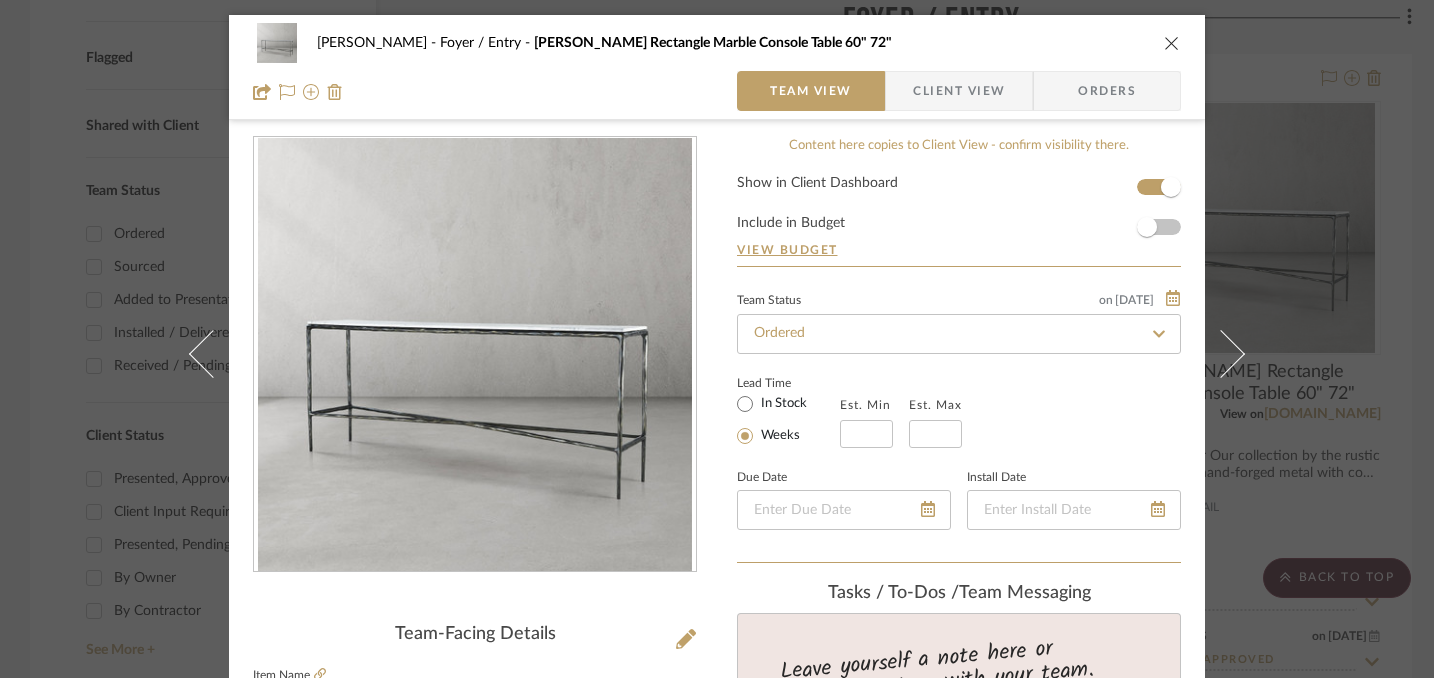 scroll, scrollTop: 0, scrollLeft: 0, axis: both 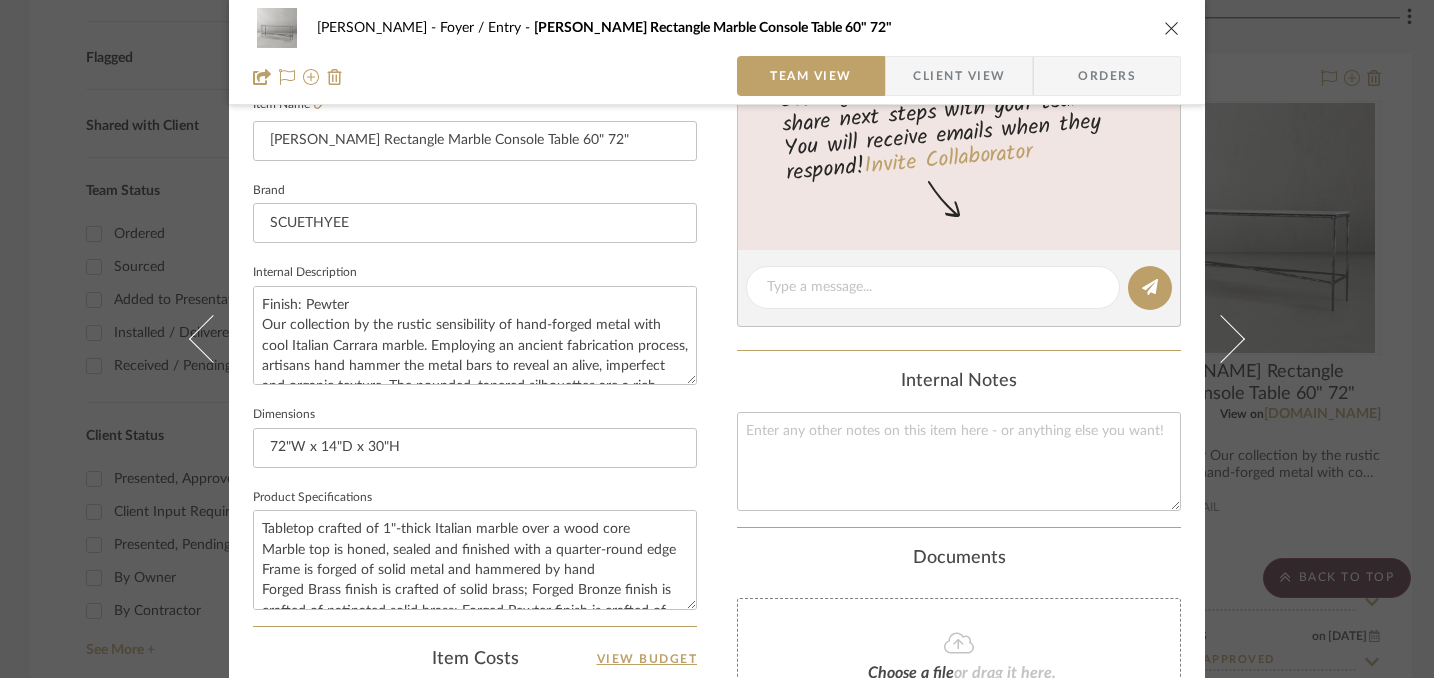 click at bounding box center (1172, 28) 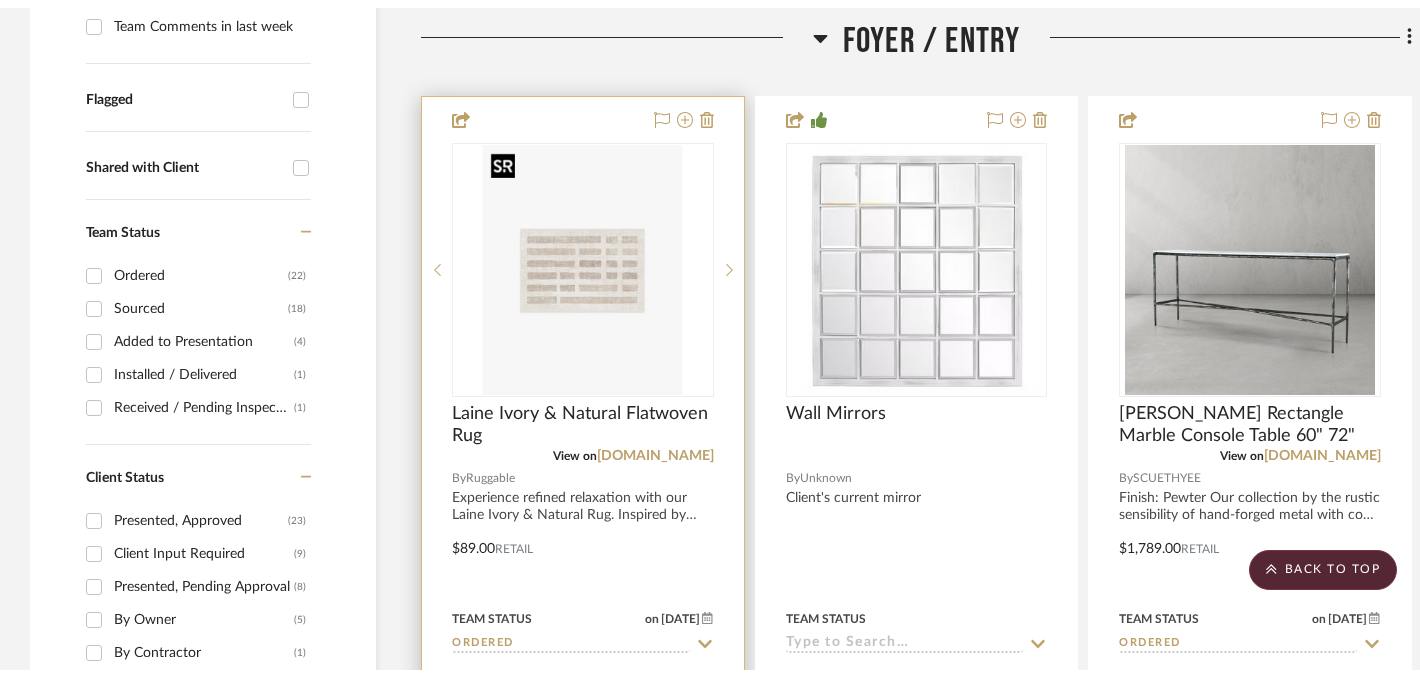 scroll, scrollTop: 0, scrollLeft: 0, axis: both 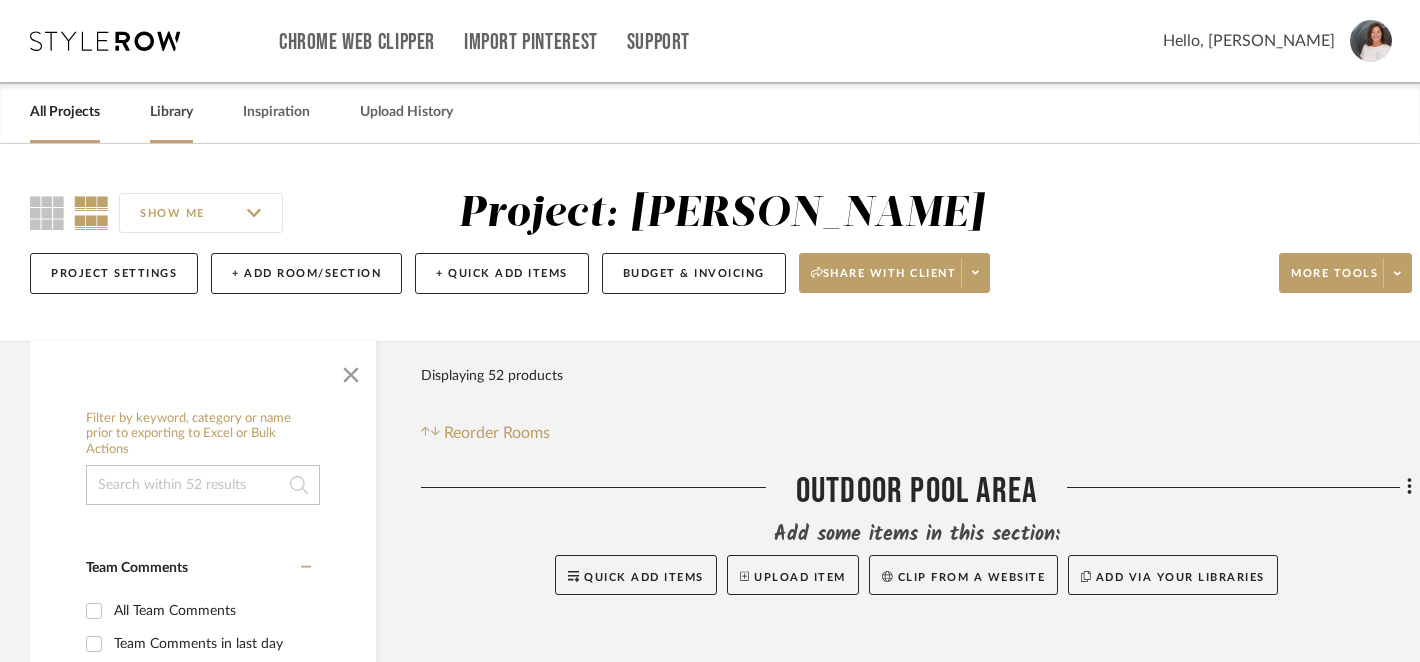click on "Library" at bounding box center (171, 112) 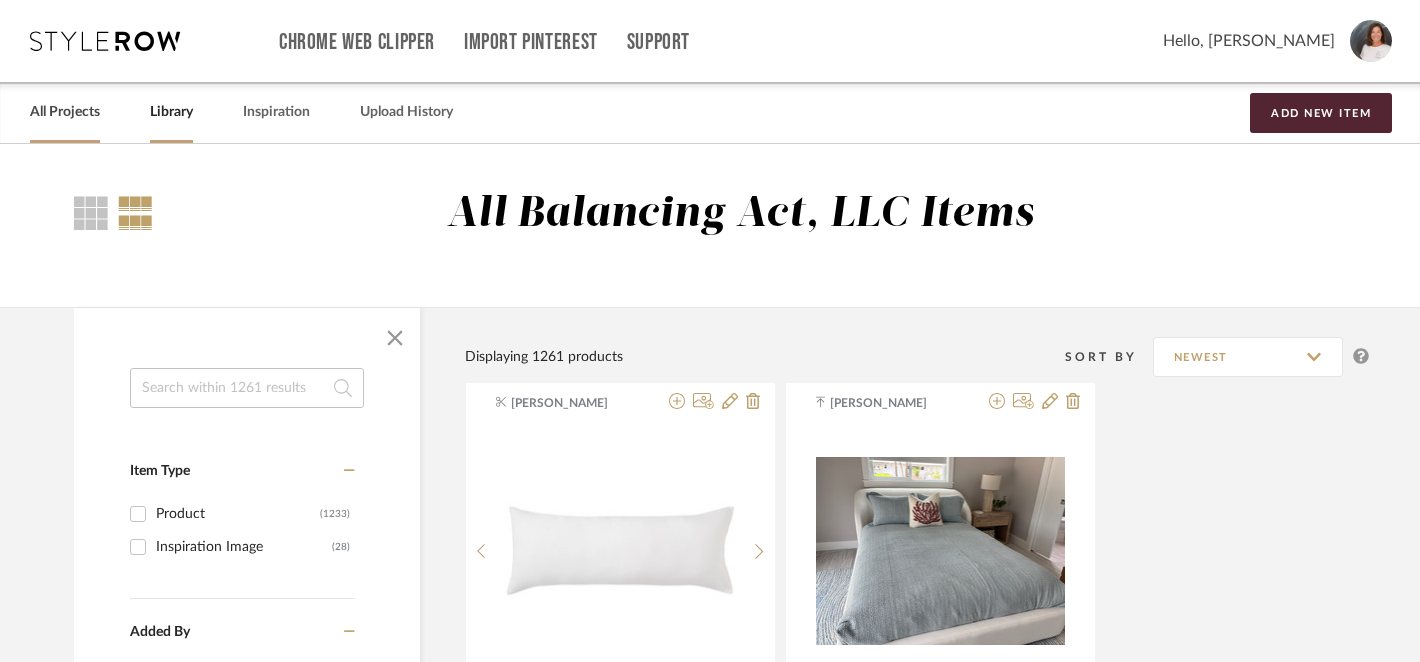 click on "All Projects" at bounding box center (65, 112) 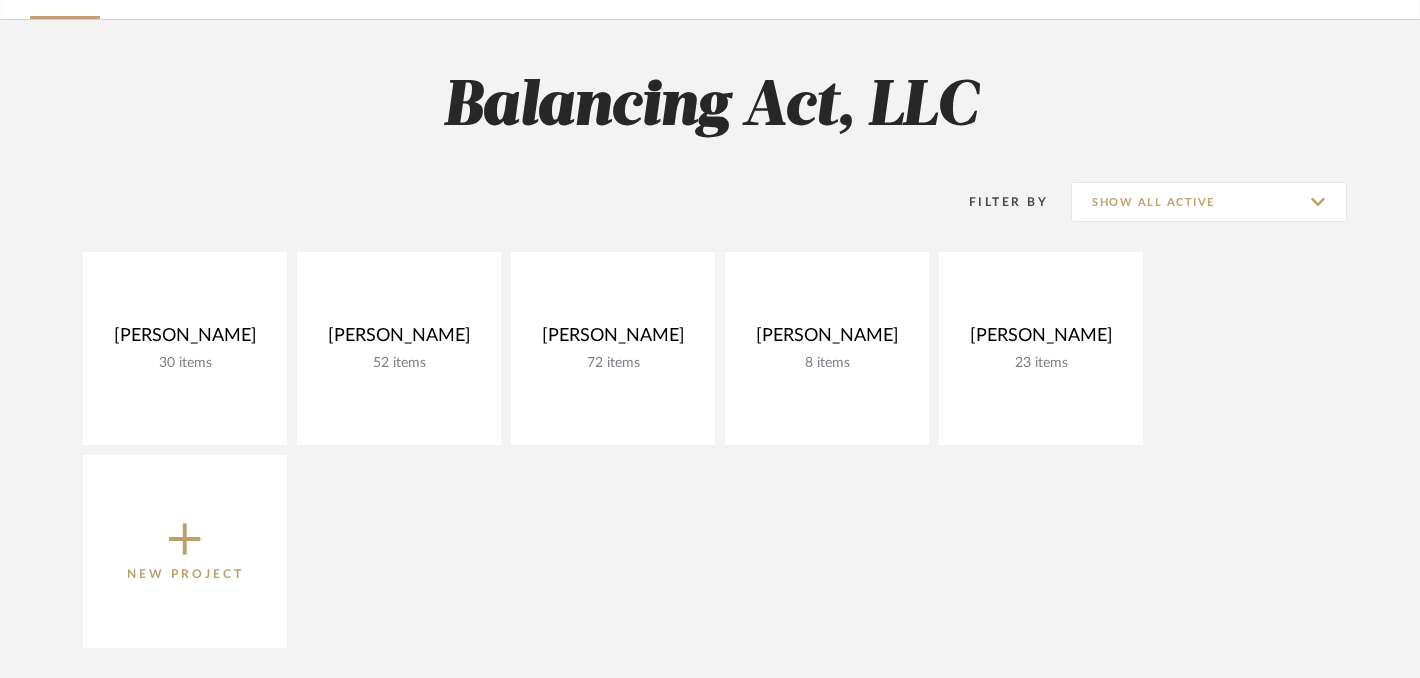 scroll, scrollTop: 138, scrollLeft: 0, axis: vertical 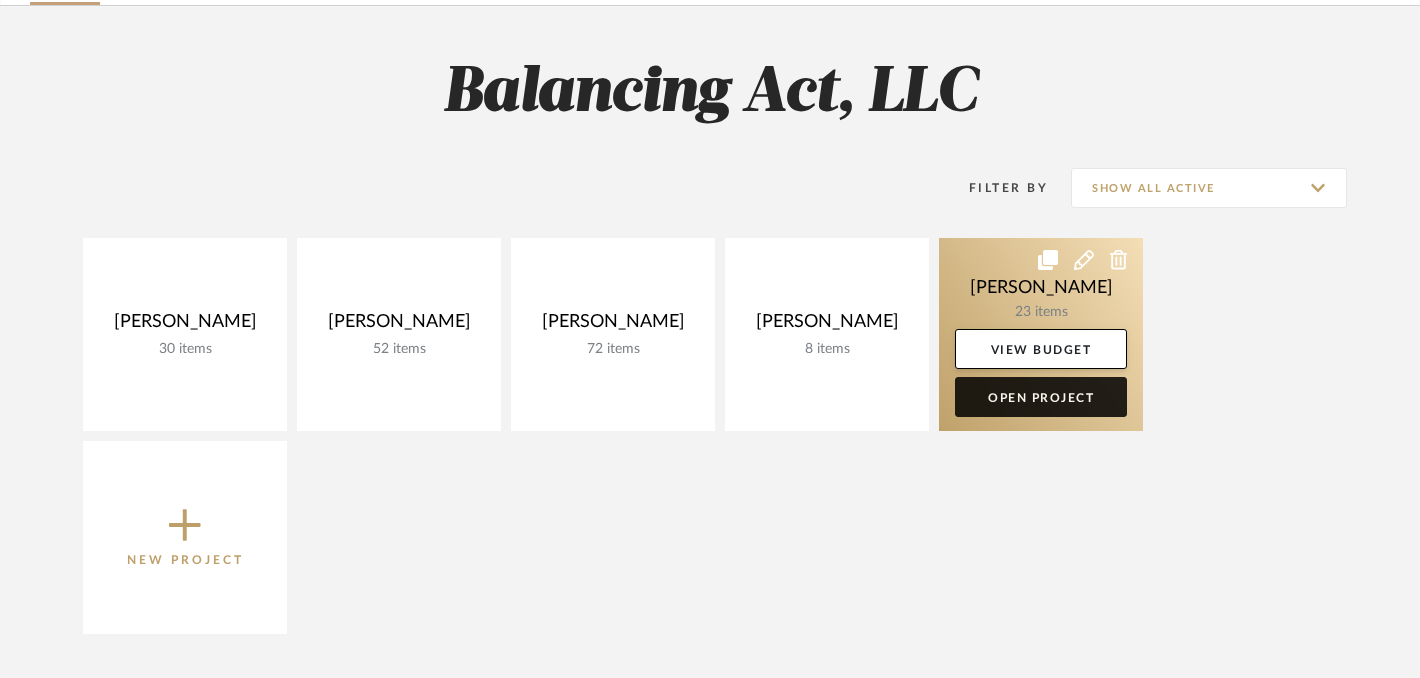 click on "Open Project" 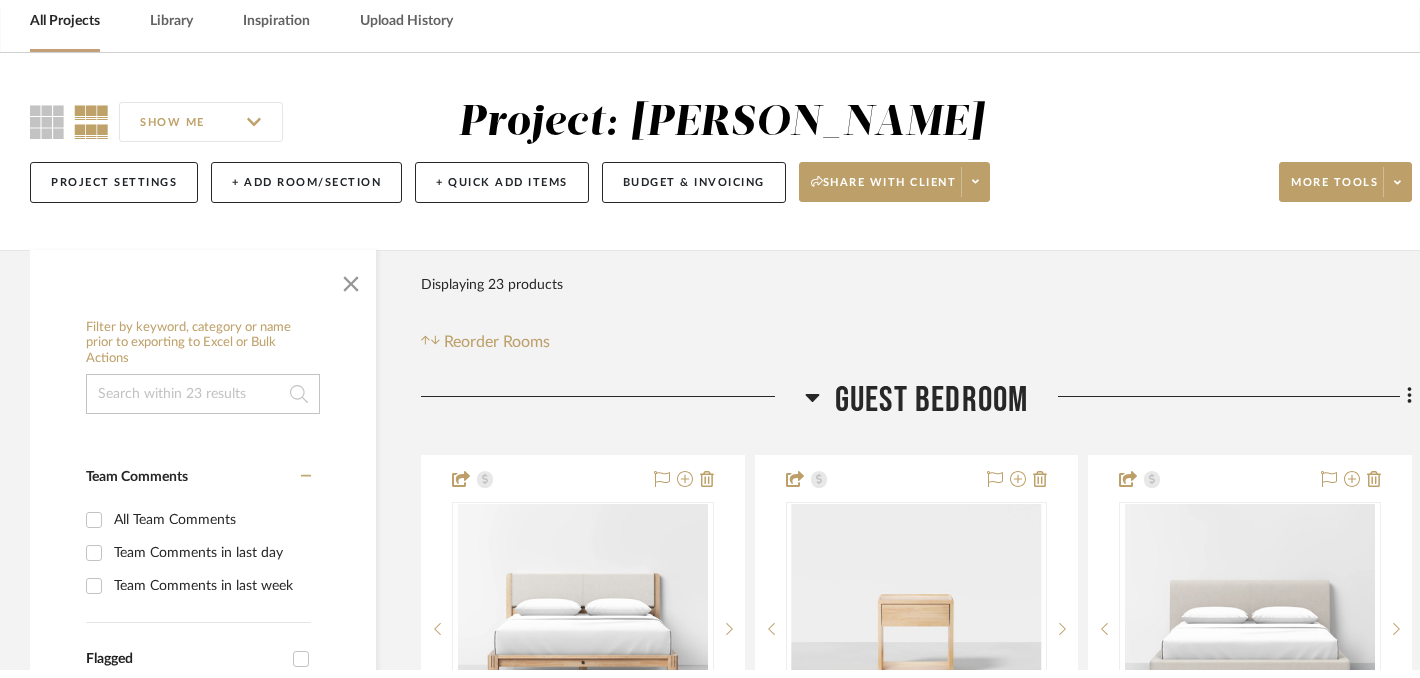scroll, scrollTop: 0, scrollLeft: 0, axis: both 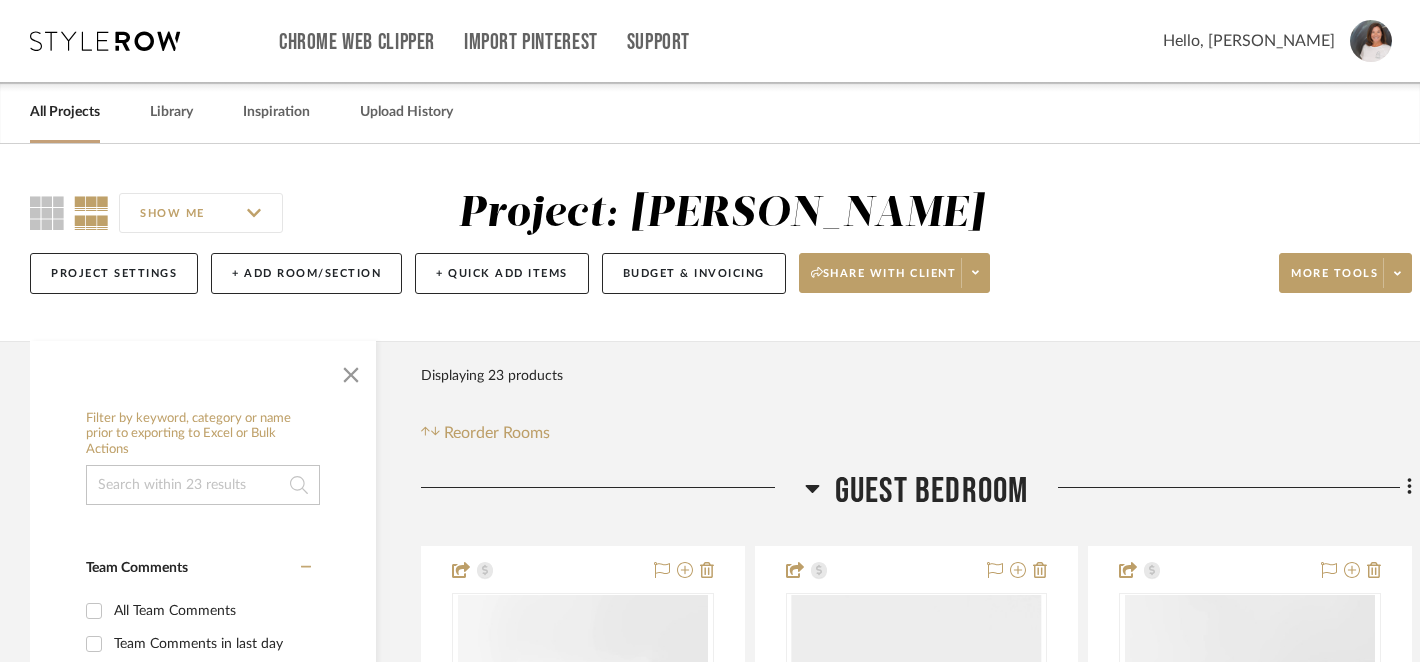 click on "All Projects   Library   Inspiration   Upload History" at bounding box center [710, 112] 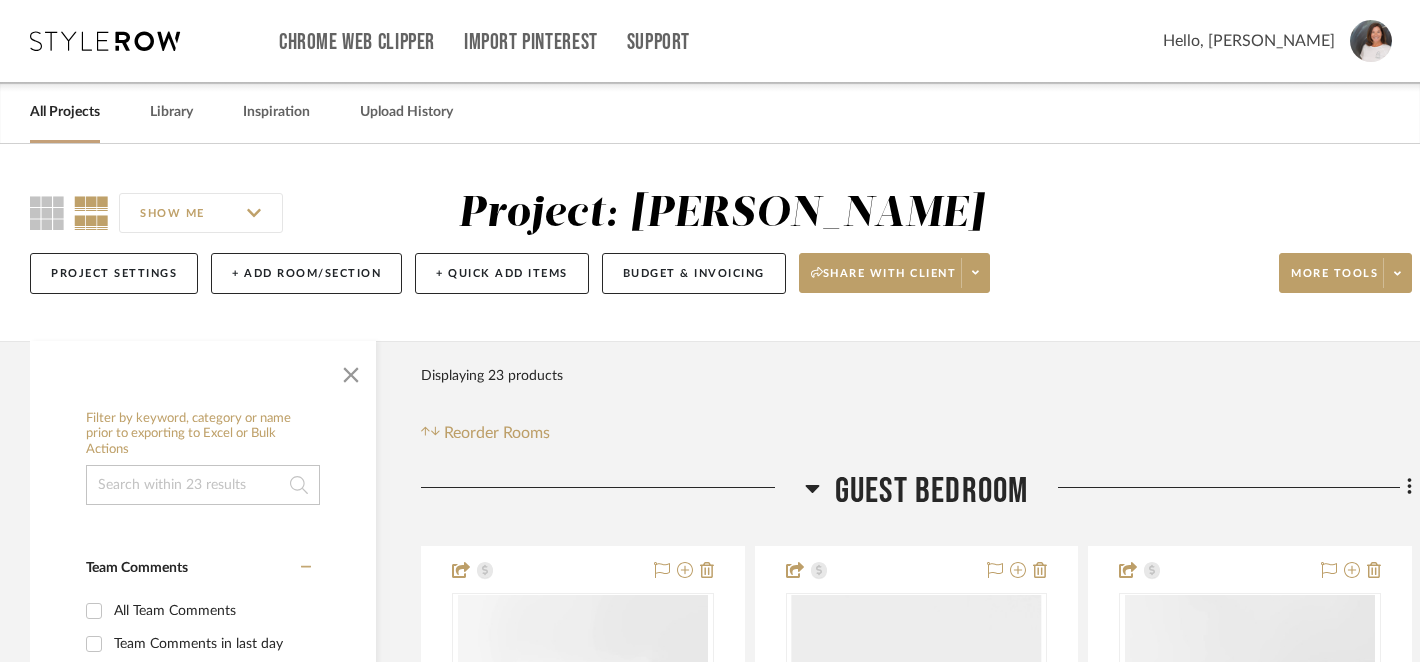 click at bounding box center (105, 41) 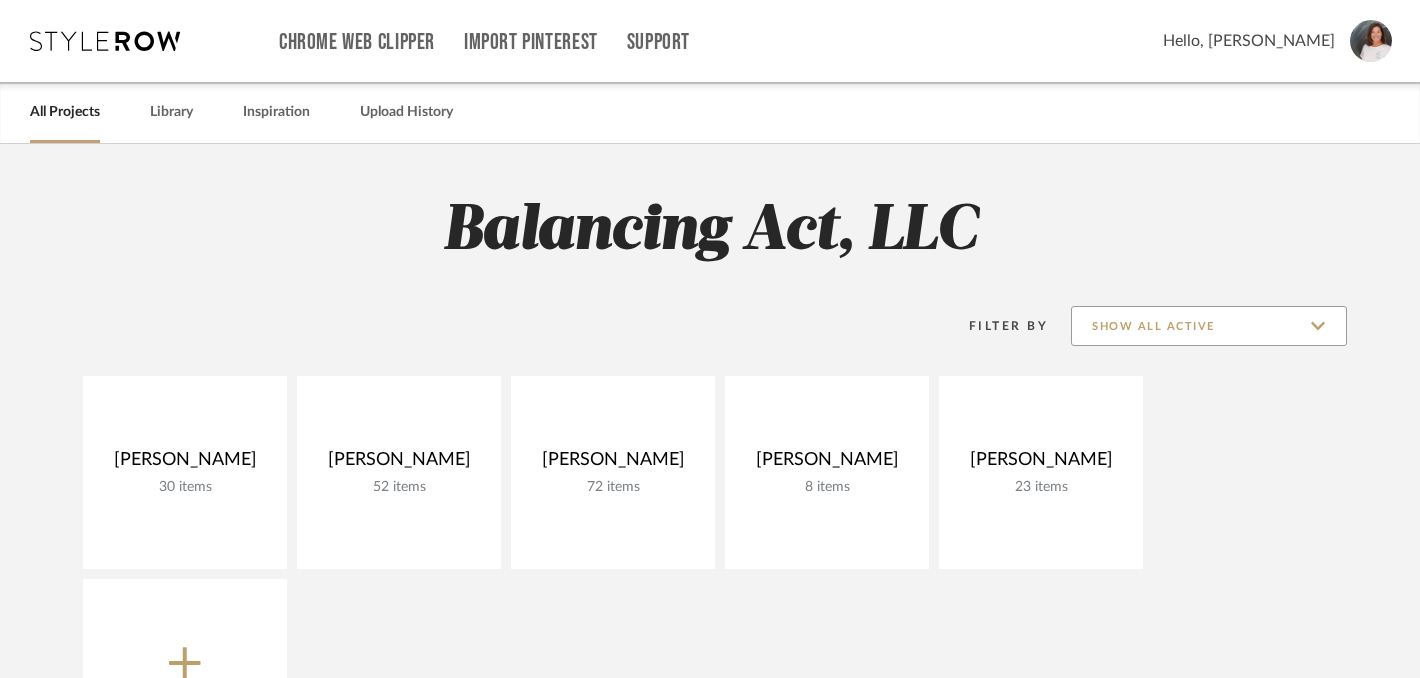 click on "Show All Active" 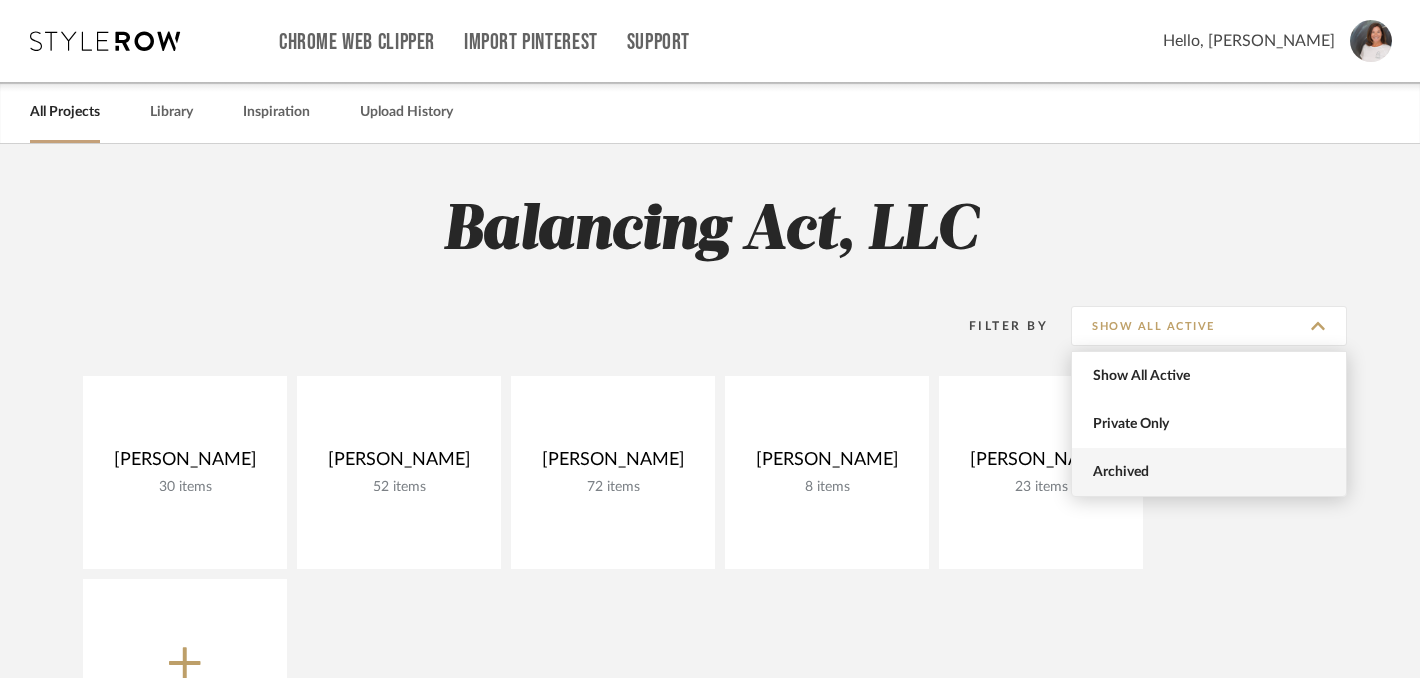click on "Archived" at bounding box center [1211, 472] 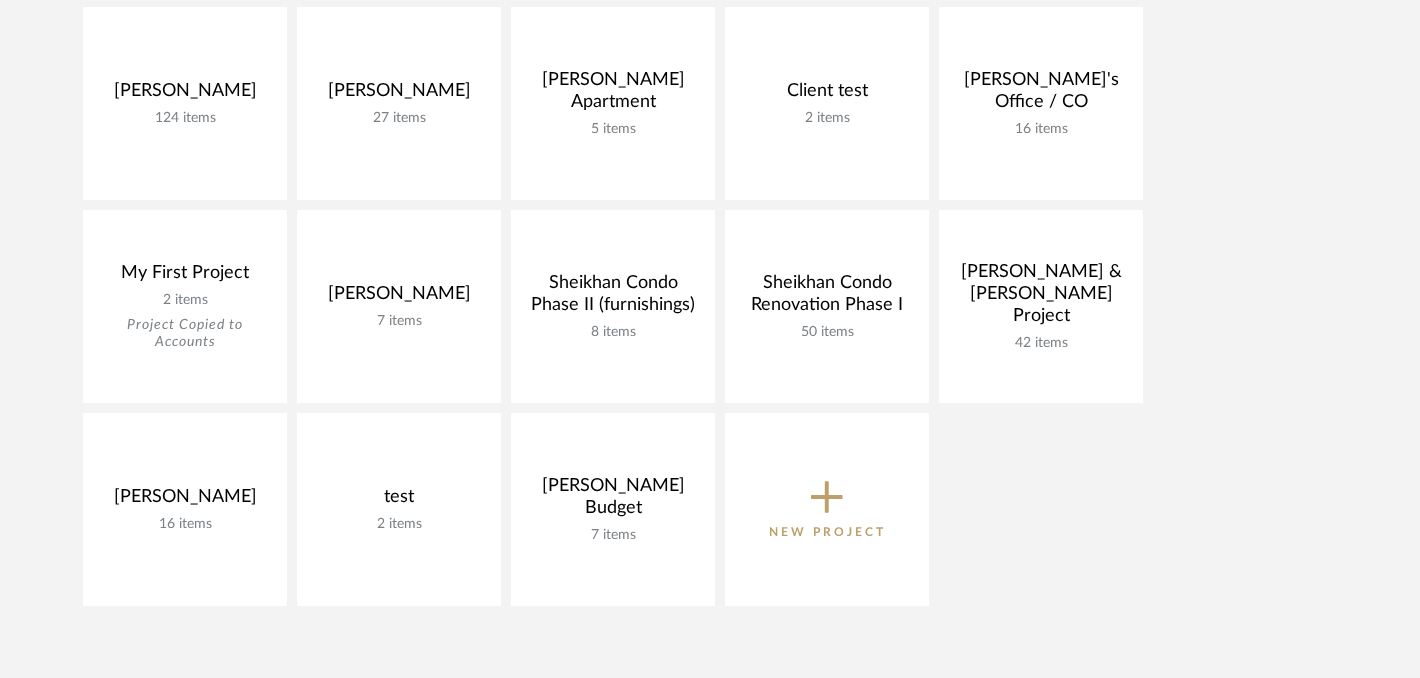 scroll, scrollTop: 372, scrollLeft: 0, axis: vertical 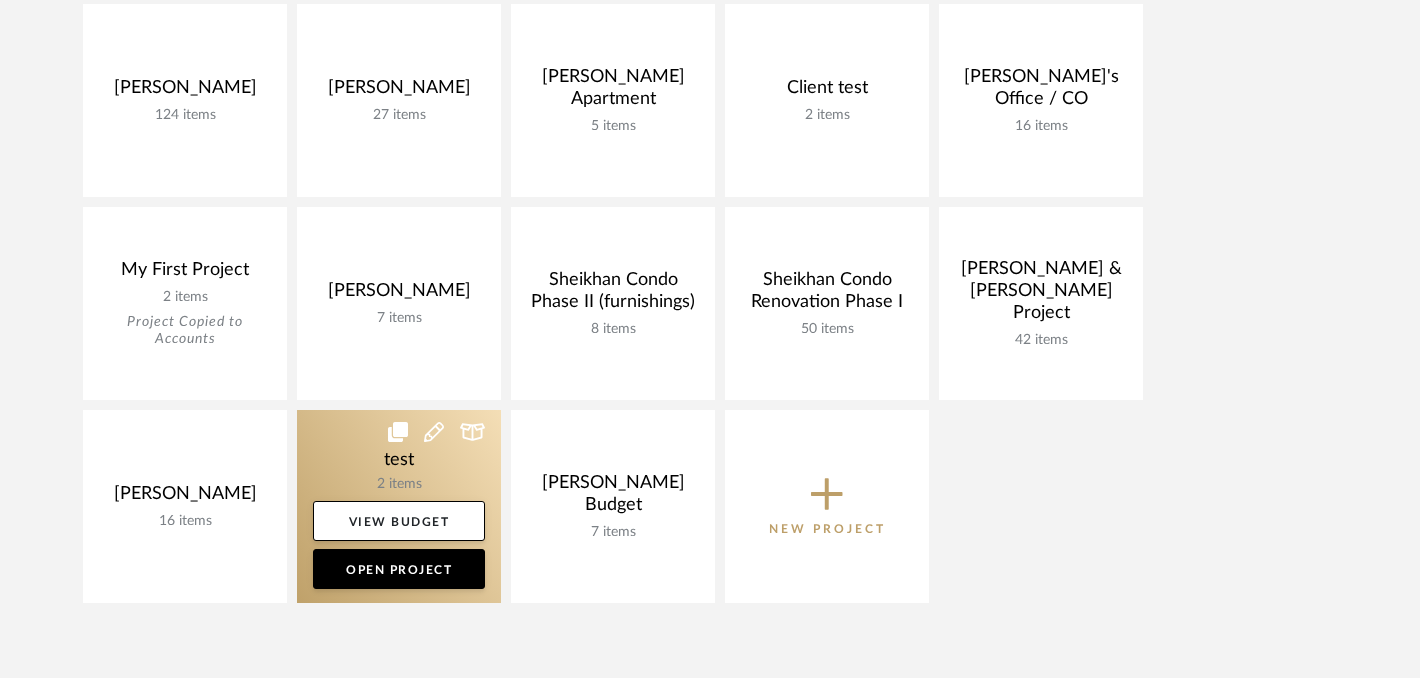 click 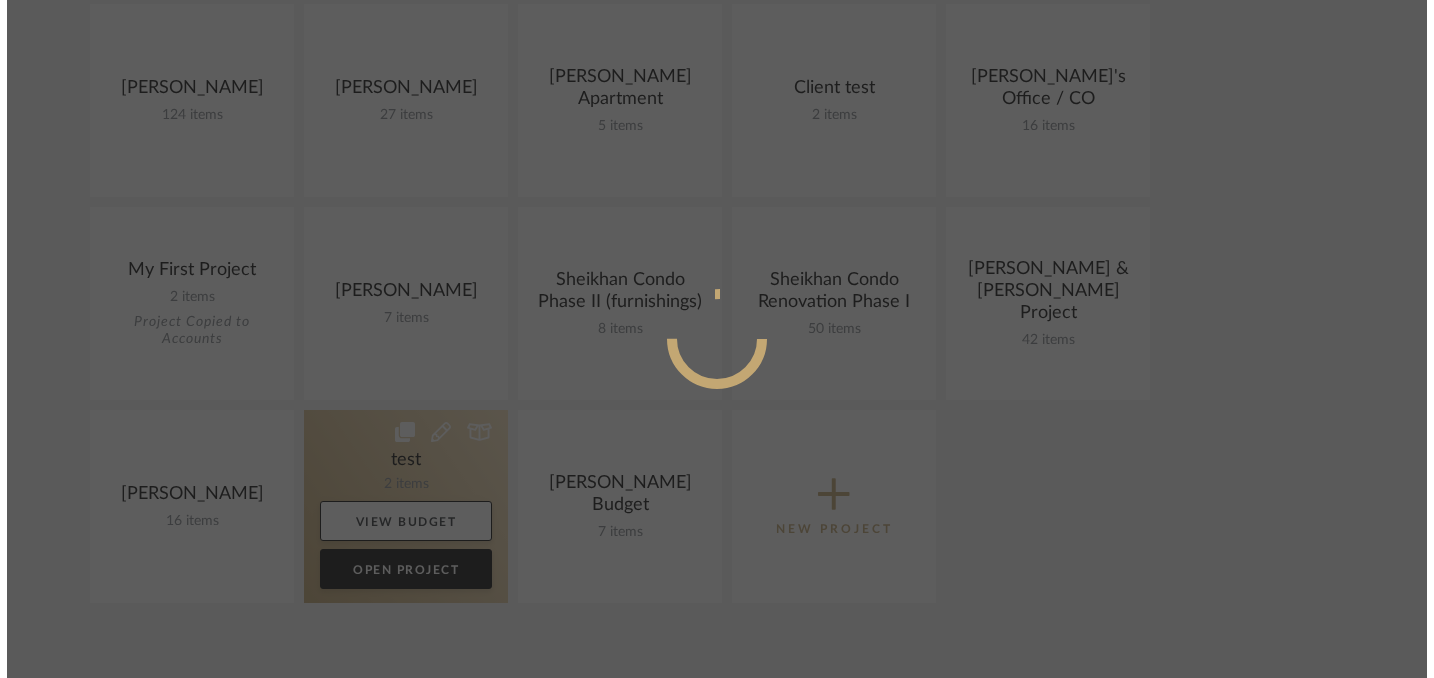 scroll, scrollTop: 0, scrollLeft: 0, axis: both 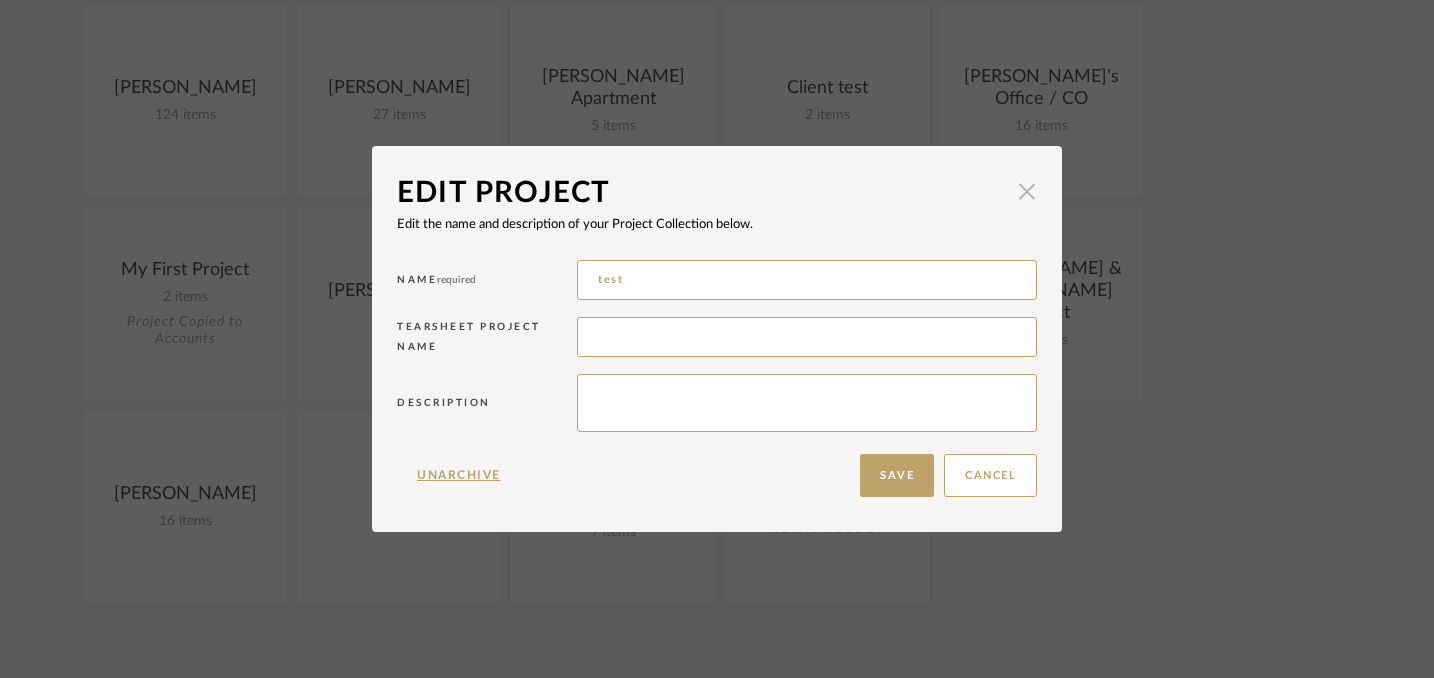 click at bounding box center (1027, 191) 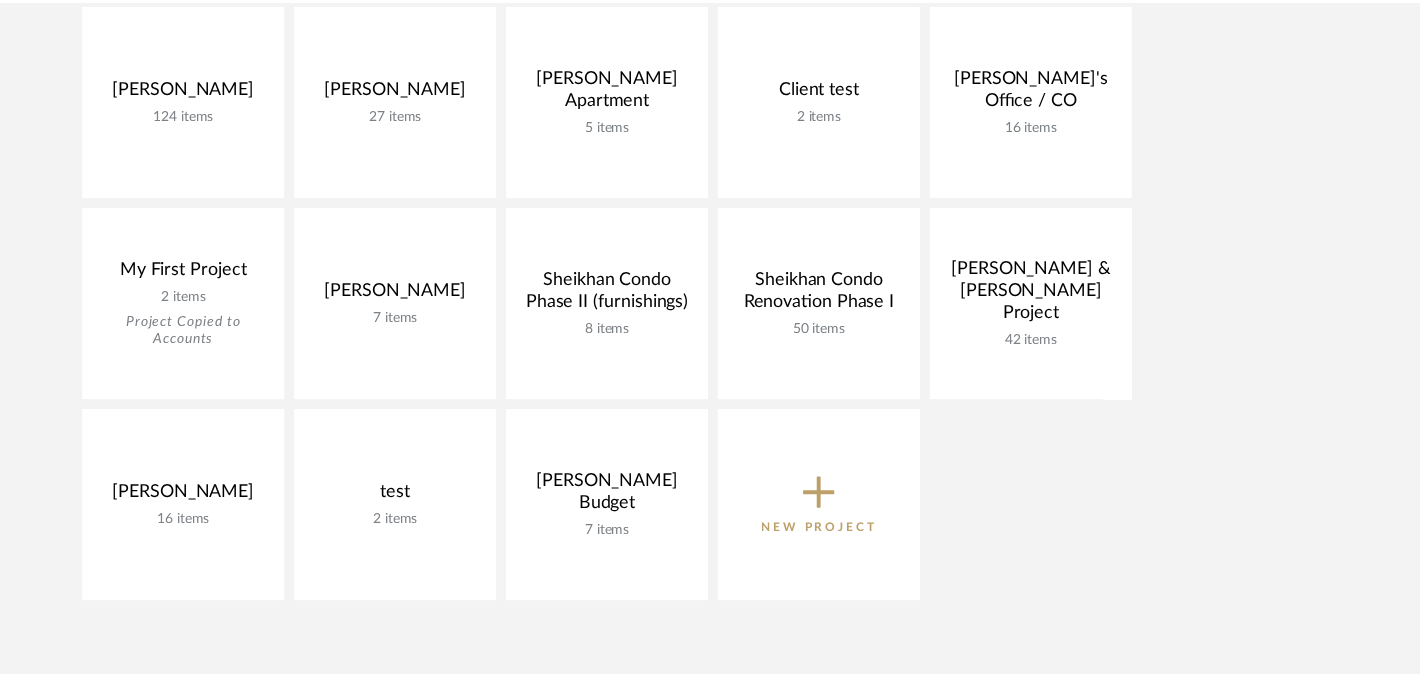scroll, scrollTop: 372, scrollLeft: 0, axis: vertical 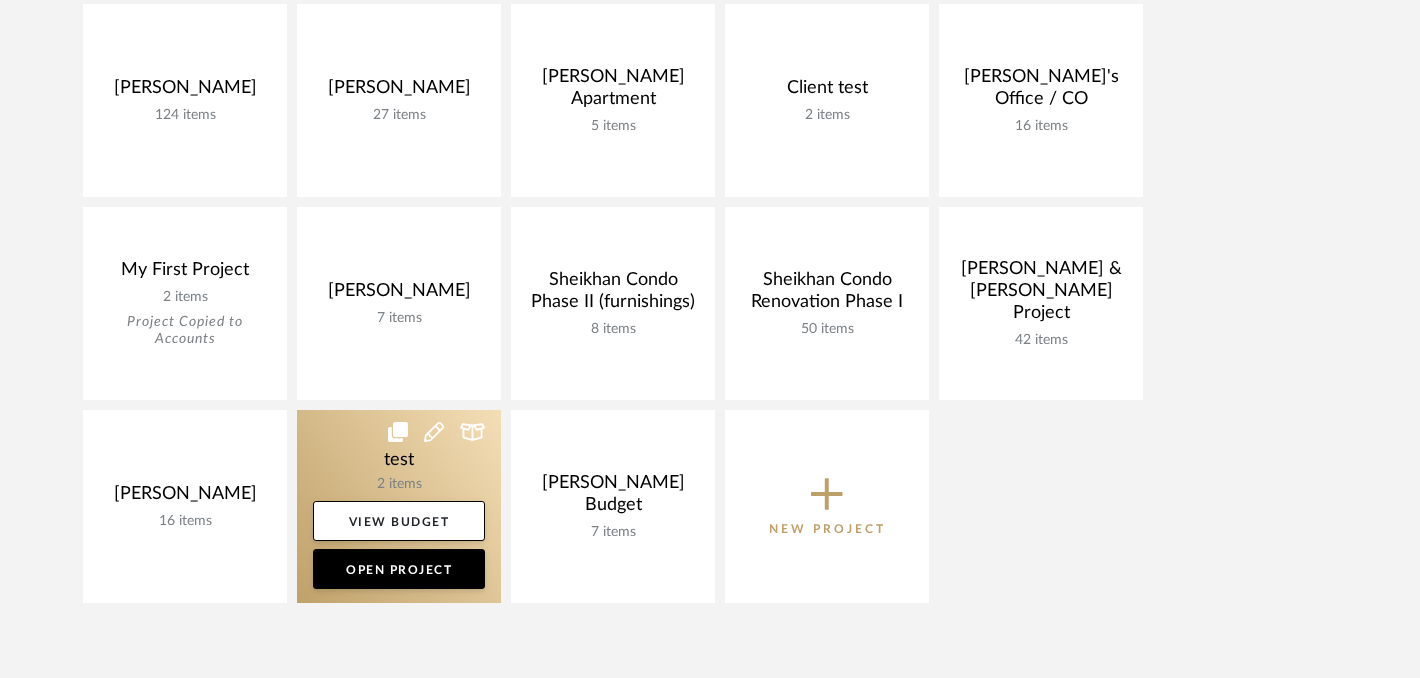 click 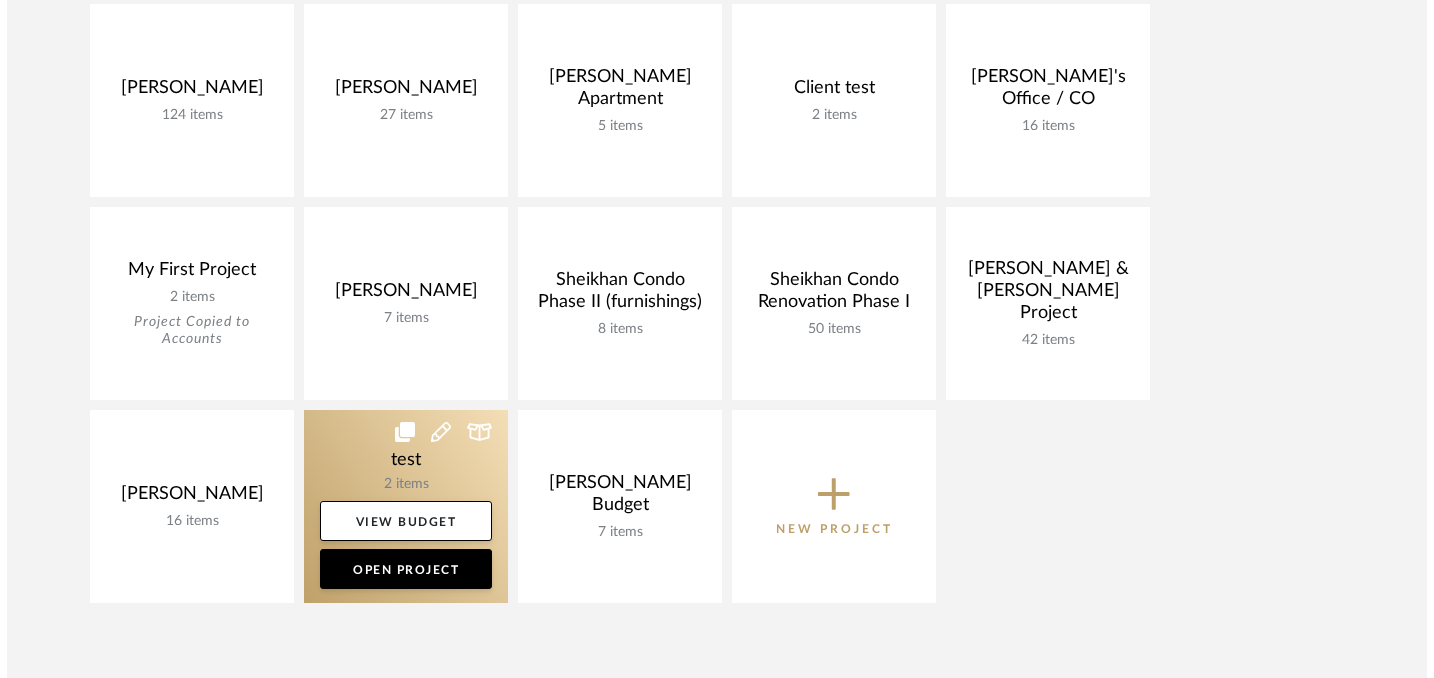 scroll, scrollTop: 0, scrollLeft: 0, axis: both 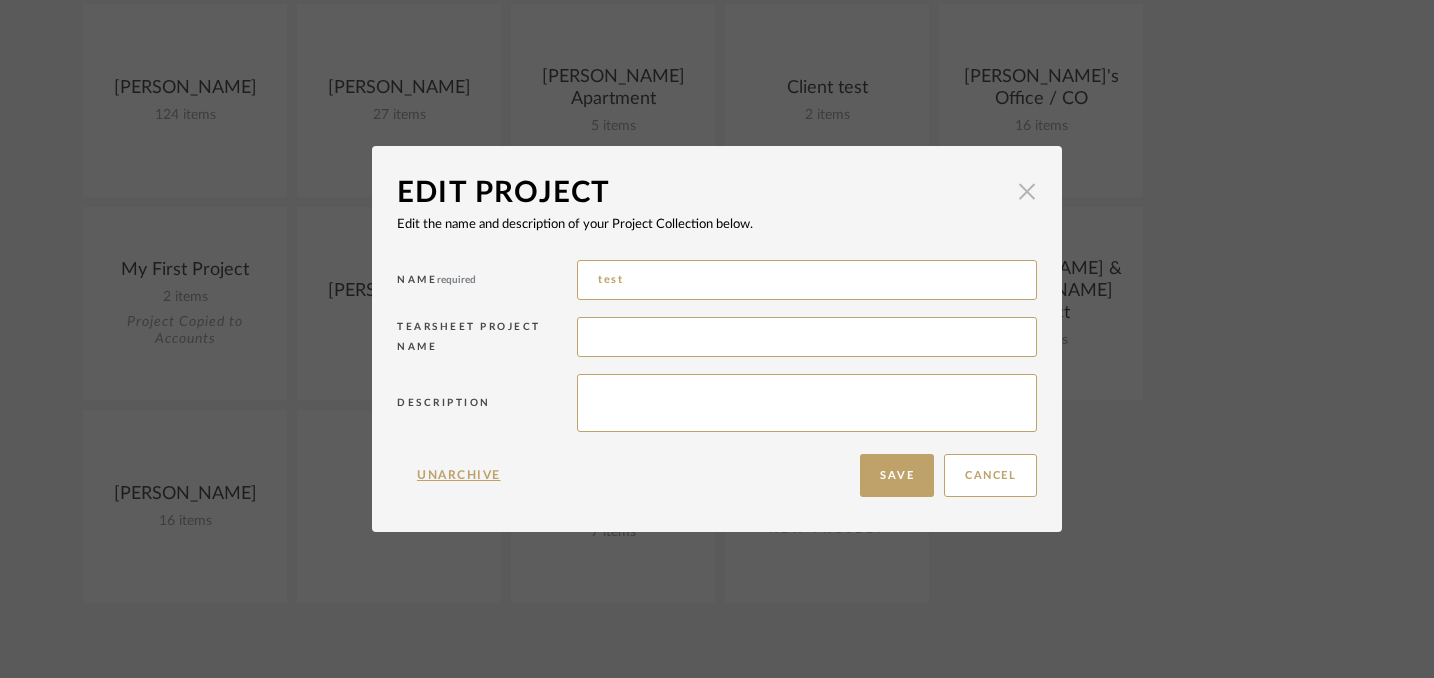 click at bounding box center (1027, 191) 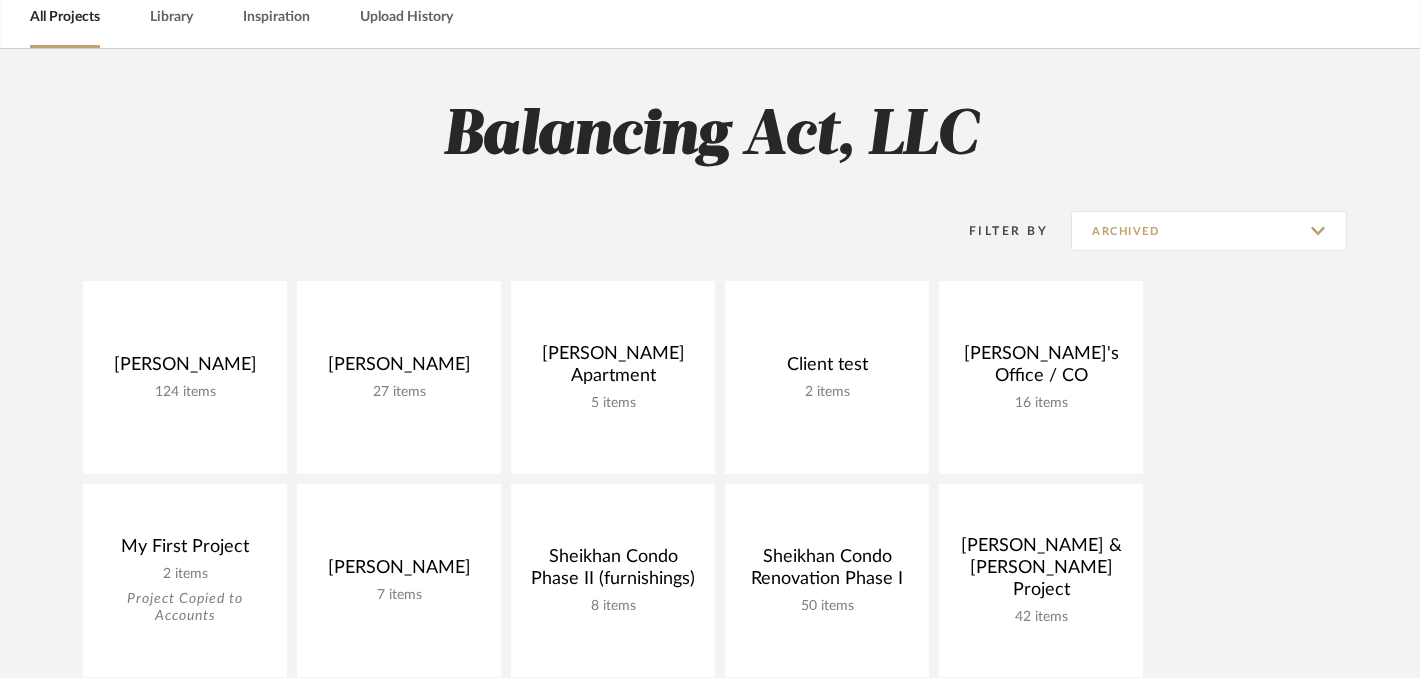 scroll, scrollTop: 91, scrollLeft: 0, axis: vertical 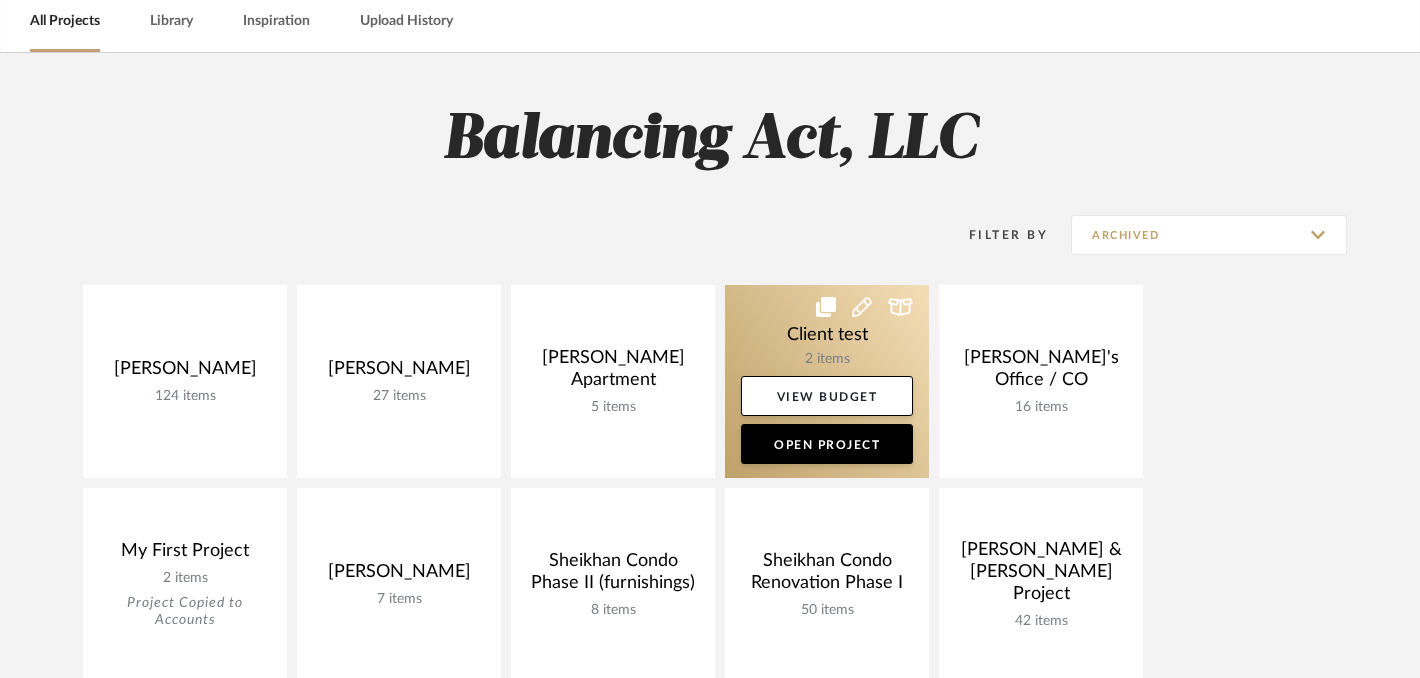click 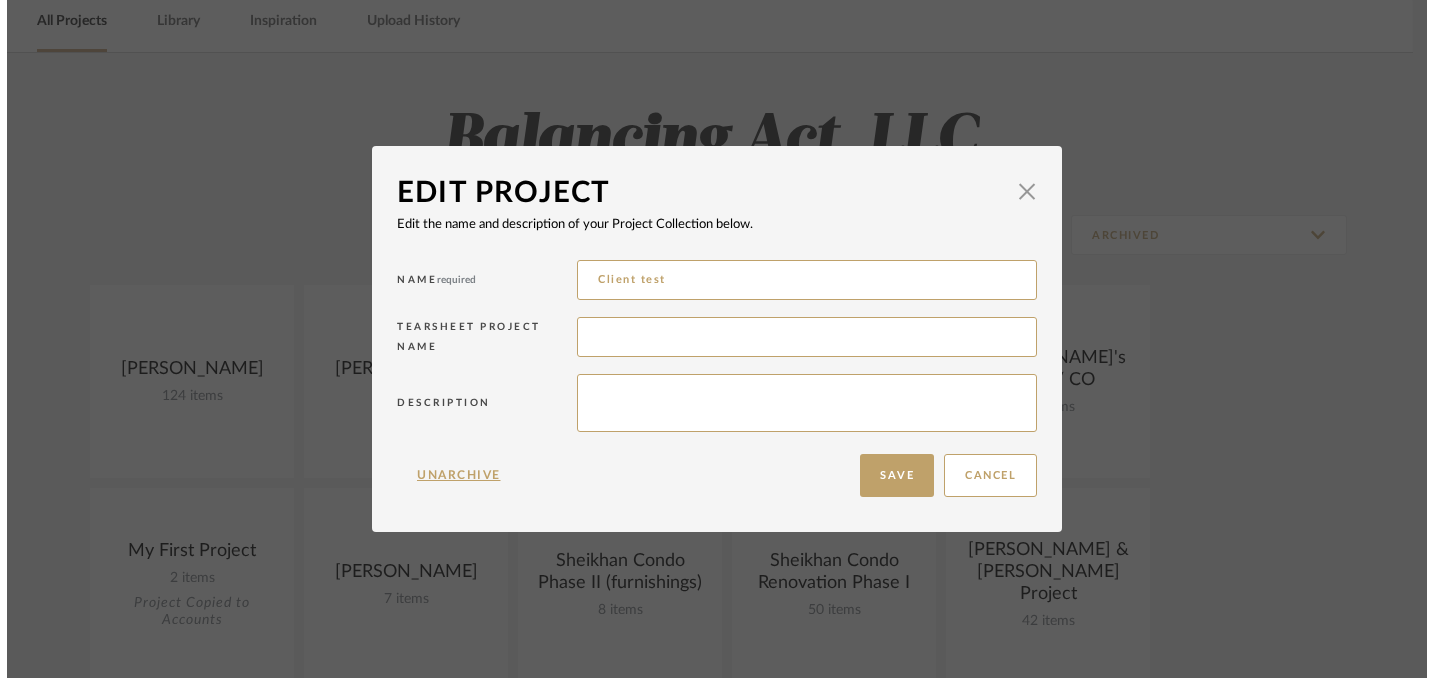 scroll, scrollTop: 0, scrollLeft: 0, axis: both 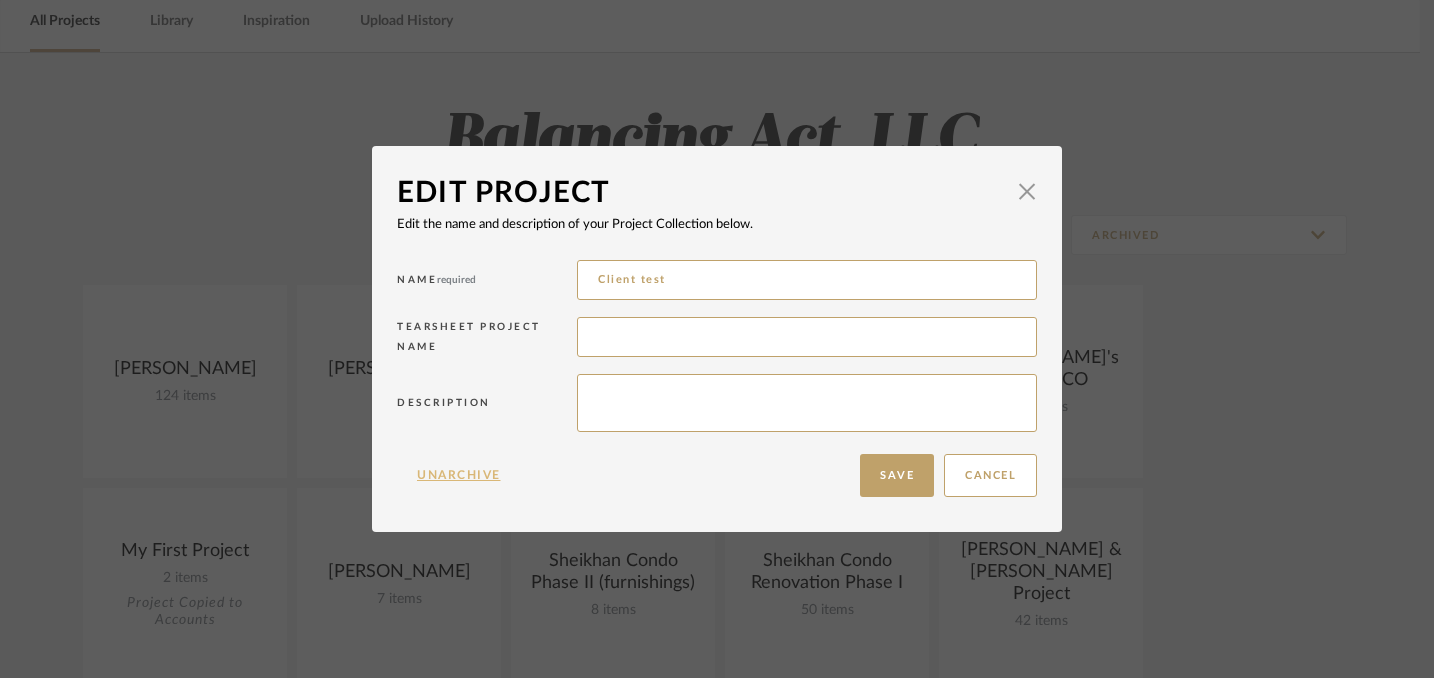 click on "Unarchive" at bounding box center (459, 475) 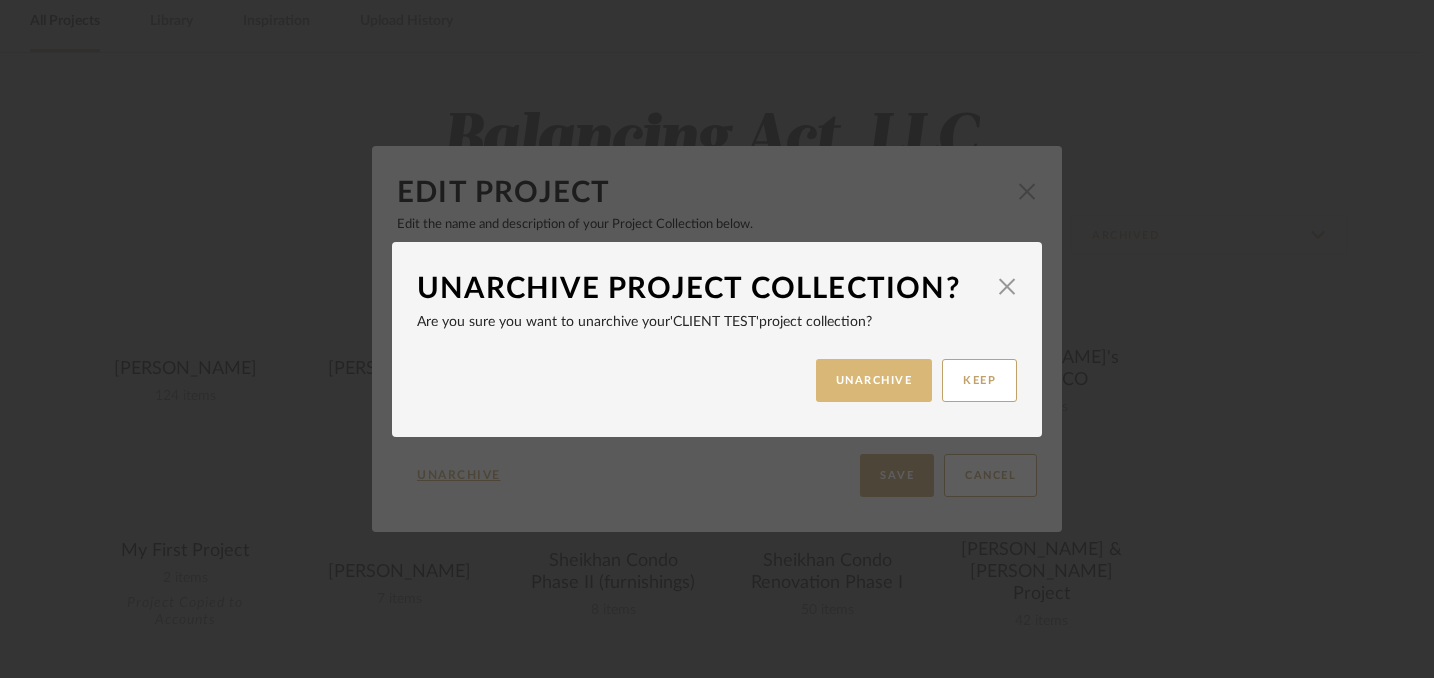click on "UNARCHIVE" at bounding box center (874, 380) 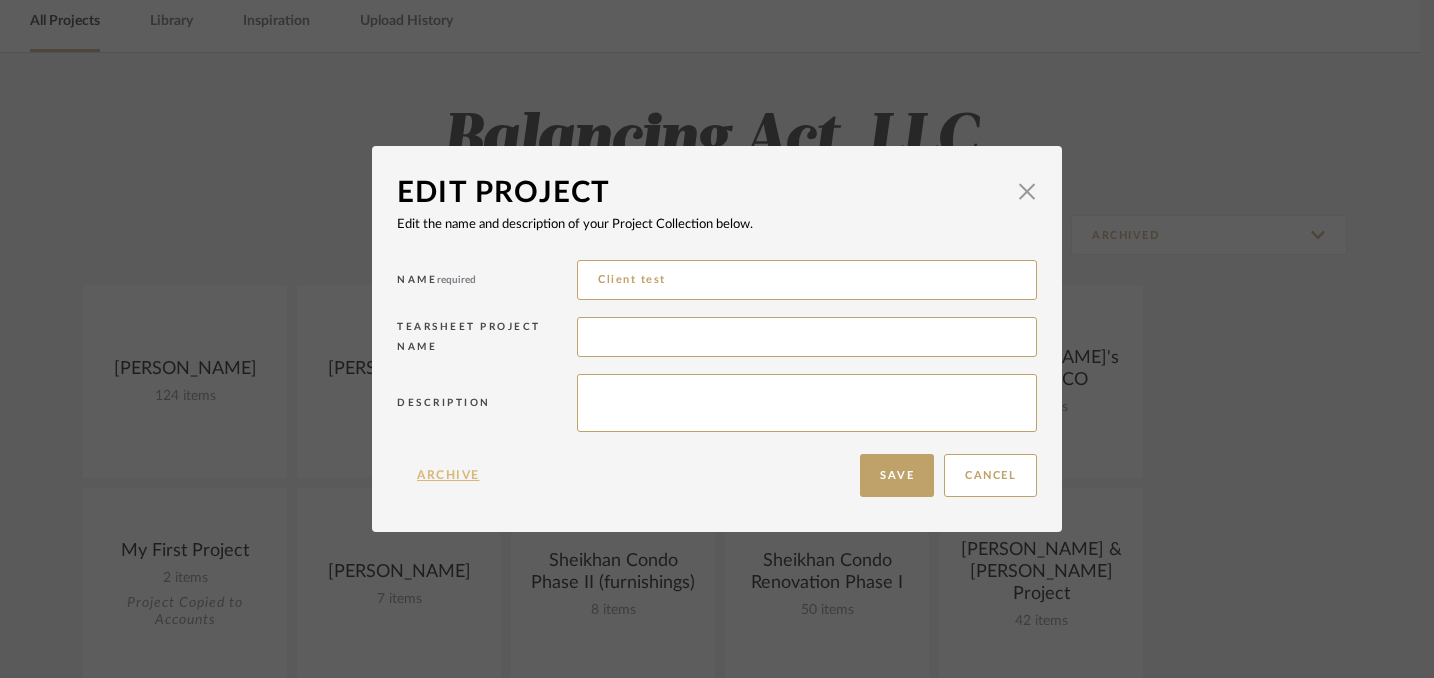 click on "Archive" at bounding box center [448, 475] 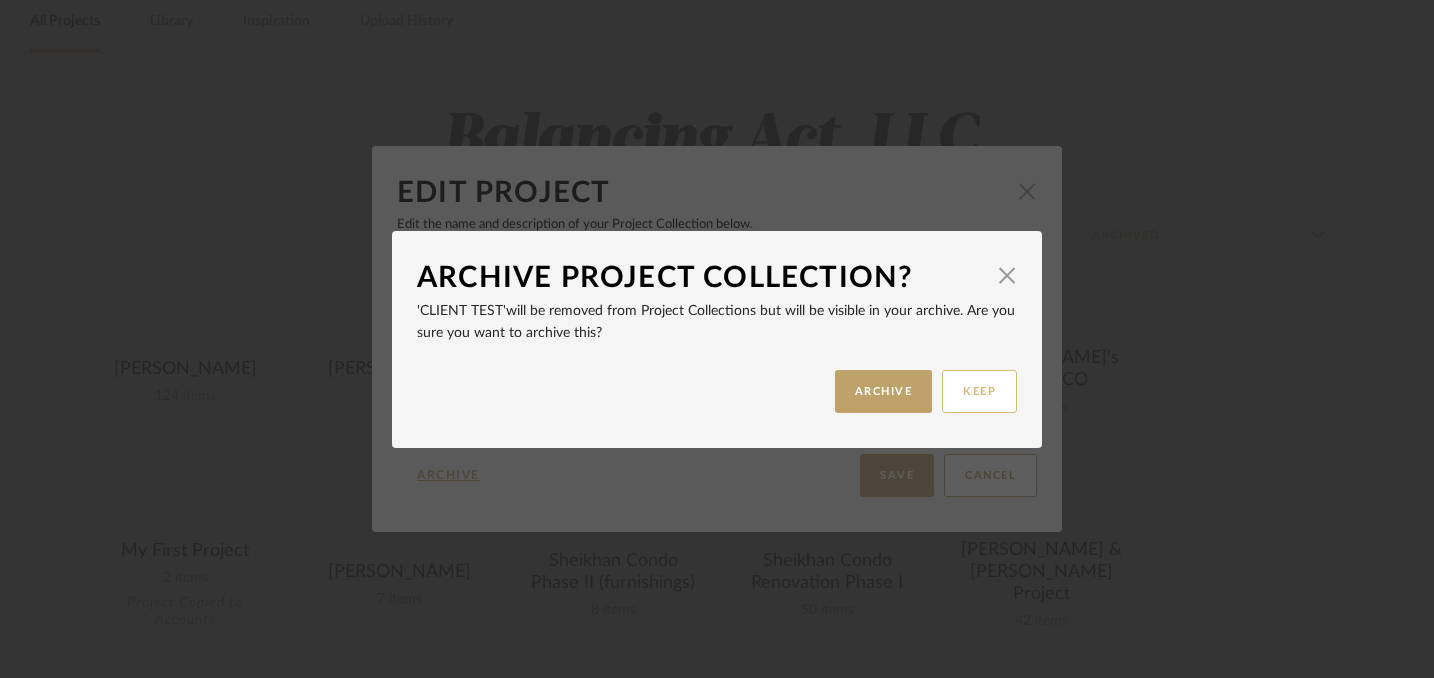 click on "KEEP" at bounding box center [979, 391] 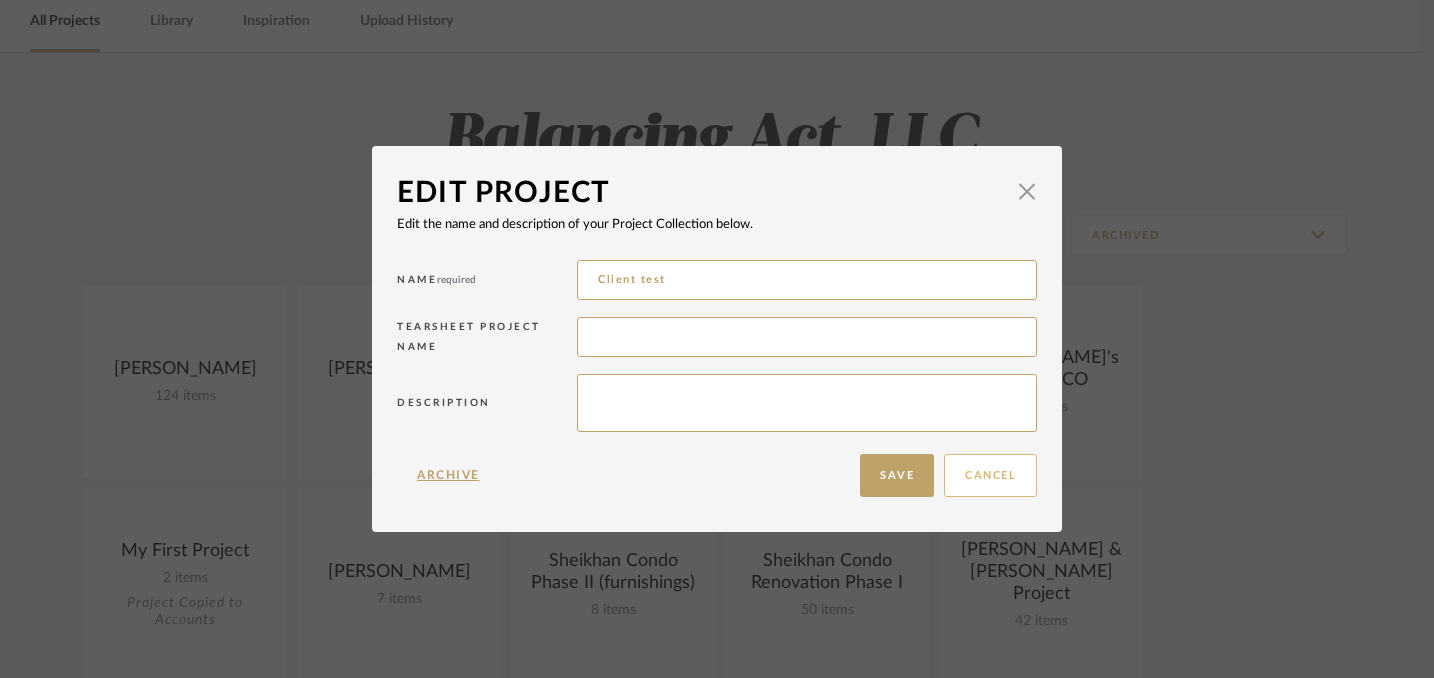 click on "Cancel" at bounding box center (990, 475) 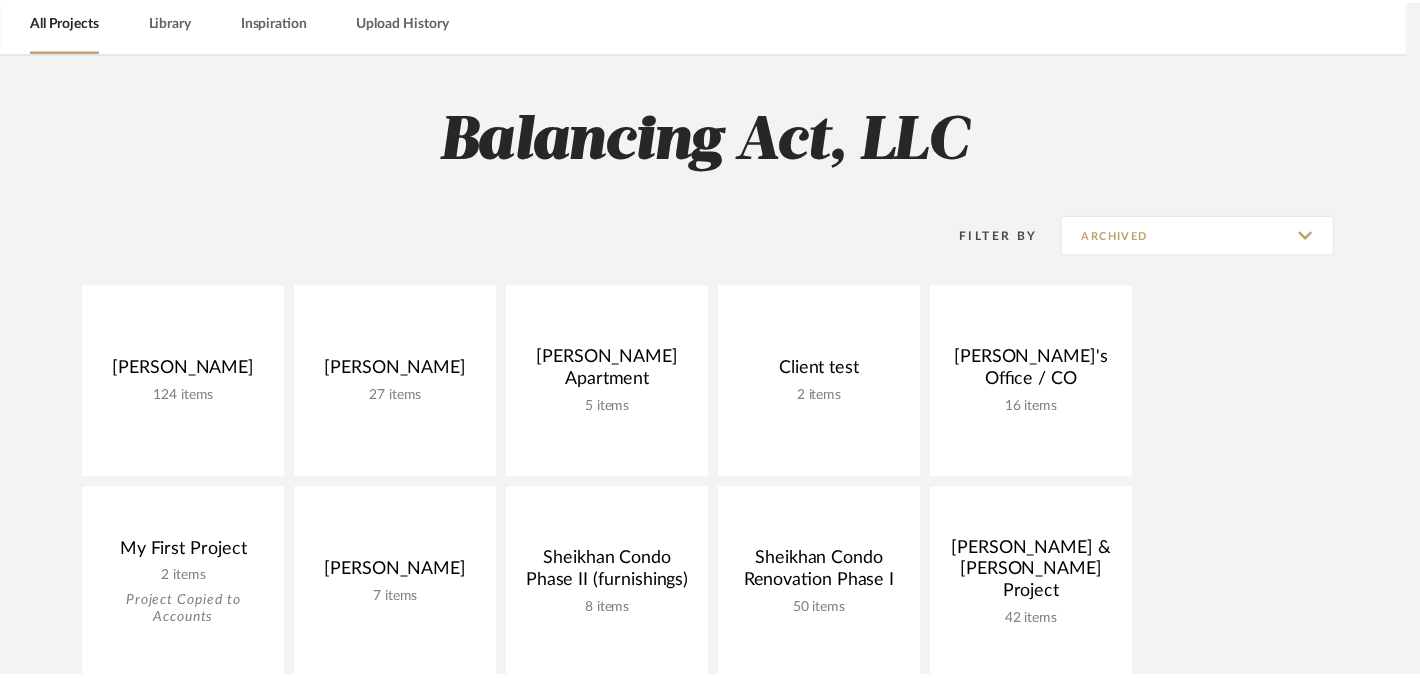 scroll, scrollTop: 91, scrollLeft: 0, axis: vertical 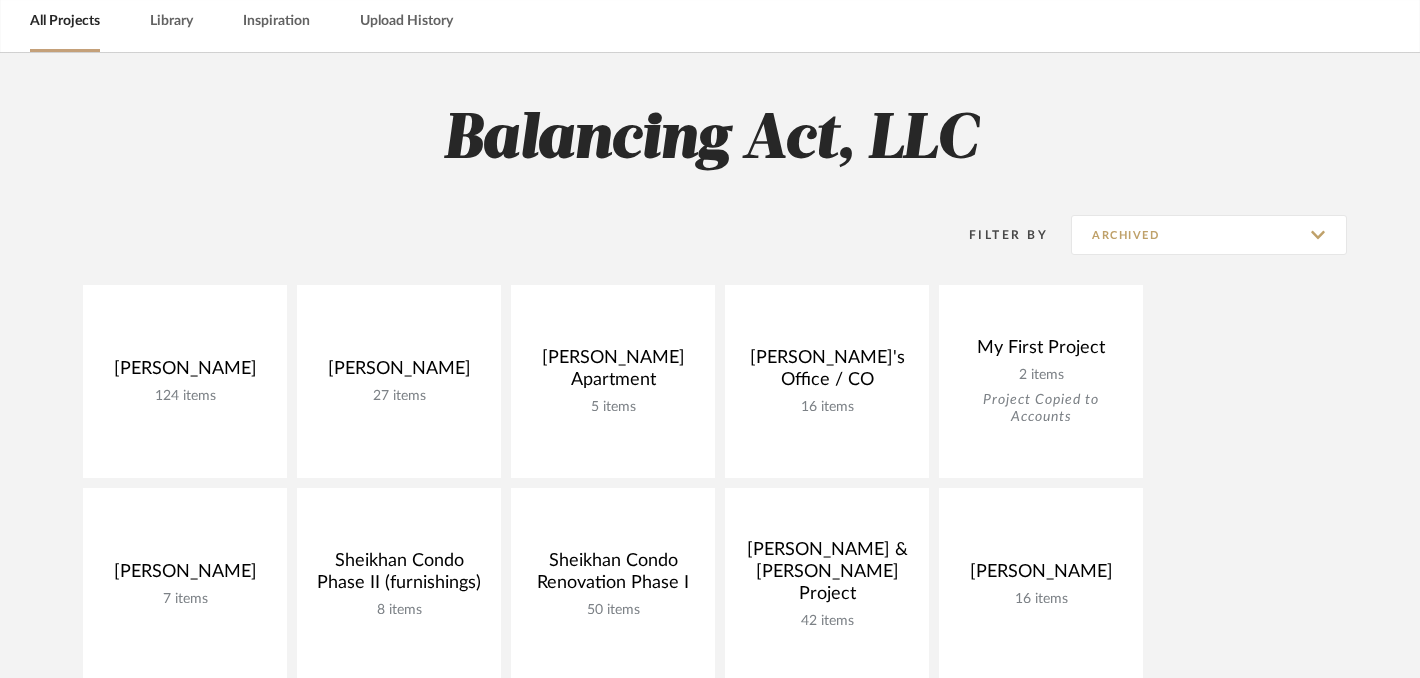 click on "All Projects" at bounding box center (65, 21) 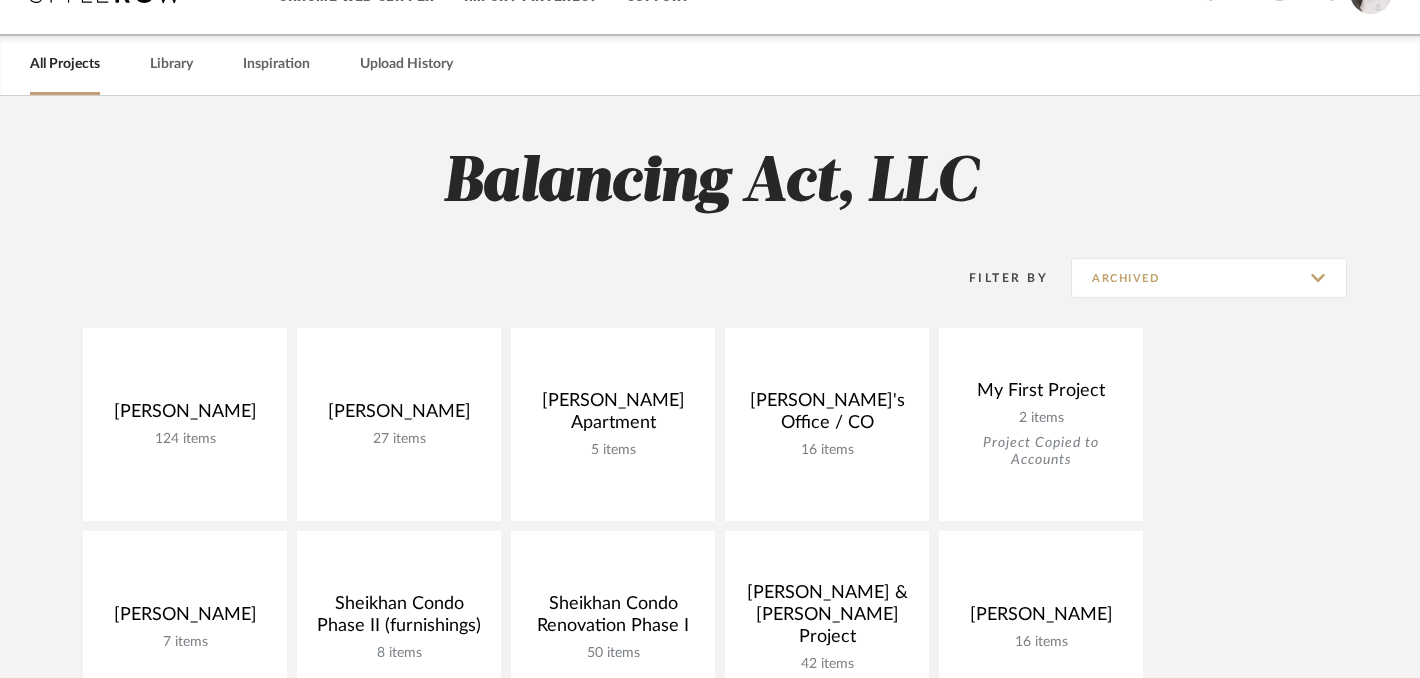scroll, scrollTop: 46, scrollLeft: 0, axis: vertical 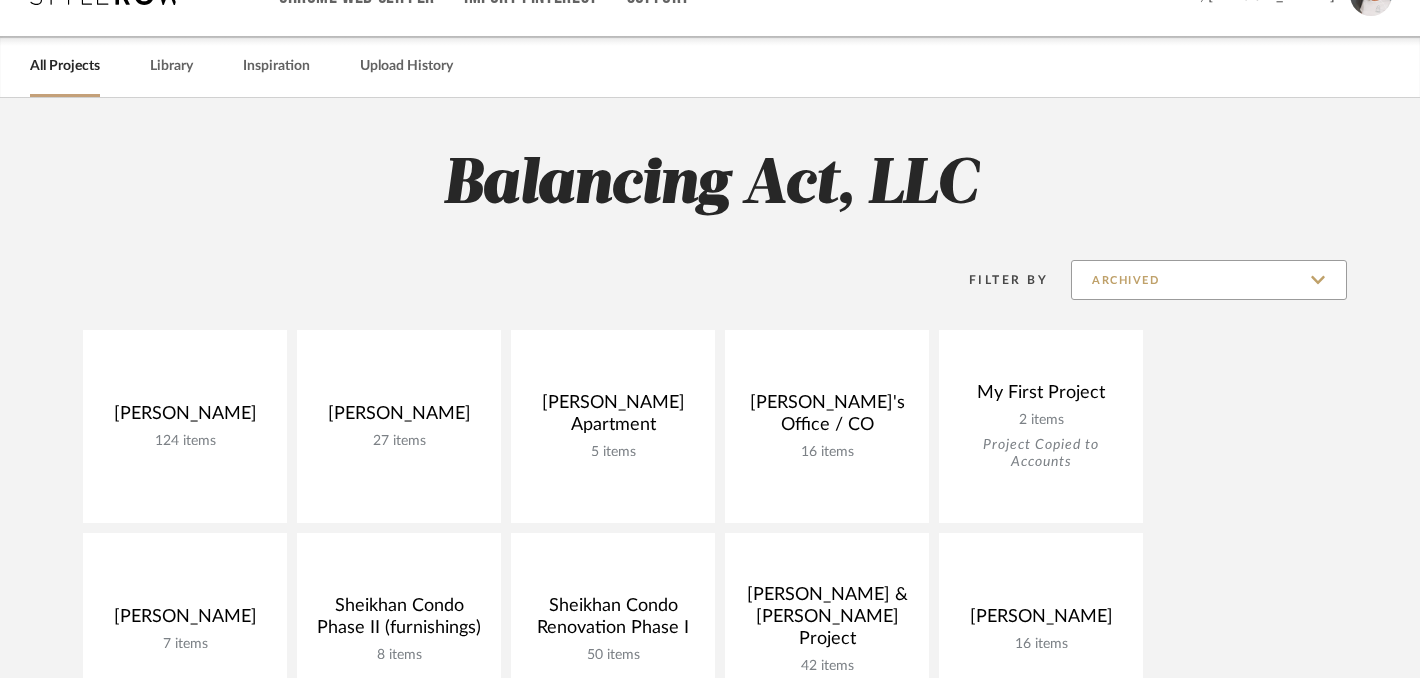 click on "Archived" 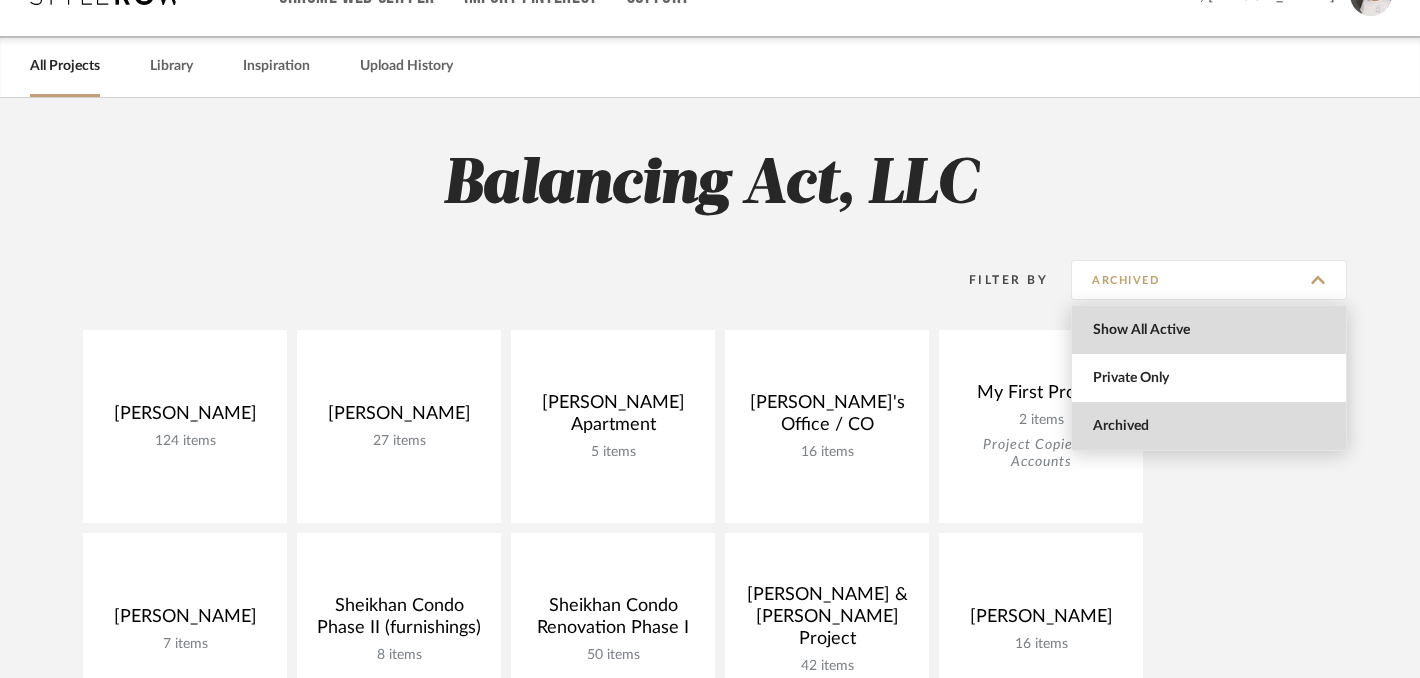 click on "Show All Active" at bounding box center [1211, 330] 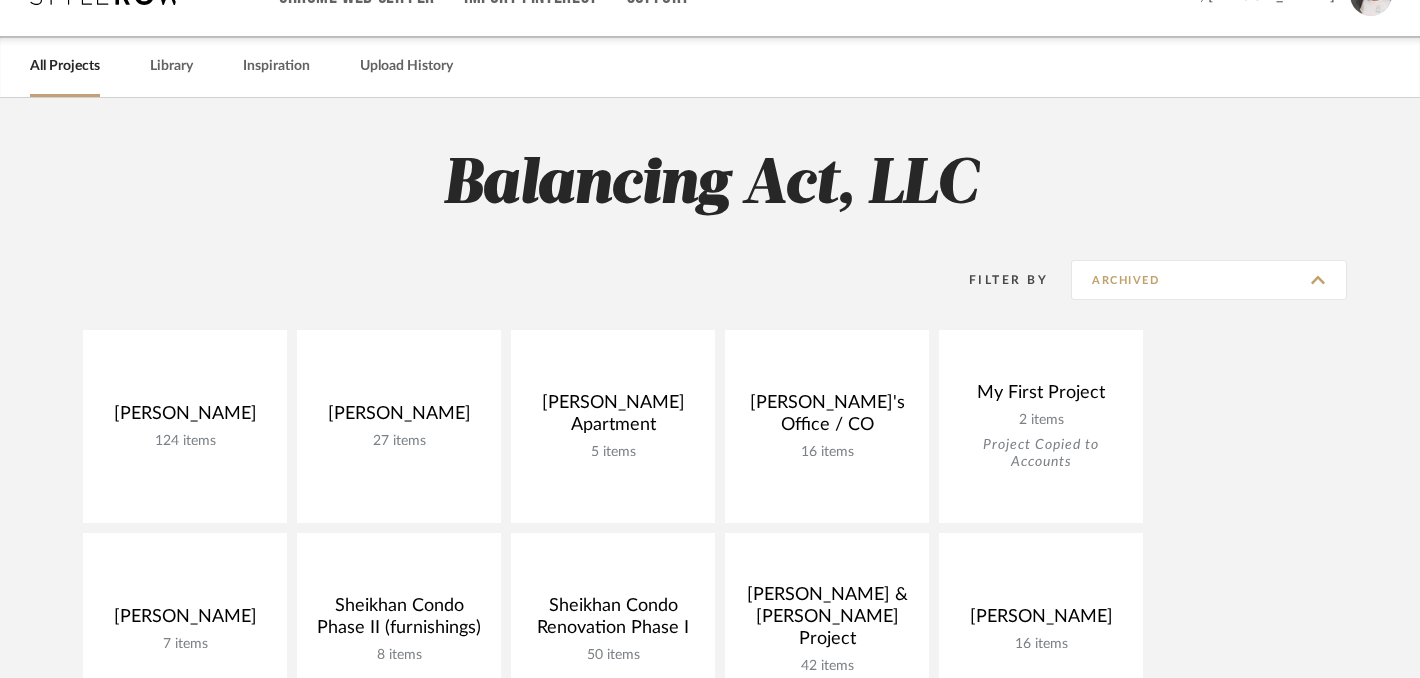 type on "Show All Active" 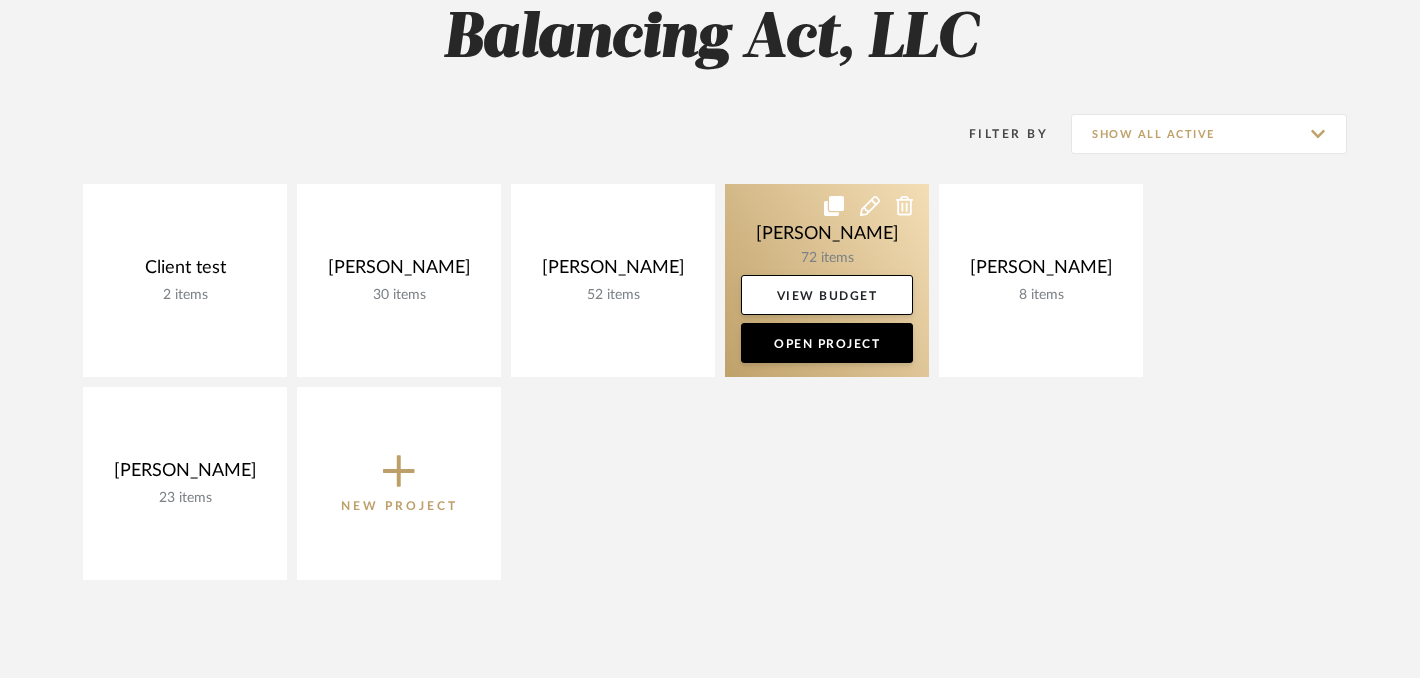 scroll, scrollTop: 188, scrollLeft: 0, axis: vertical 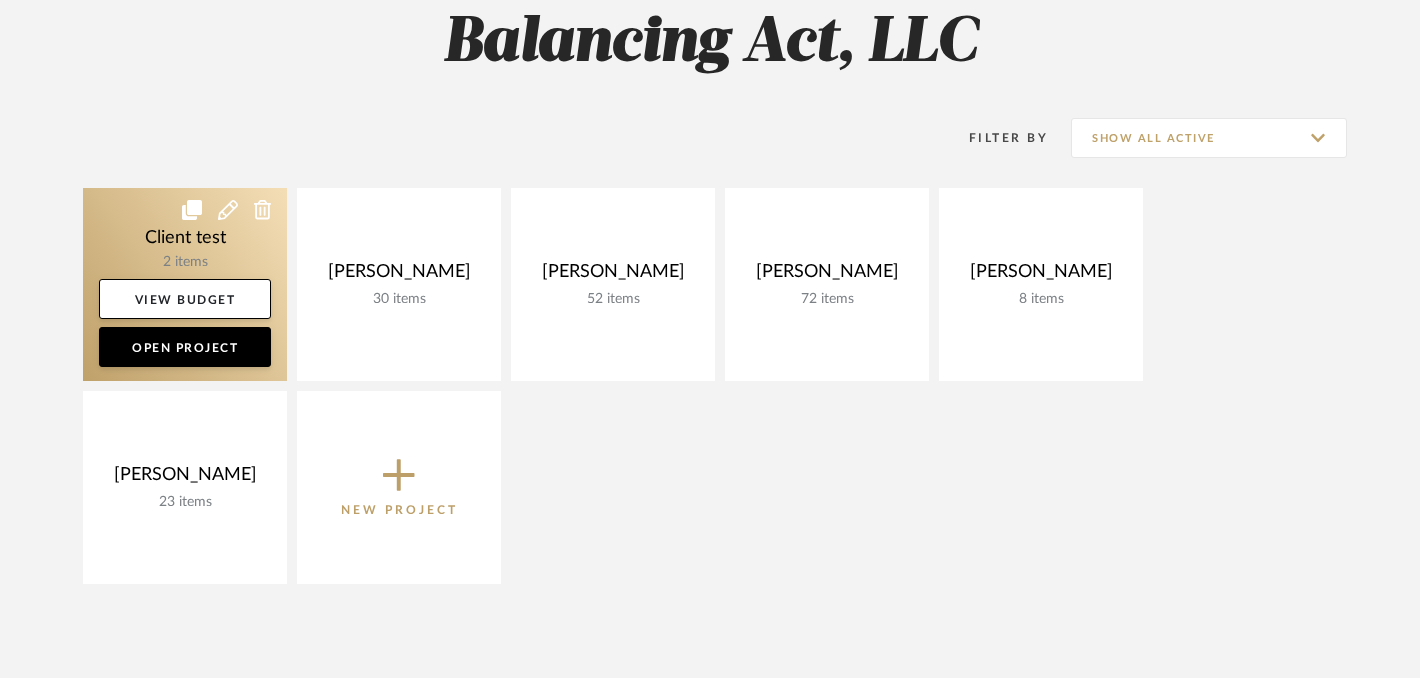 click 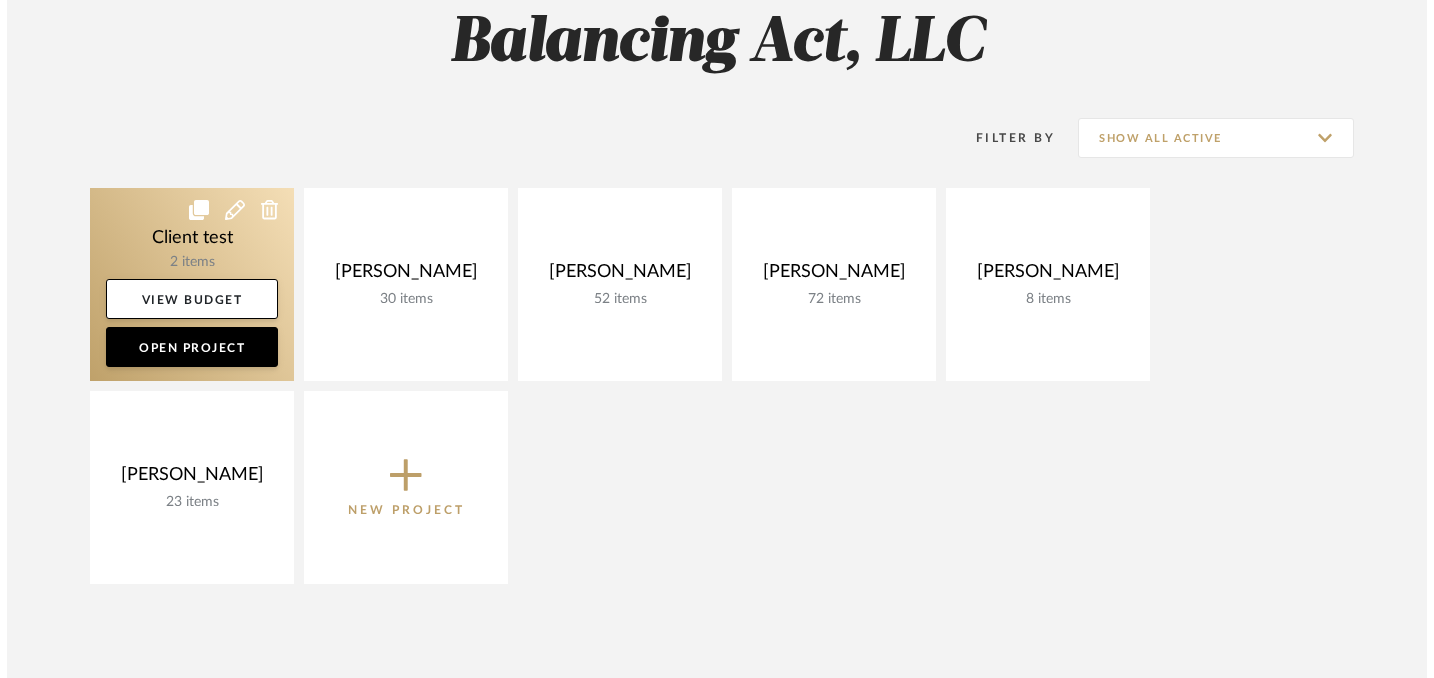 scroll, scrollTop: 0, scrollLeft: 0, axis: both 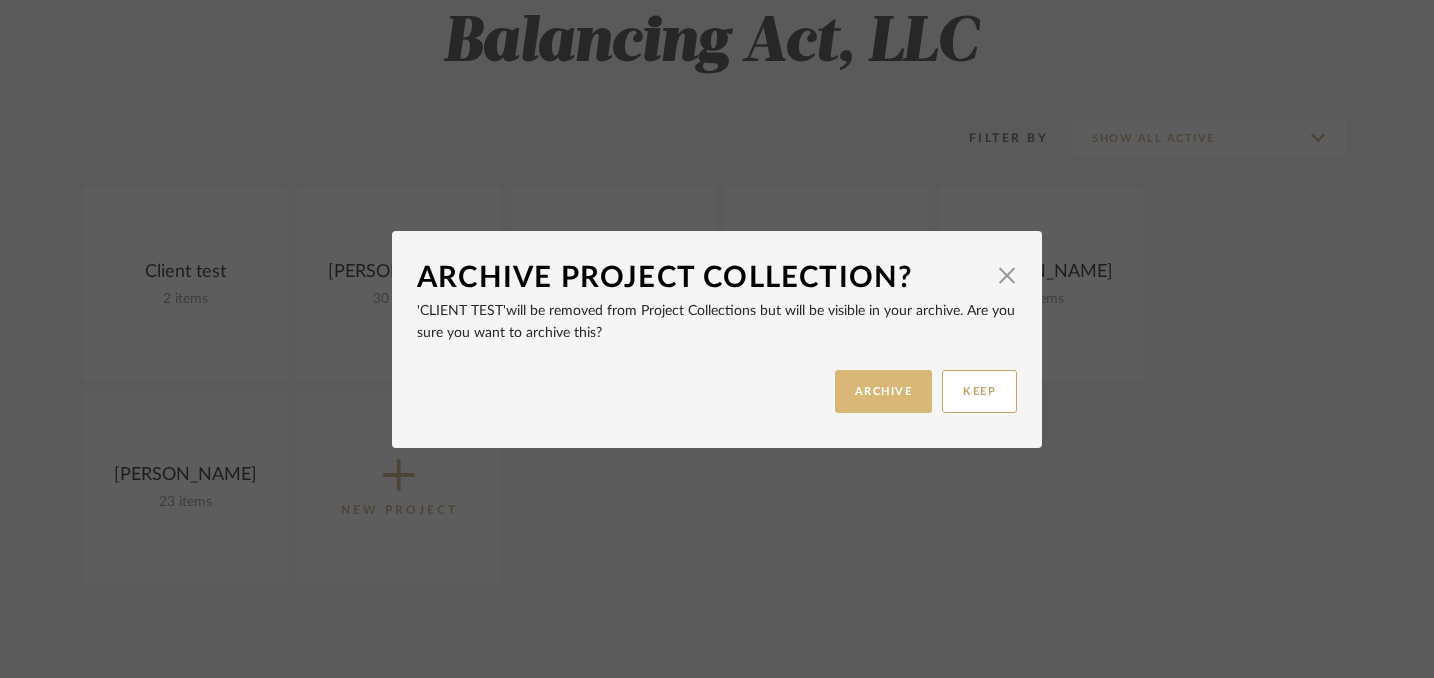 click on "ARCHIVE" at bounding box center [884, 391] 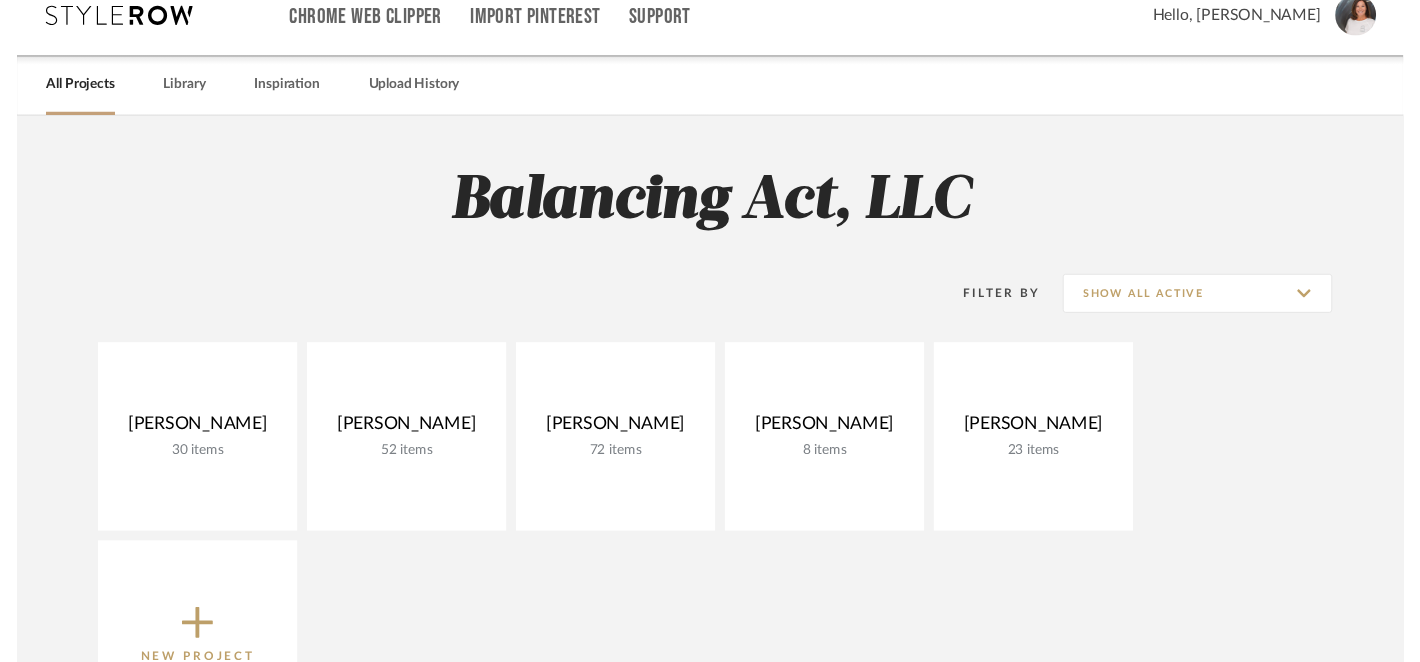 scroll, scrollTop: 0, scrollLeft: 0, axis: both 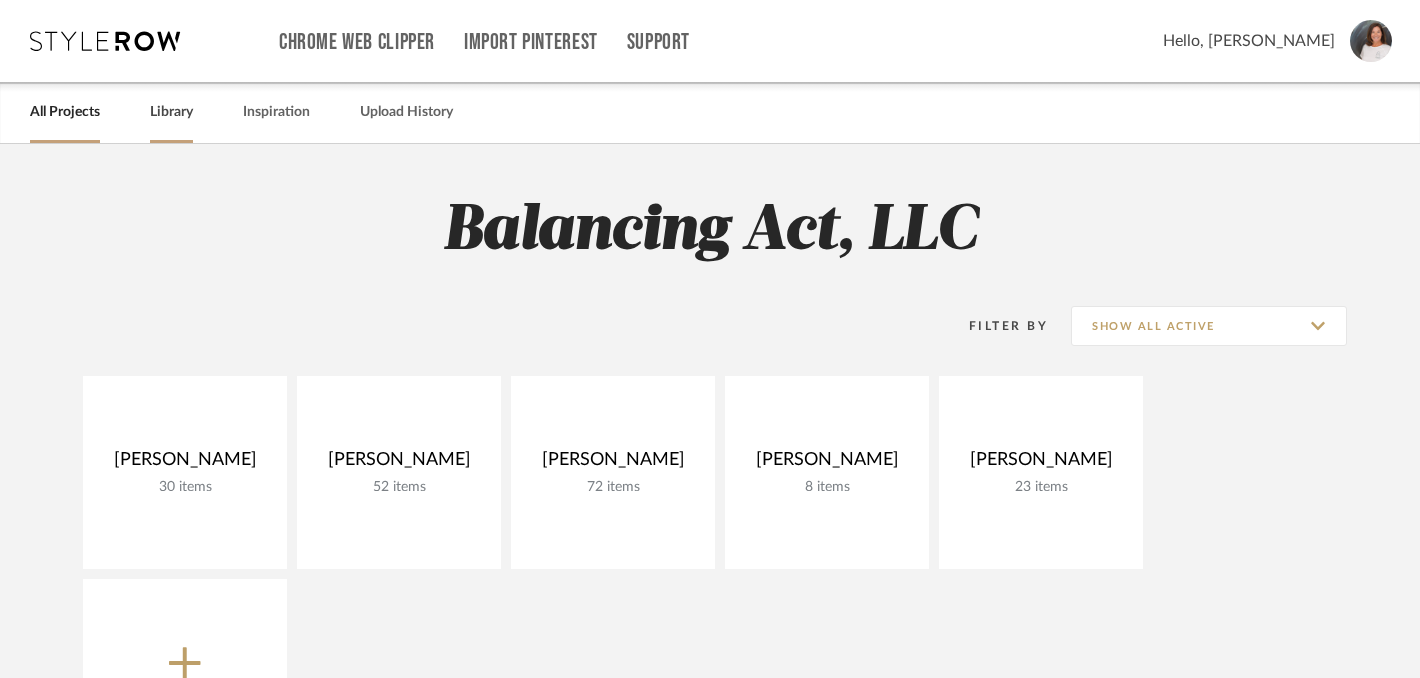 click on "Library" at bounding box center (171, 112) 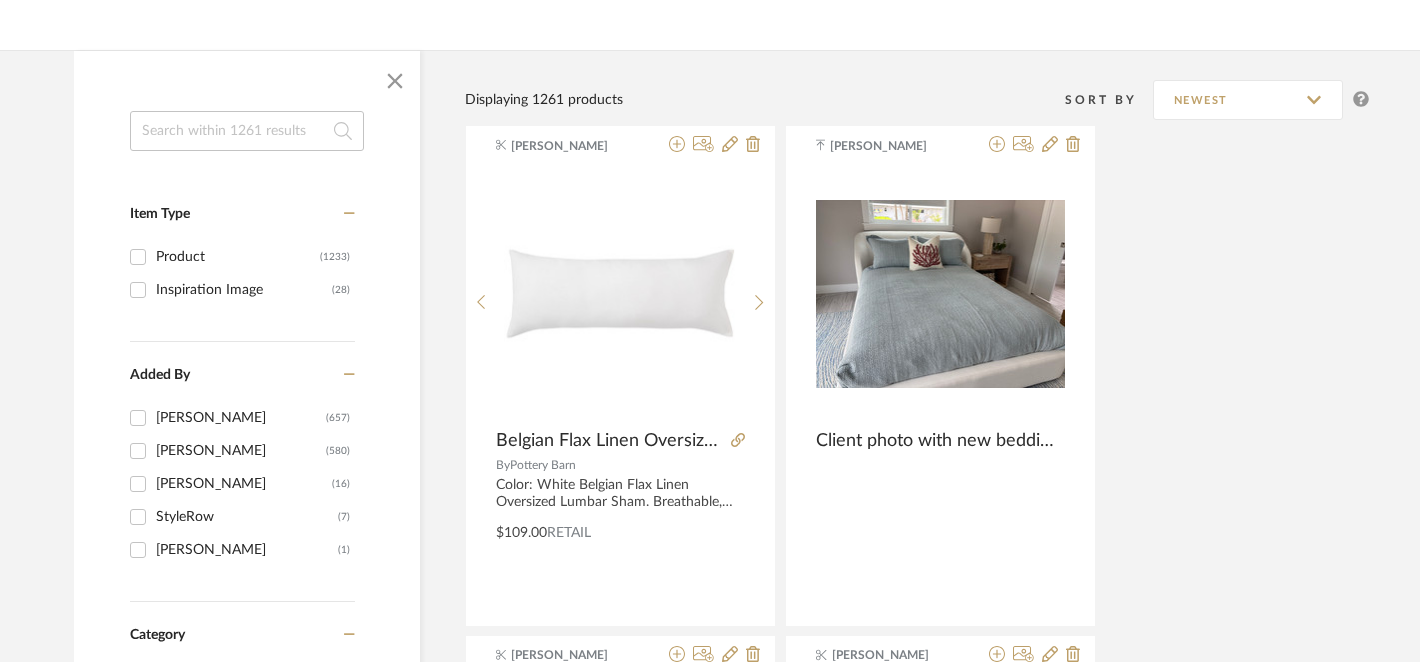 scroll, scrollTop: 243, scrollLeft: 0, axis: vertical 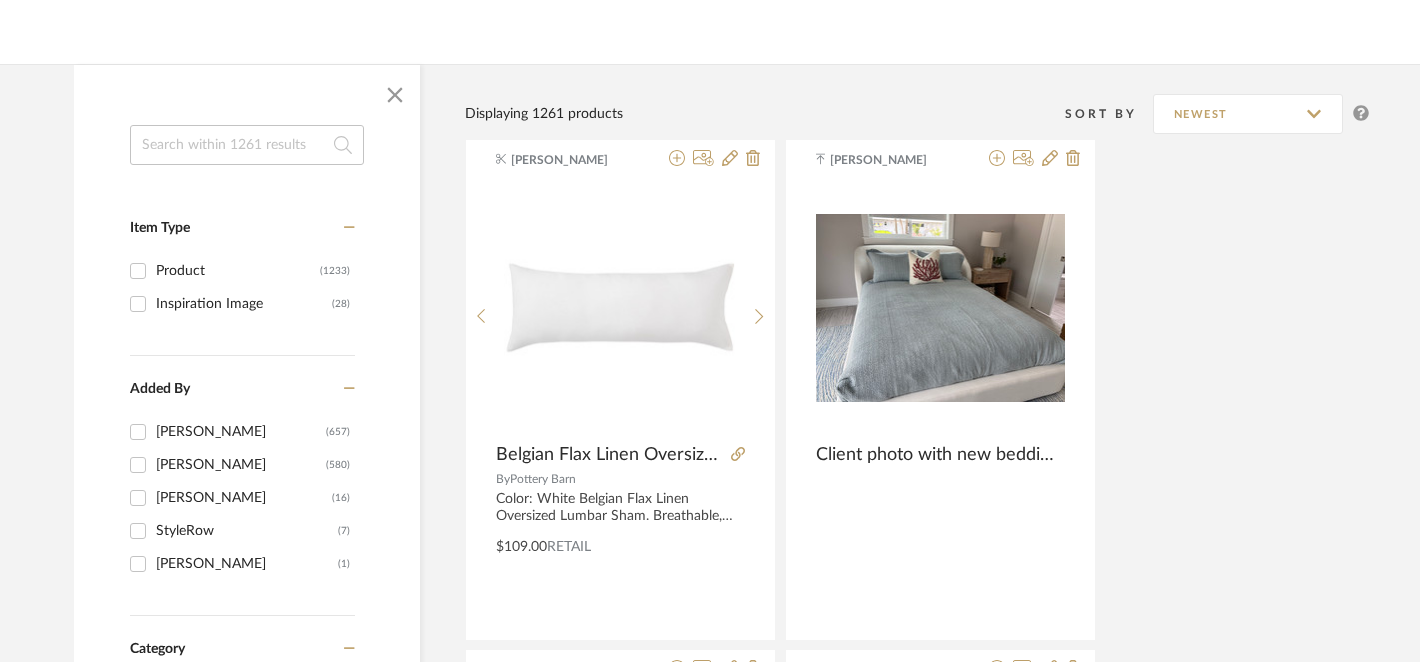 click 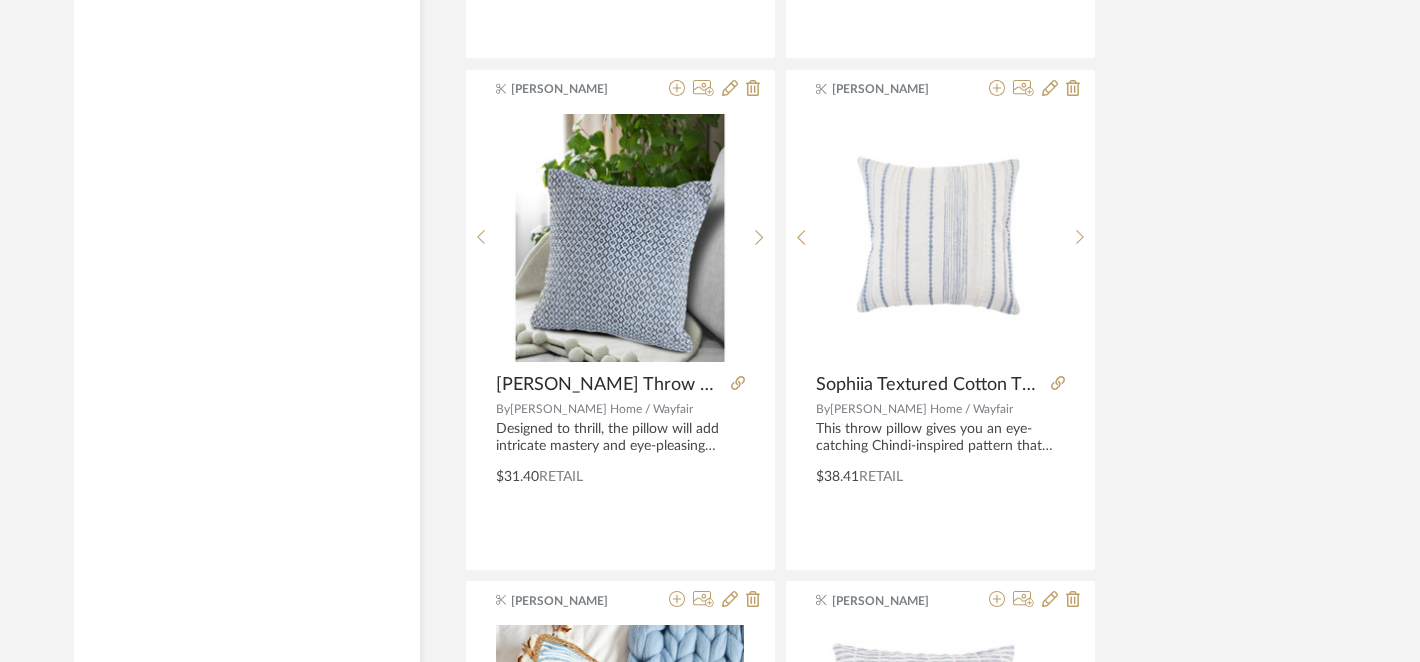 scroll, scrollTop: 8045, scrollLeft: 0, axis: vertical 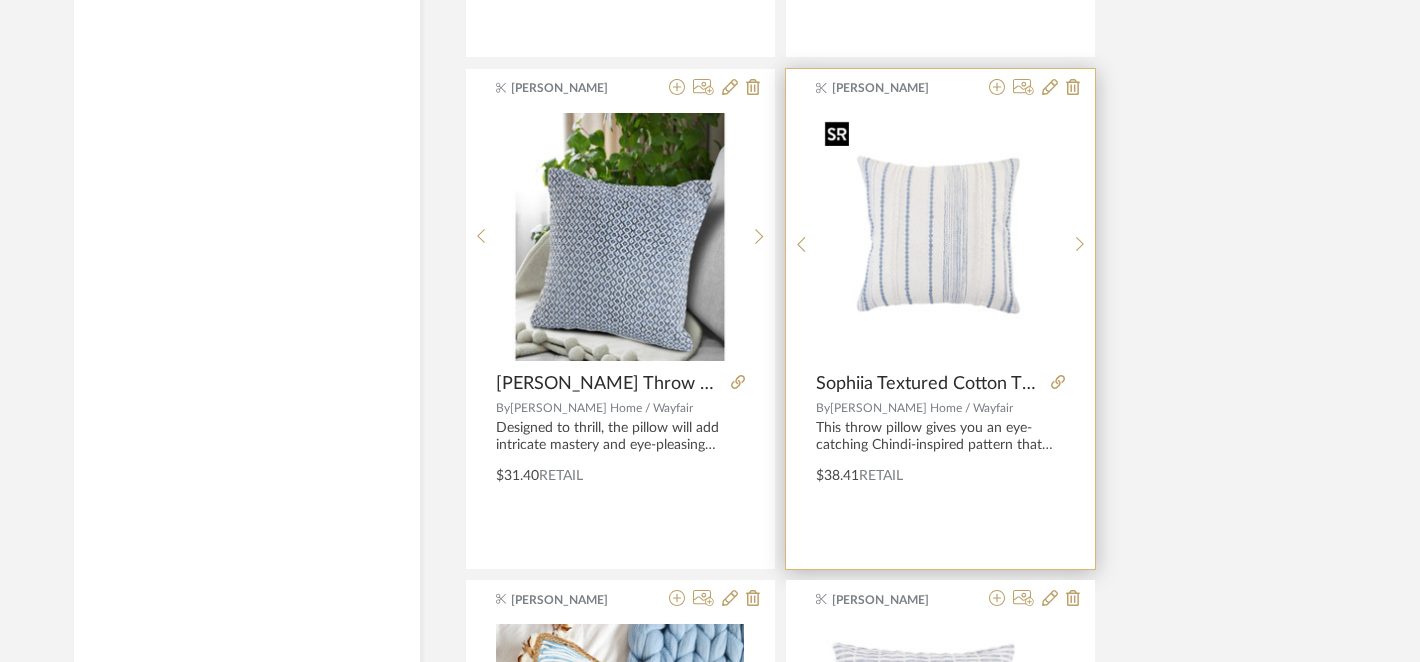 click at bounding box center (941, 237) 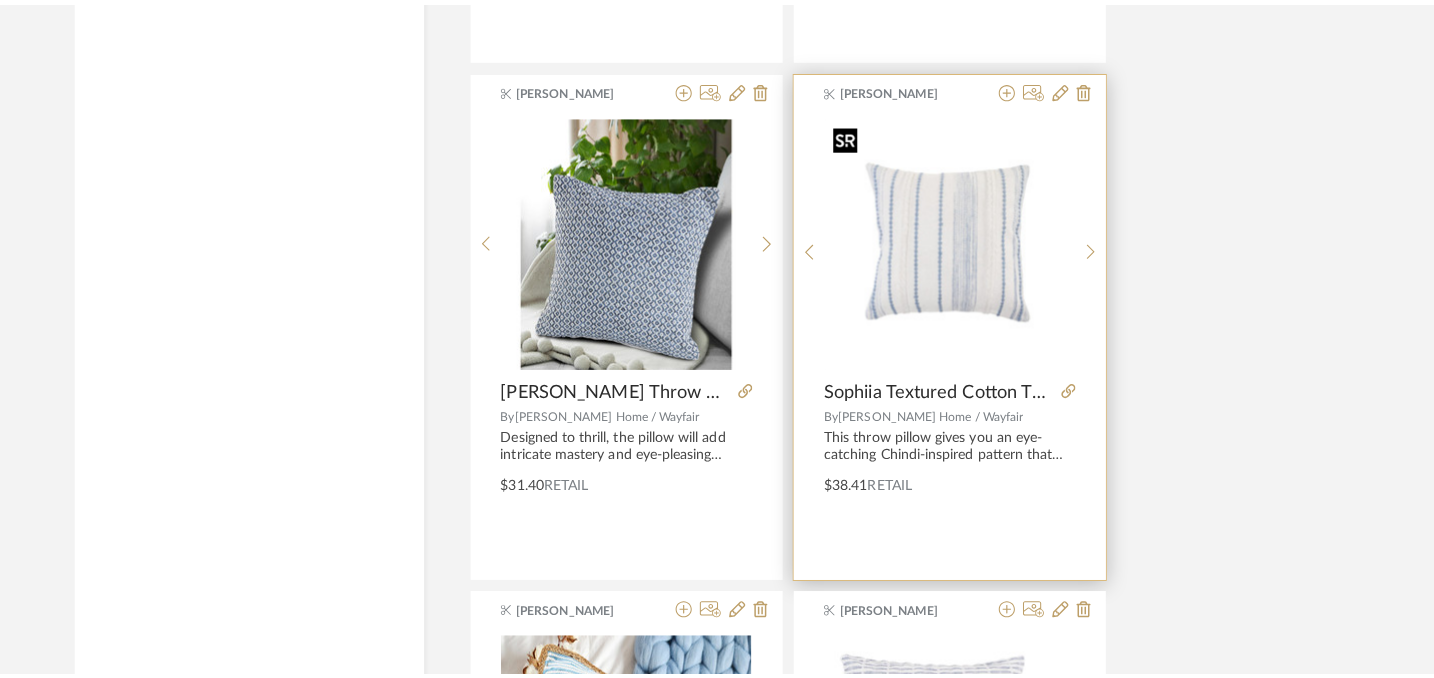 scroll, scrollTop: 0, scrollLeft: 0, axis: both 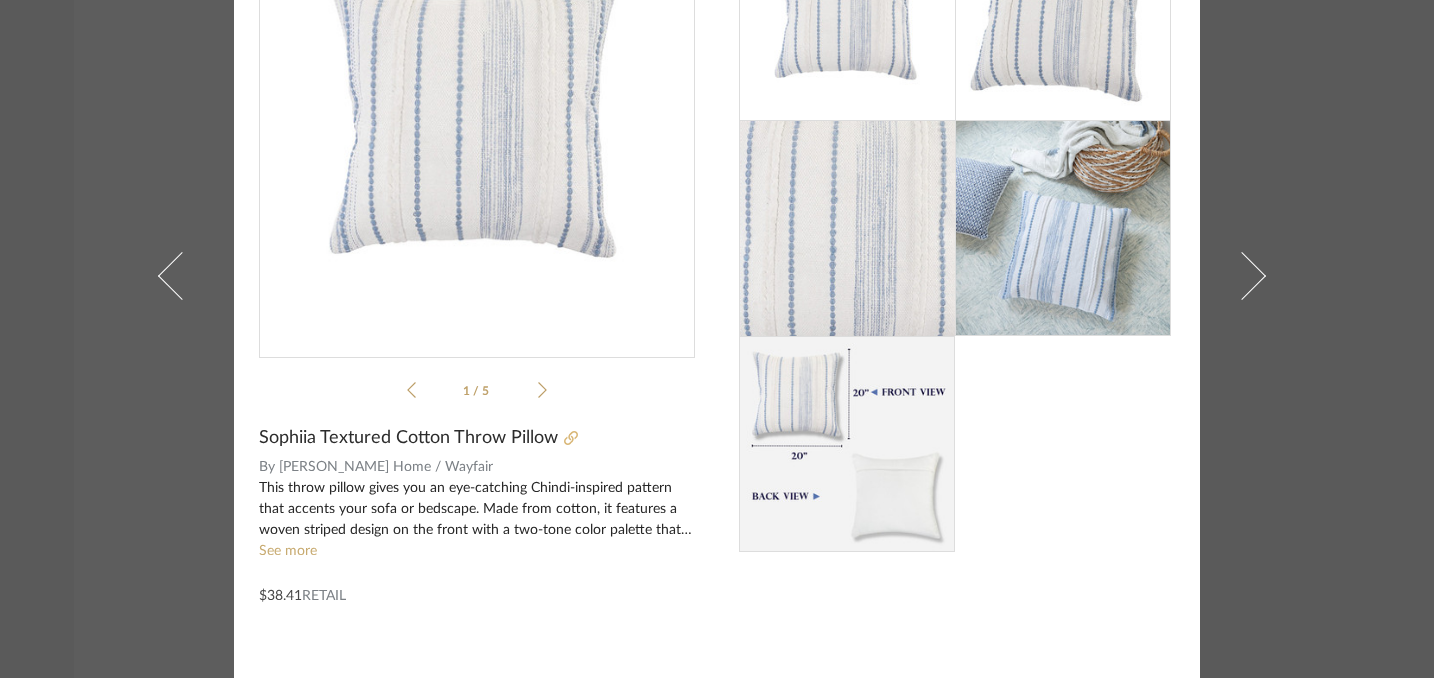 click 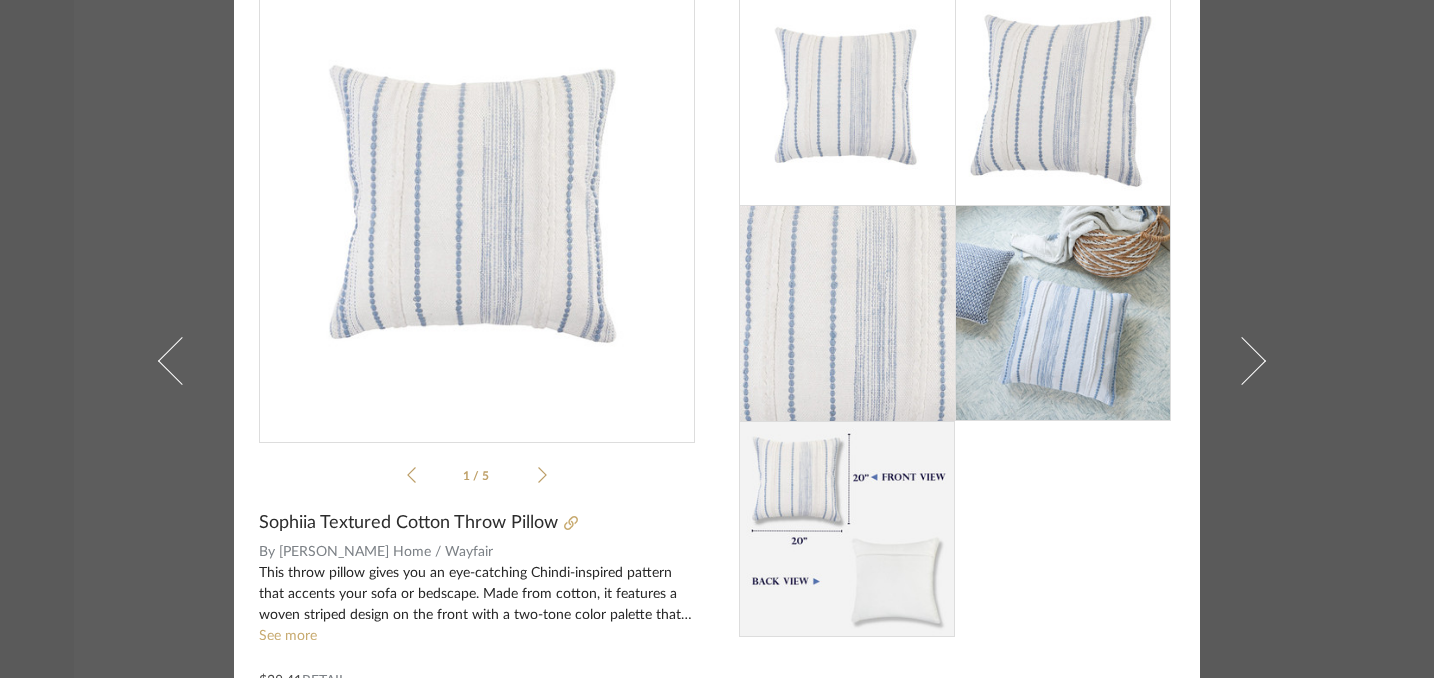 scroll, scrollTop: 0, scrollLeft: 0, axis: both 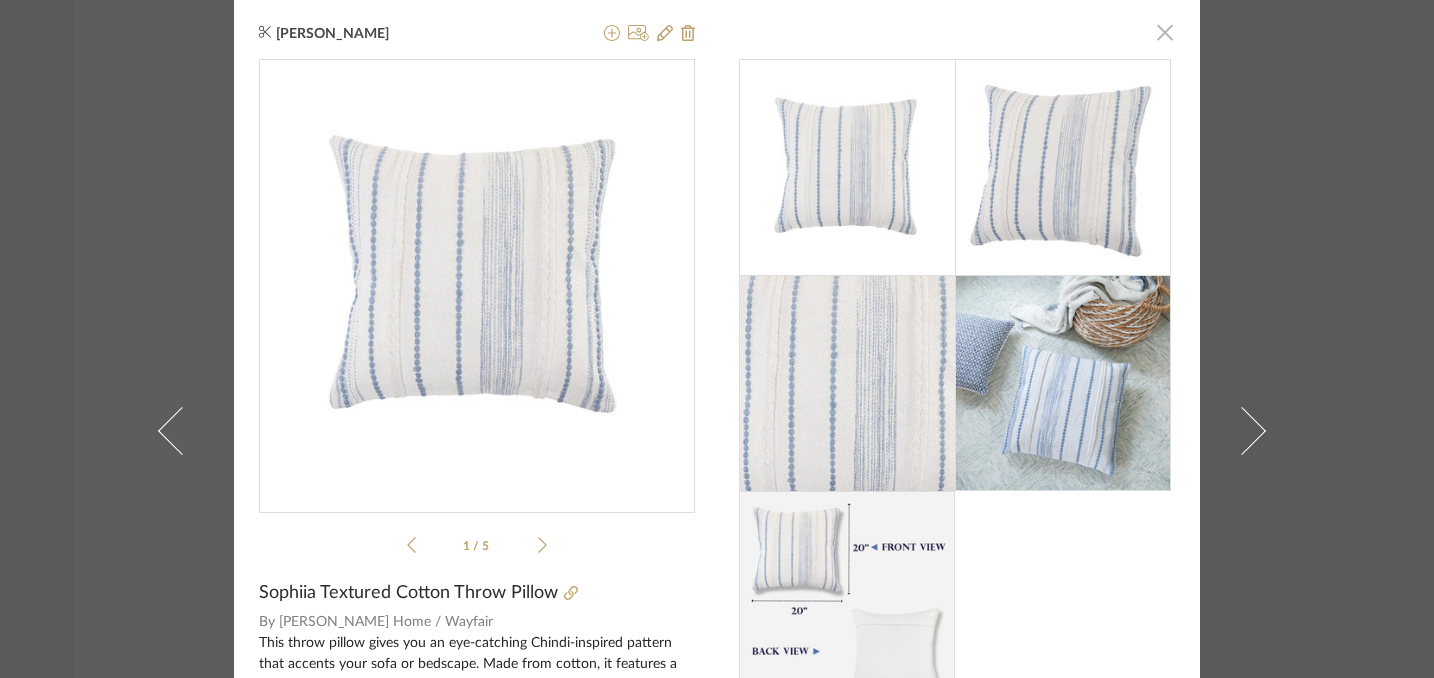 click 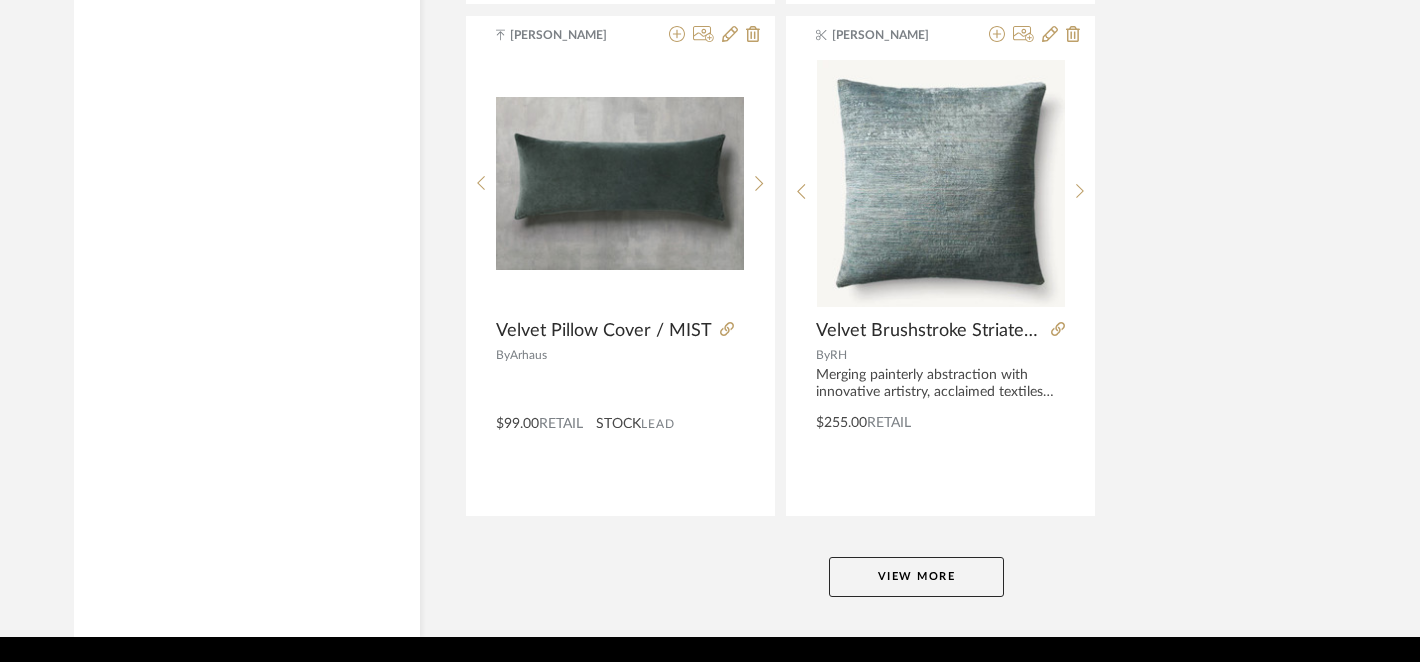 scroll, scrollTop: 9187, scrollLeft: 0, axis: vertical 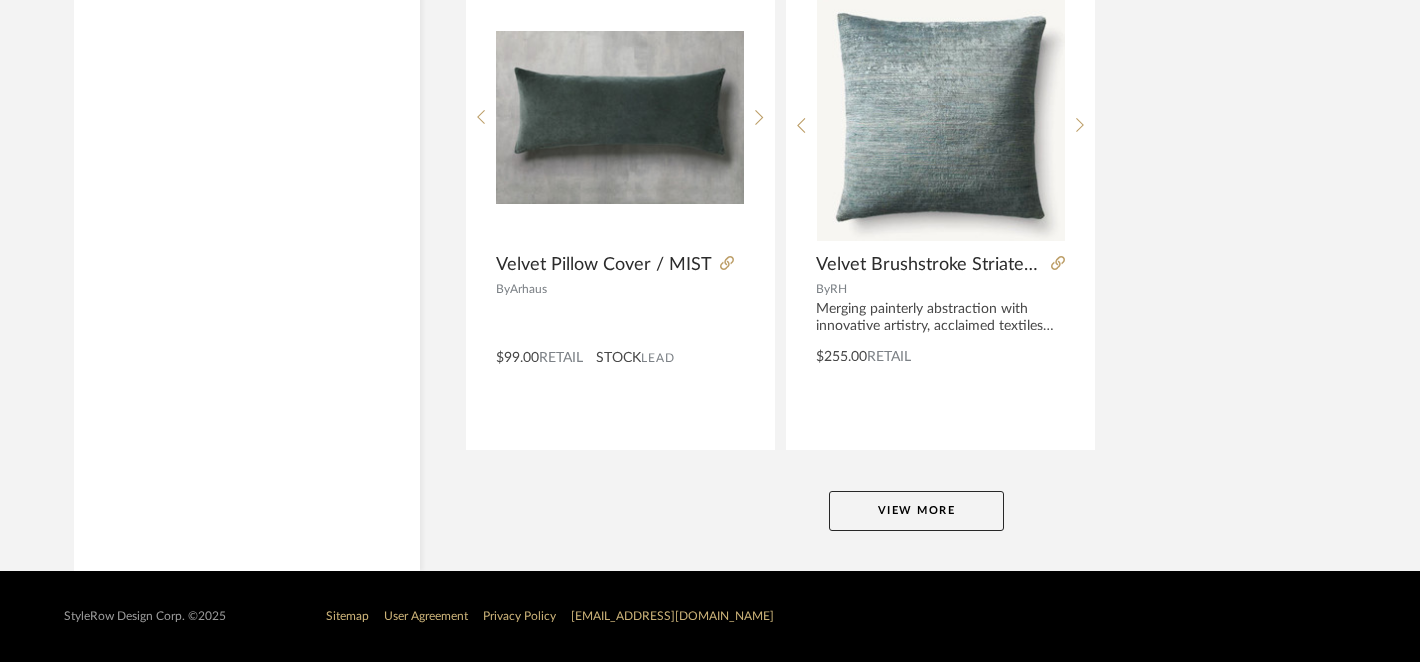 click on "View More" 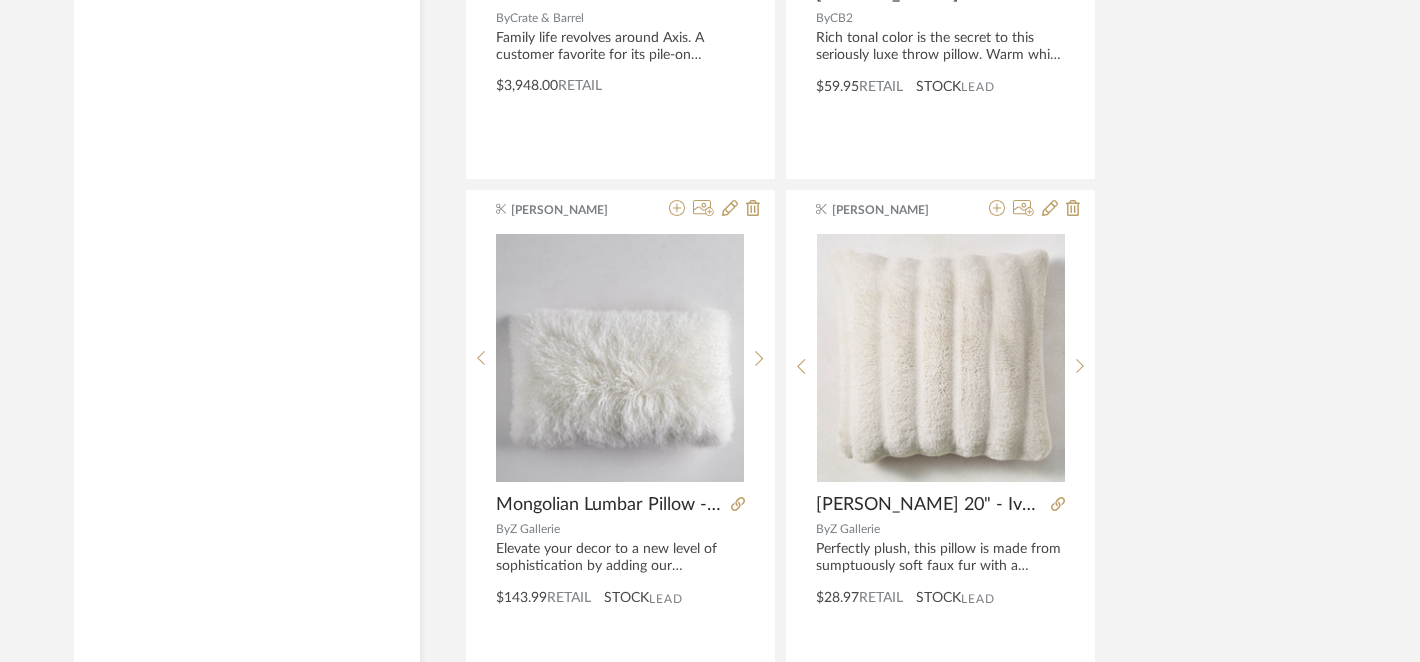 scroll, scrollTop: 11510, scrollLeft: 0, axis: vertical 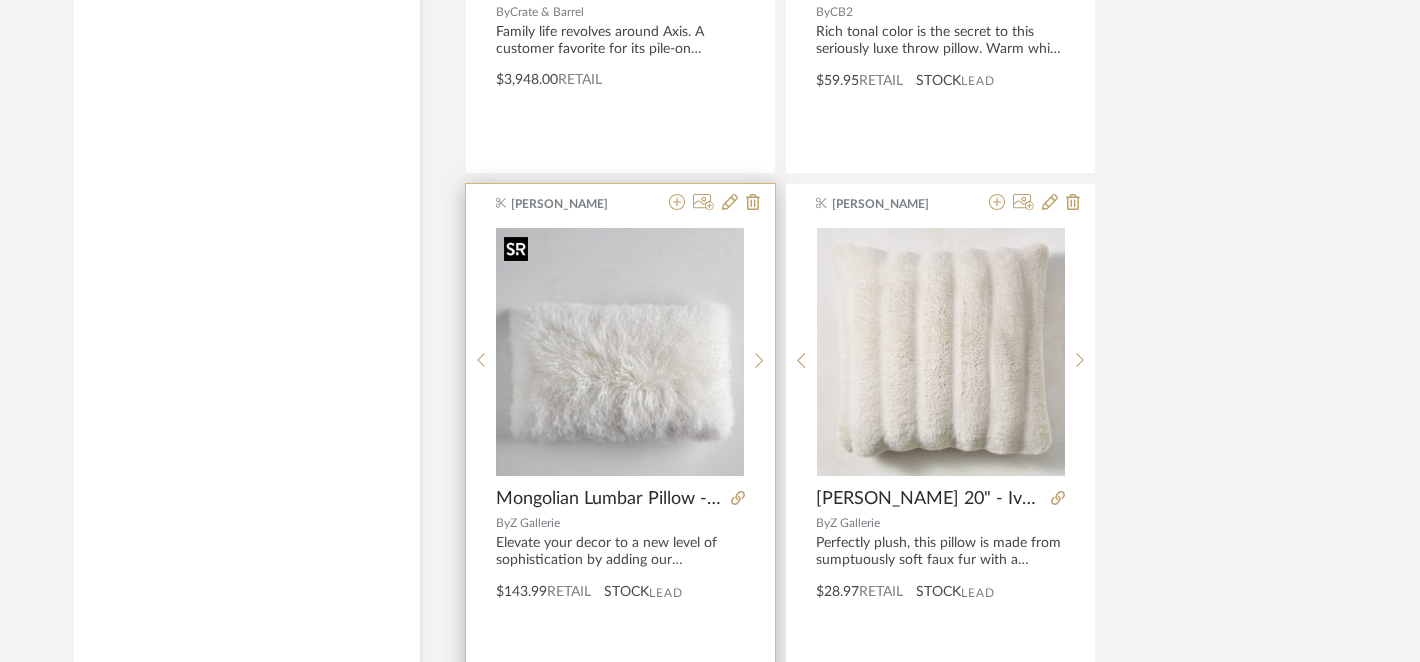 click at bounding box center [620, 352] 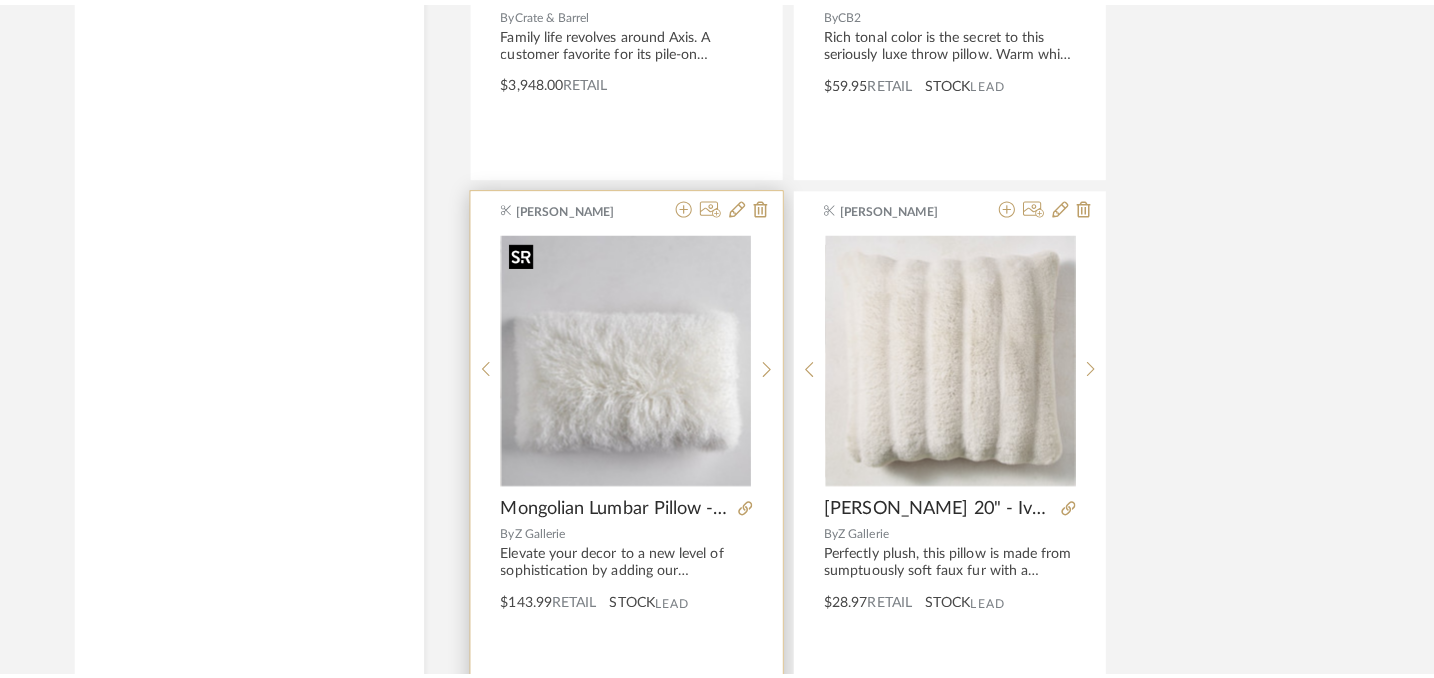 scroll, scrollTop: 0, scrollLeft: 0, axis: both 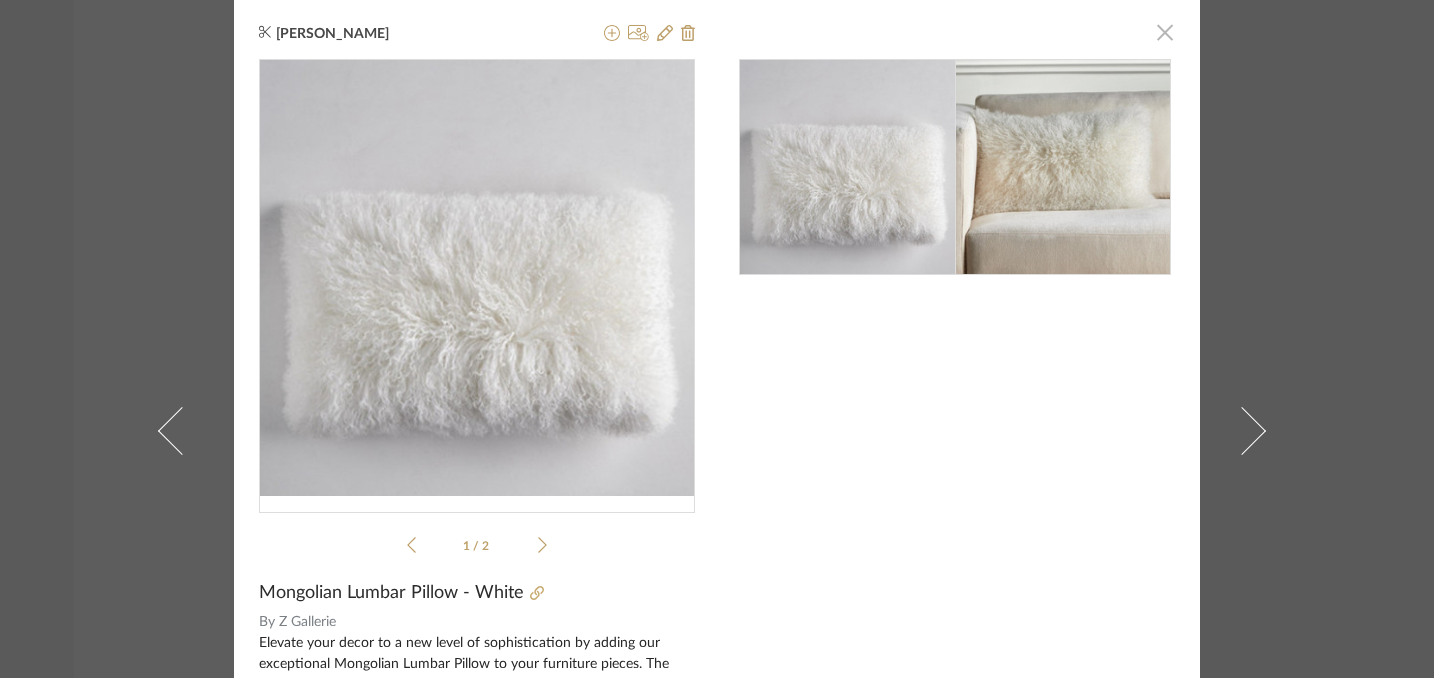 click 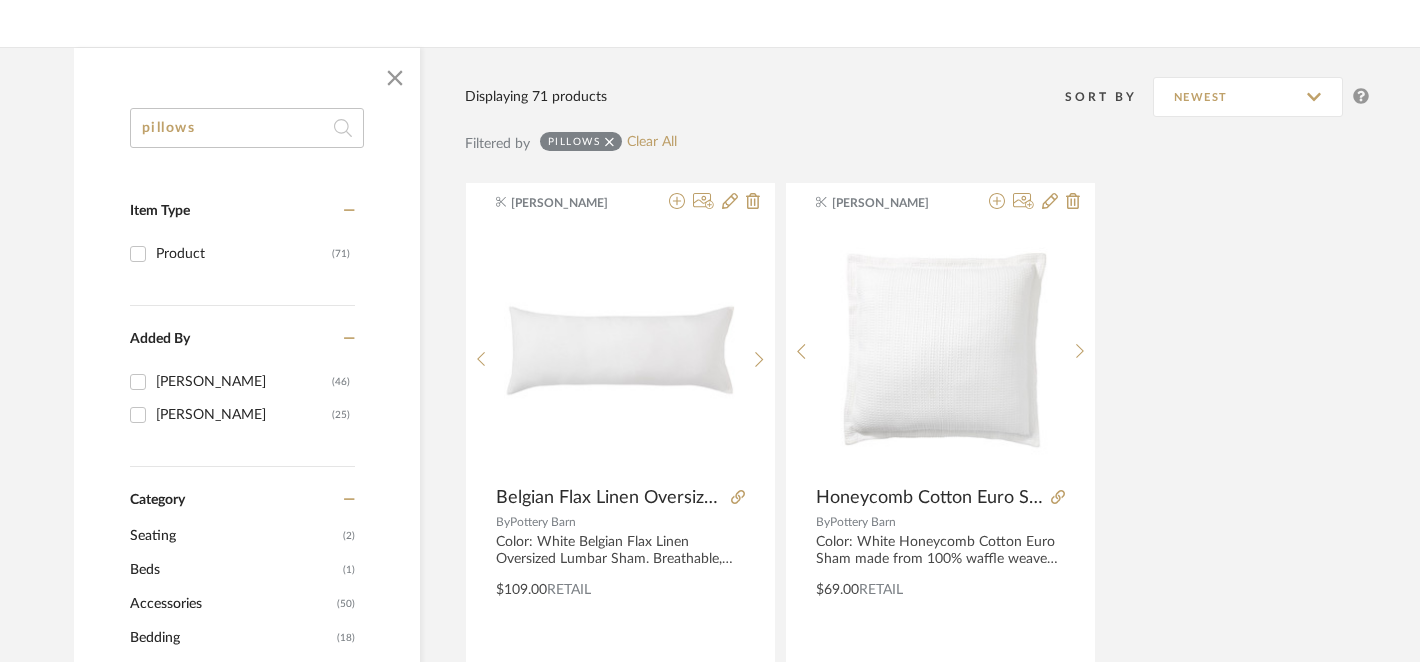 scroll, scrollTop: 265, scrollLeft: 0, axis: vertical 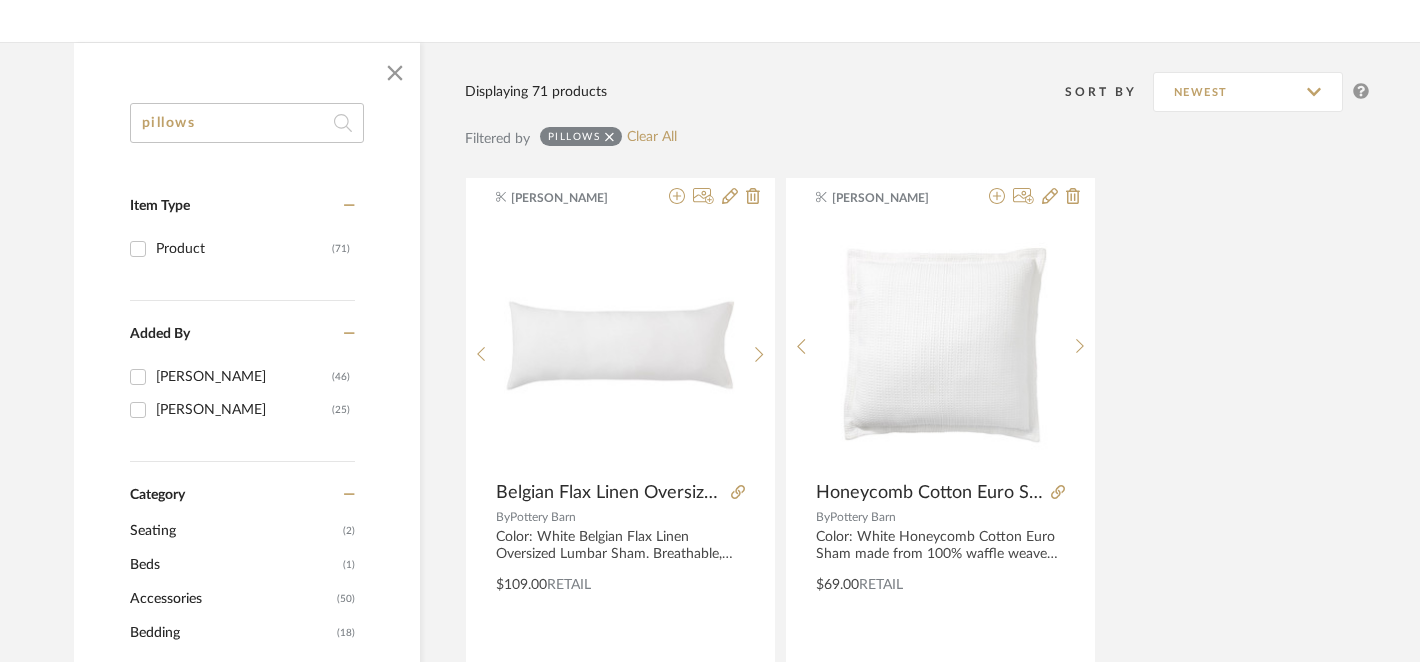 click on "pillows" 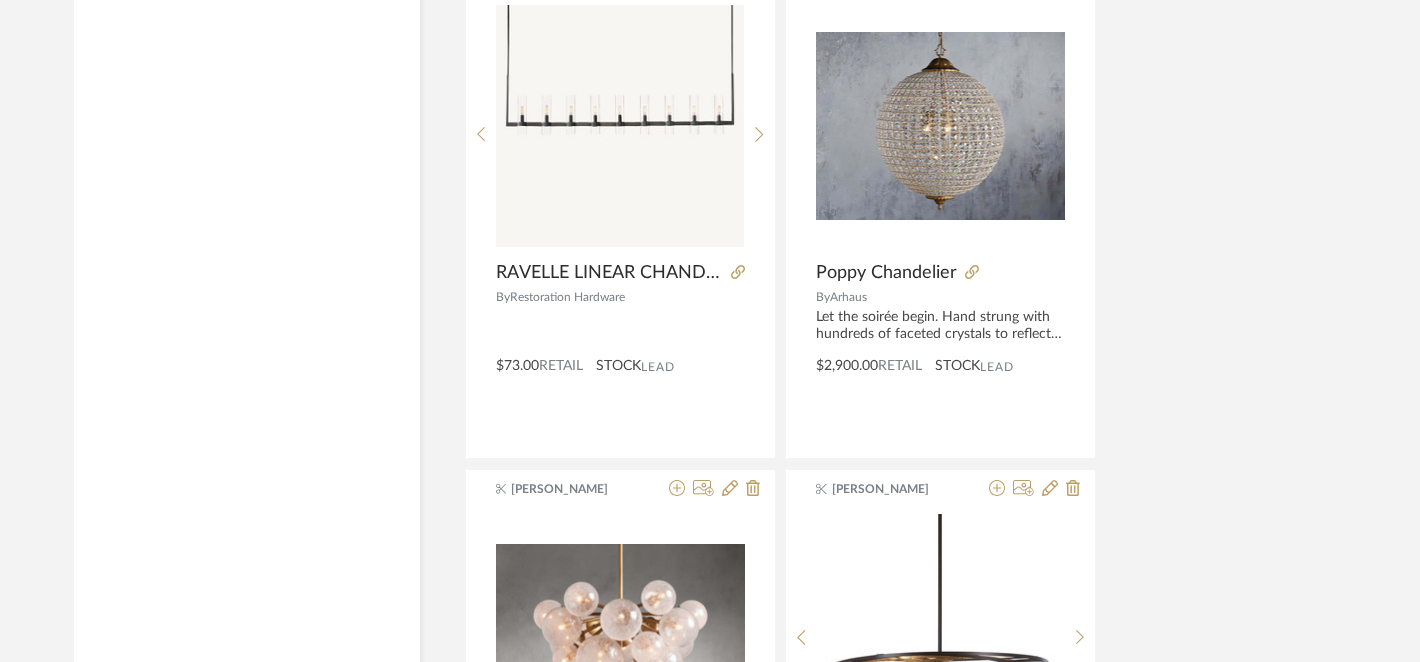 scroll, scrollTop: 7616, scrollLeft: 0, axis: vertical 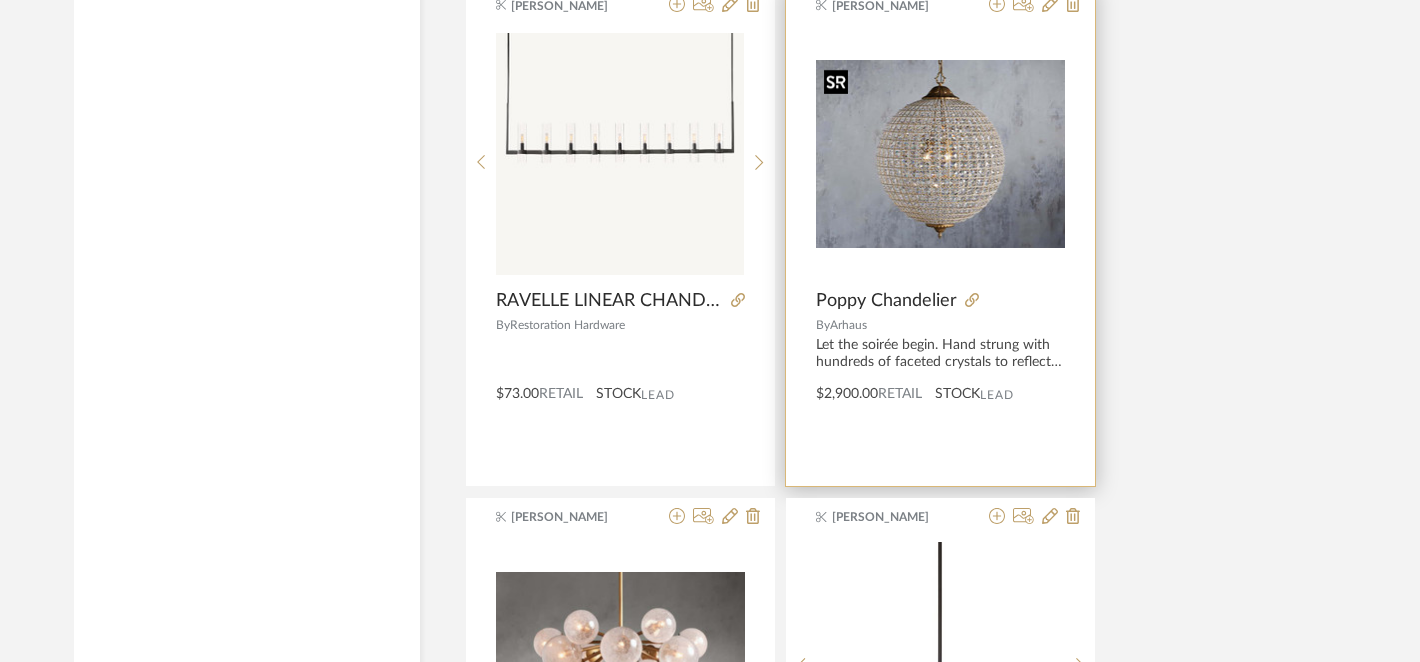 click at bounding box center [940, 154] 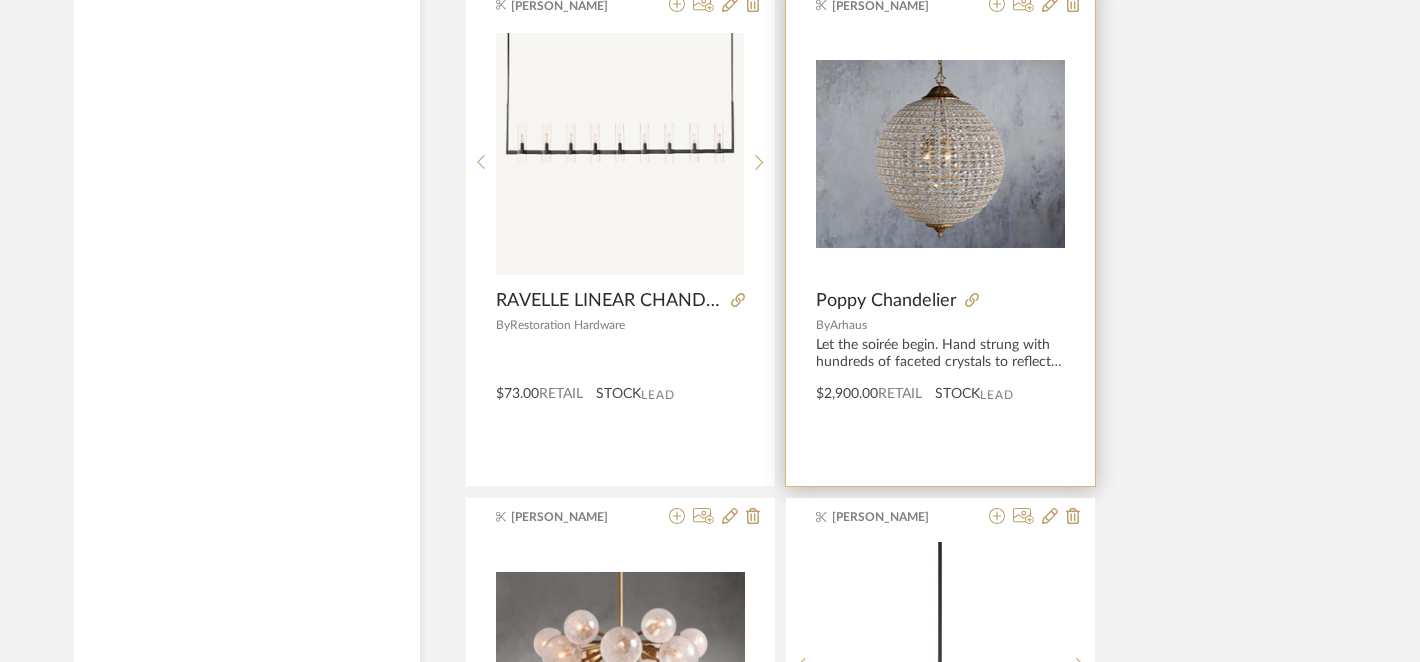 click at bounding box center (1011, 301) 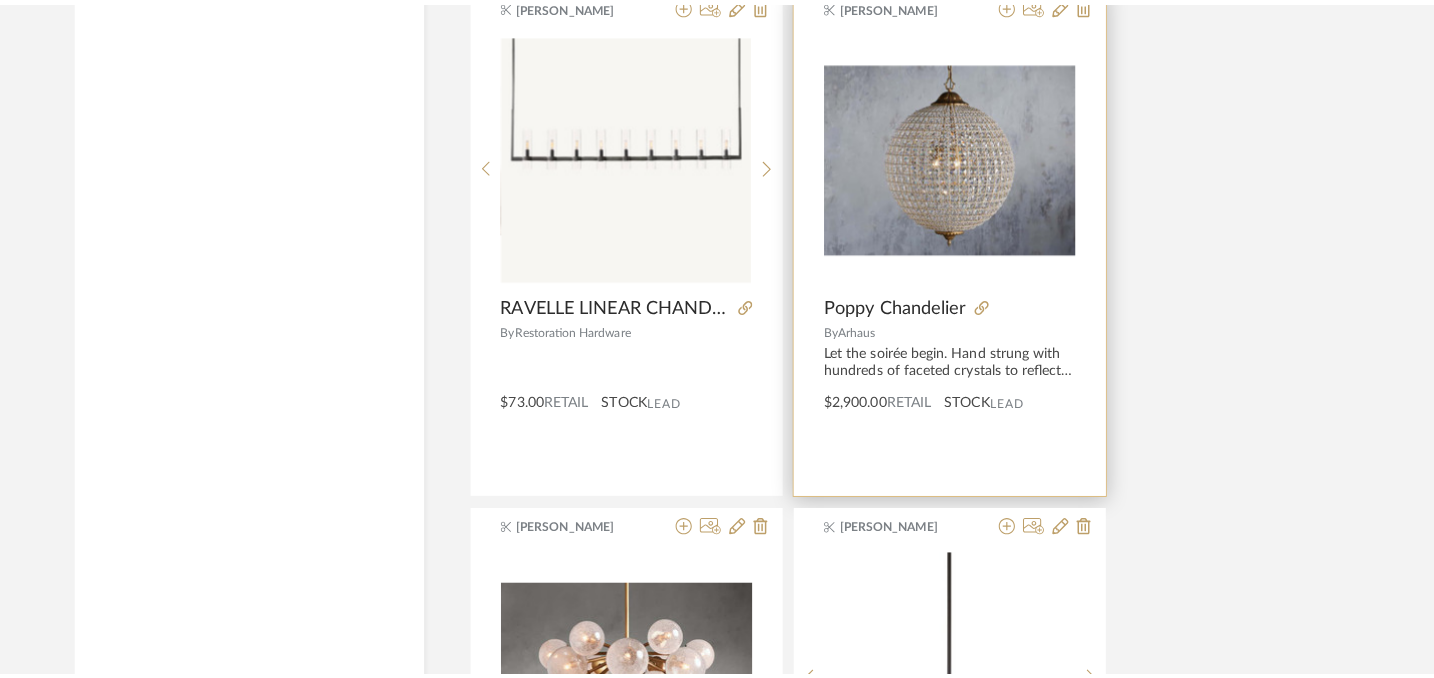 scroll, scrollTop: 0, scrollLeft: 0, axis: both 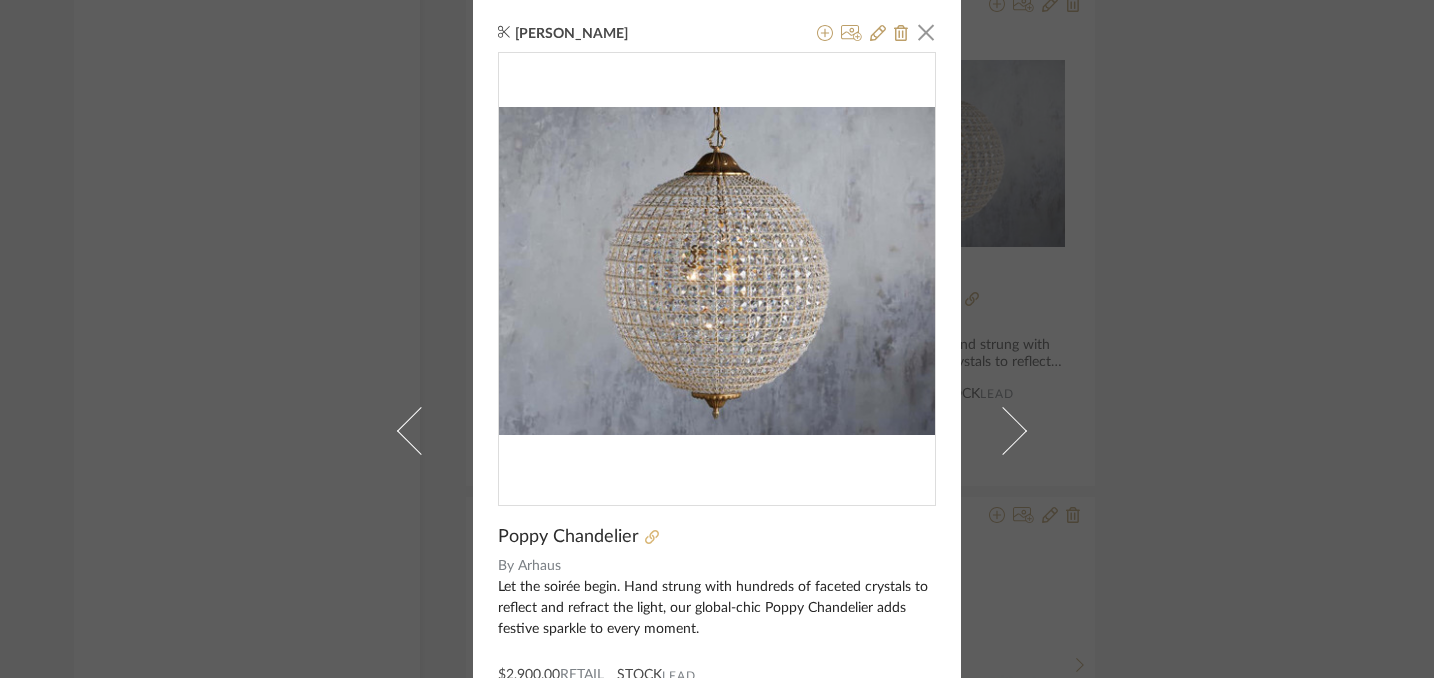 click 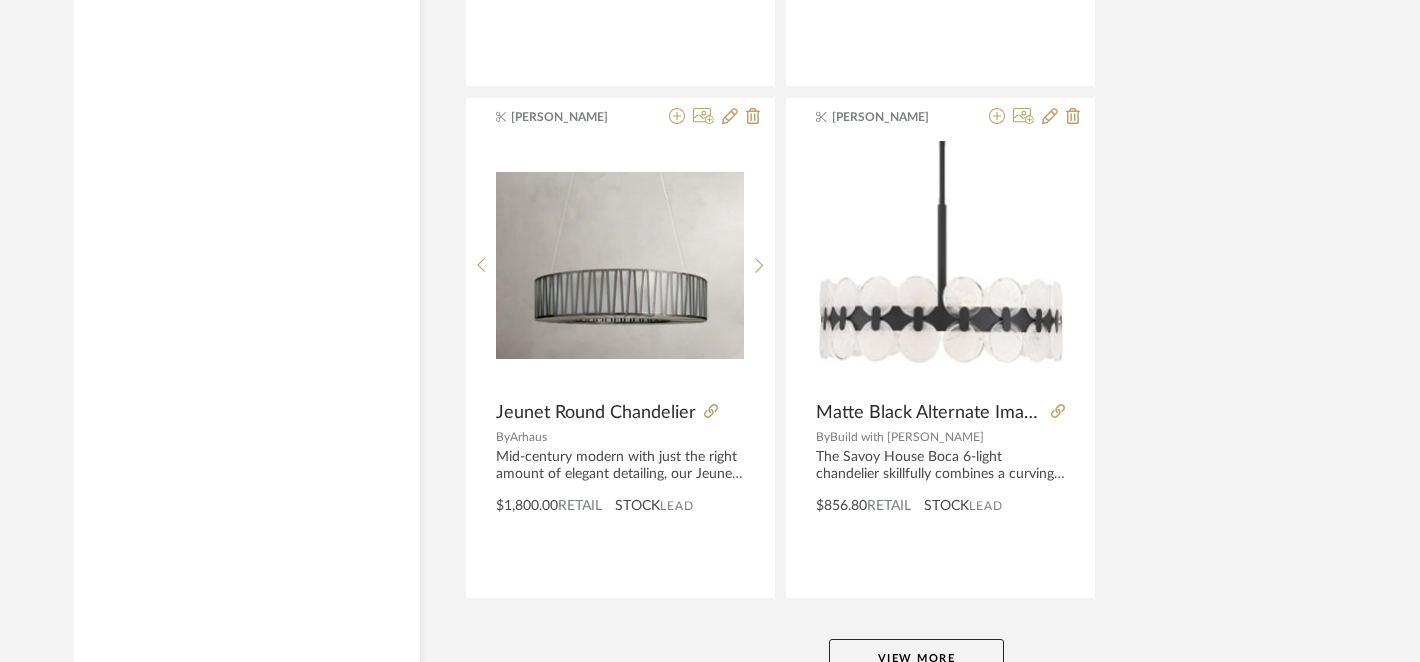 scroll, scrollTop: 9187, scrollLeft: 0, axis: vertical 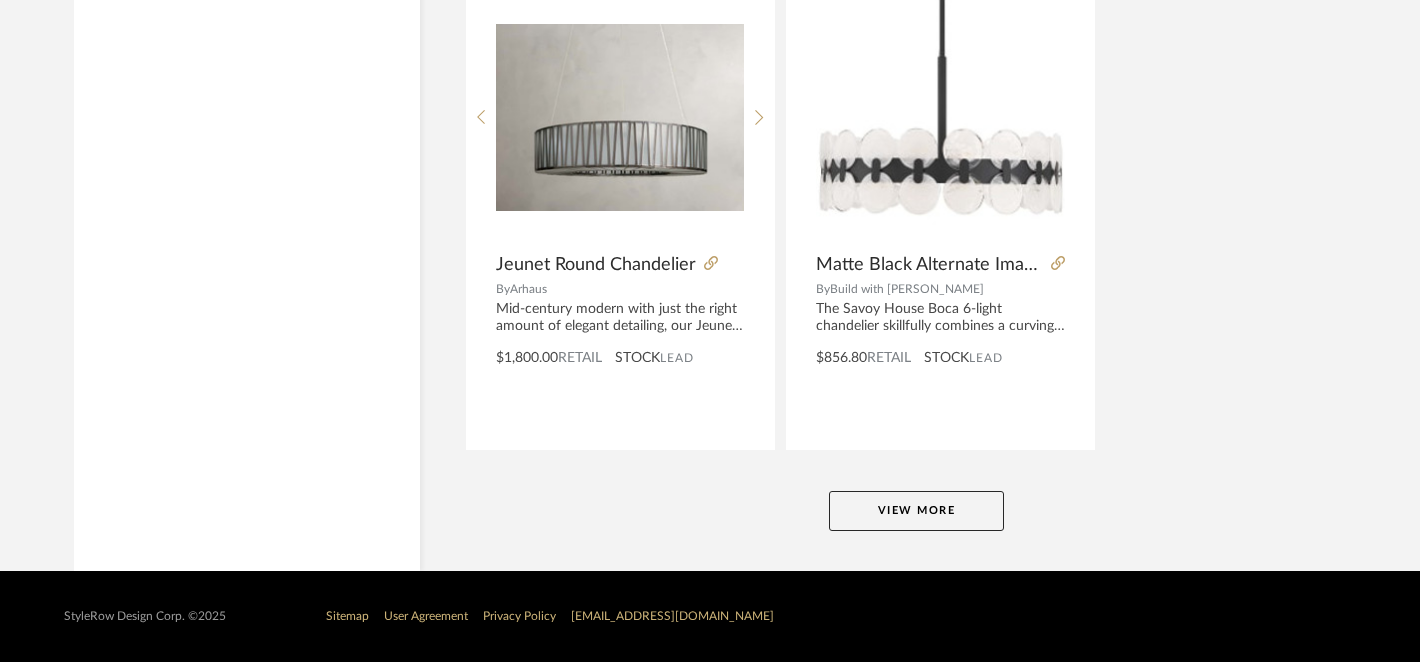 click on "View More" 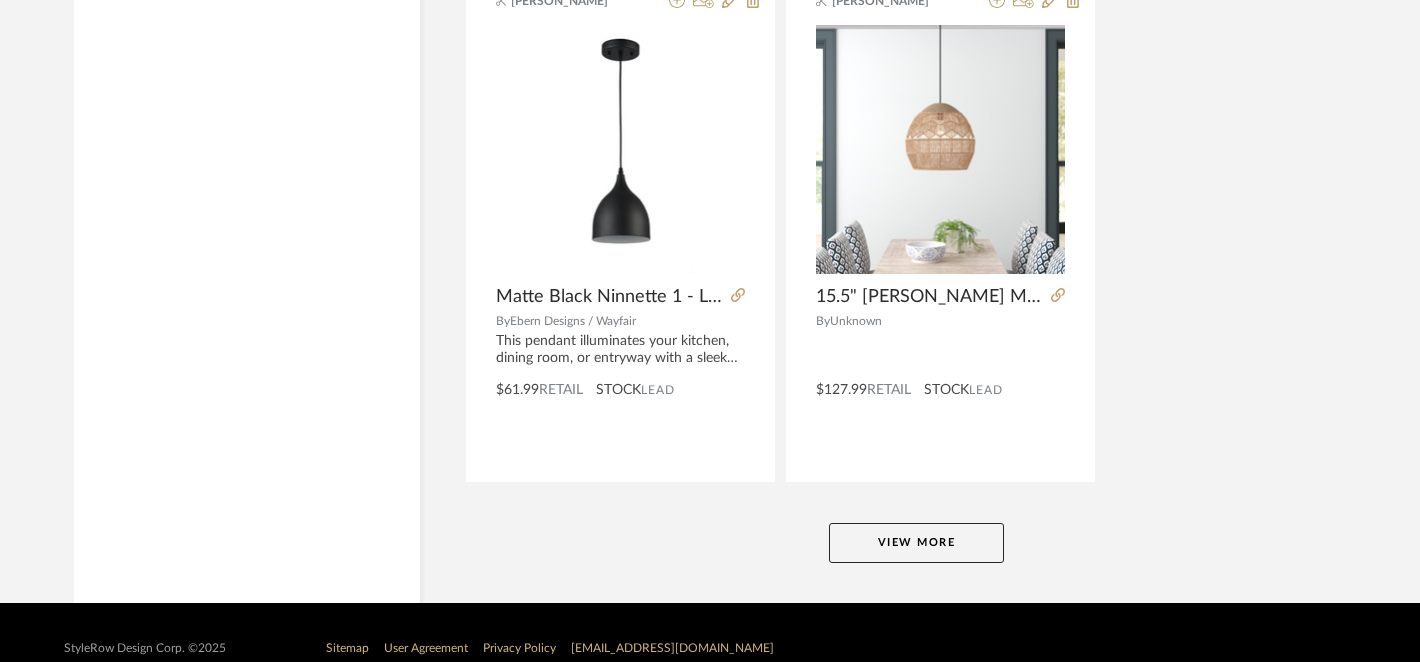 scroll, scrollTop: 18394, scrollLeft: 0, axis: vertical 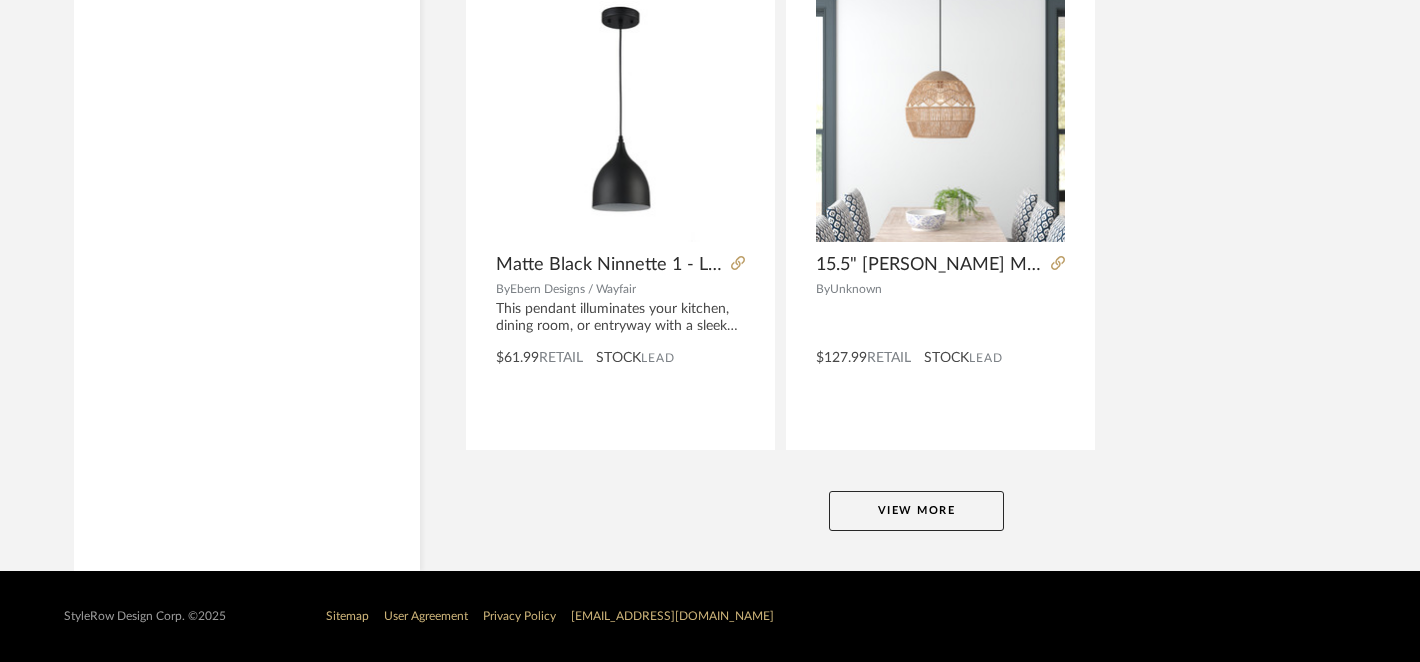 click on "View More" 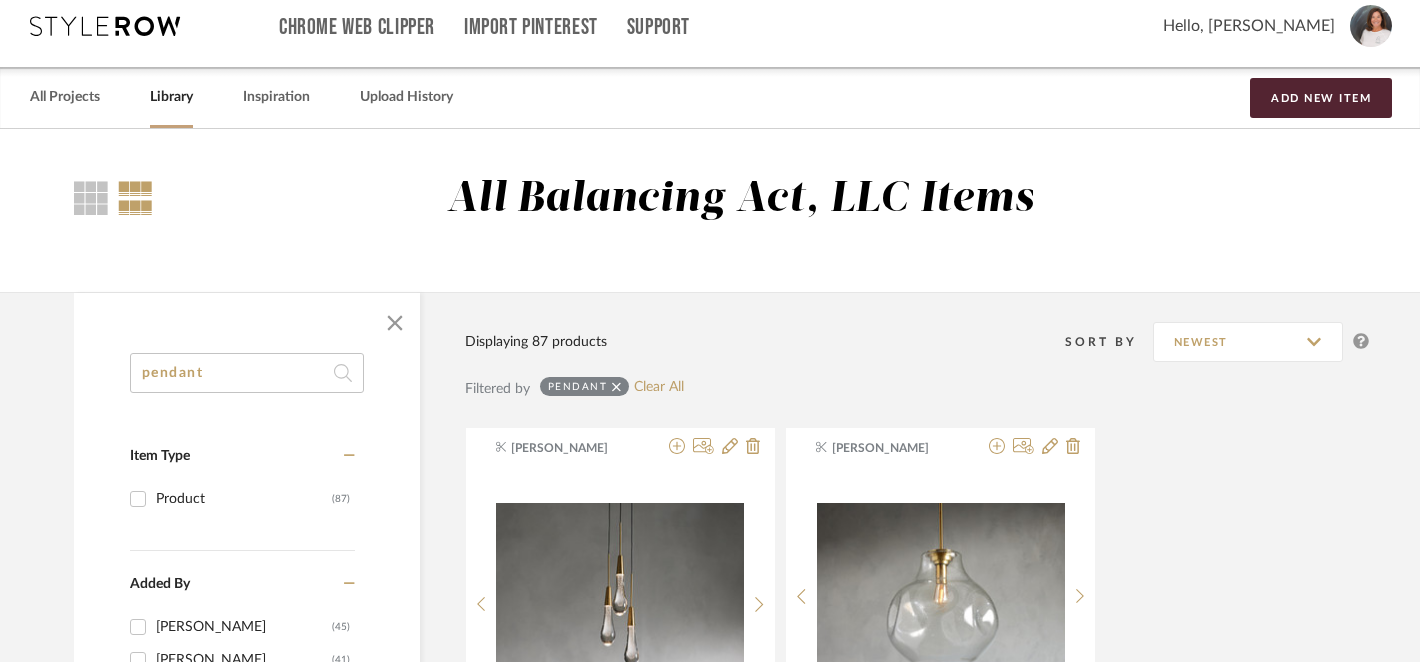 scroll, scrollTop: 0, scrollLeft: 0, axis: both 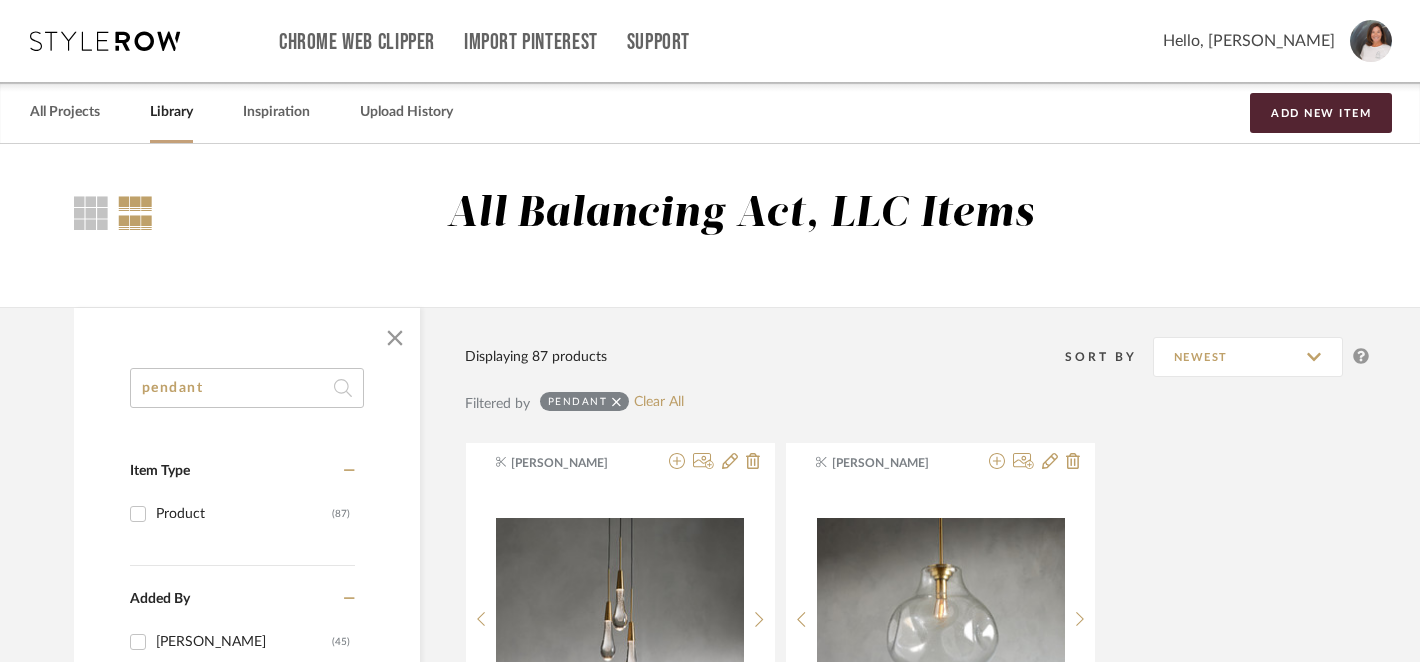 click on "pendant Item Type Product  (87)  Added By [PERSON_NAME]  (45)  [PERSON_NAME]  (41)  [PERSON_NAME]  (1)  Category  Lighting   (87)  Brand Aerin  (2)  All Modern  (1)  Arhaus  (23)  Bayou Breeze / Wayfair  (1)  Bed bath and Beyond  (1)  Build with [PERSON_NAME]  (4)  Bungalow Rose / Wayfair  (1)  [PERSON_NAME] and Company / Foundry  (1)  Ebern Designs / Wayfair  (1)  Elyona / Amazon  (1)  ET2 / Amazon  (1)  Generation Lighting / Foundry  (1)  [PERSON_NAME] Lighting / [PERSON_NAME]  (1)  [PERSON_NAME] & Main / Wayfair  (2)  Lamps Plus  (6)  See More + Price 0  7,500 +  0 7500 Upload Method Clipped  (83)  Uploaded  (4)  Lead Time Weeks In Stock" 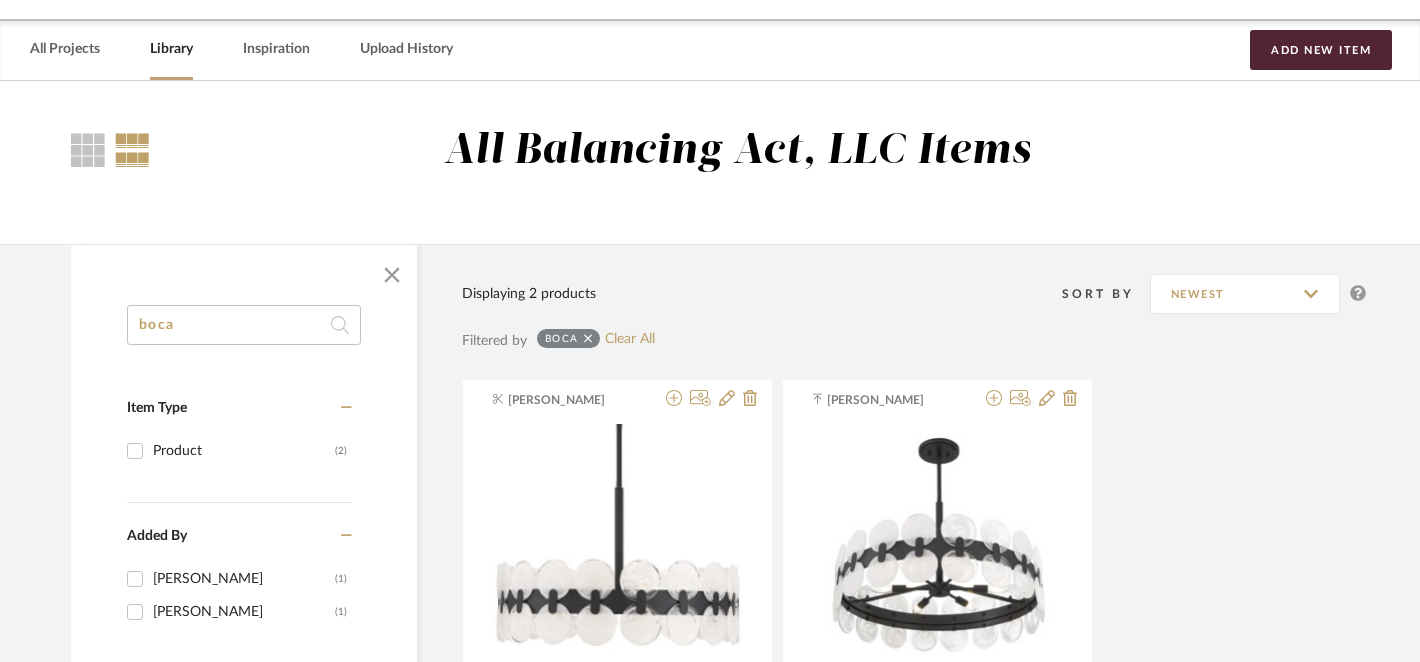scroll, scrollTop: 0, scrollLeft: 3, axis: horizontal 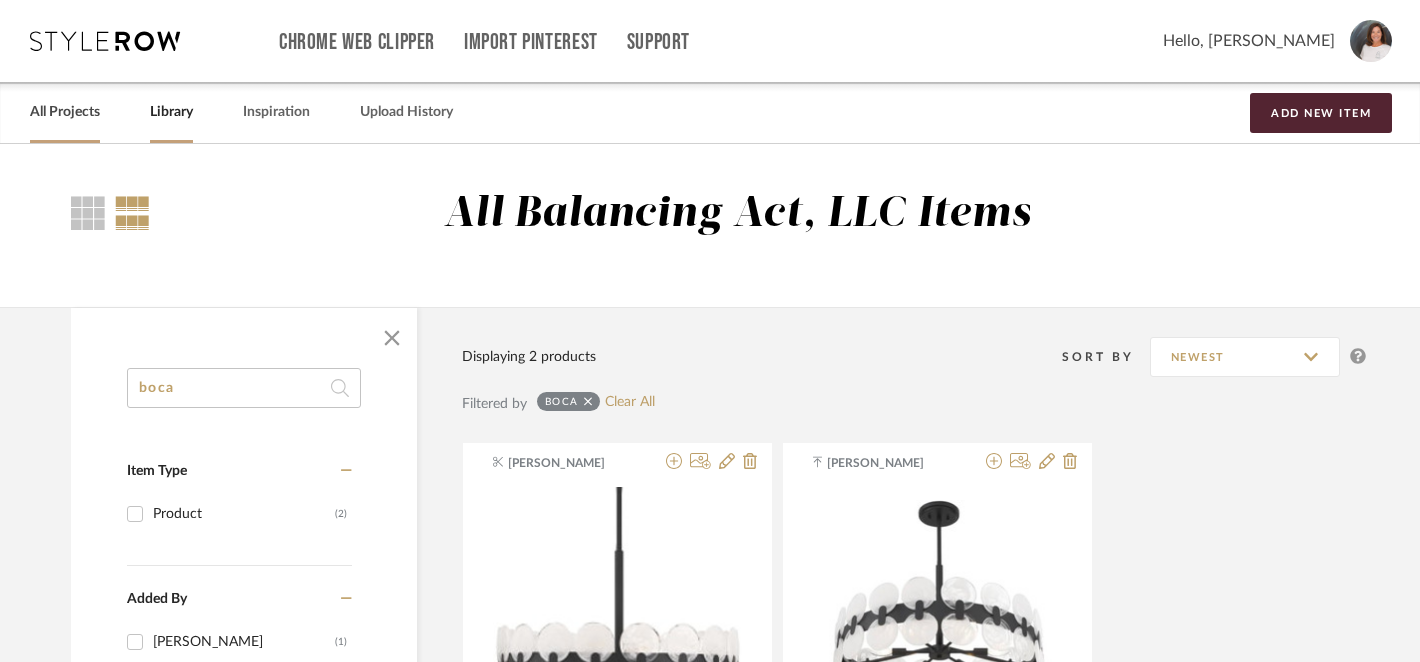 type on "boca" 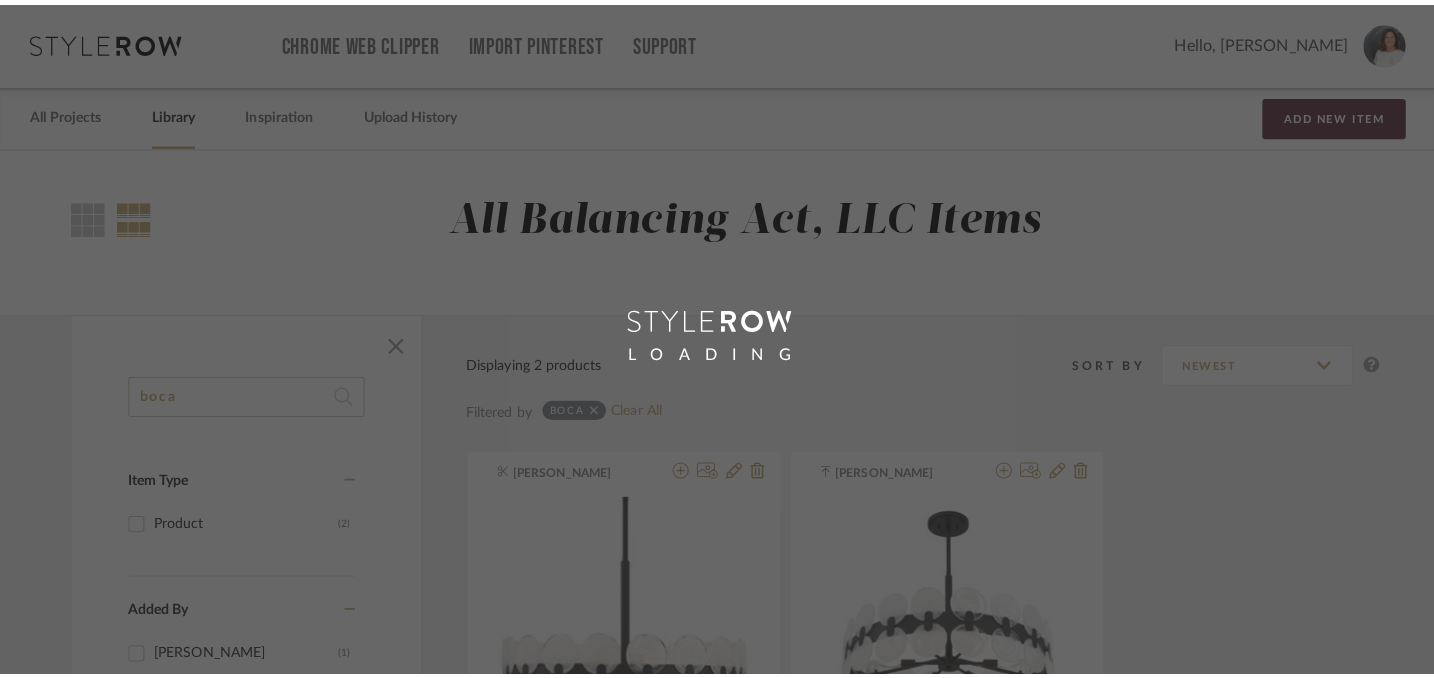 scroll, scrollTop: 0, scrollLeft: 0, axis: both 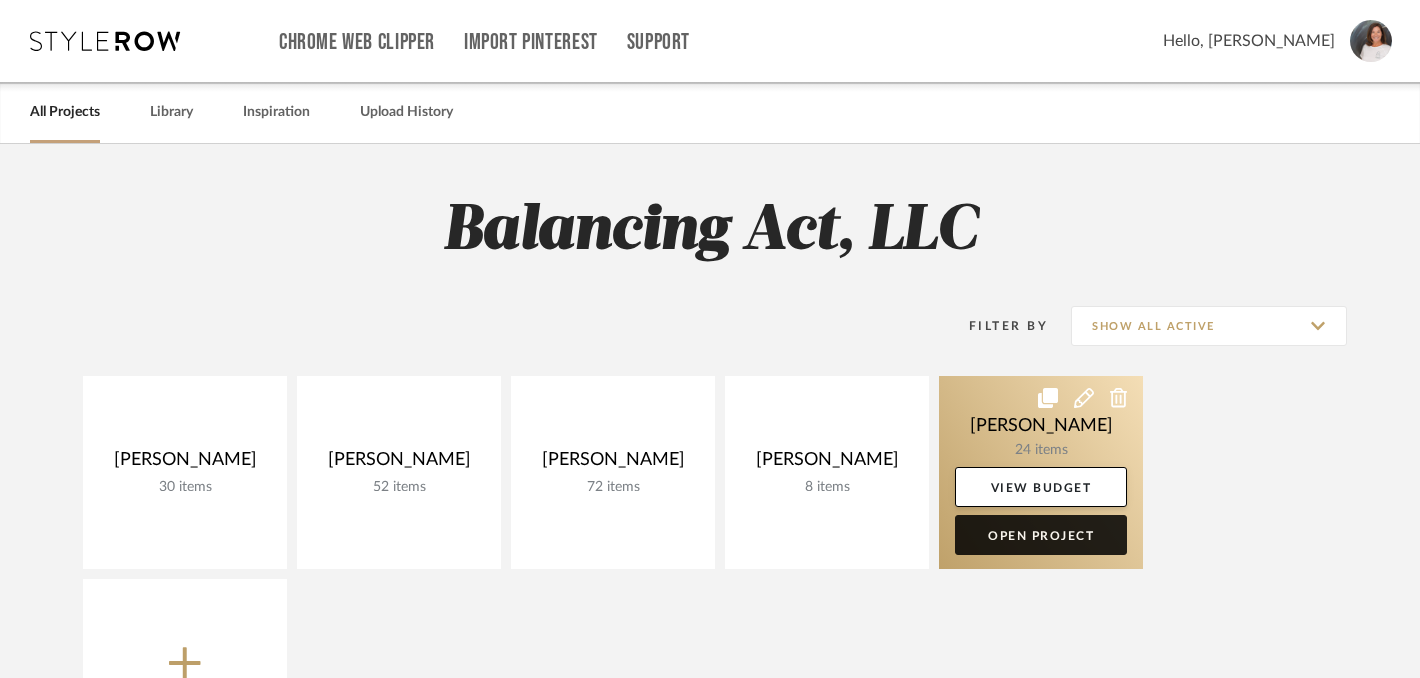 click on "Open Project" 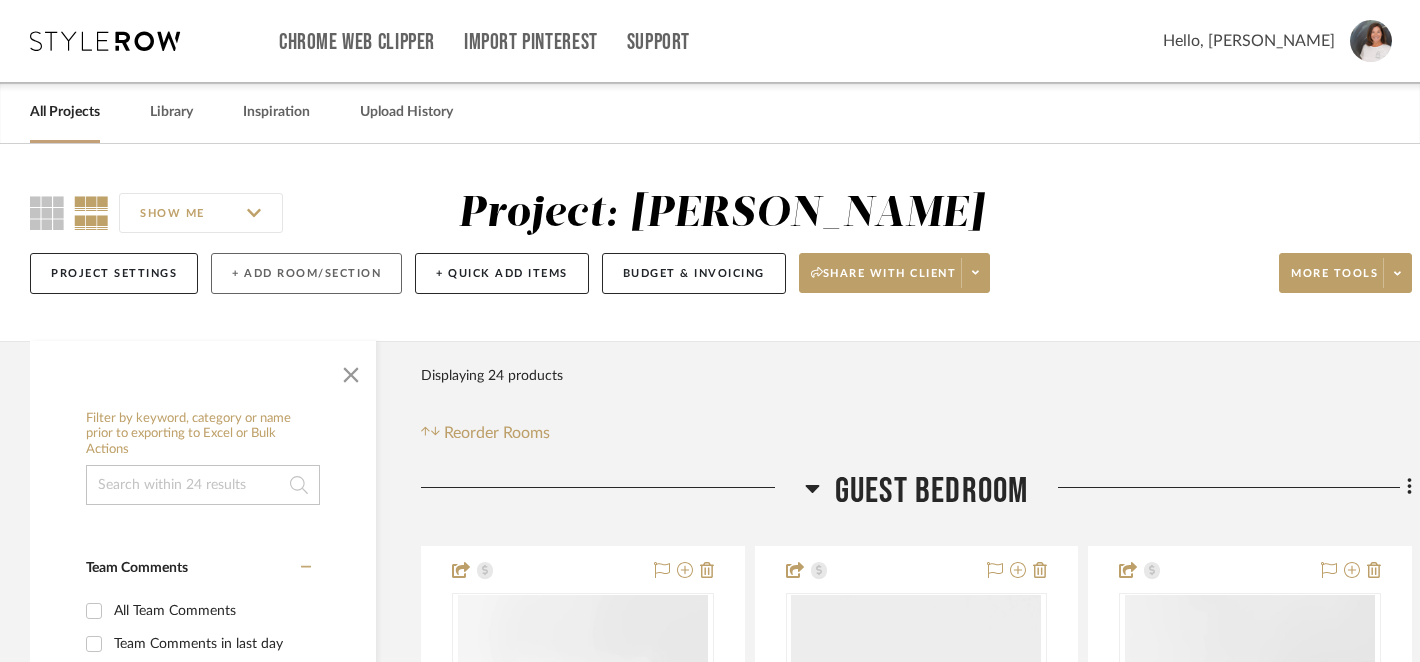 click on "+ Add Room/Section" 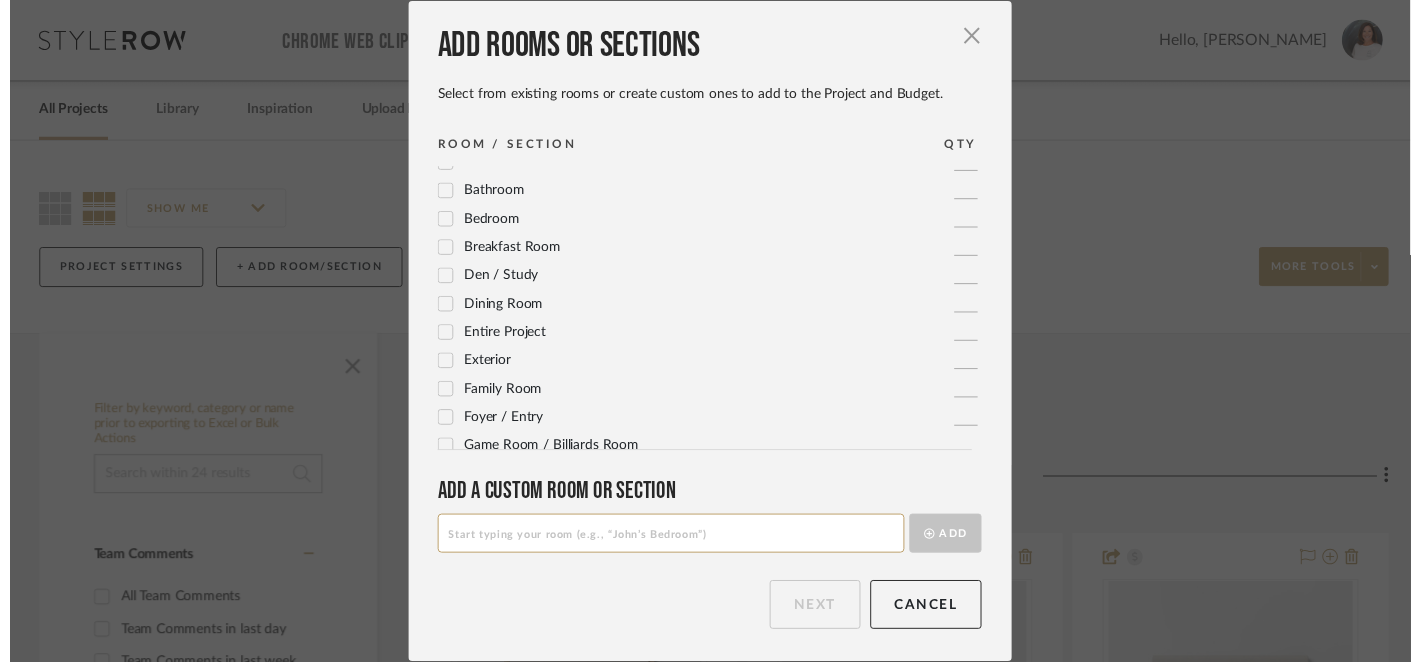 scroll, scrollTop: 0, scrollLeft: 0, axis: both 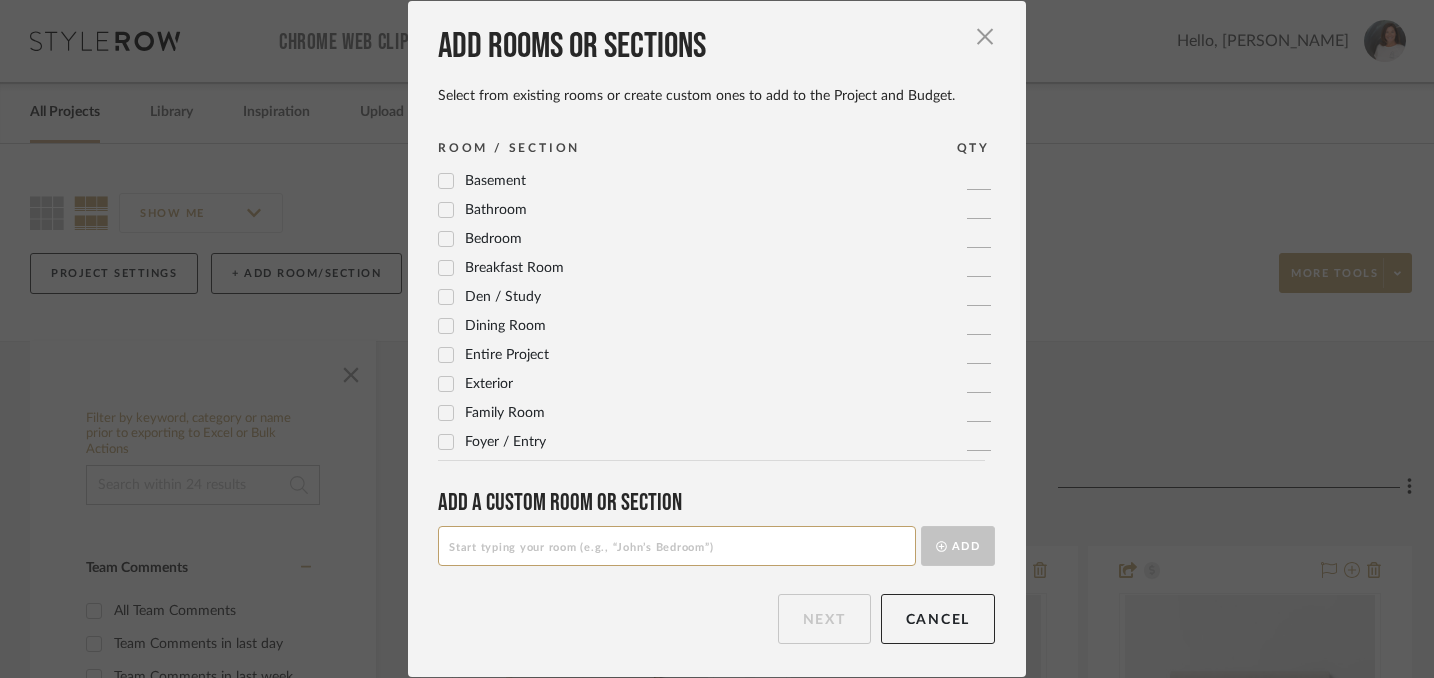 click 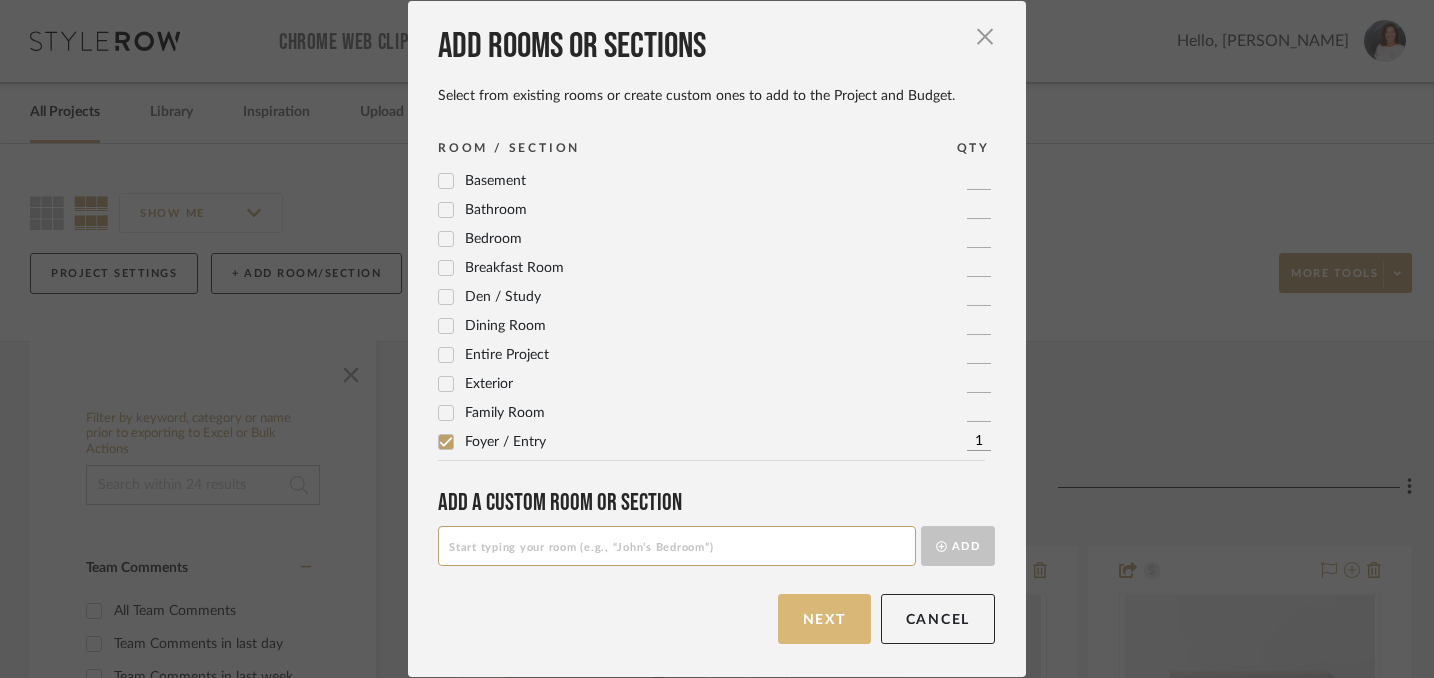 click on "Next" at bounding box center (824, 619) 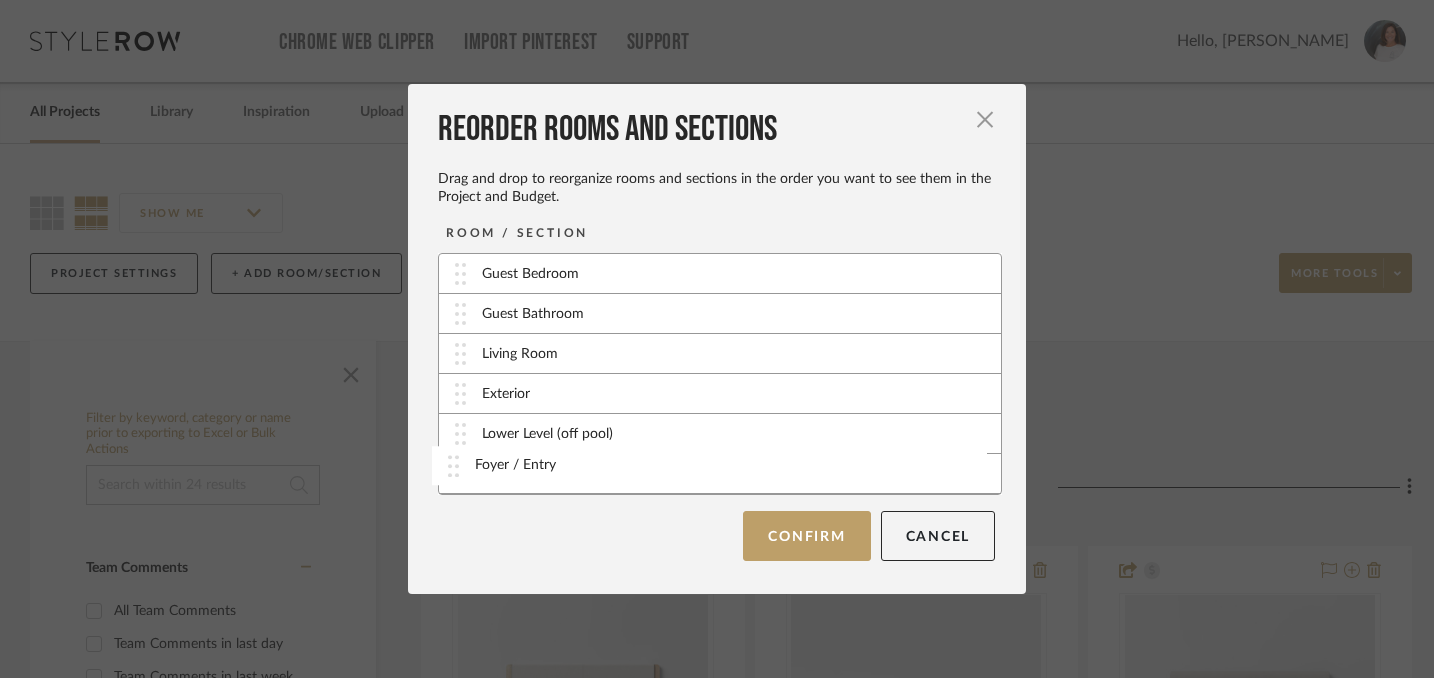 type 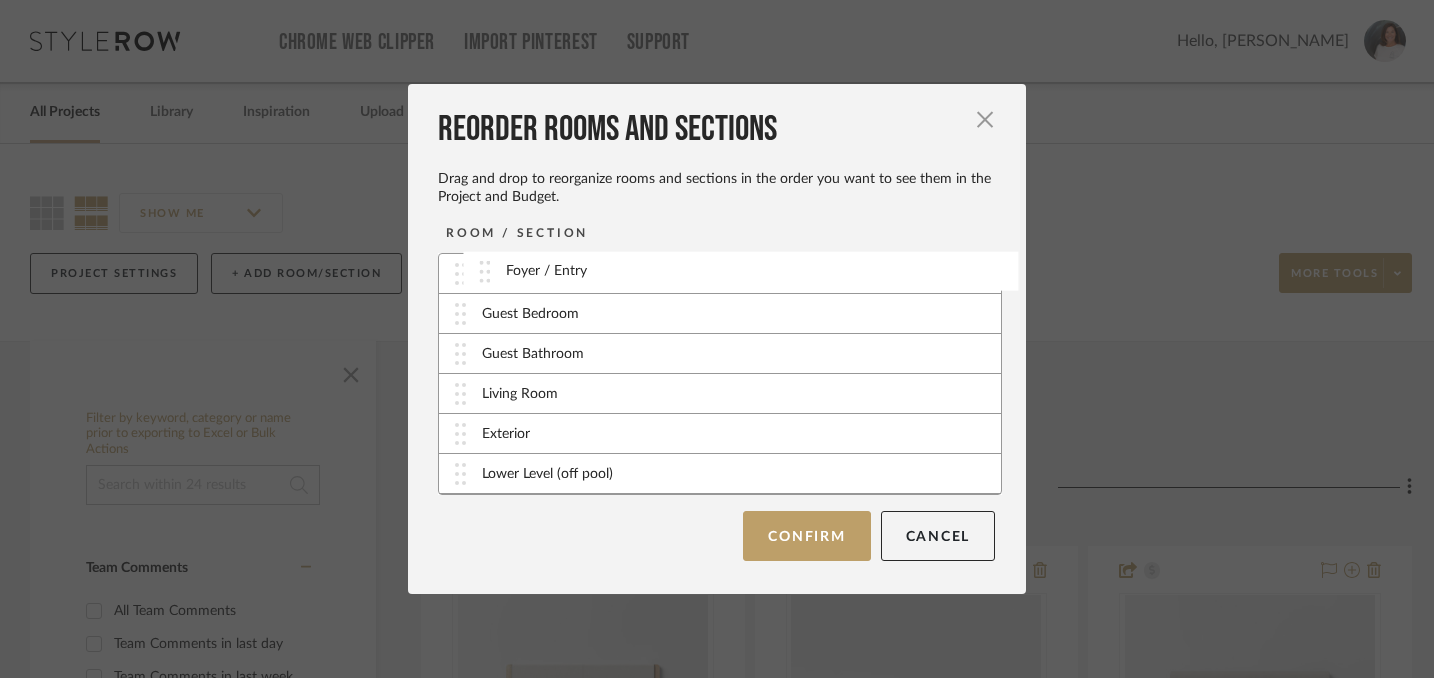 drag, startPoint x: 455, startPoint y: 474, endPoint x: 486, endPoint y: 271, distance: 205.35335 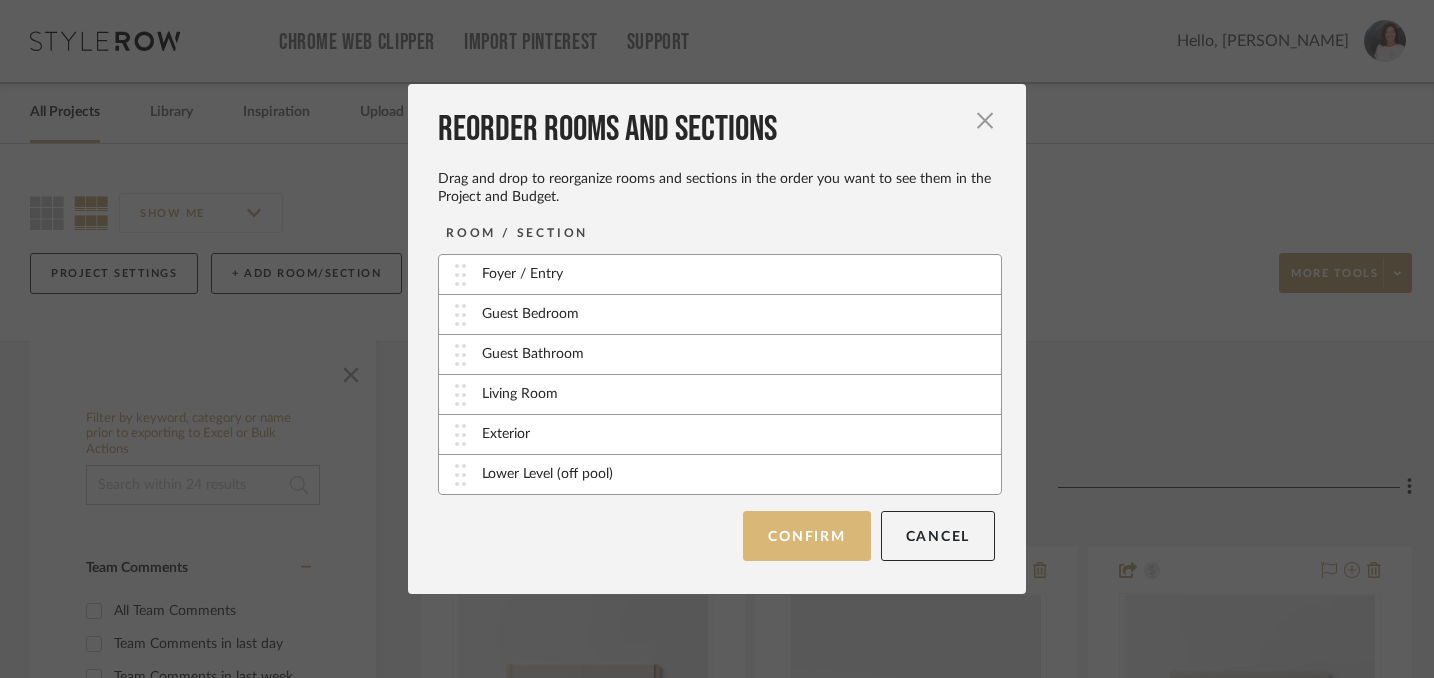 click on "Confirm" at bounding box center (806, 536) 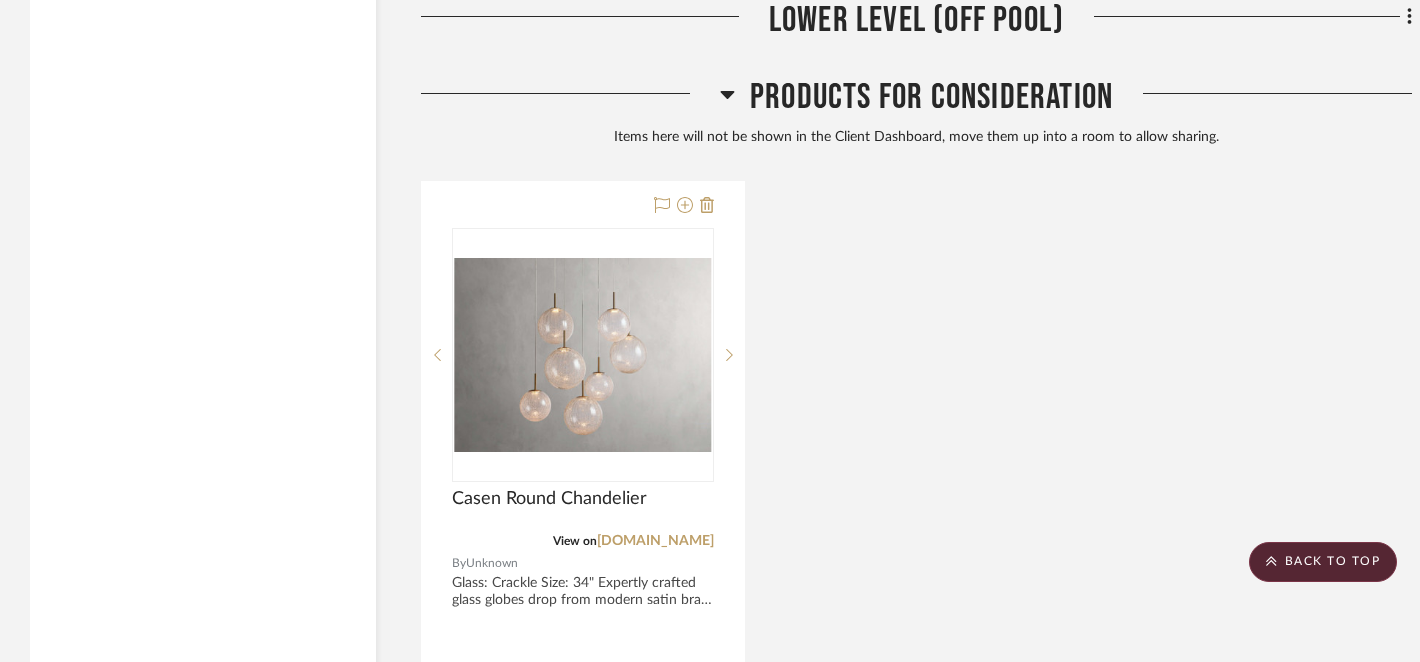 scroll, scrollTop: 4685, scrollLeft: 0, axis: vertical 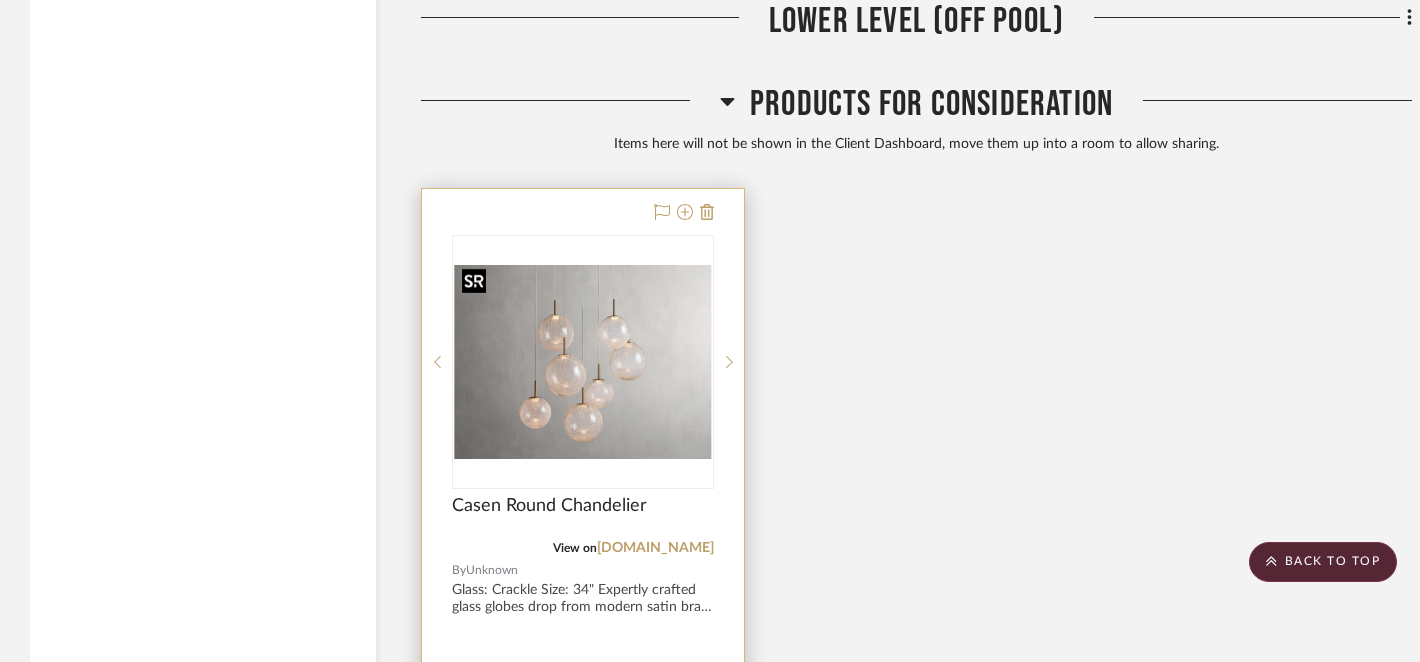click at bounding box center (583, 362) 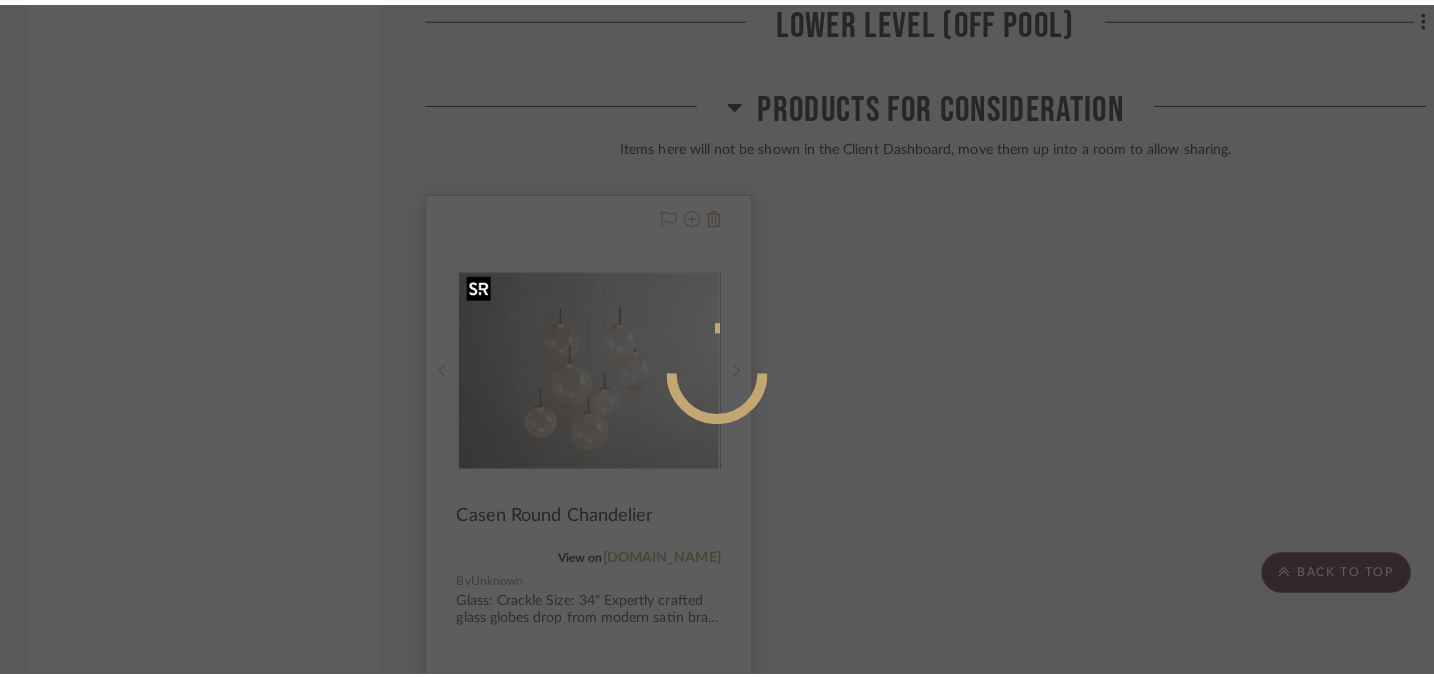scroll, scrollTop: 0, scrollLeft: 0, axis: both 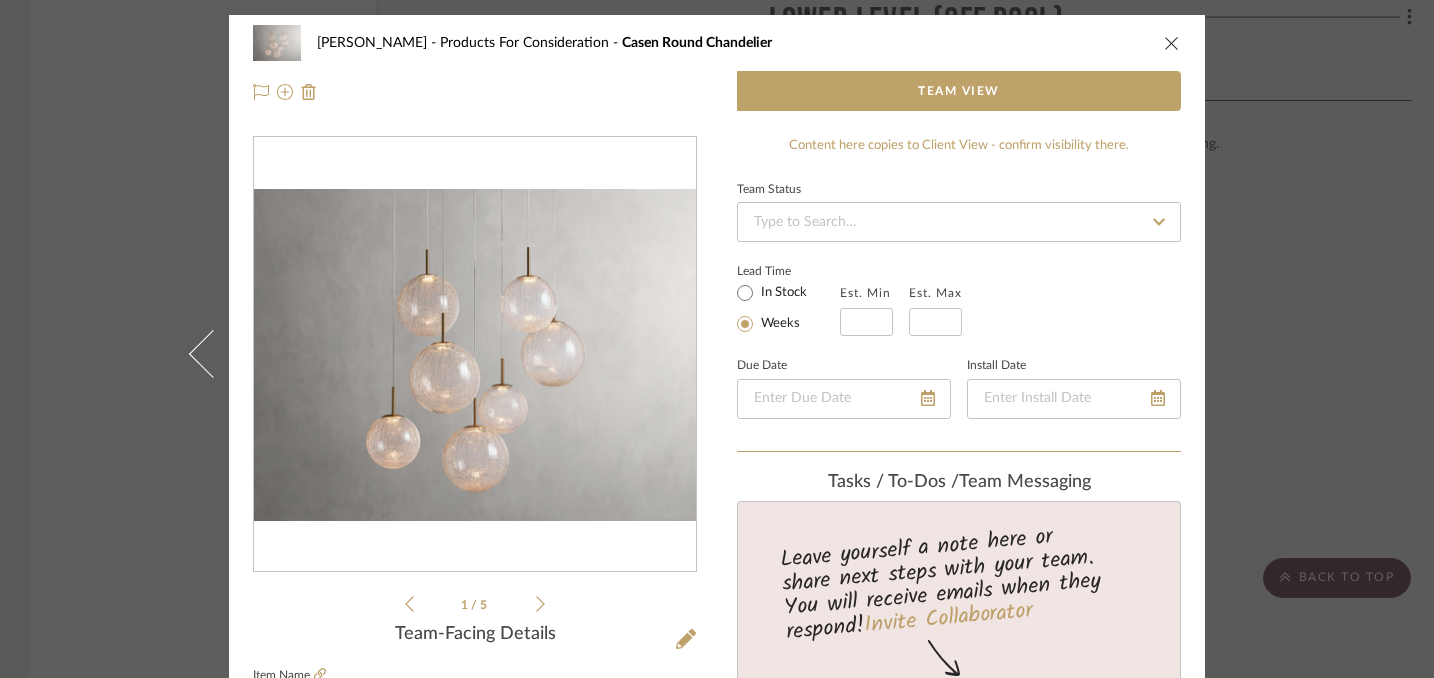 click at bounding box center (1172, 43) 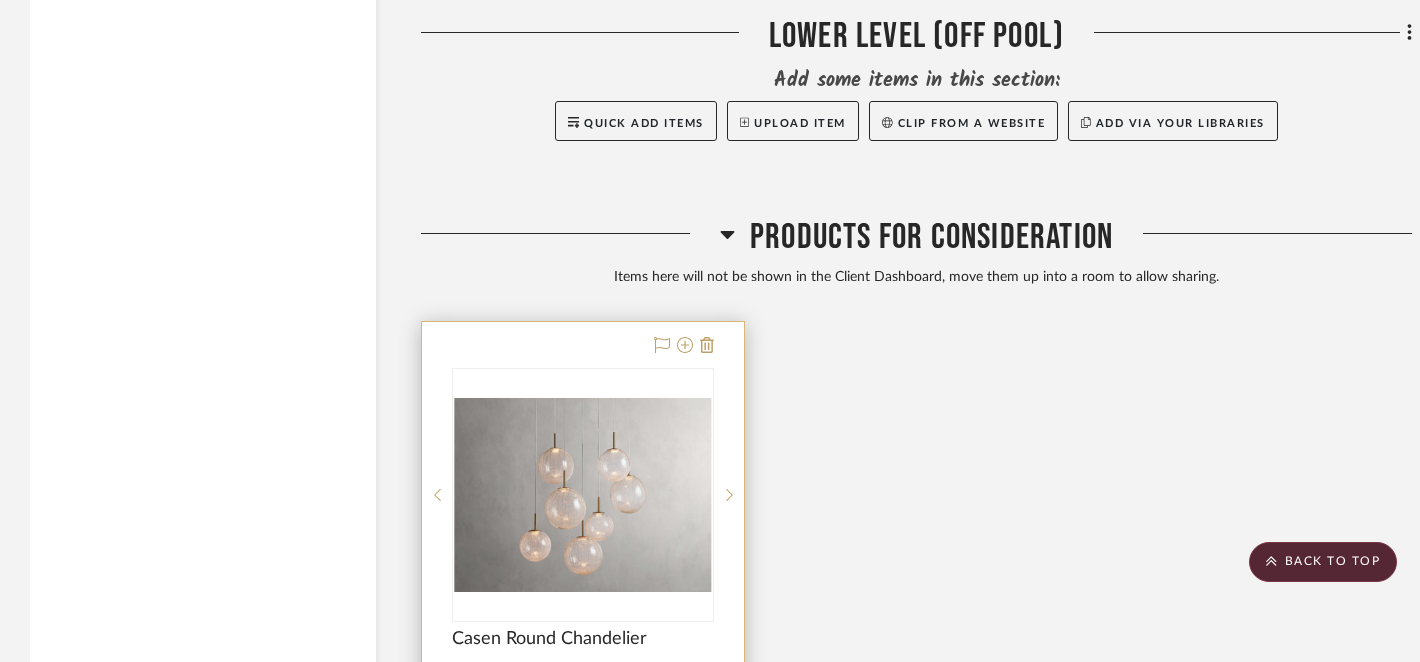 scroll, scrollTop: 4550, scrollLeft: 0, axis: vertical 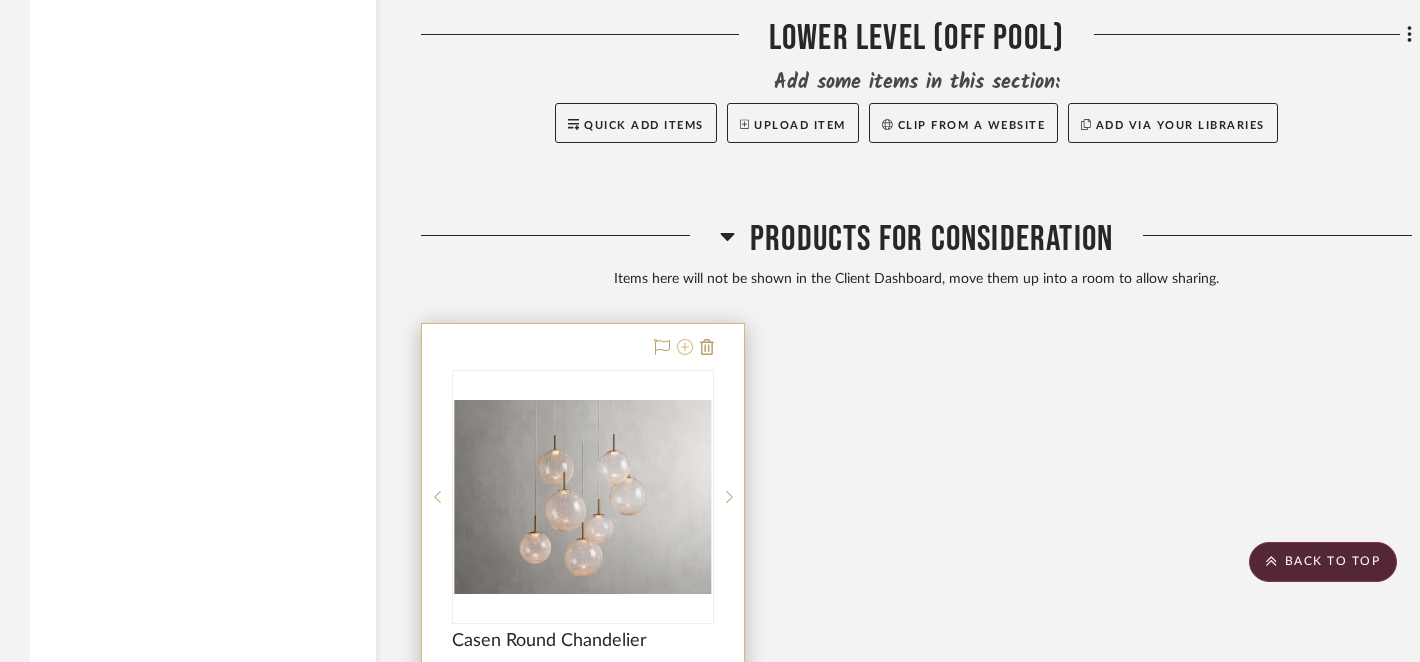 click 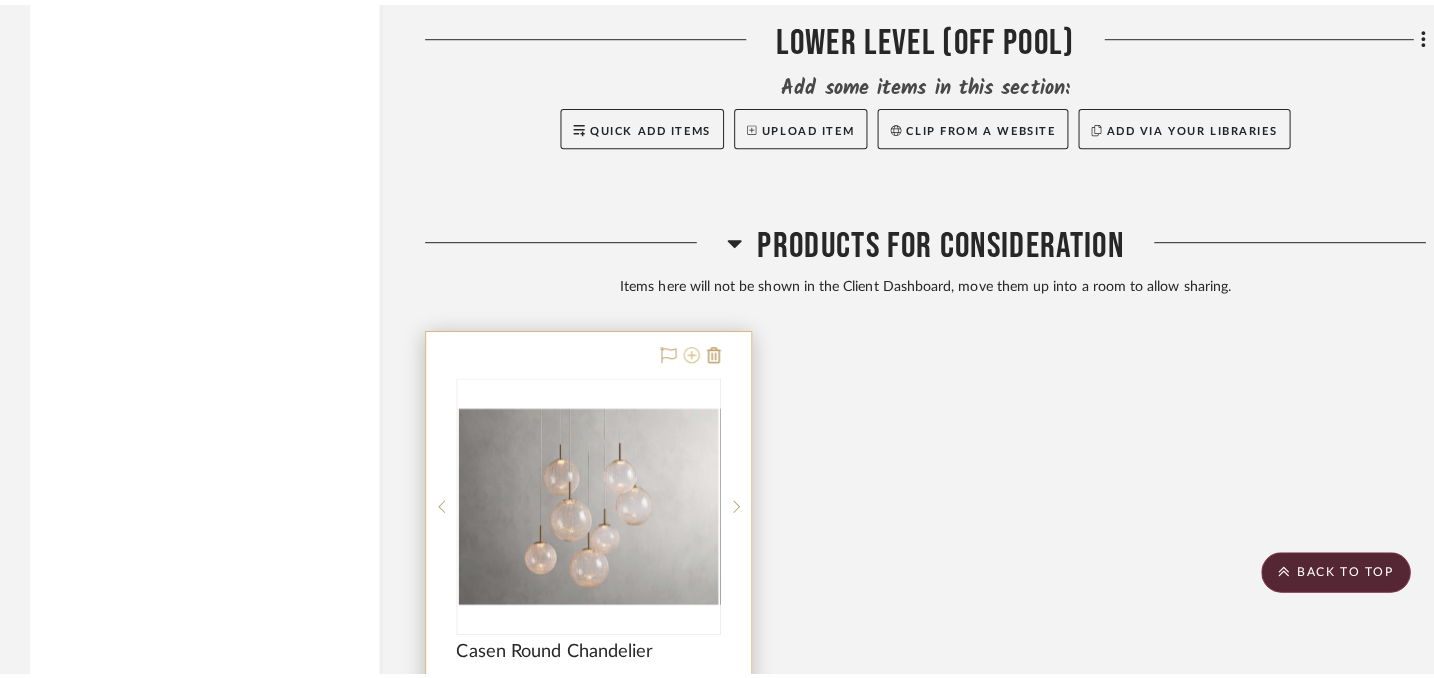 scroll, scrollTop: 0, scrollLeft: 0, axis: both 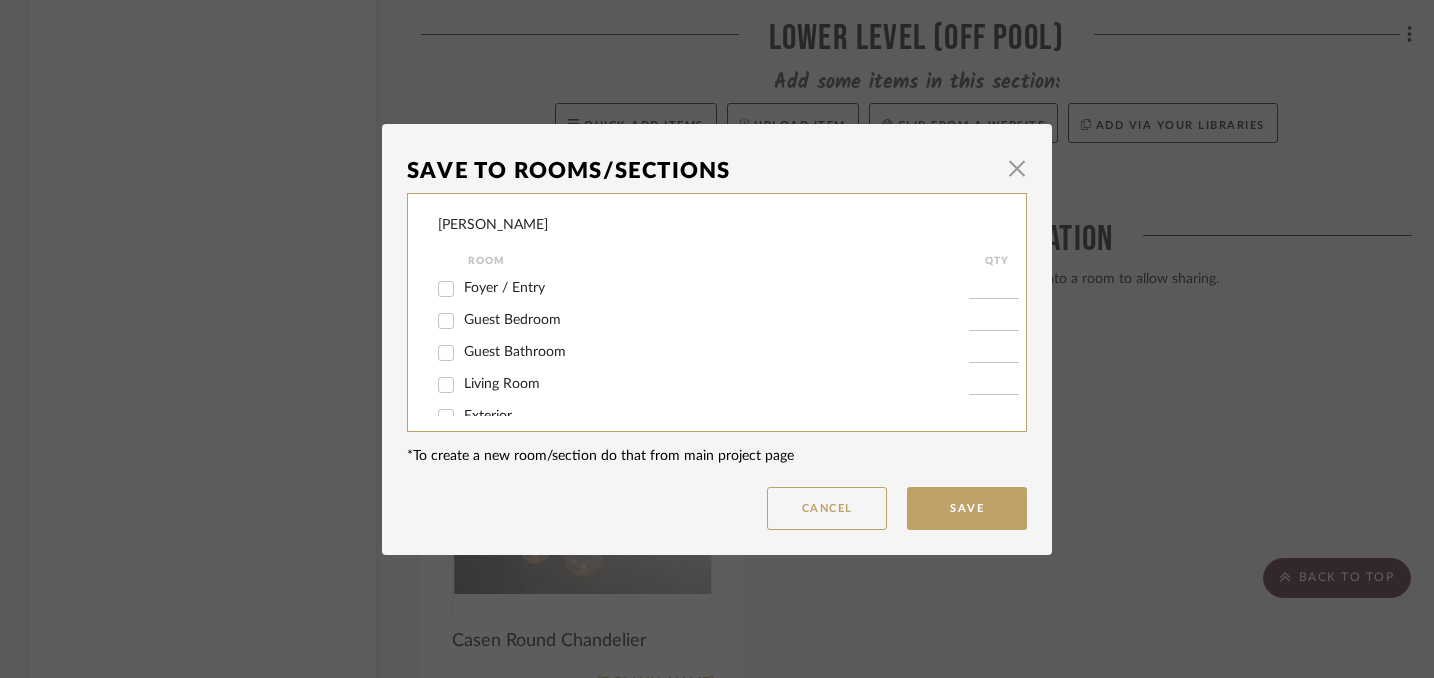 click on "Foyer / Entry" at bounding box center [446, 289] 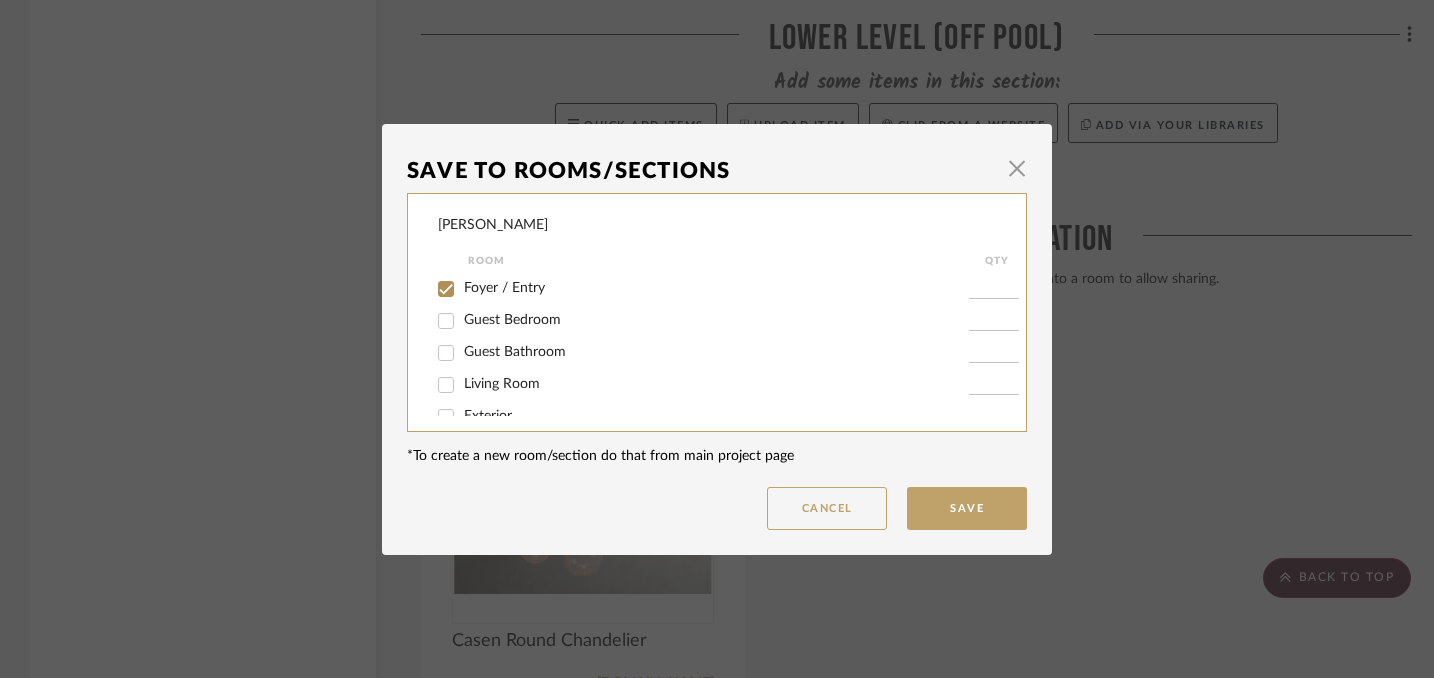 checkbox on "true" 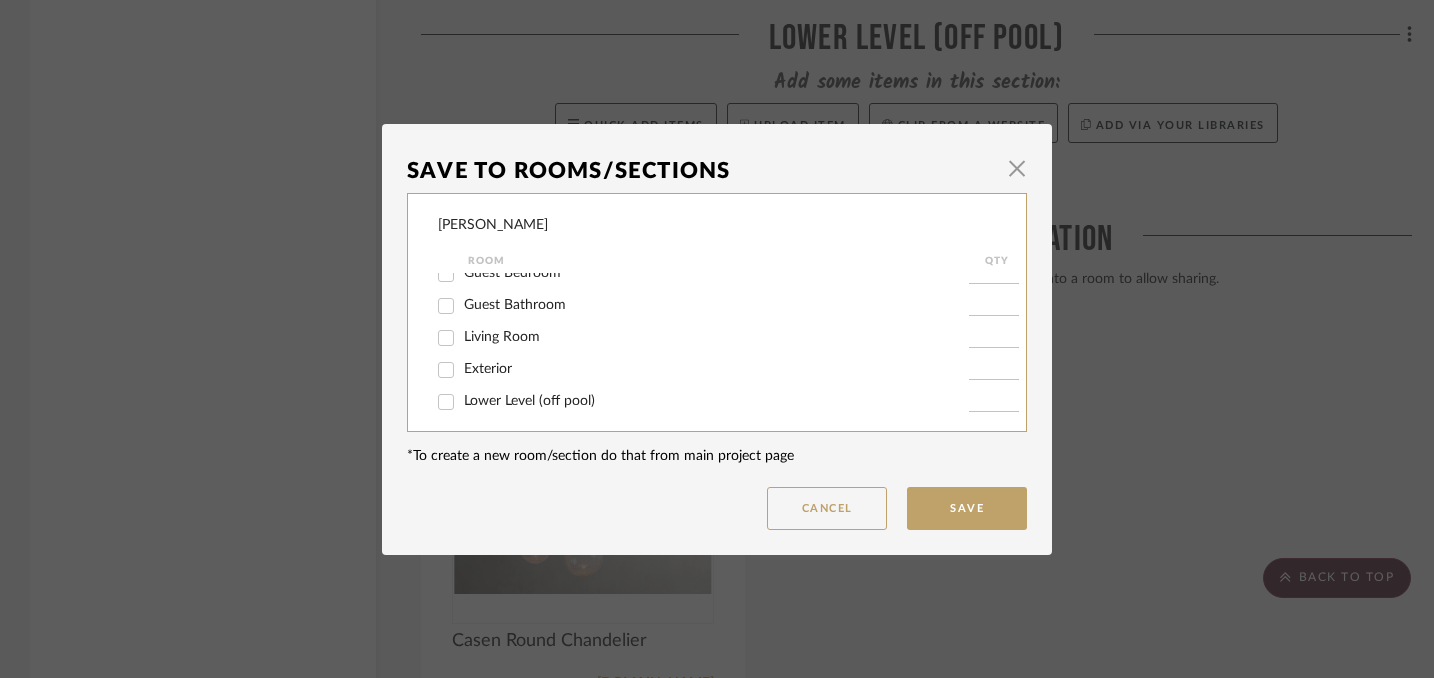 scroll, scrollTop: 59, scrollLeft: 0, axis: vertical 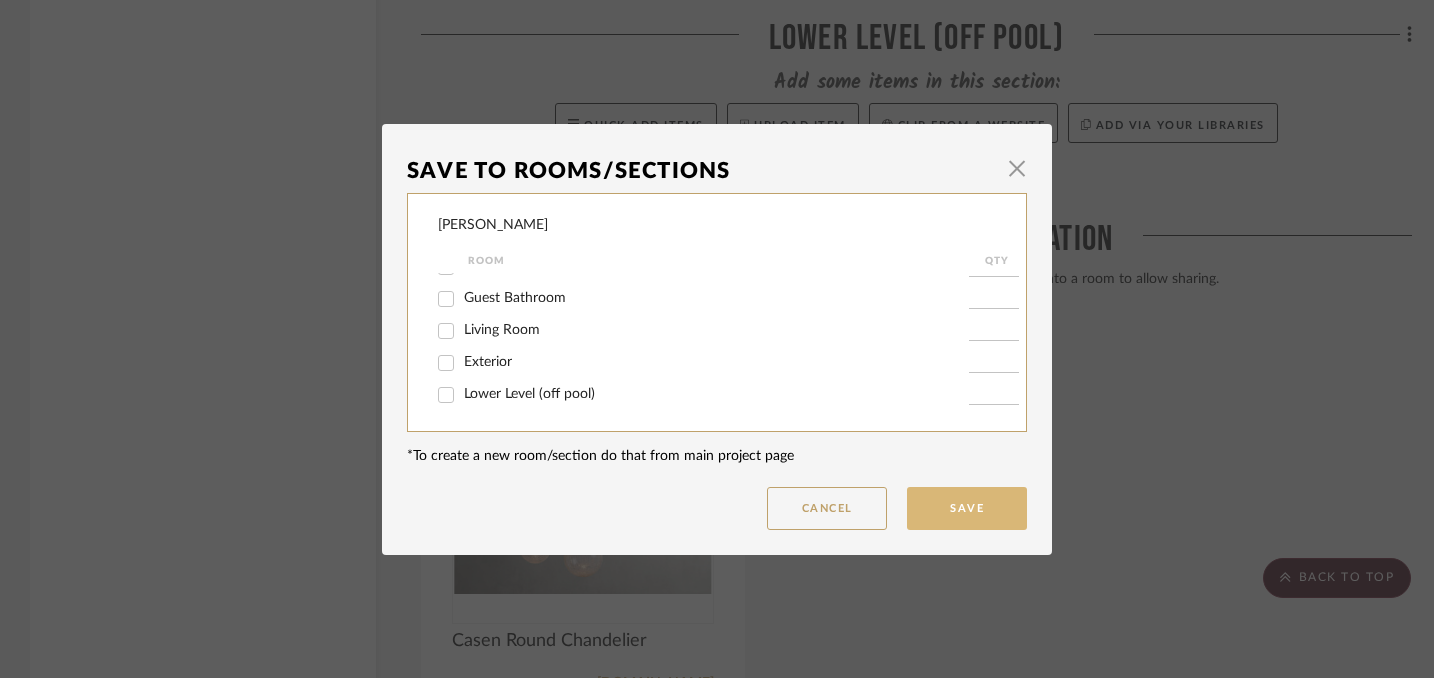 click on "Save" at bounding box center (967, 508) 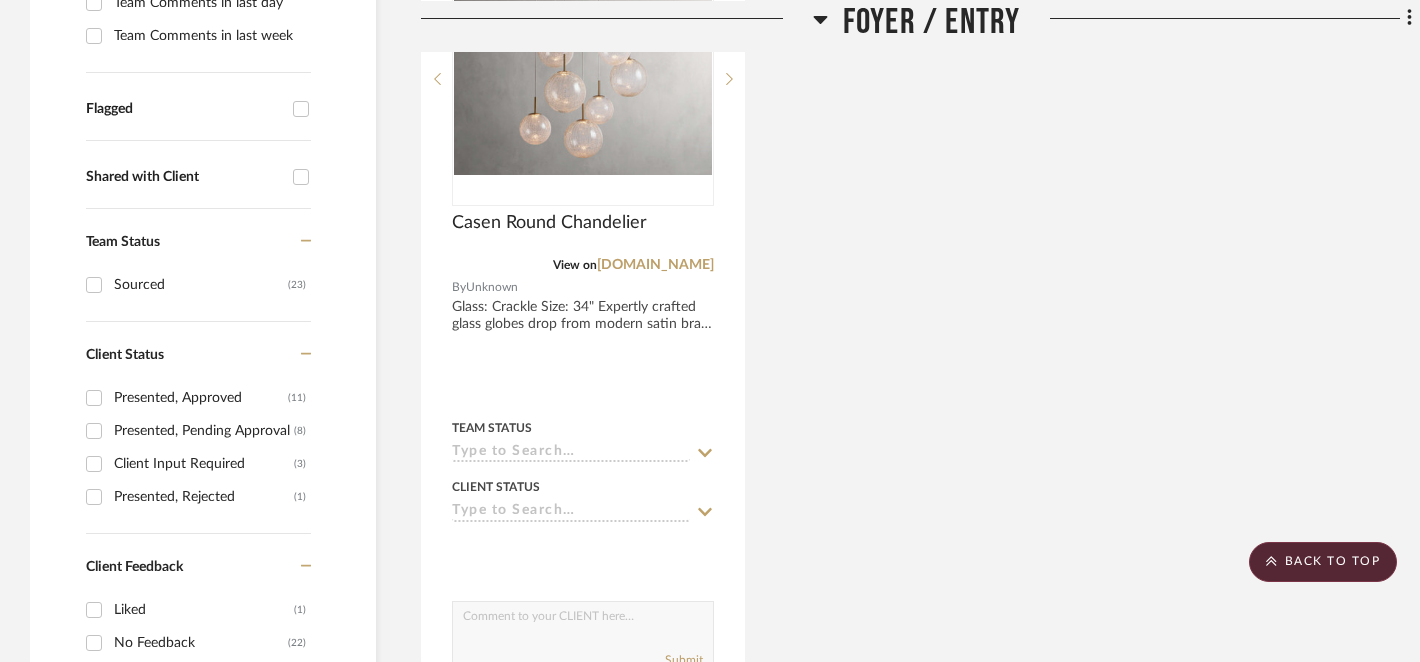 scroll, scrollTop: 634, scrollLeft: 0, axis: vertical 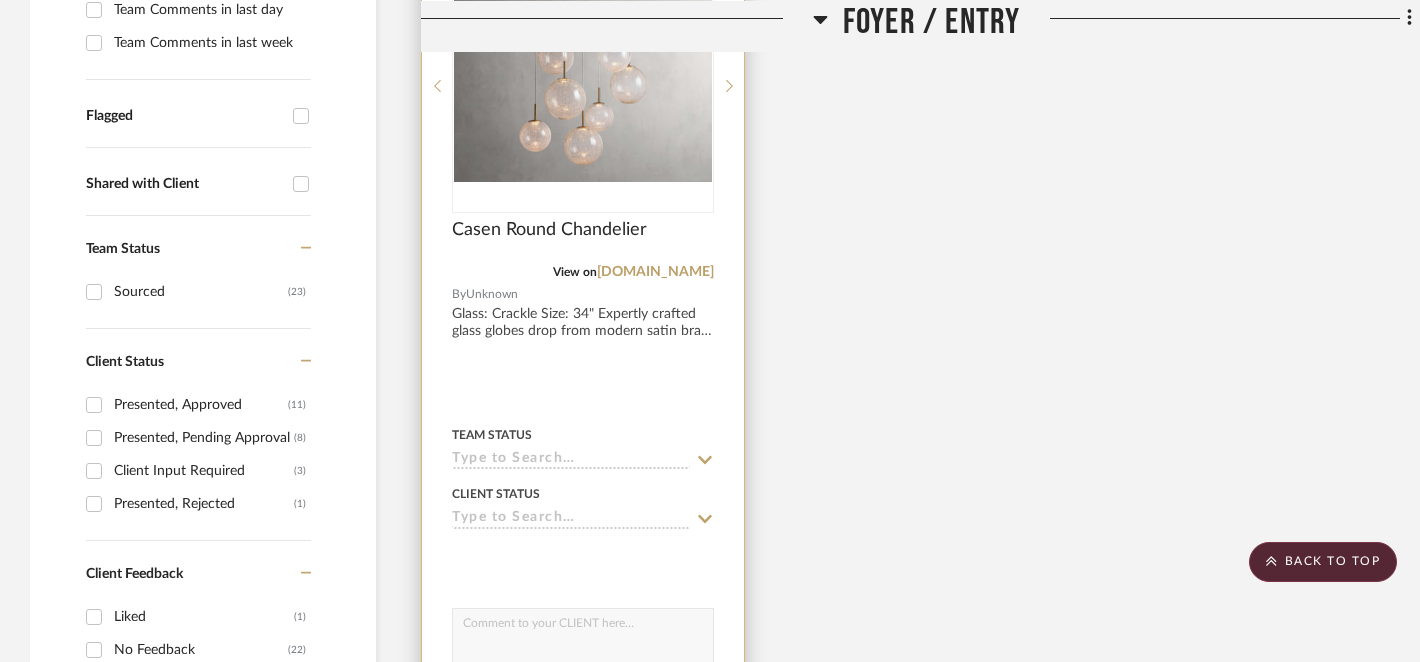 click 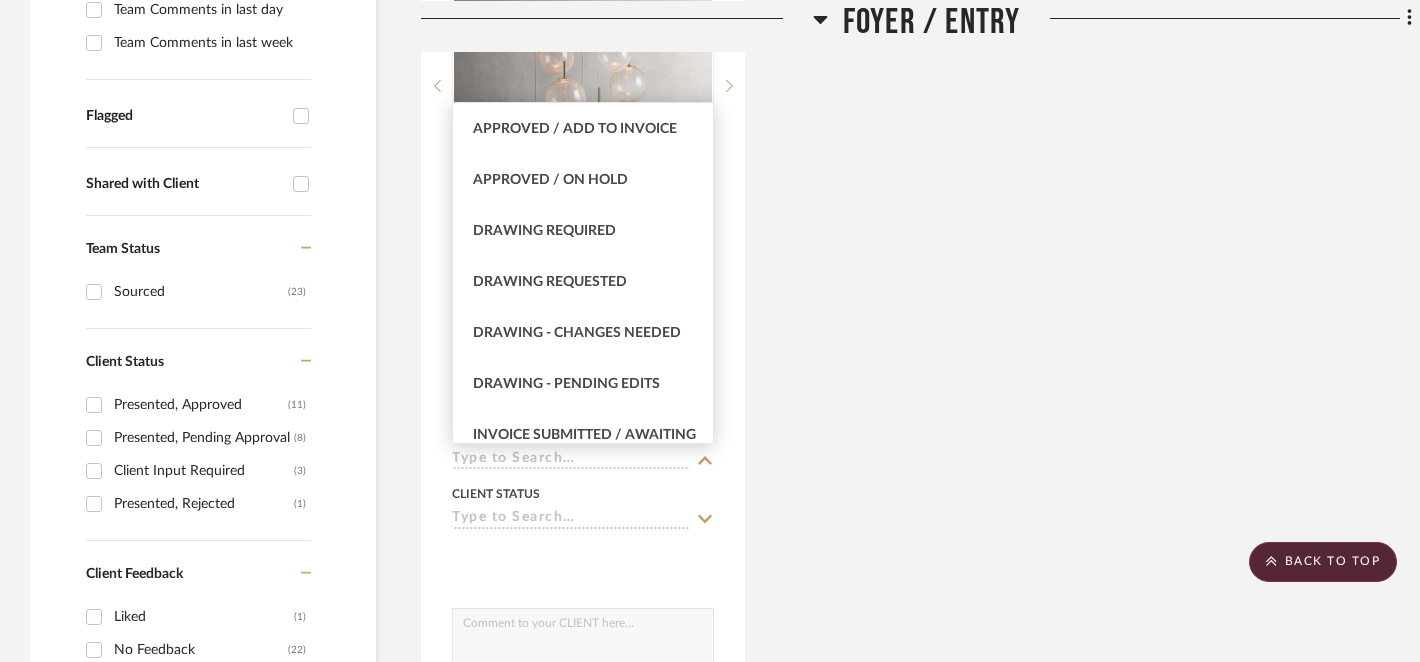 scroll, scrollTop: 1183, scrollLeft: 0, axis: vertical 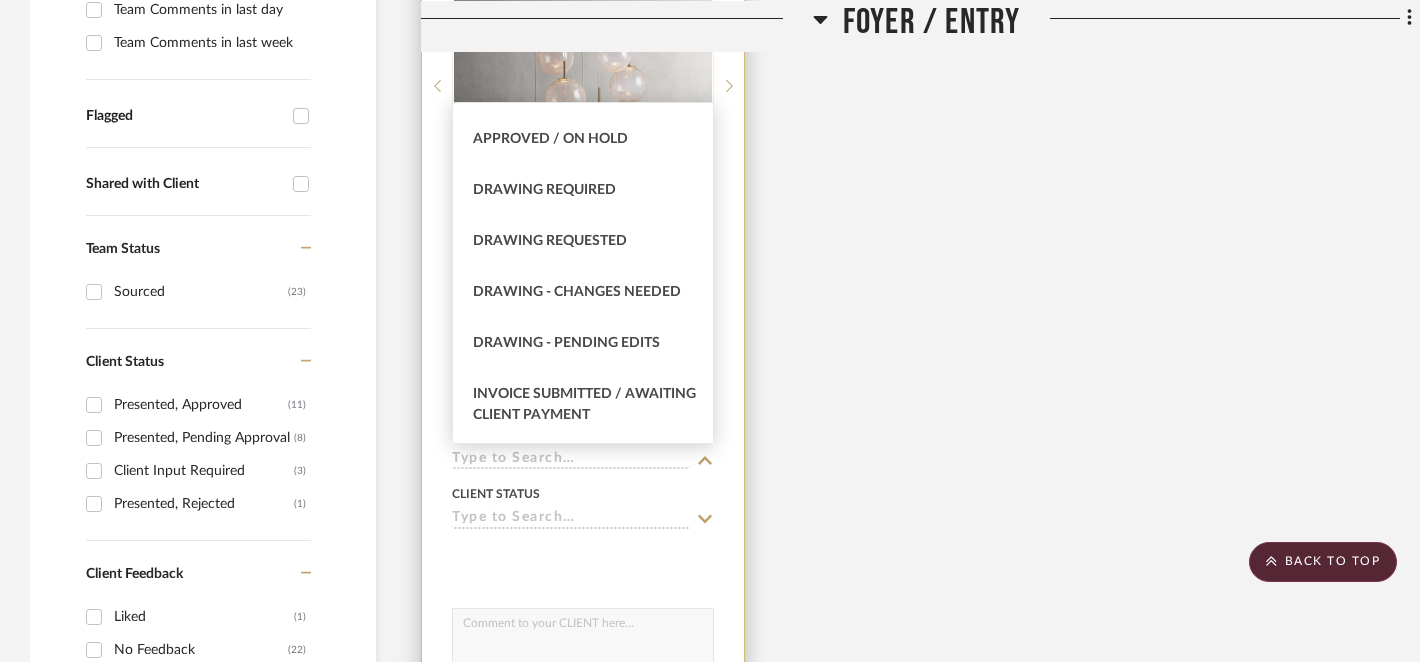 click at bounding box center [583, 559] 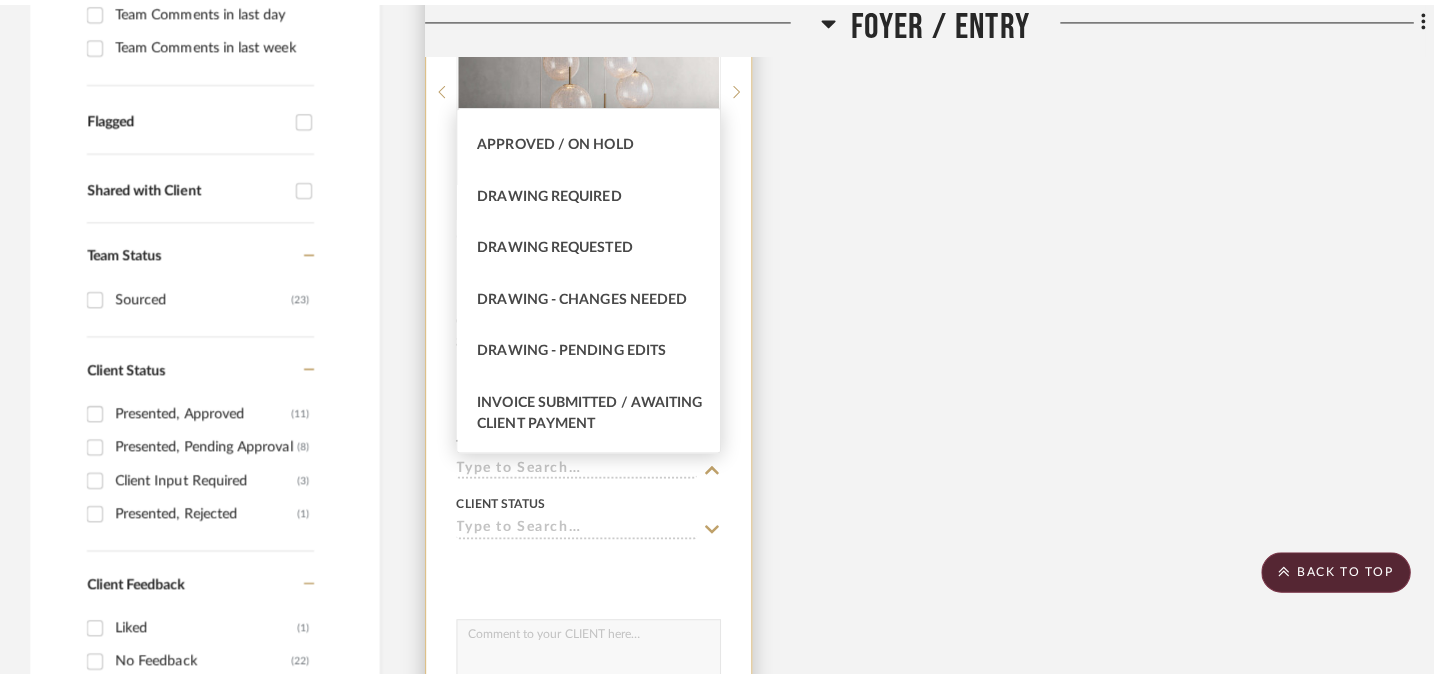 scroll, scrollTop: 0, scrollLeft: 0, axis: both 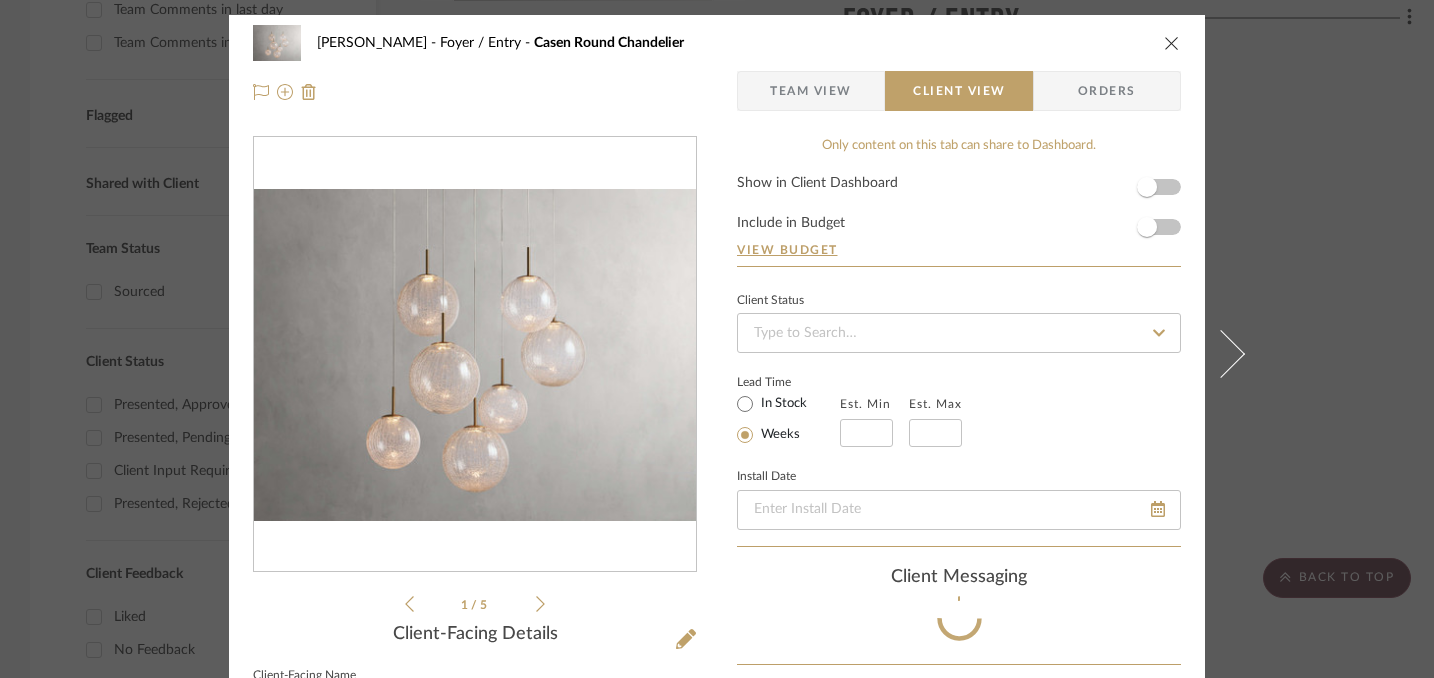 type 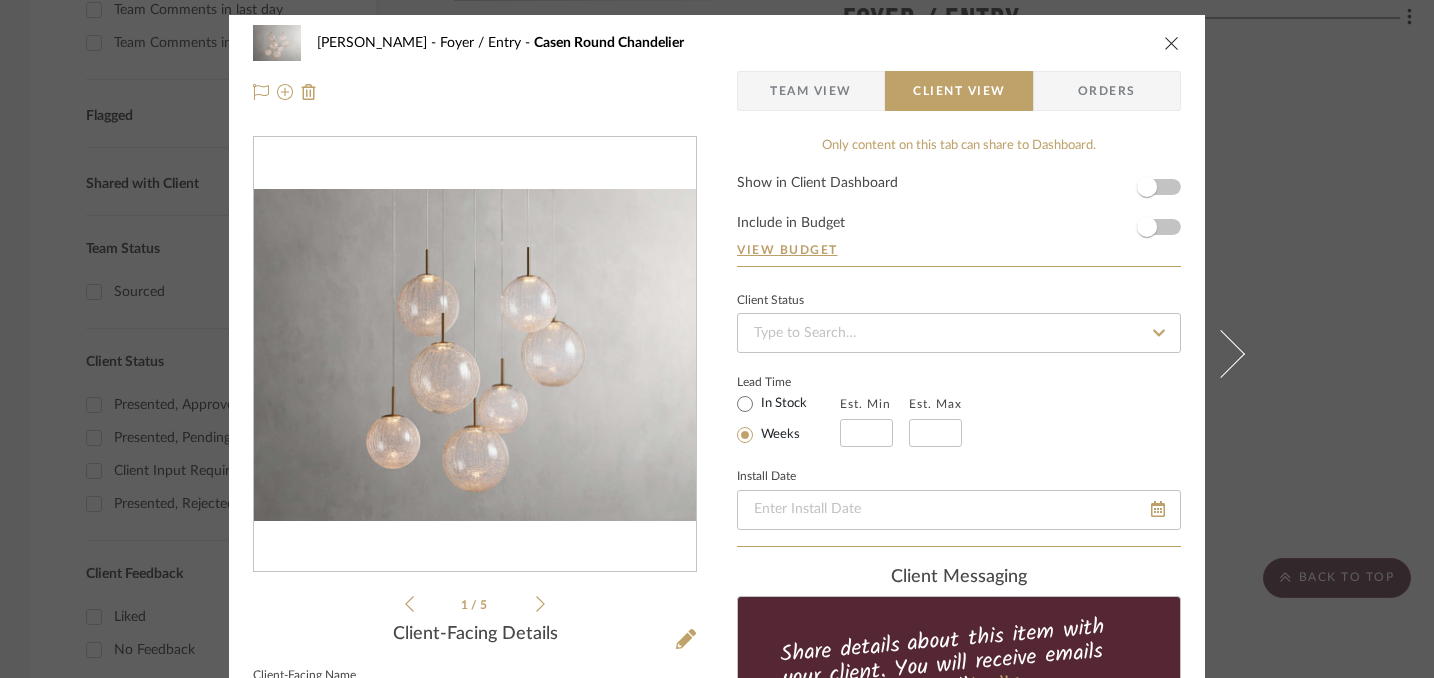 click at bounding box center [1172, 43] 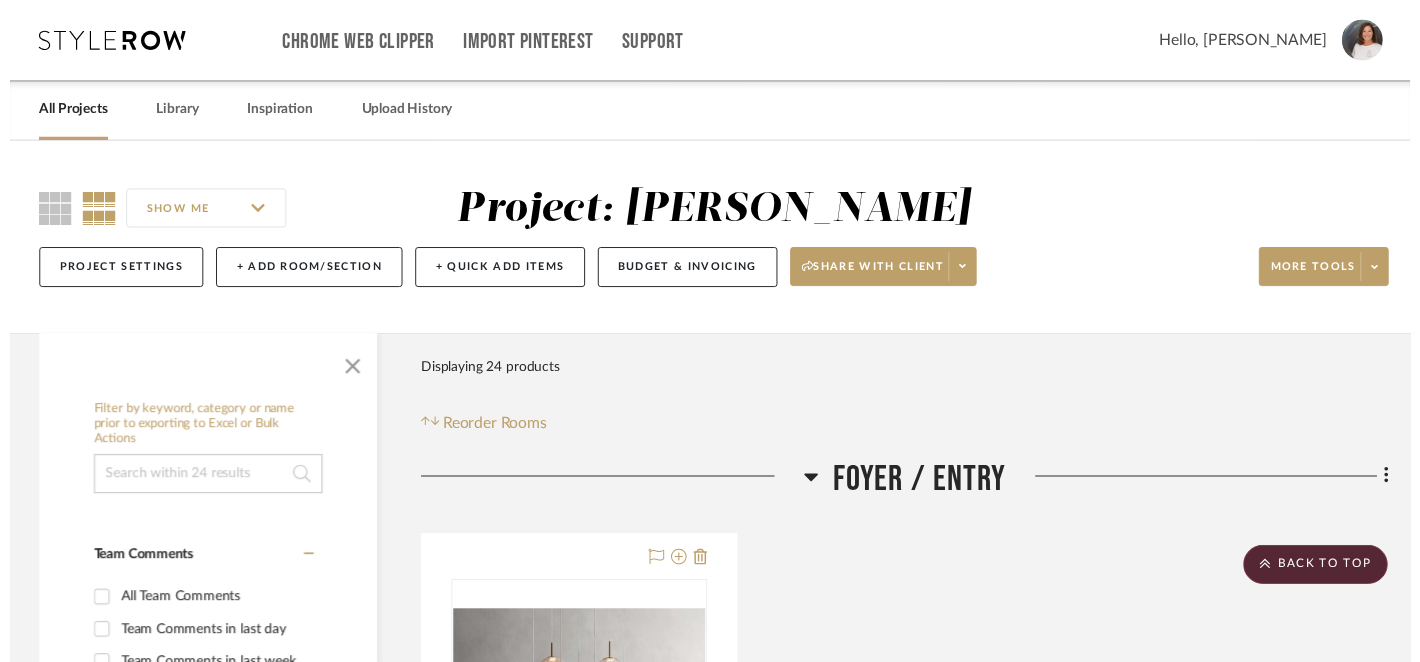 scroll, scrollTop: 634, scrollLeft: 0, axis: vertical 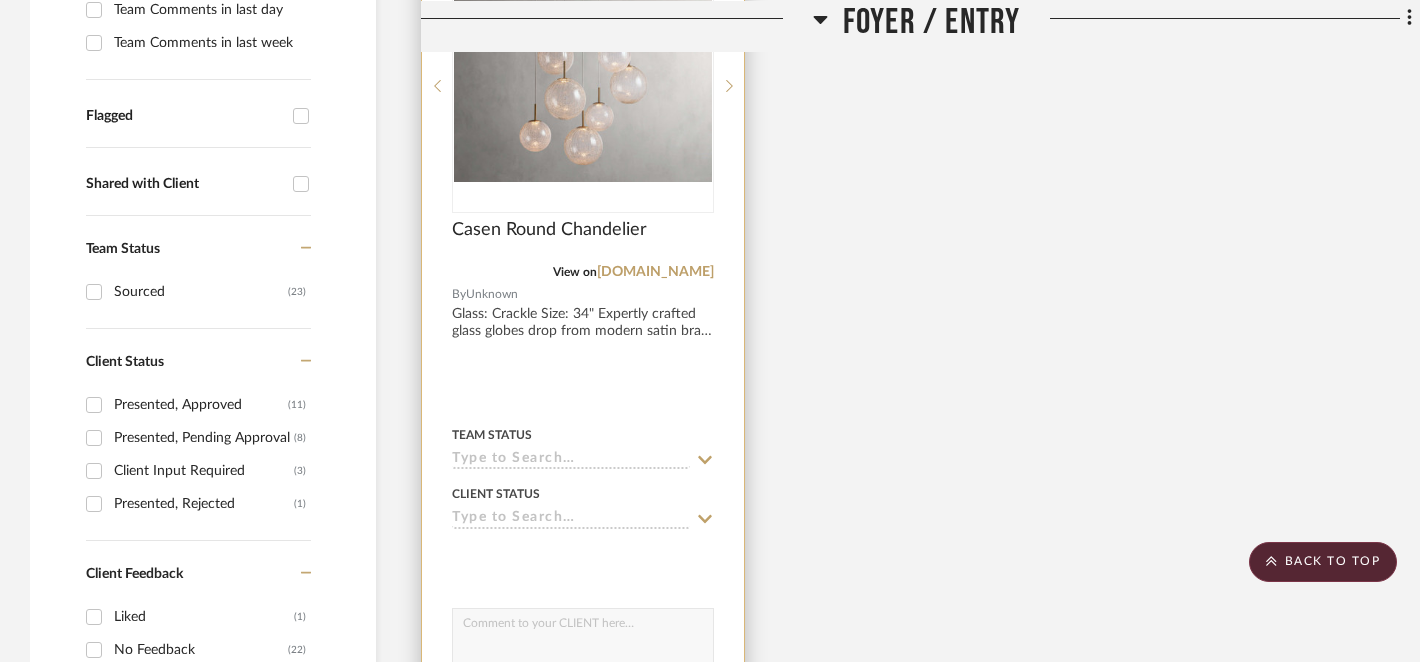 click at bounding box center (583, 628) 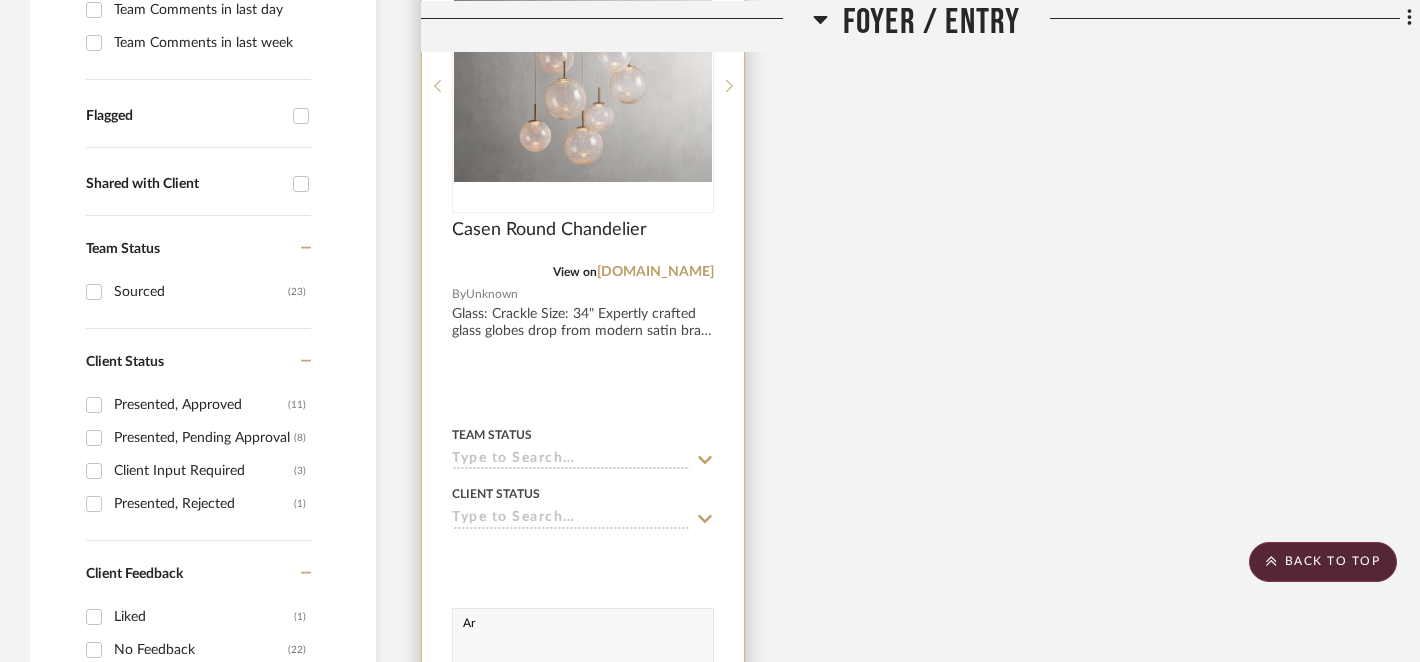 type on "A" 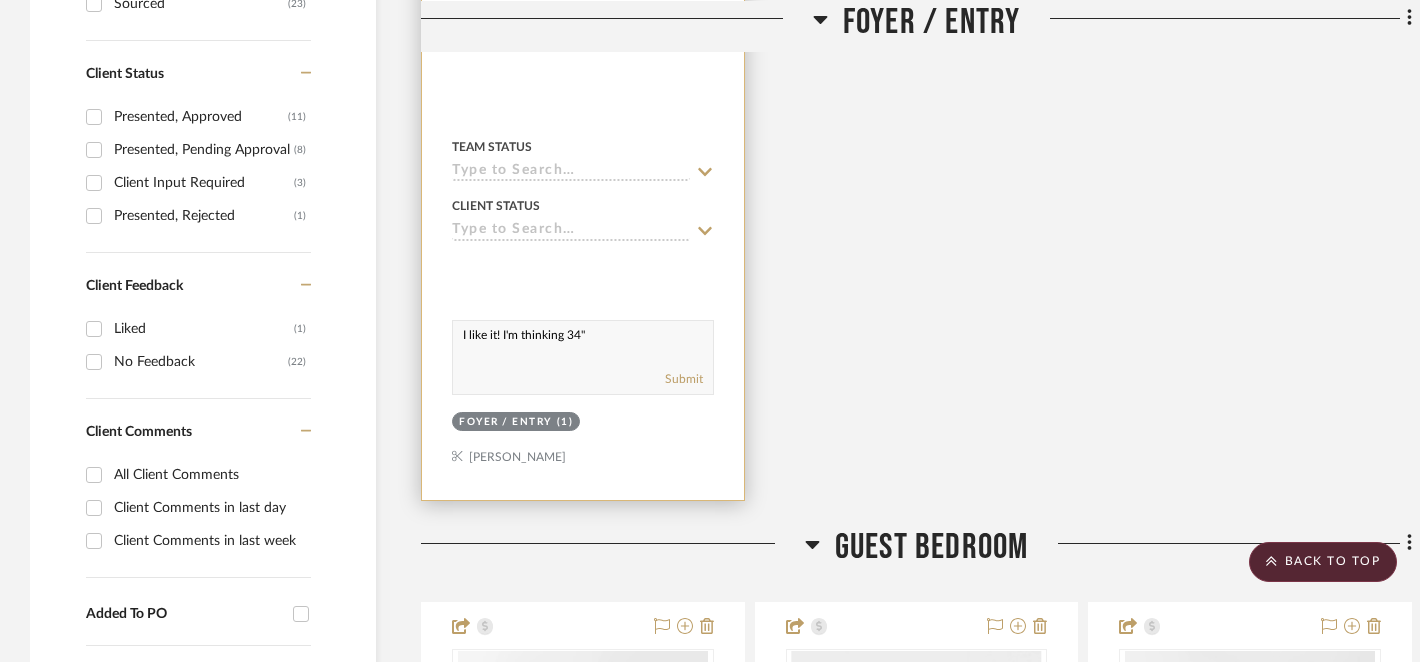 scroll, scrollTop: 930, scrollLeft: 0, axis: vertical 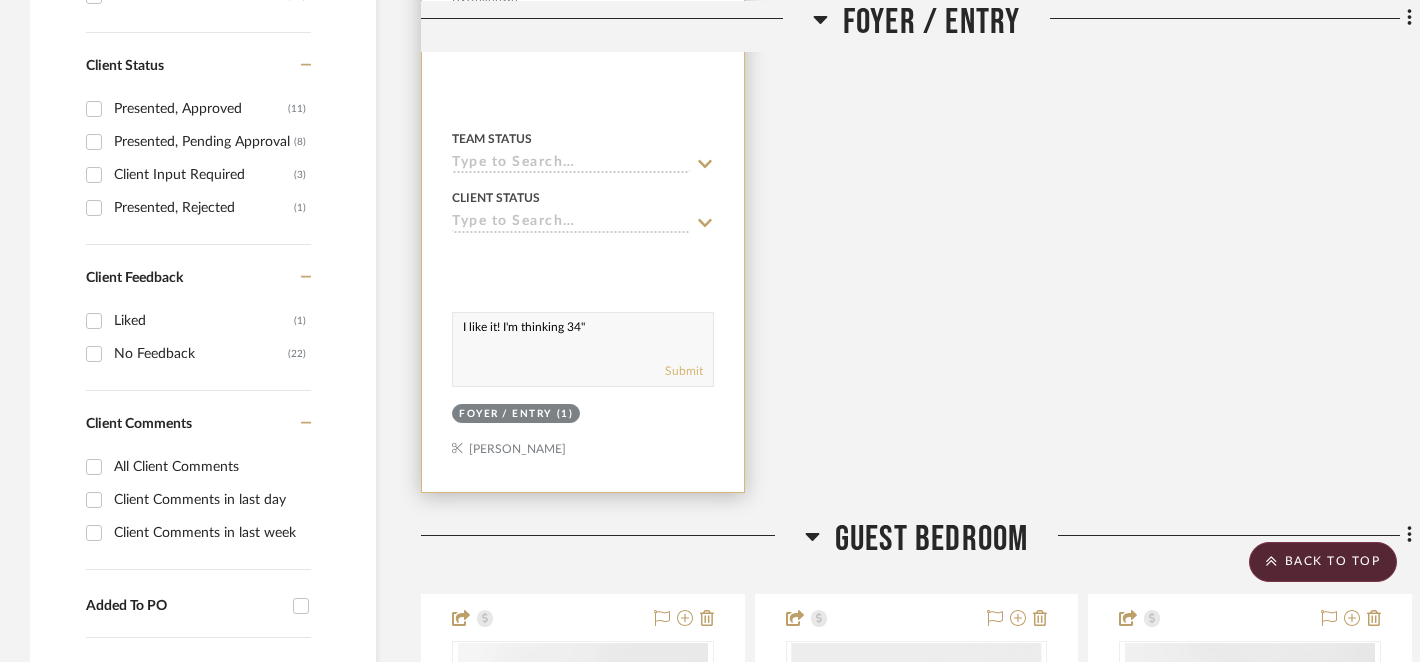 type on "I like it! I'm thinking 34"" 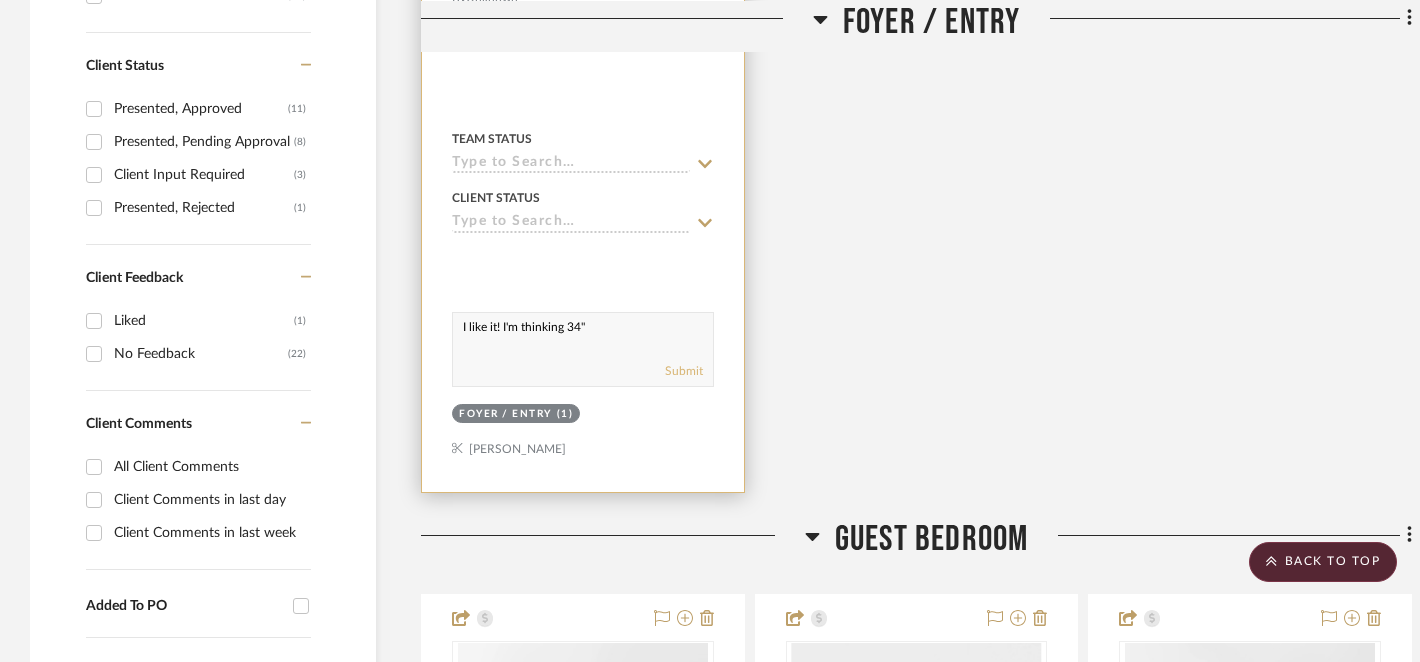 click on "Submit" at bounding box center (684, 371) 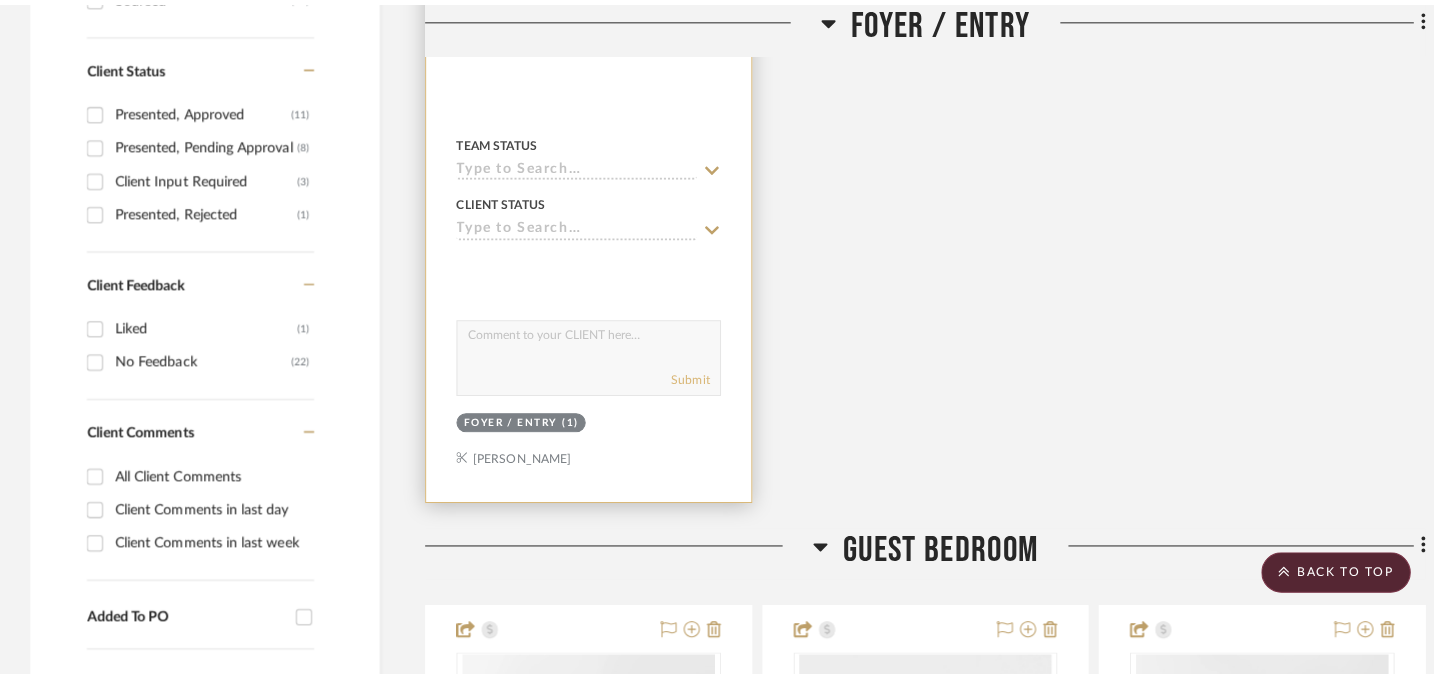 scroll, scrollTop: 0, scrollLeft: 0, axis: both 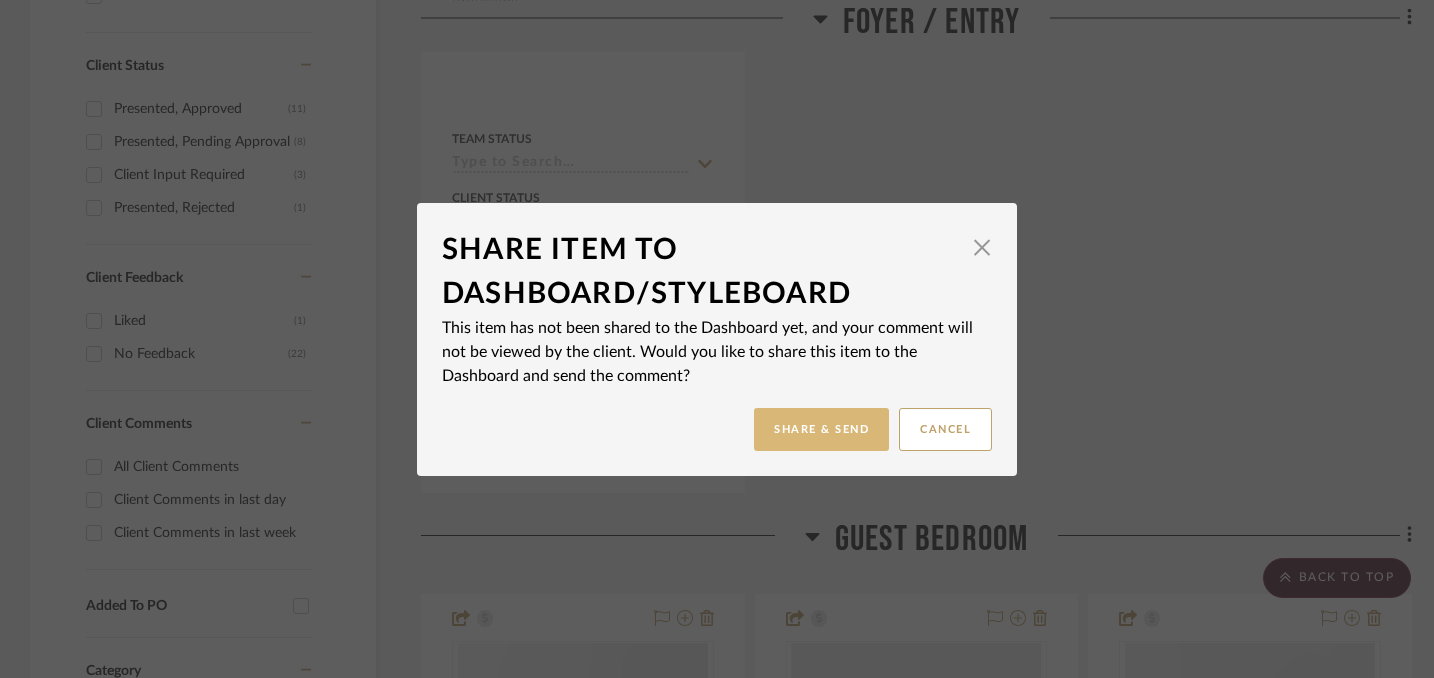 click on "Share & Send" at bounding box center [821, 429] 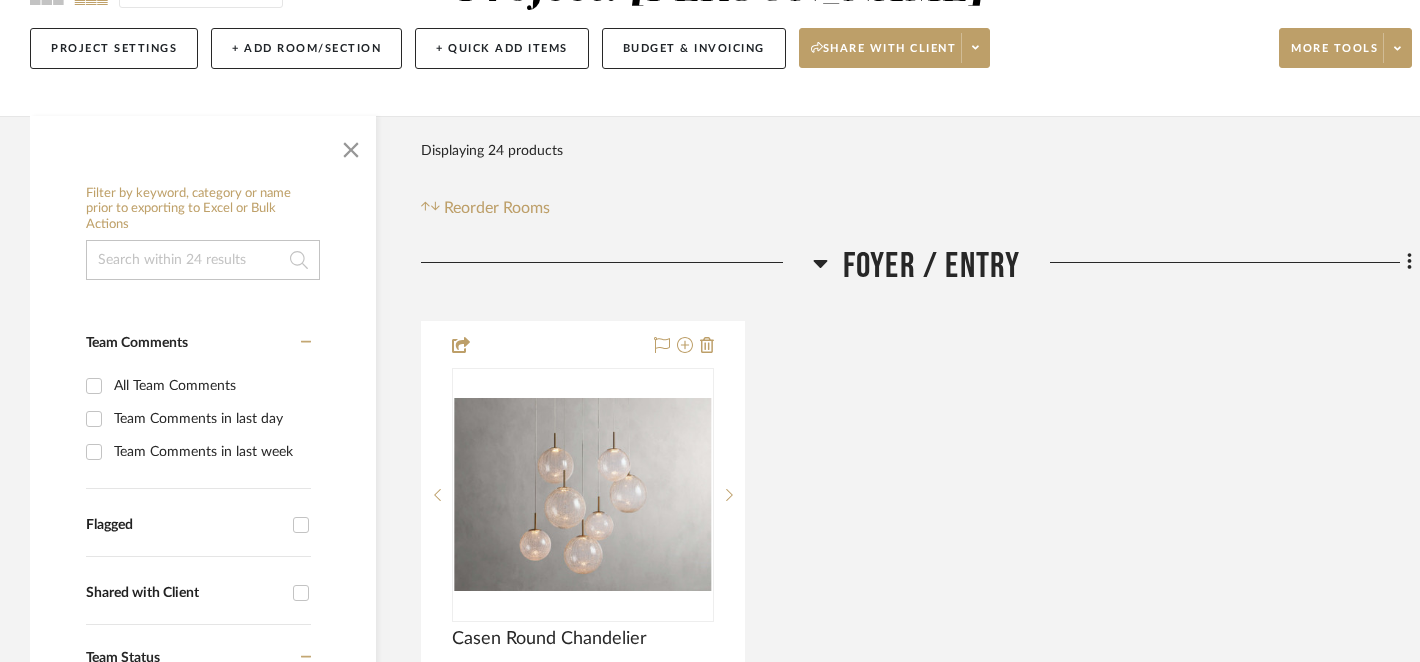 scroll, scrollTop: 205, scrollLeft: 0, axis: vertical 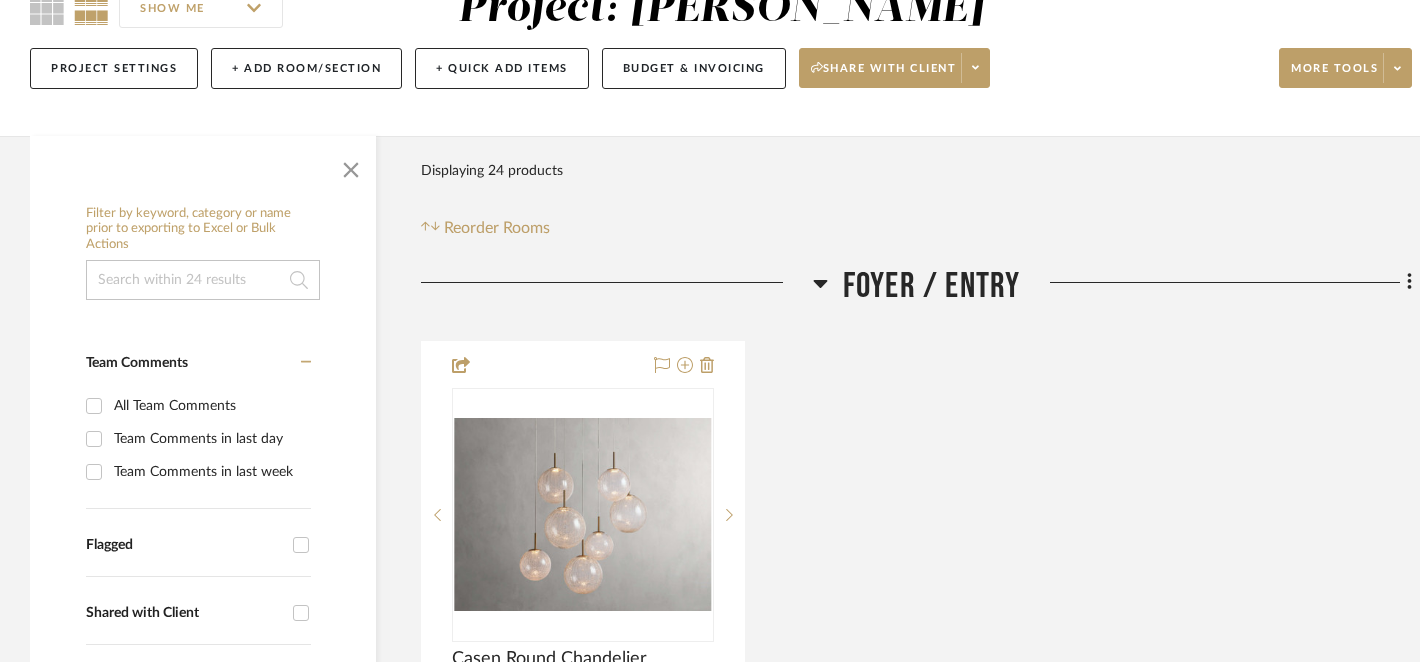 click 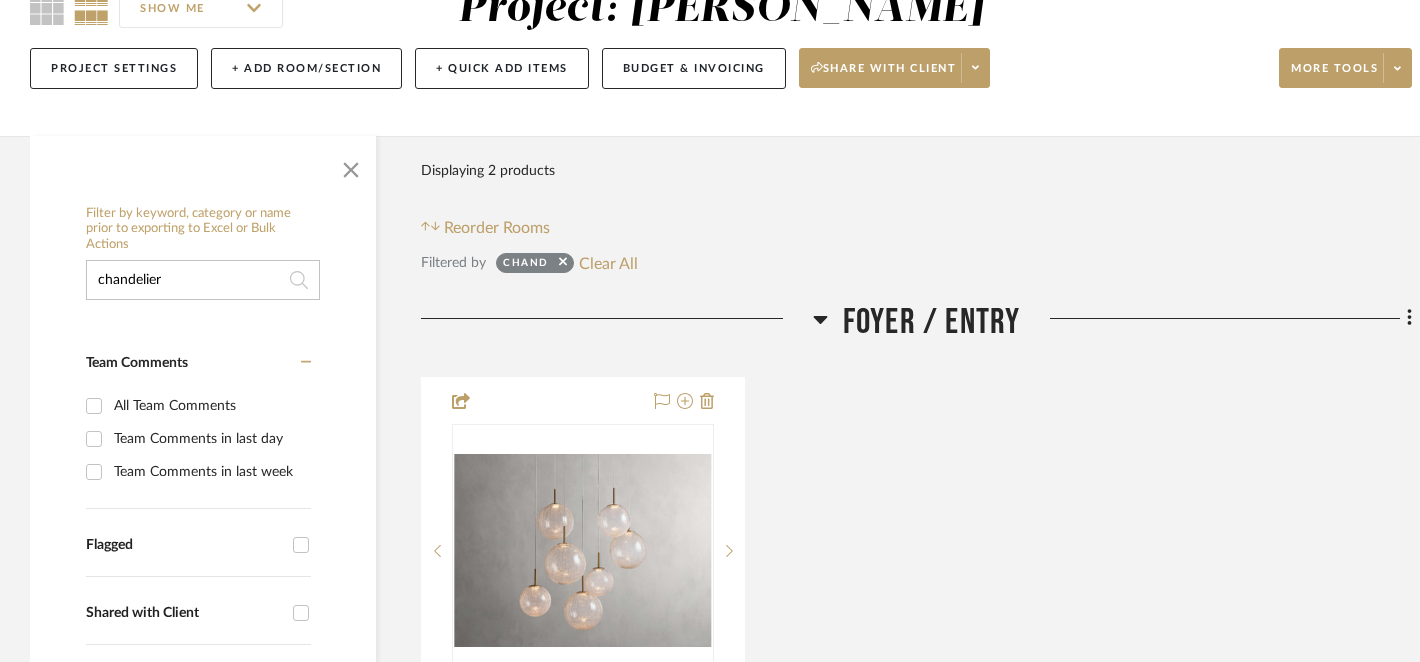 type on "chandelier" 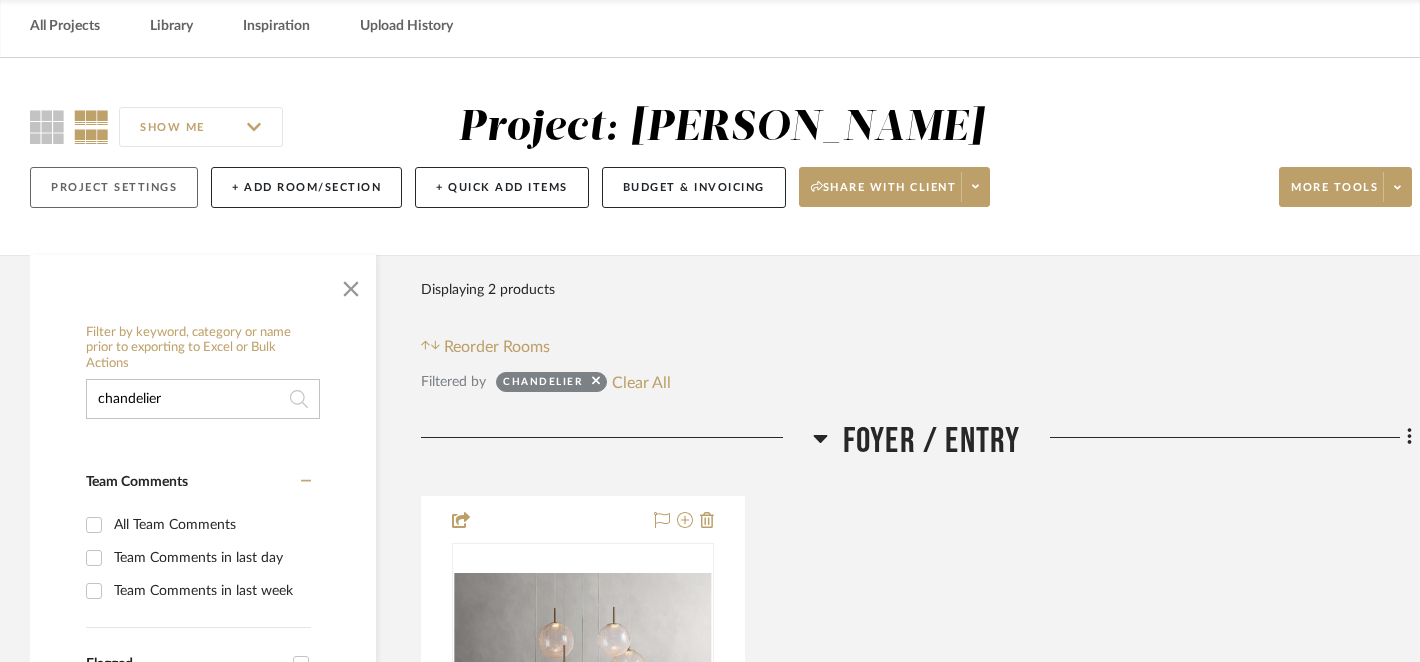 scroll, scrollTop: 0, scrollLeft: 0, axis: both 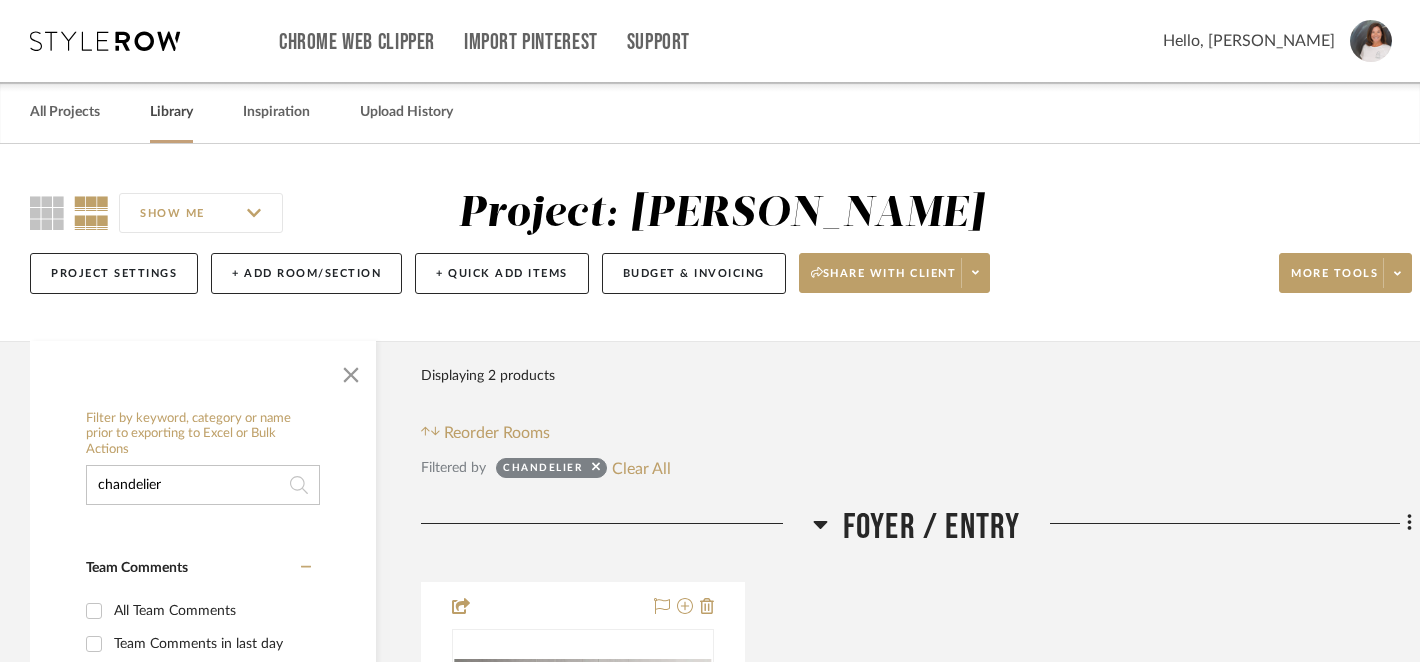 click on "Library" at bounding box center [171, 112] 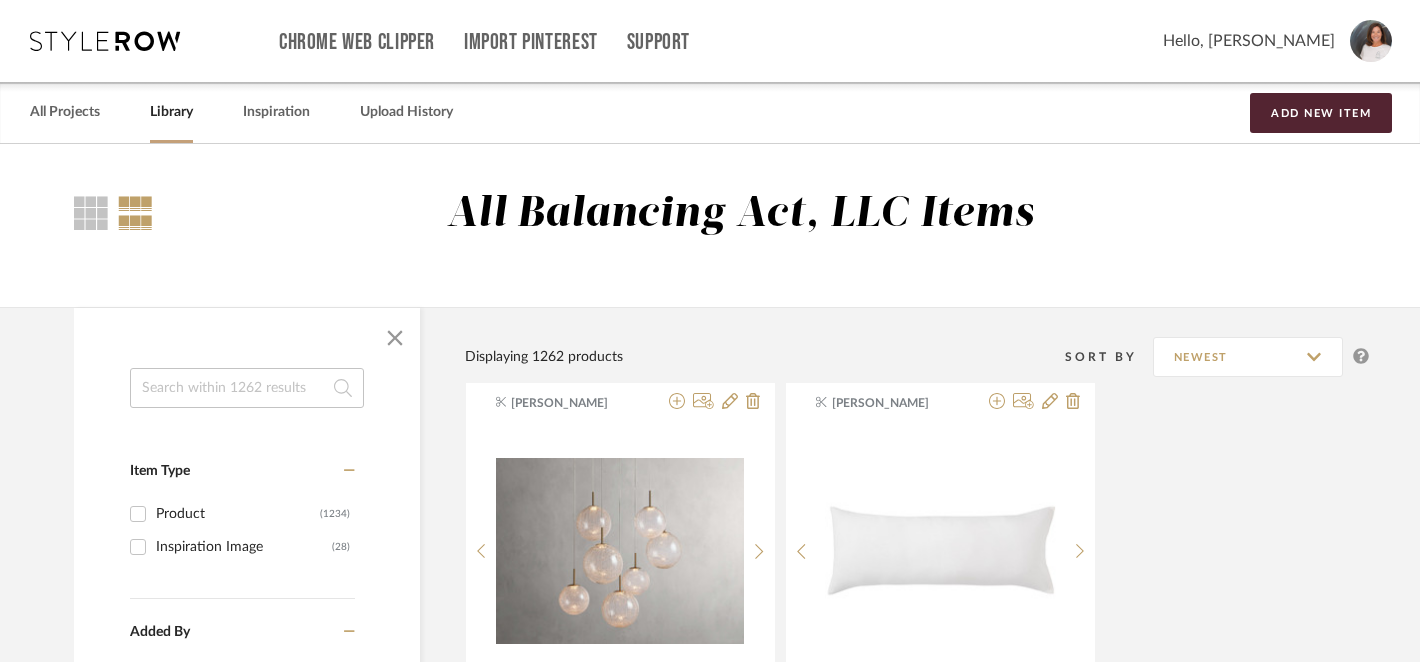 click 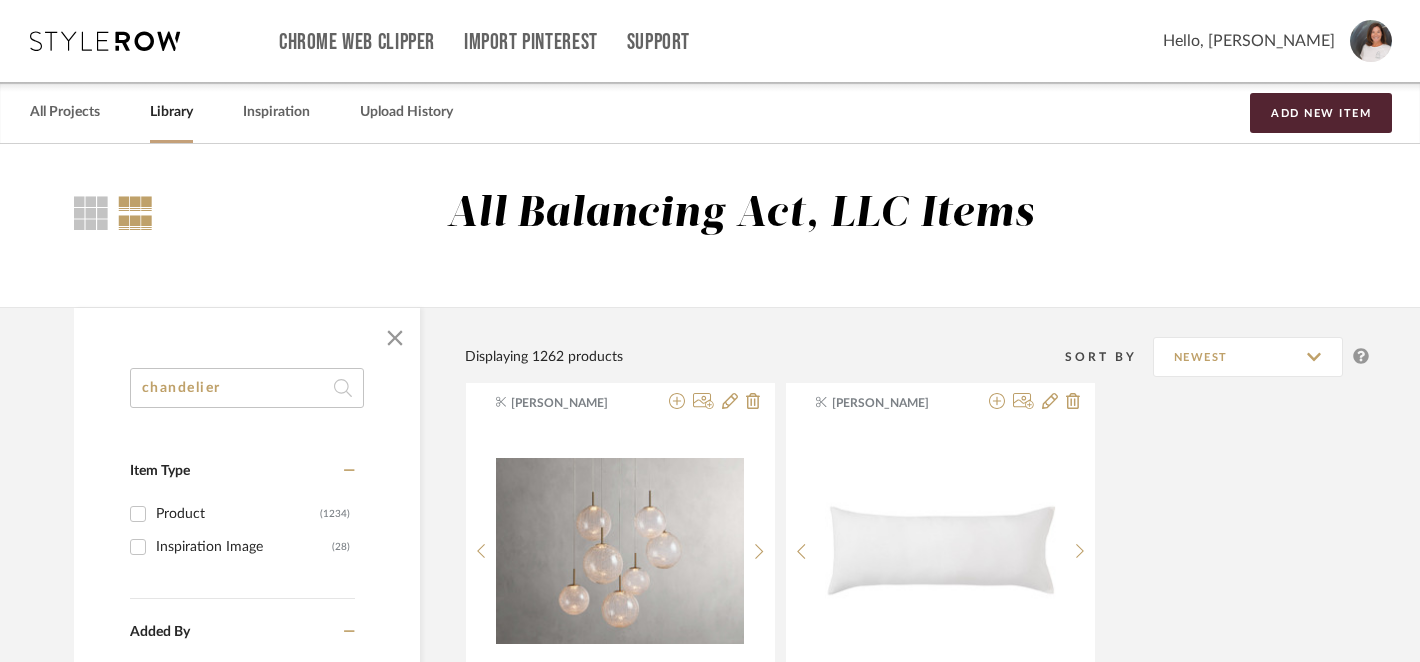 type on "chandelier" 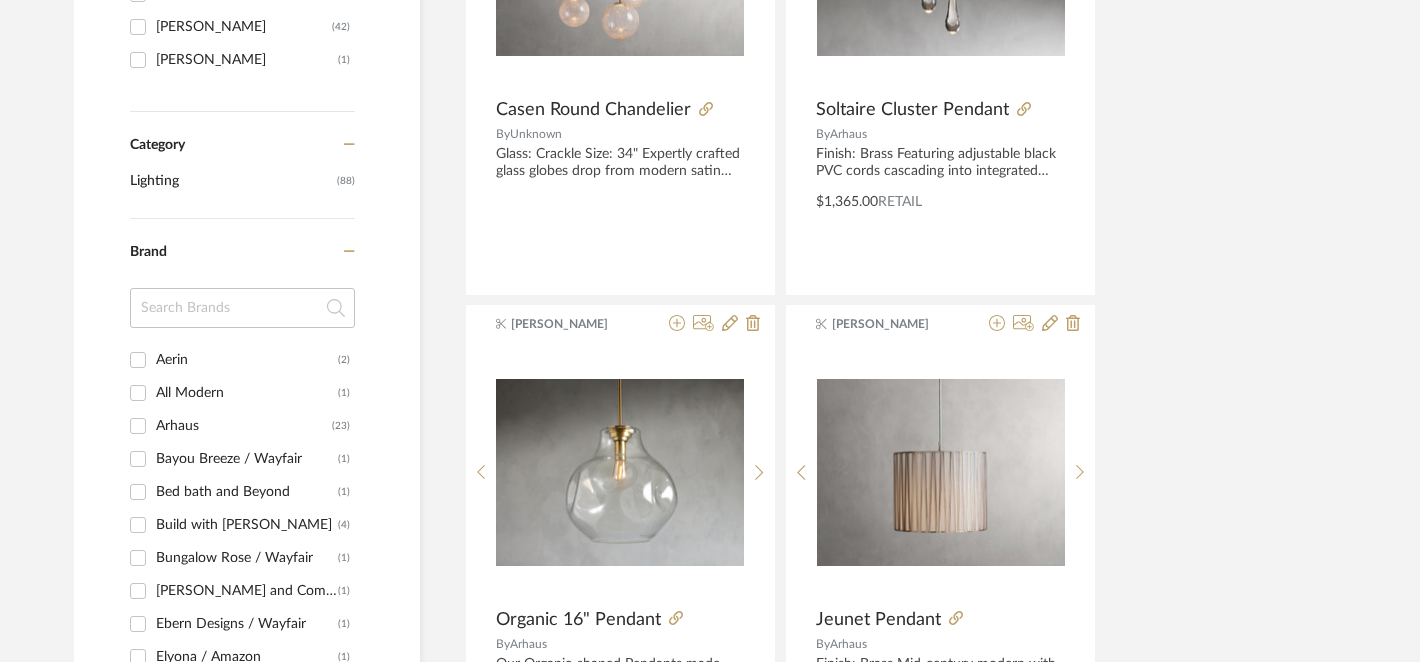 scroll, scrollTop: 647, scrollLeft: 0, axis: vertical 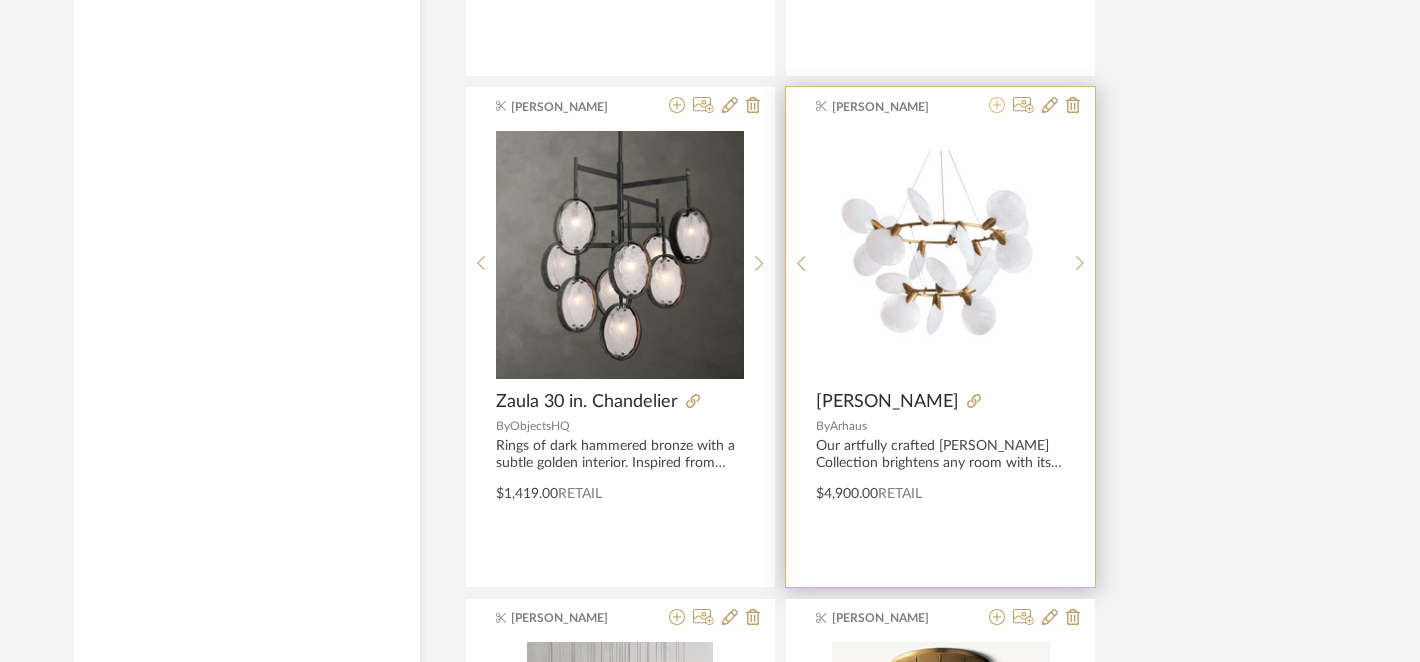 click 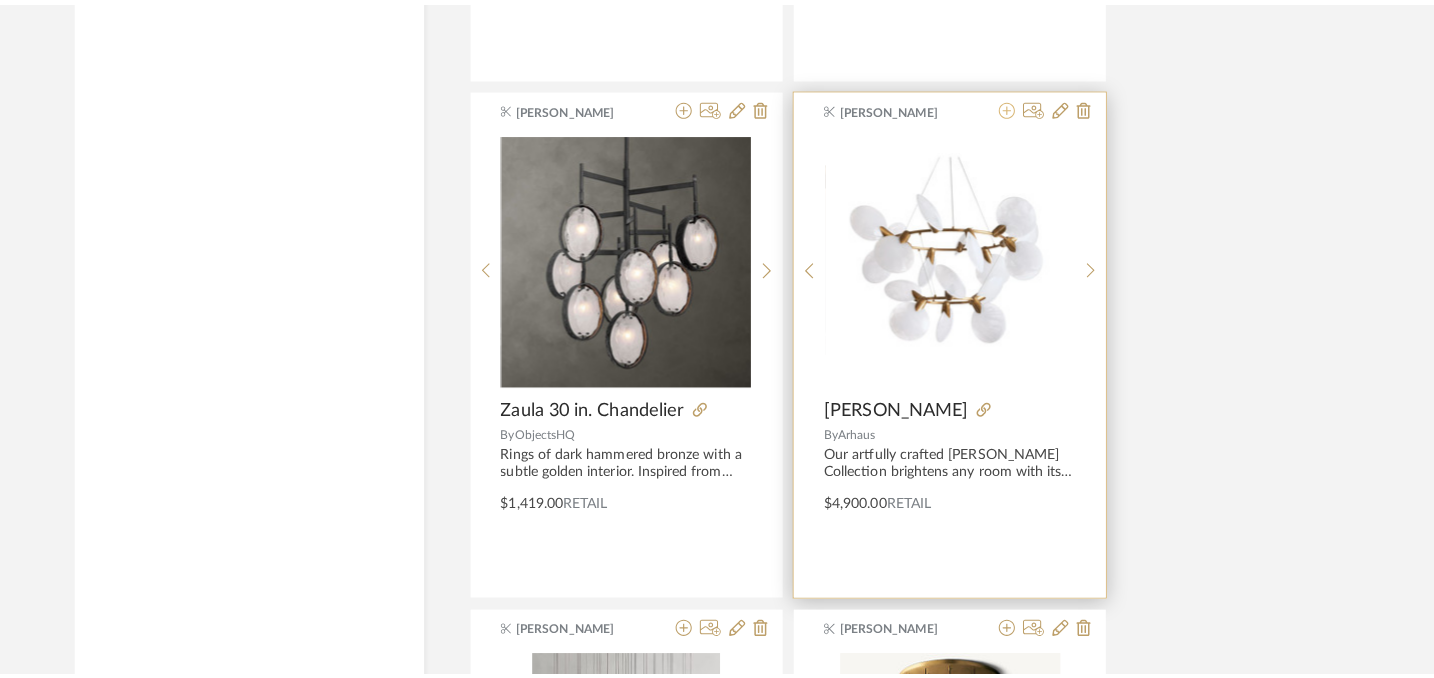 scroll, scrollTop: 0, scrollLeft: 0, axis: both 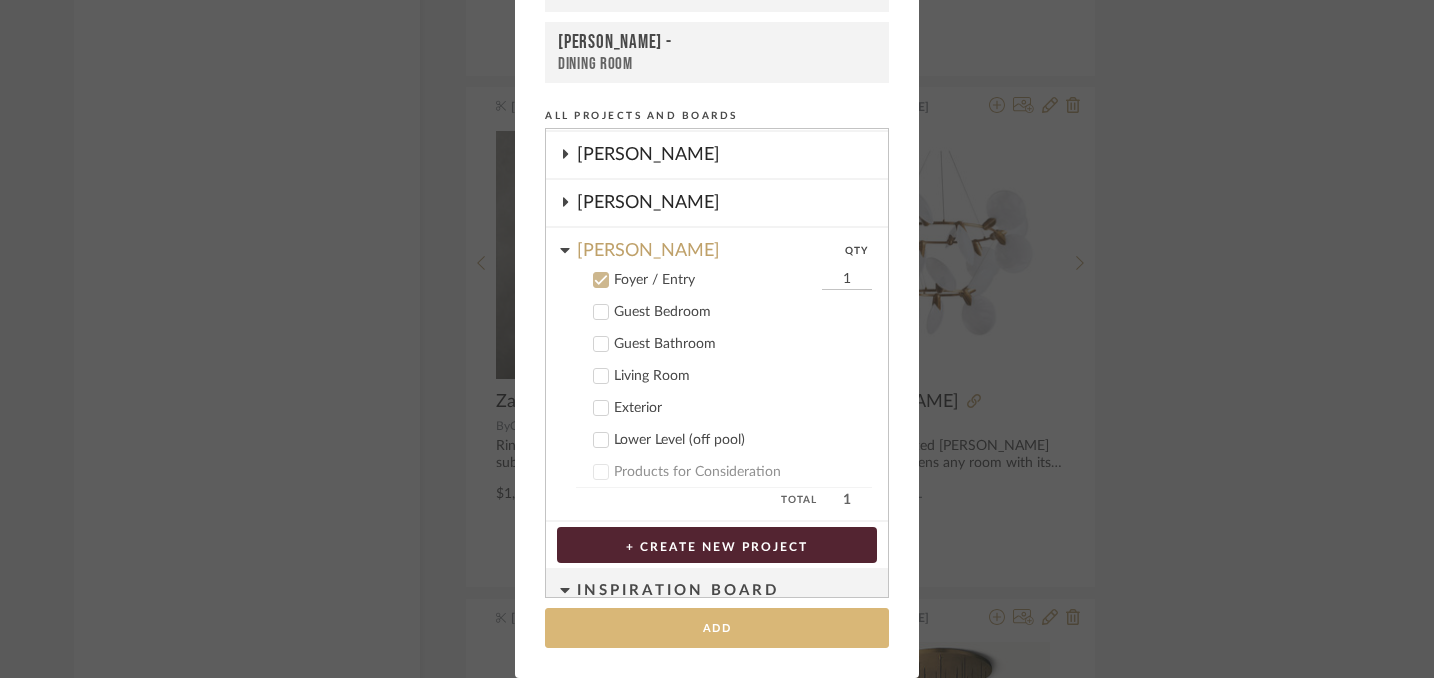 click on "Add" at bounding box center (717, 628) 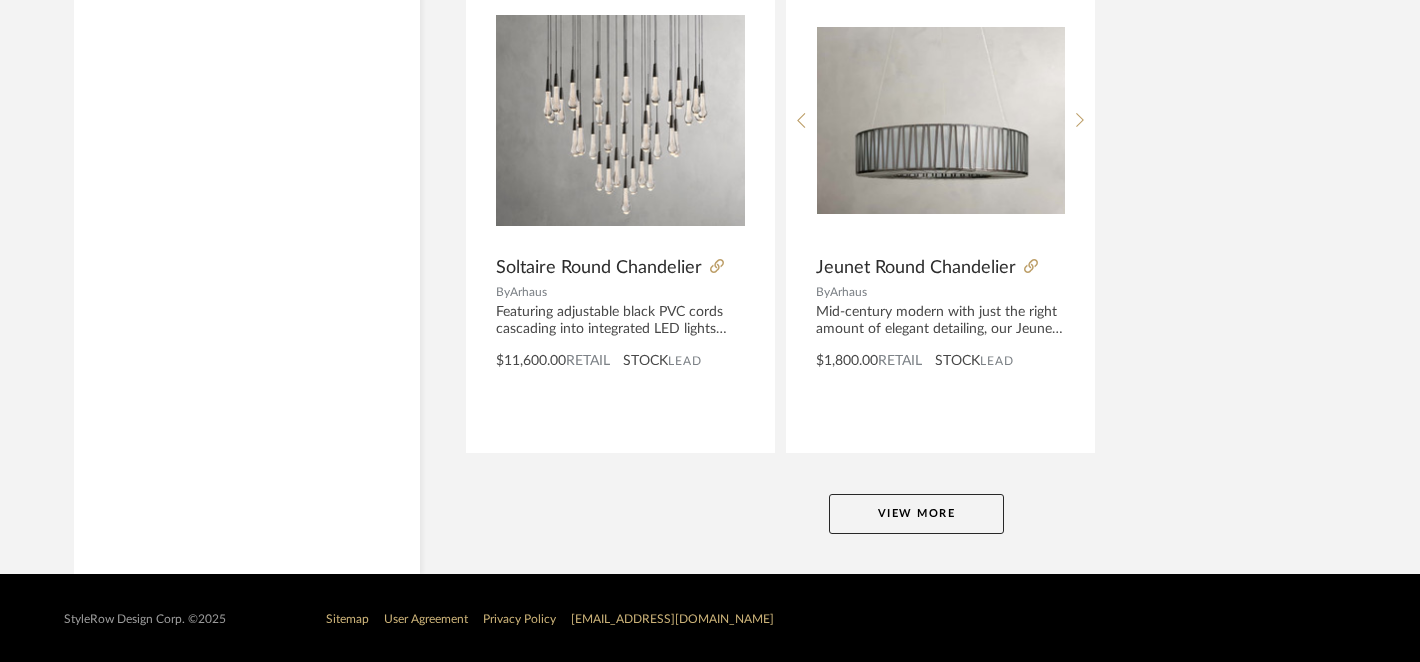 scroll, scrollTop: 9187, scrollLeft: 0, axis: vertical 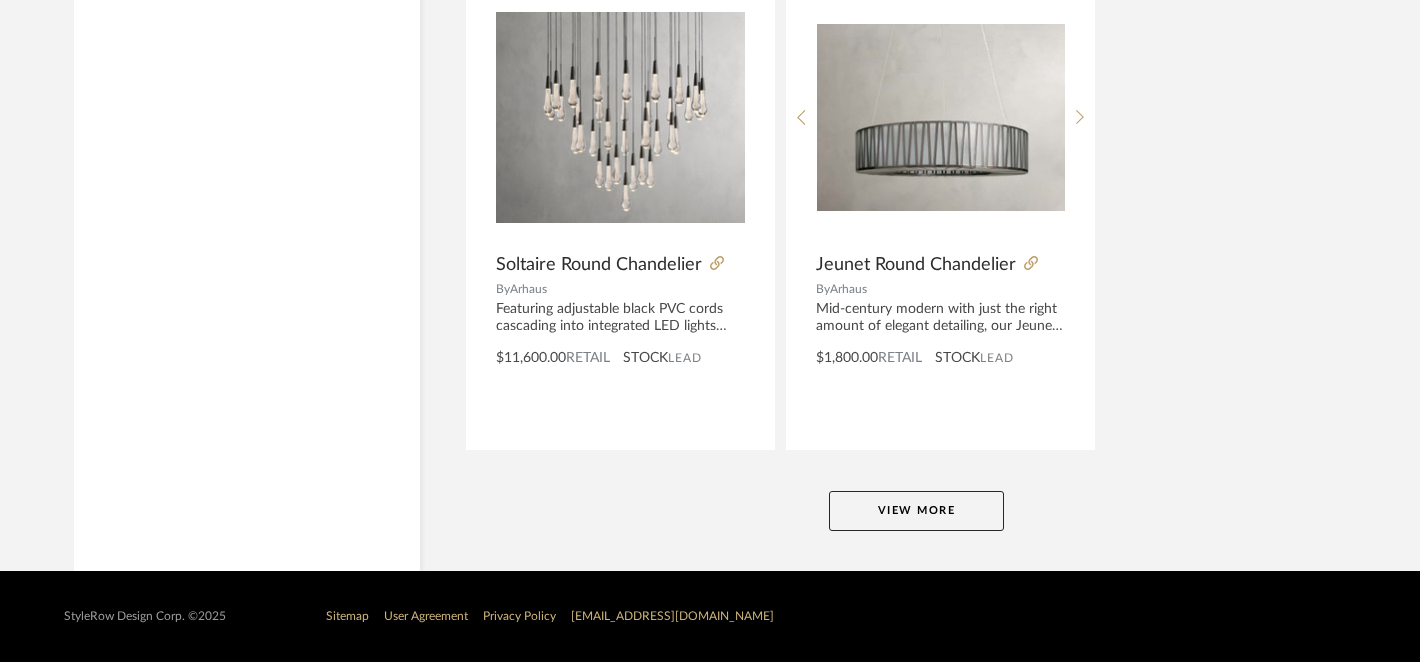 click on "View More" 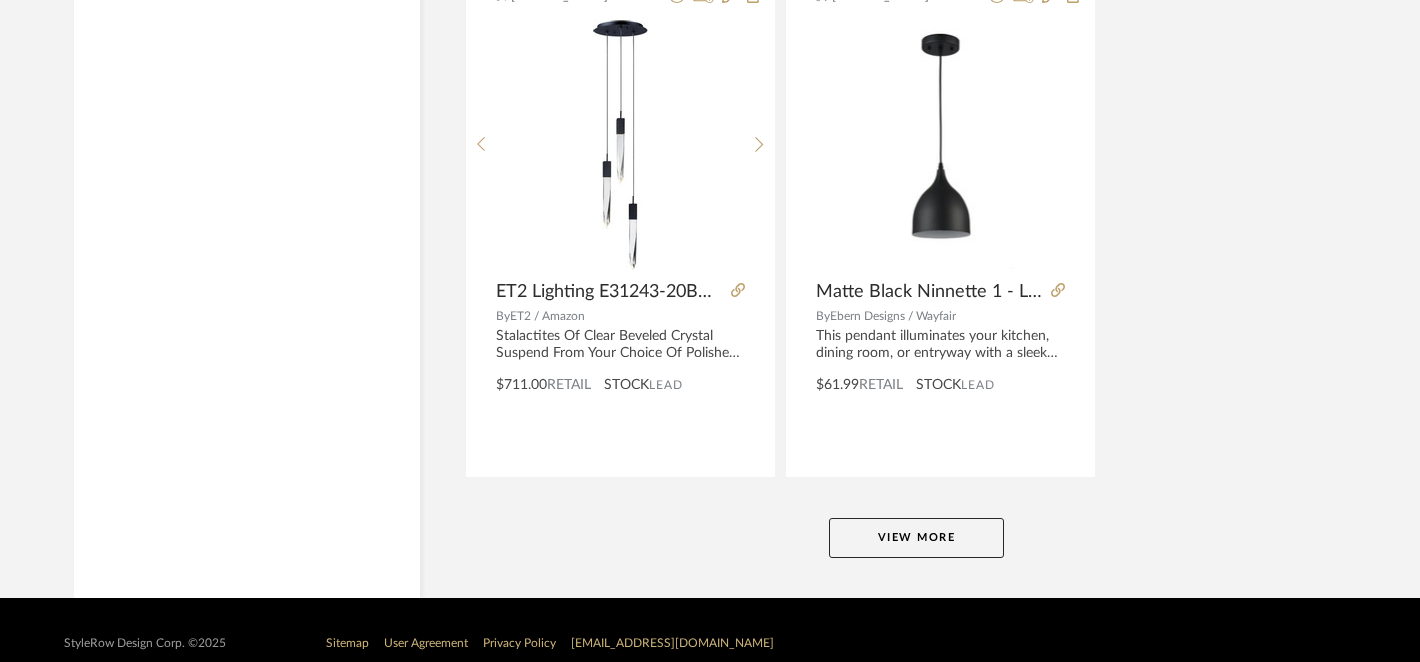 scroll, scrollTop: 18394, scrollLeft: 0, axis: vertical 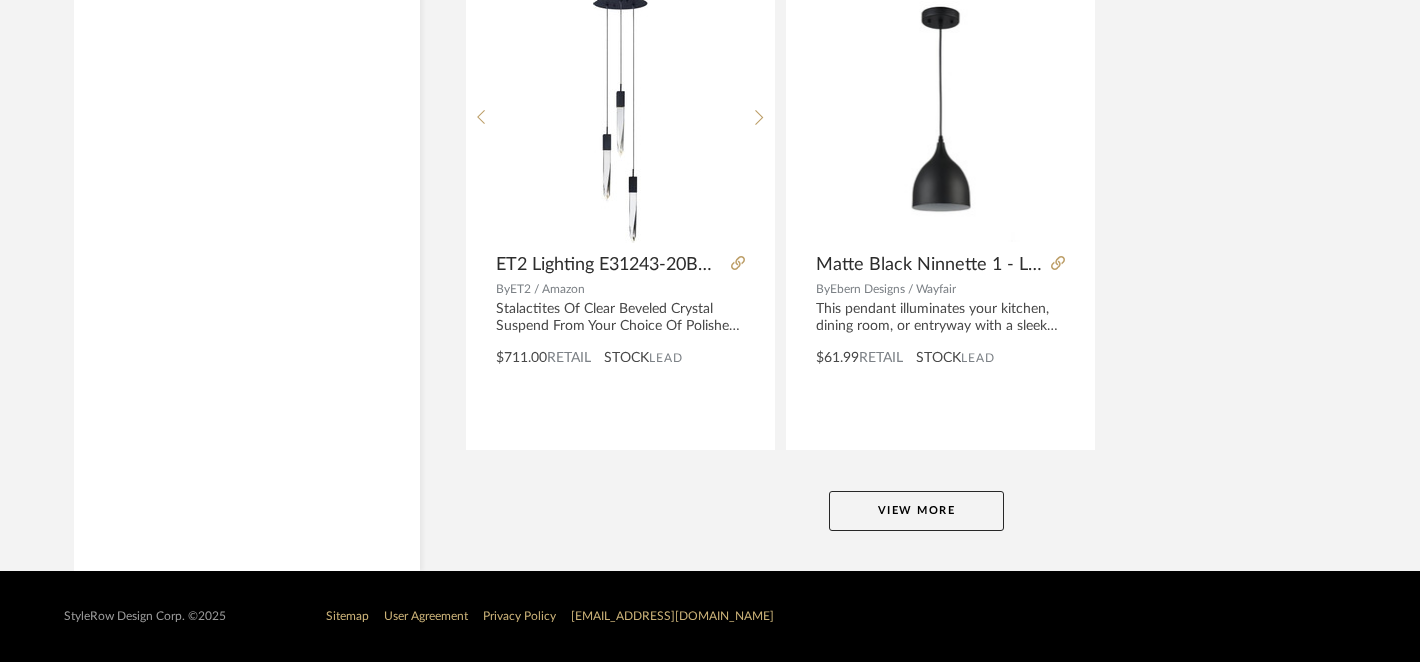 click on "View More" 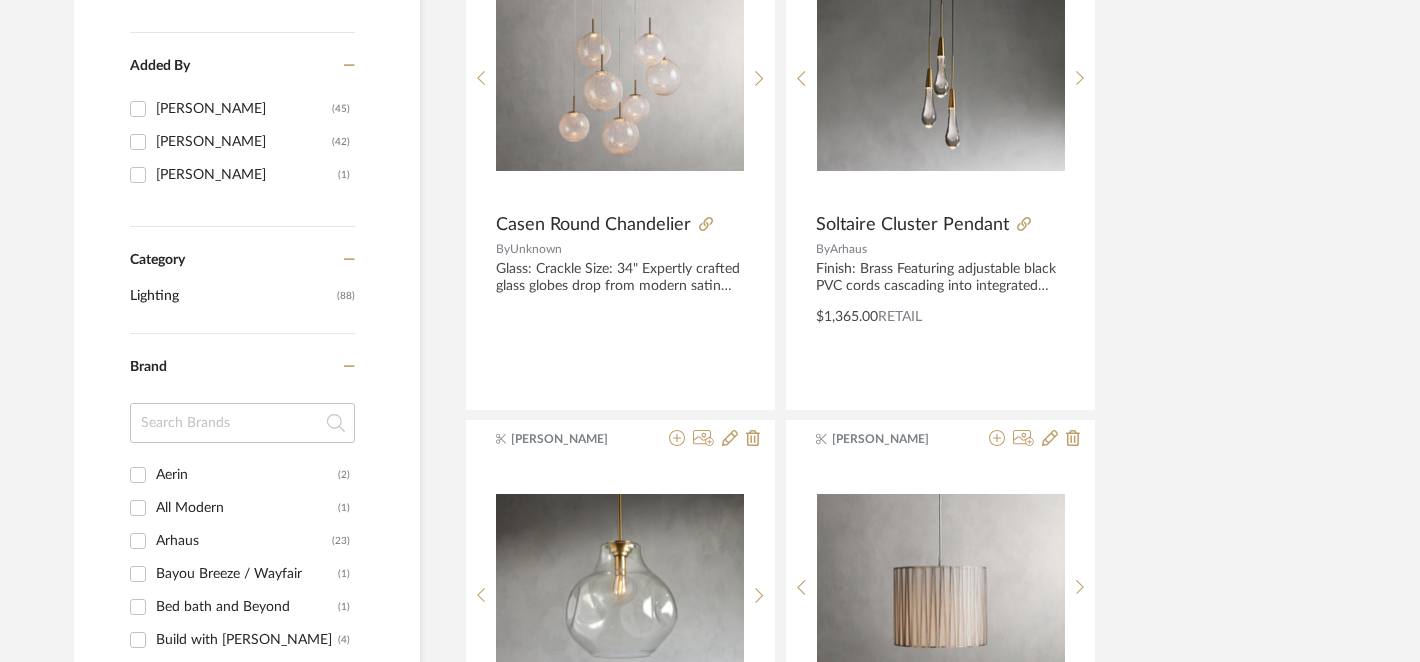 scroll, scrollTop: 0, scrollLeft: 0, axis: both 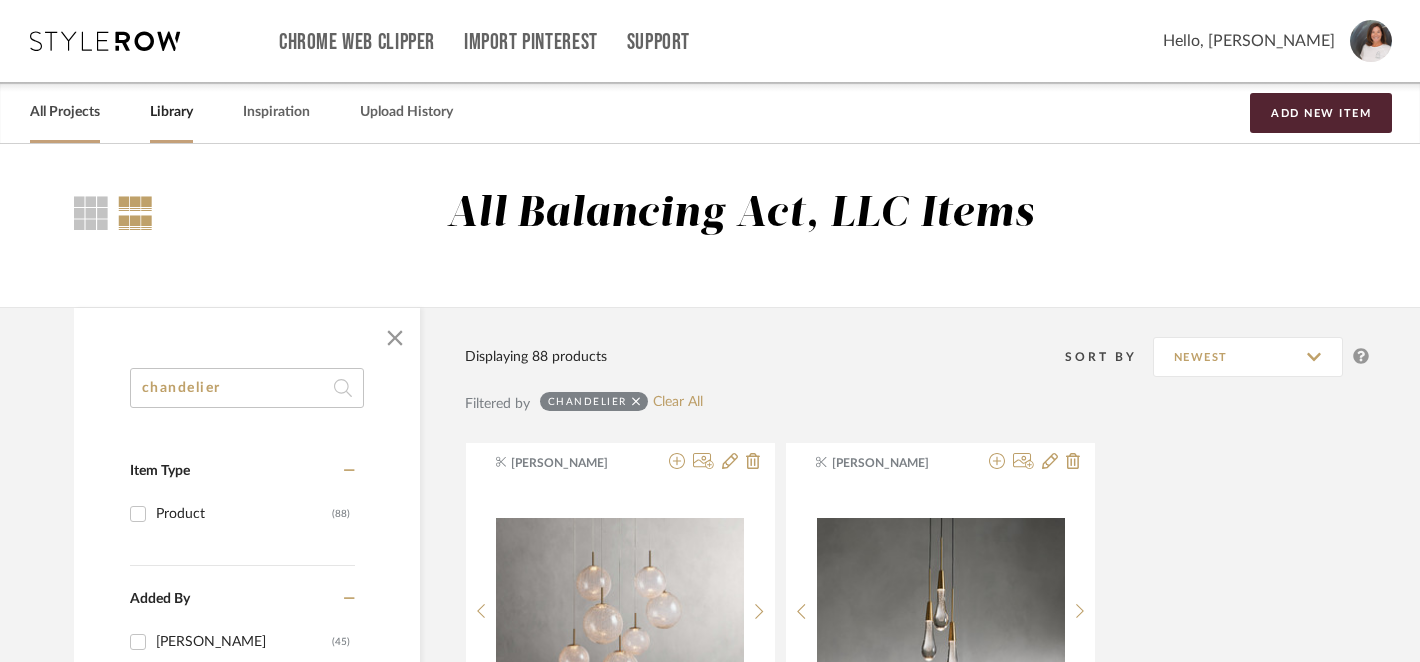 click on "All Projects" at bounding box center (65, 112) 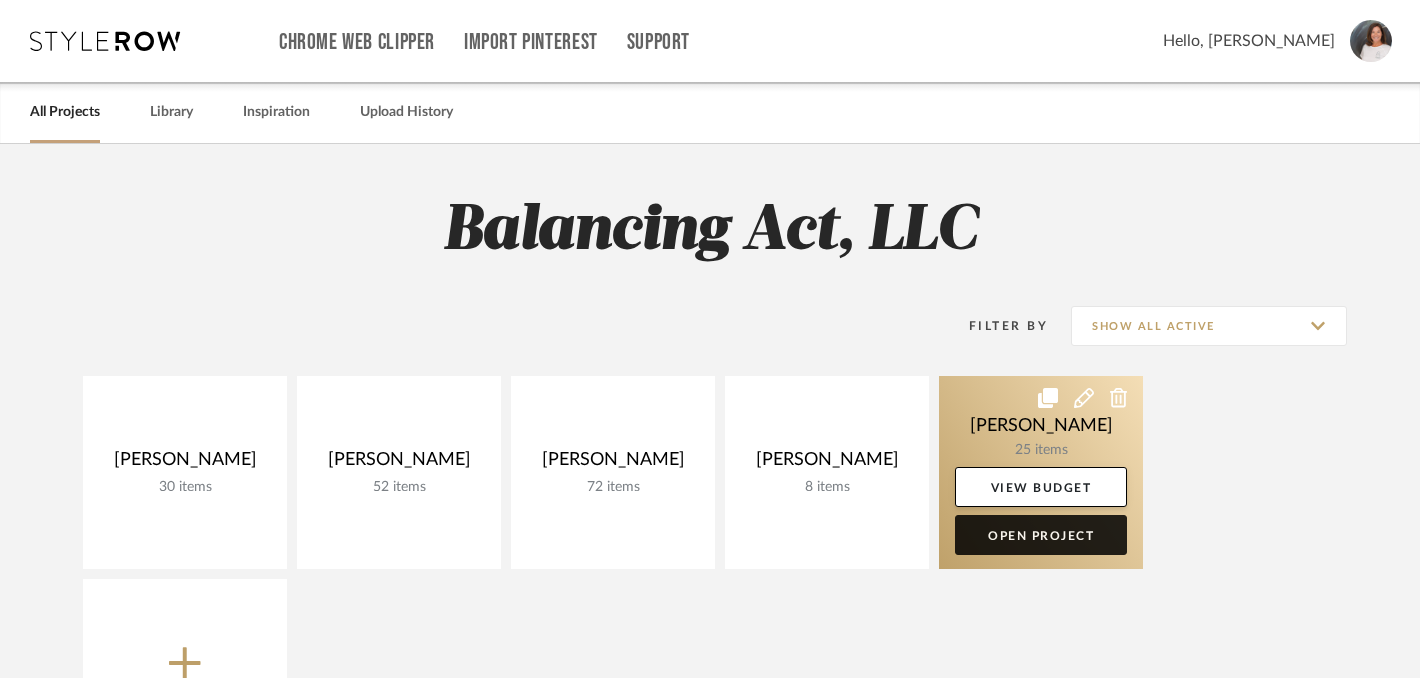 click on "Open Project" 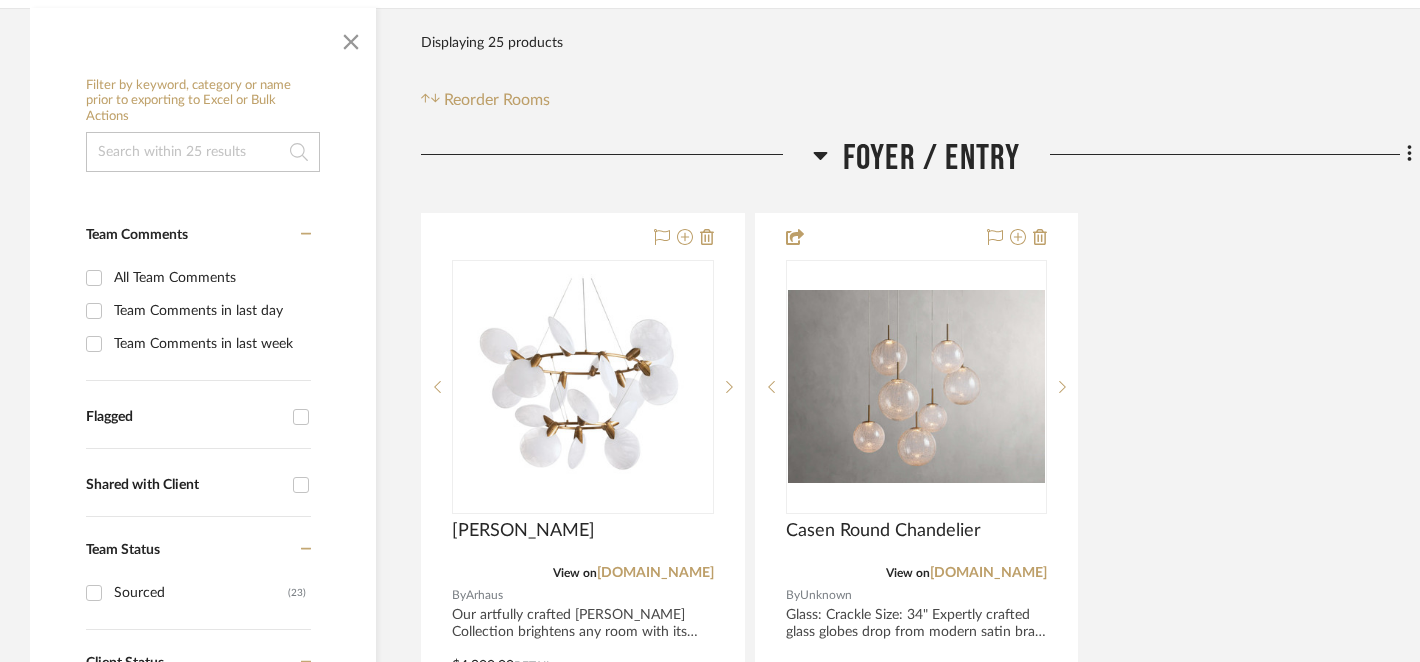 scroll, scrollTop: 324, scrollLeft: 0, axis: vertical 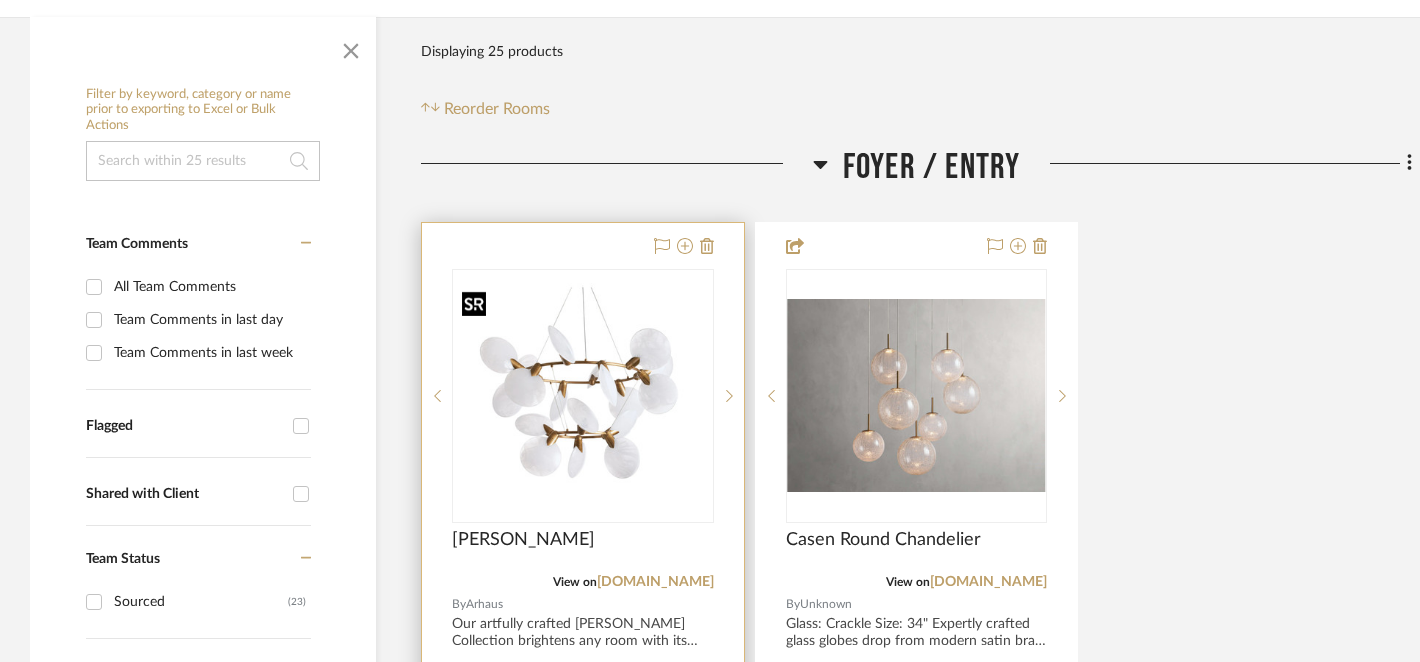 click at bounding box center [583, 395] 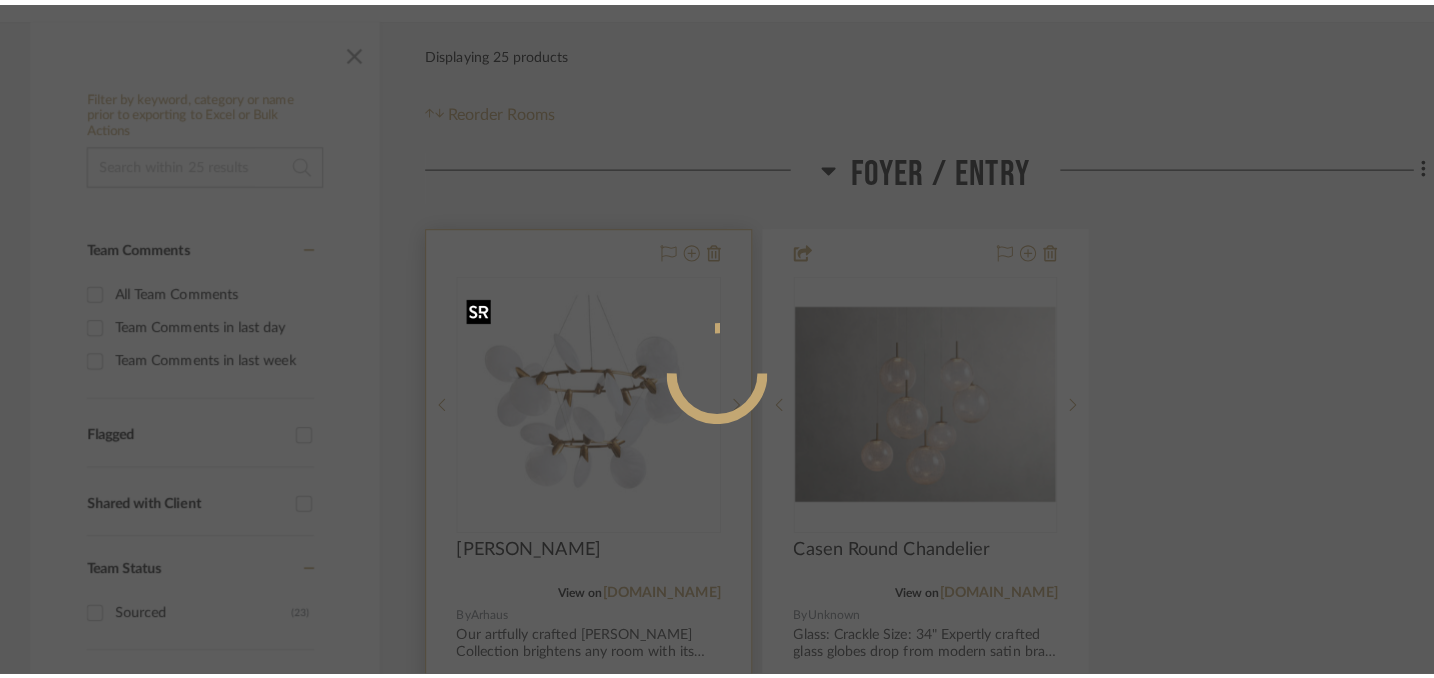 scroll, scrollTop: 0, scrollLeft: 0, axis: both 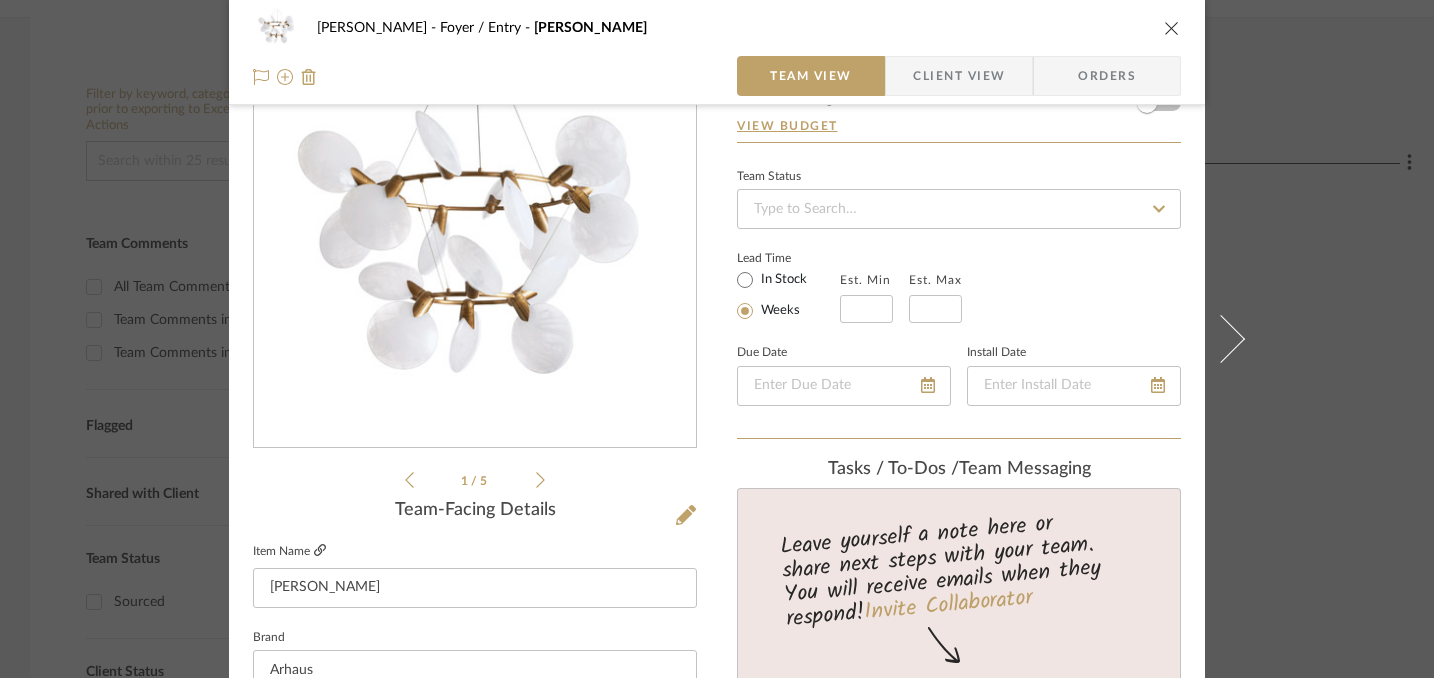 click 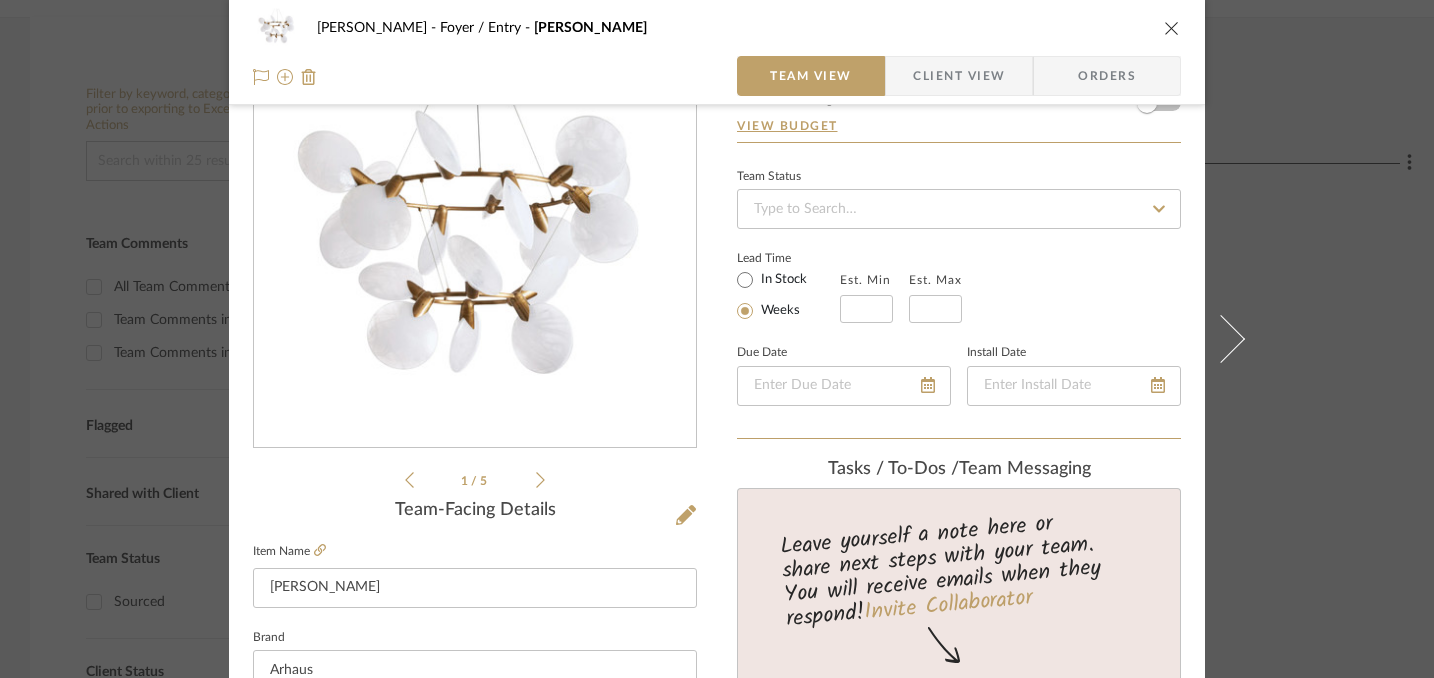 click at bounding box center (1172, 28) 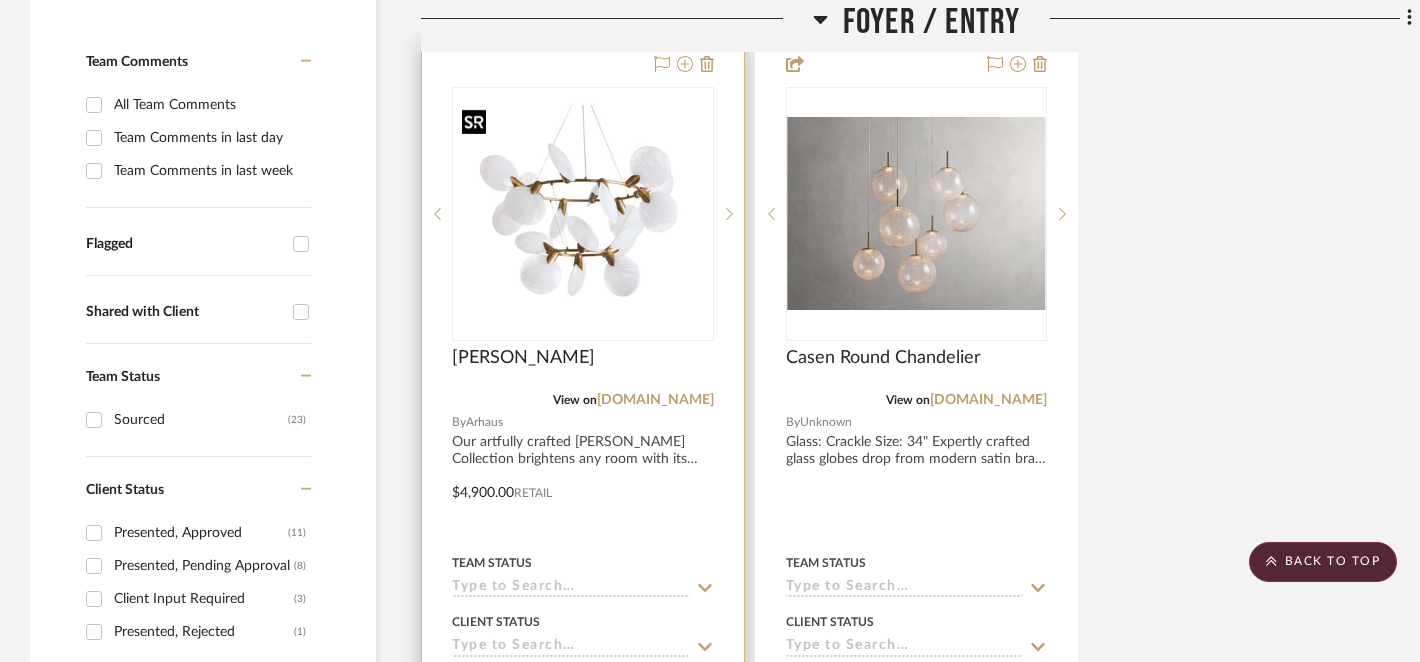 scroll, scrollTop: 529, scrollLeft: 0, axis: vertical 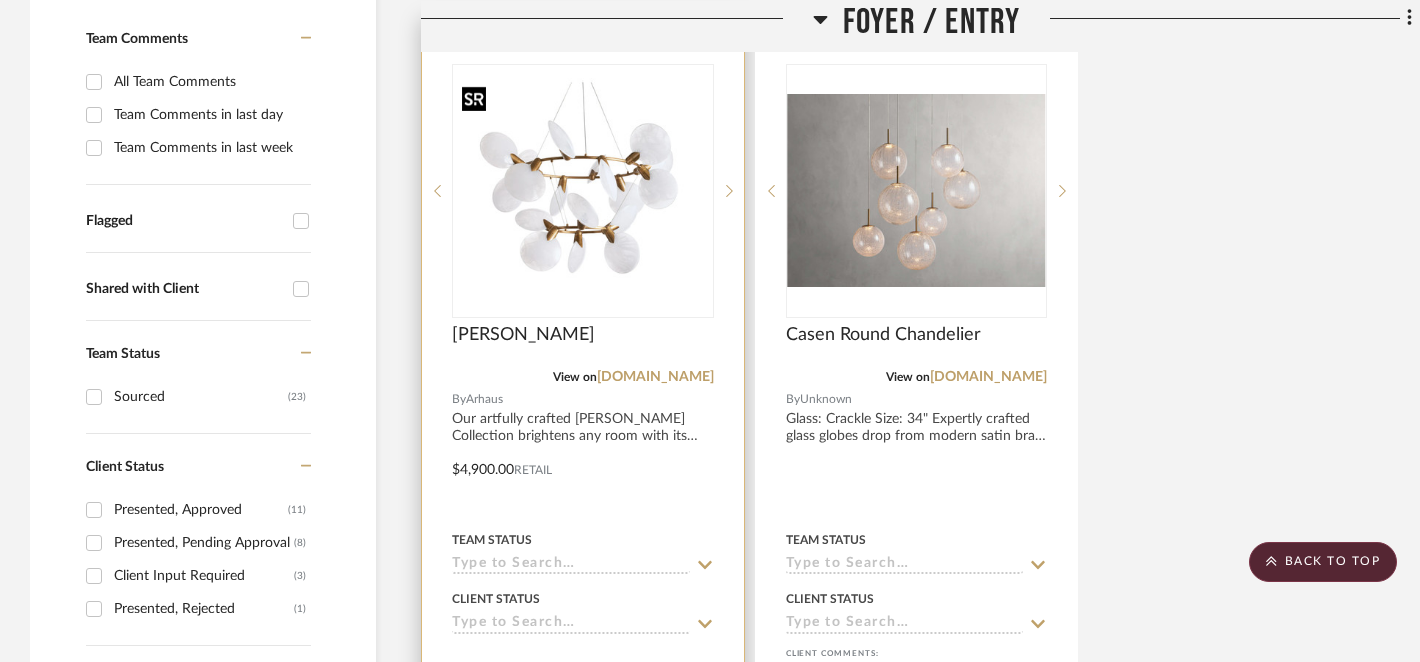 click at bounding box center [583, 190] 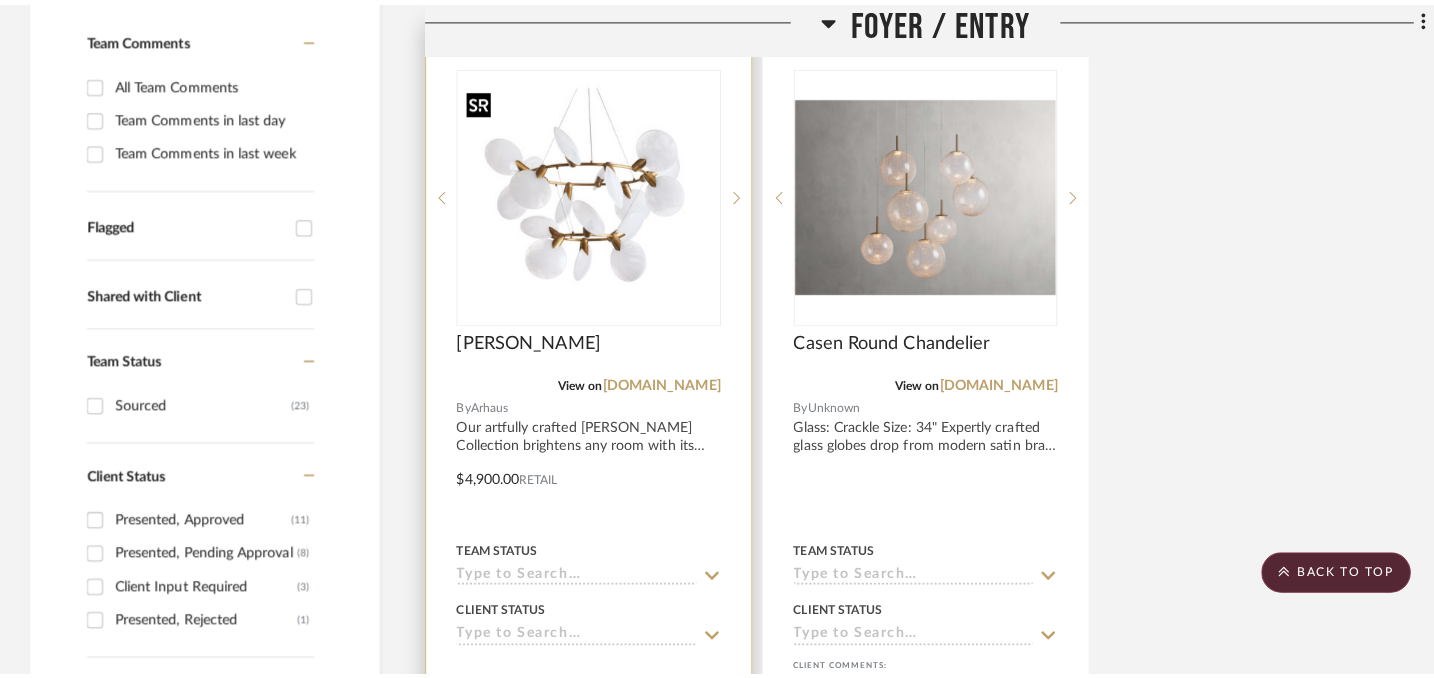 scroll, scrollTop: 0, scrollLeft: 0, axis: both 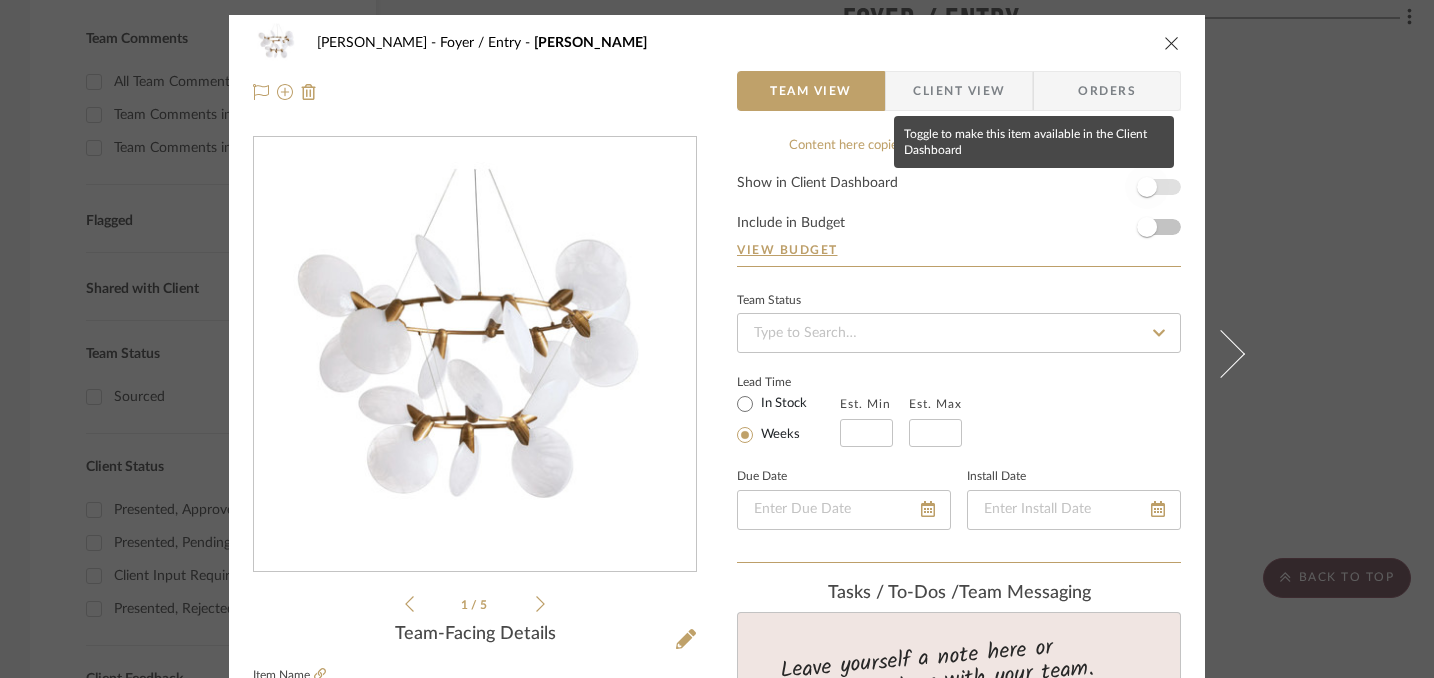 click at bounding box center [1147, 187] 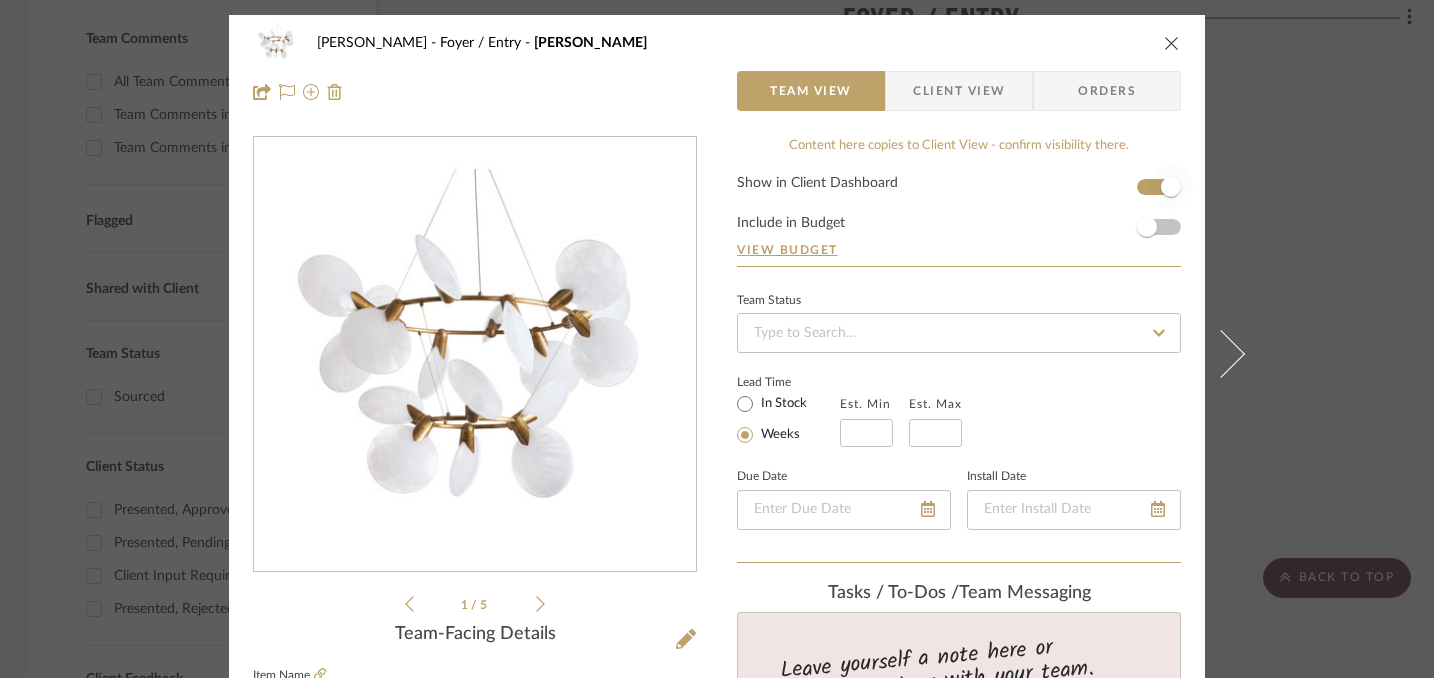 type 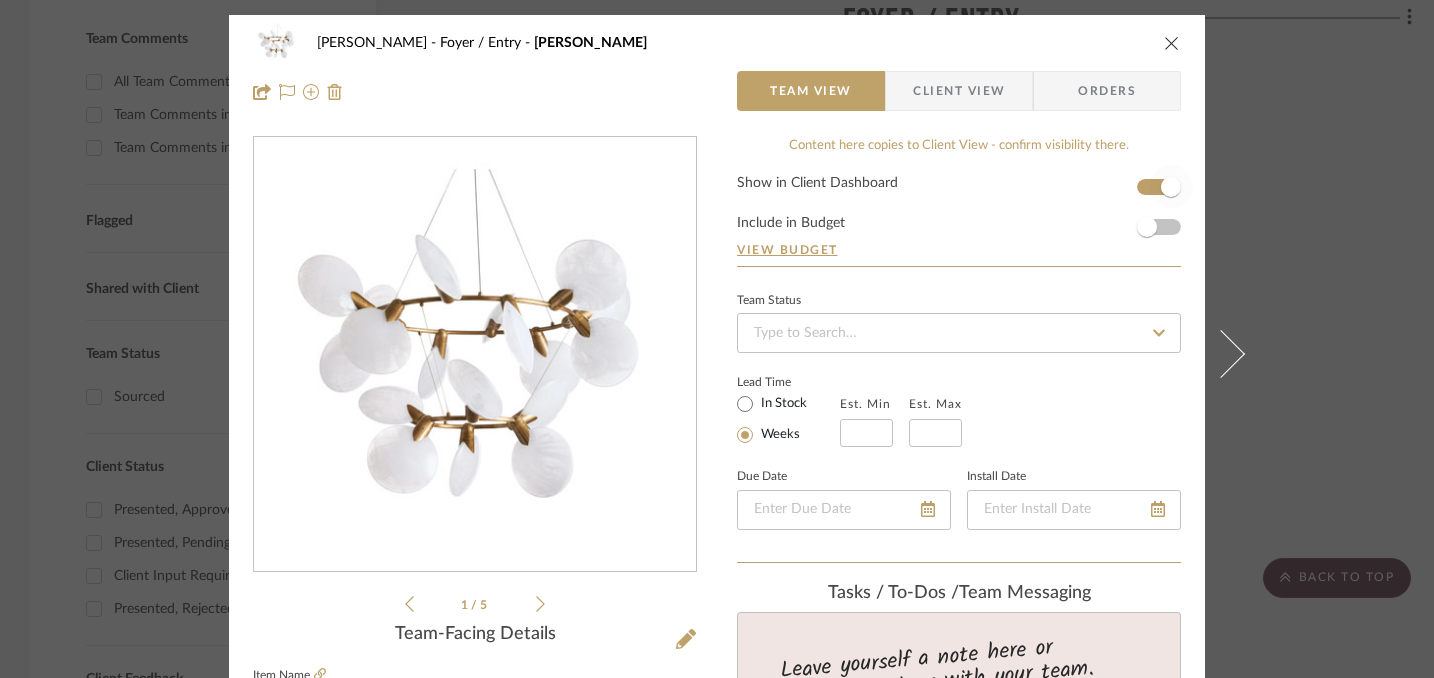 type 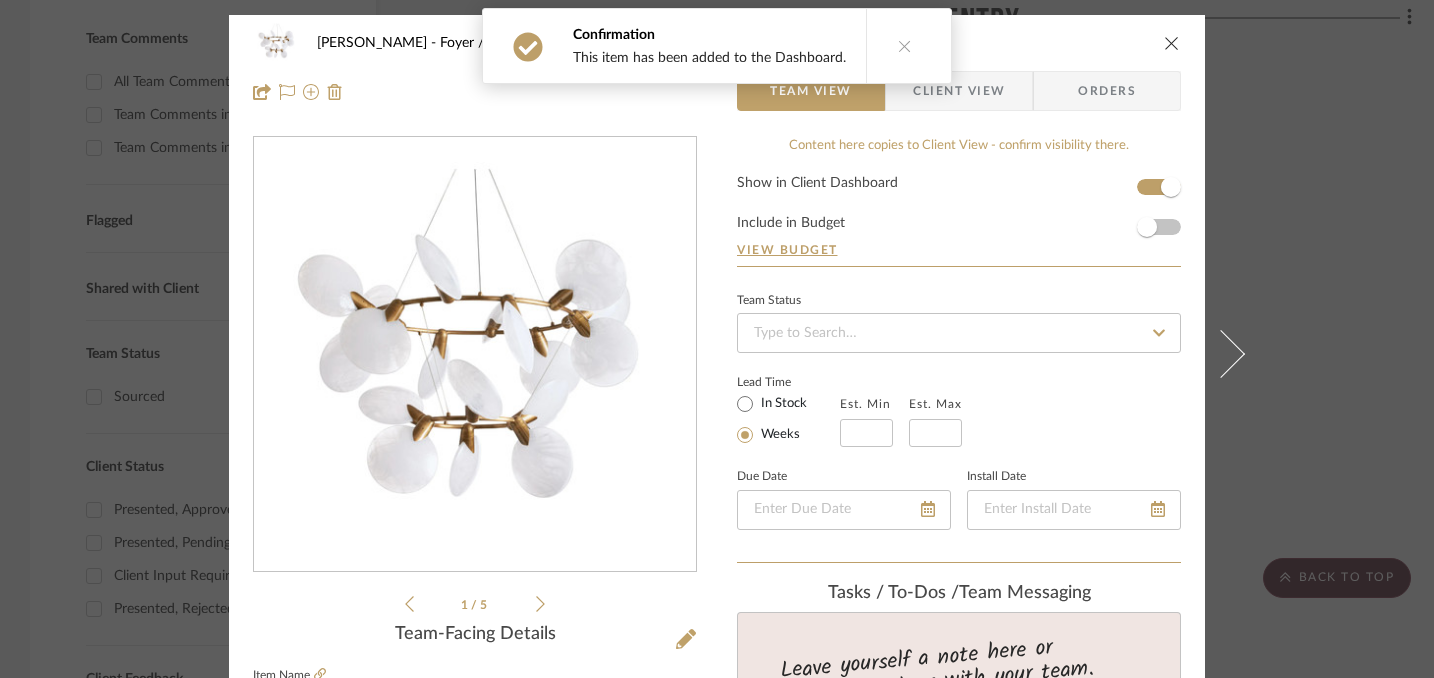 click at bounding box center (1172, 43) 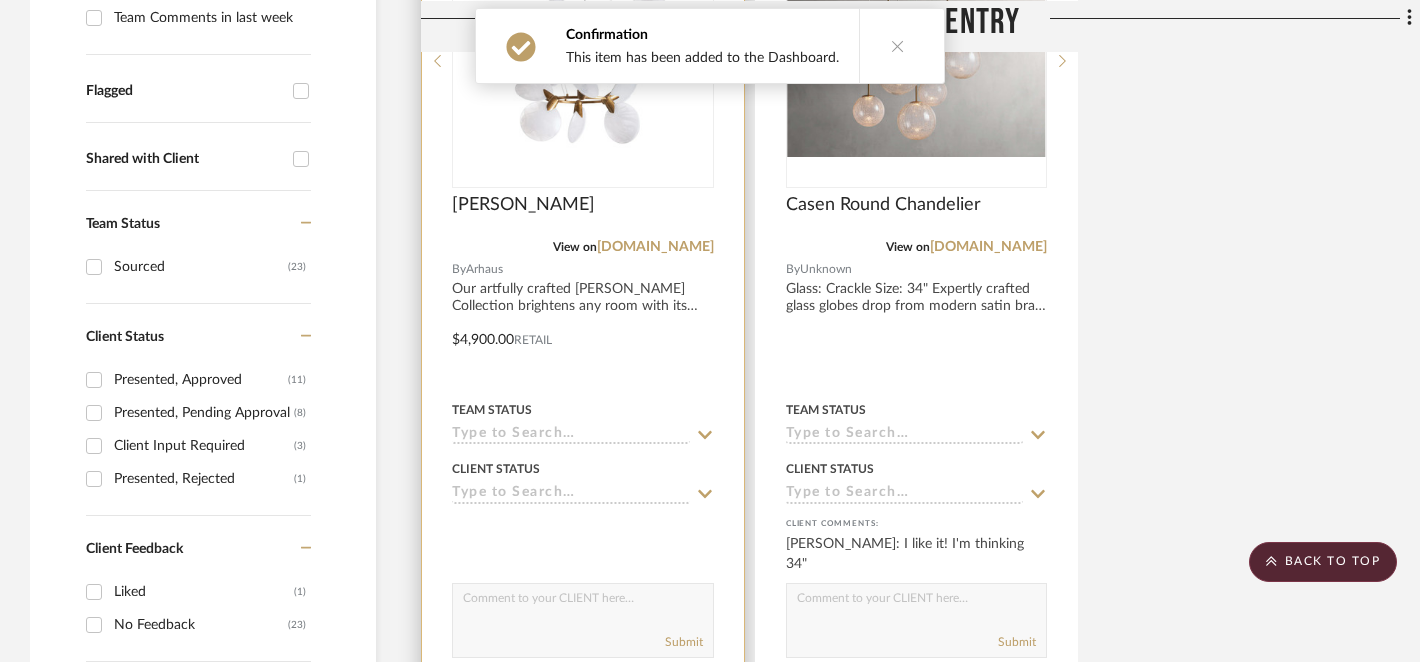 scroll, scrollTop: 660, scrollLeft: 0, axis: vertical 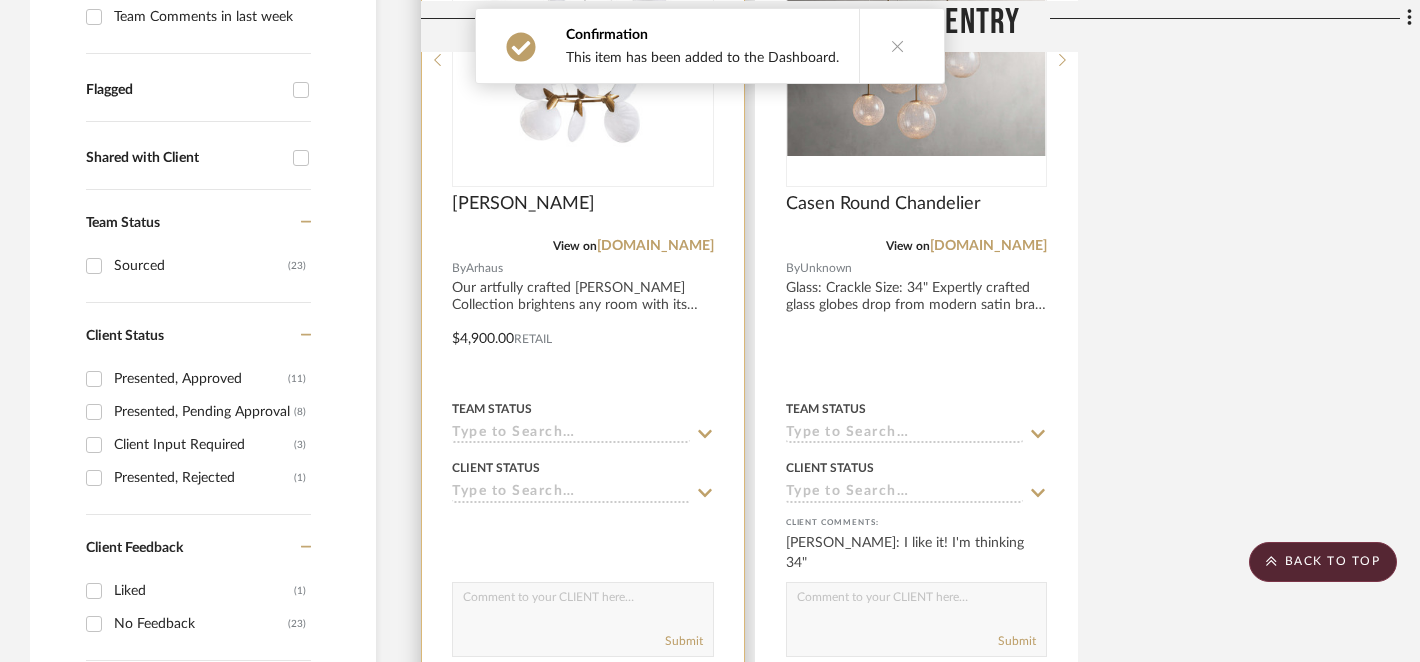 click at bounding box center (583, 602) 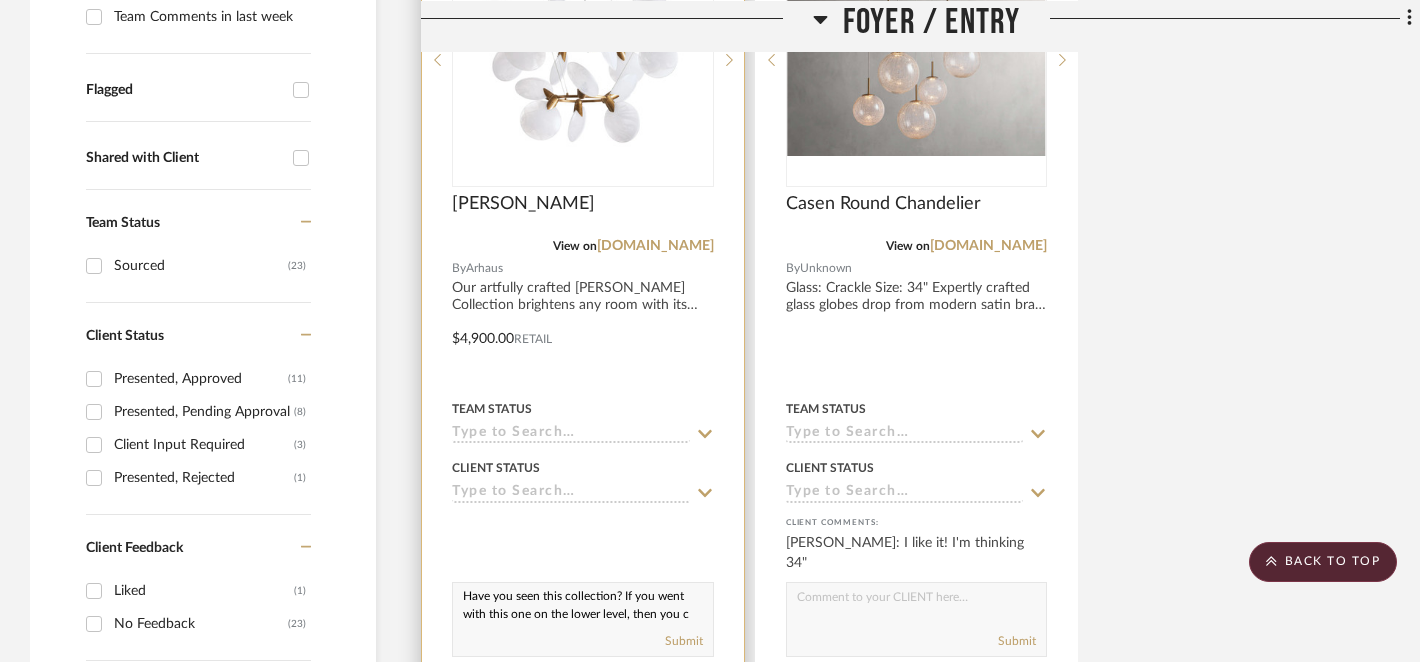 scroll, scrollTop: 19, scrollLeft: 0, axis: vertical 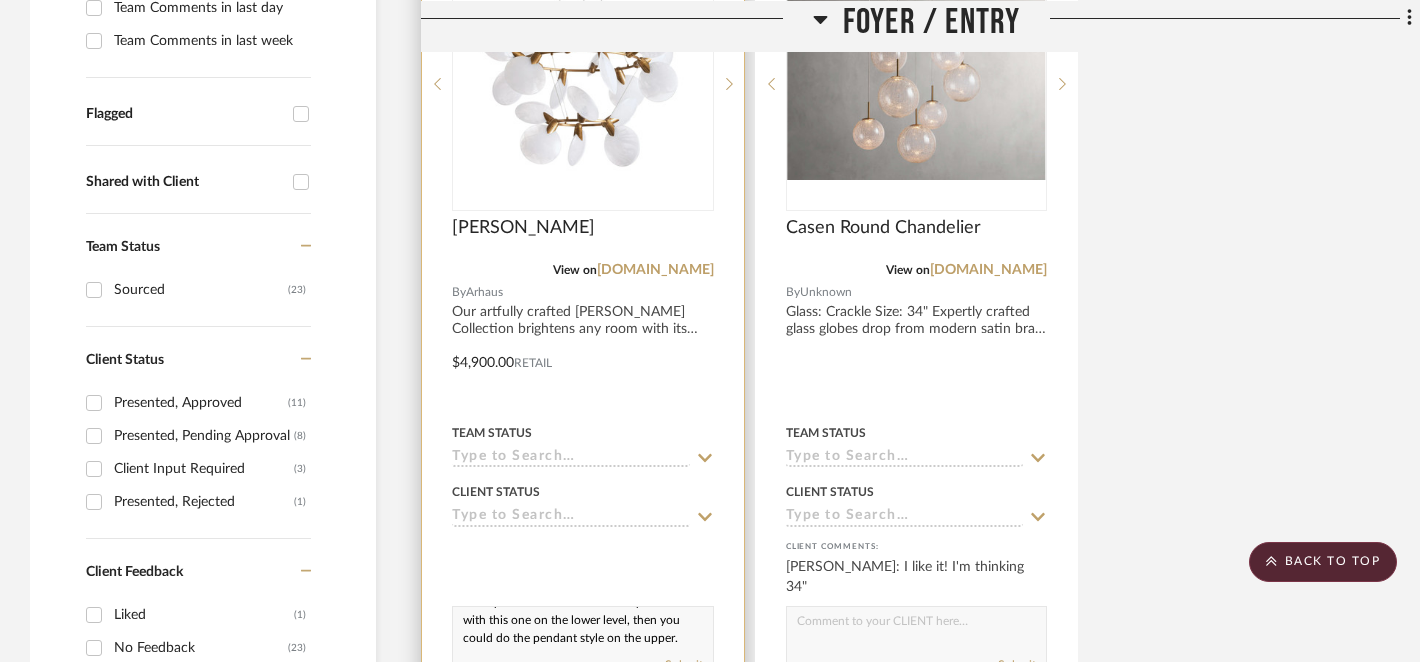 type on "Have you seen this collection? If you went with this one on the lower level, then you could do the pendant style on the upper." 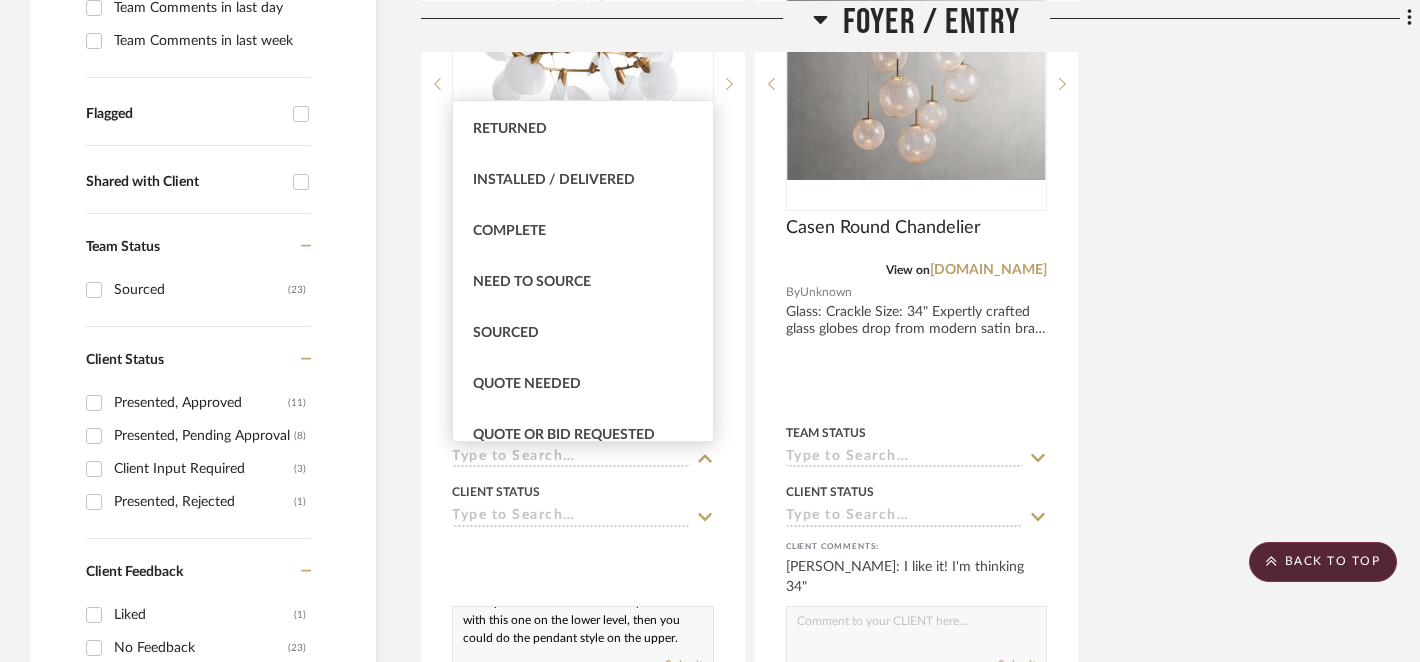 scroll, scrollTop: 457, scrollLeft: 0, axis: vertical 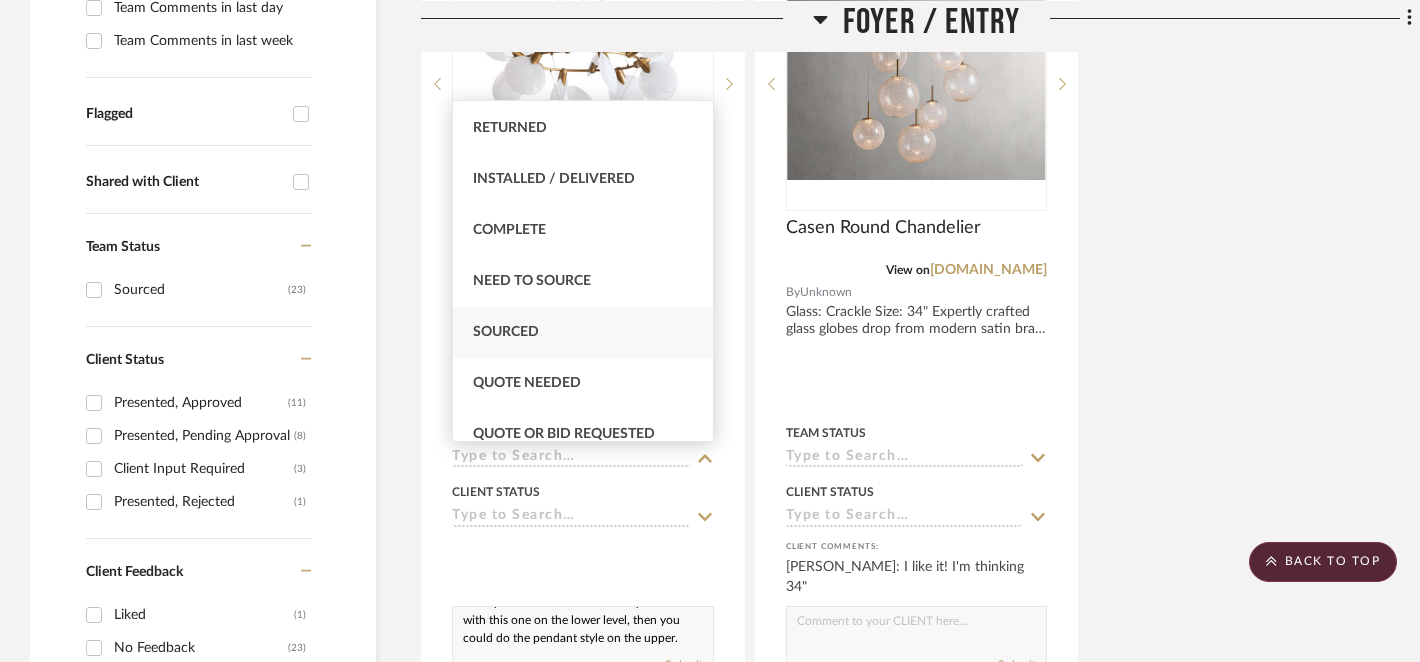 click on "Sourced" at bounding box center [583, 332] 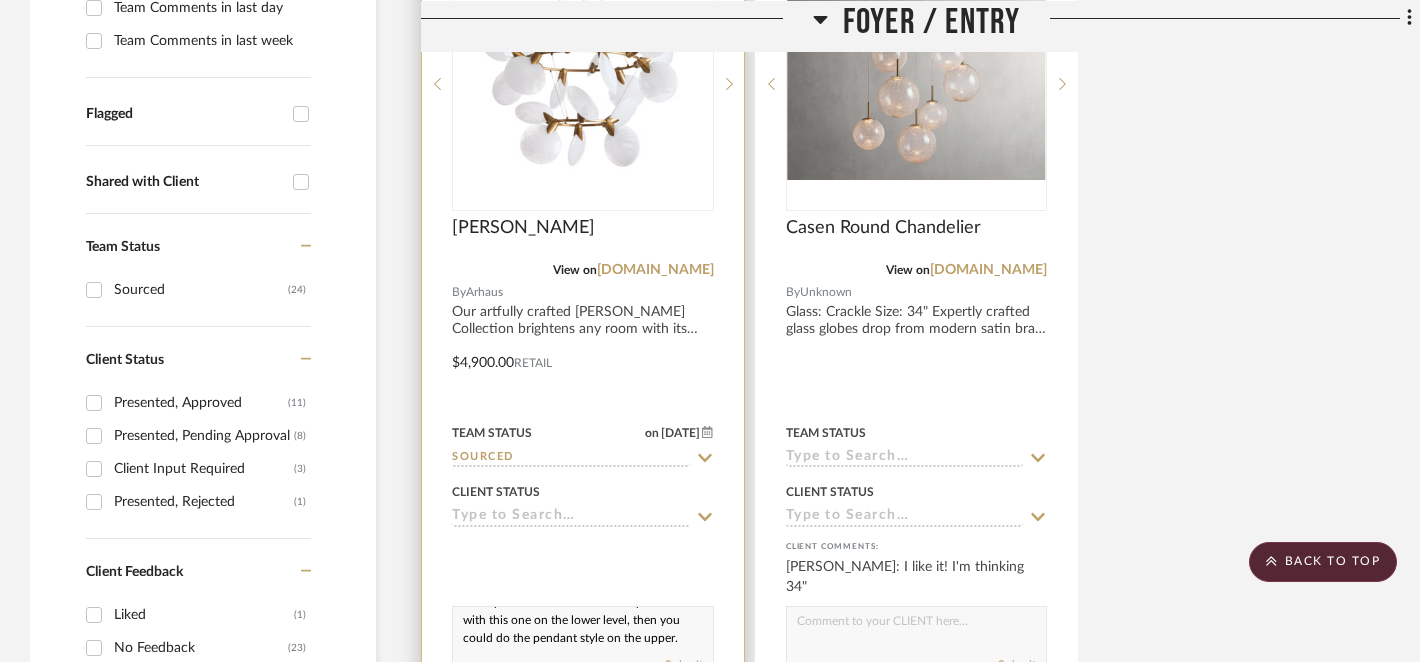 click 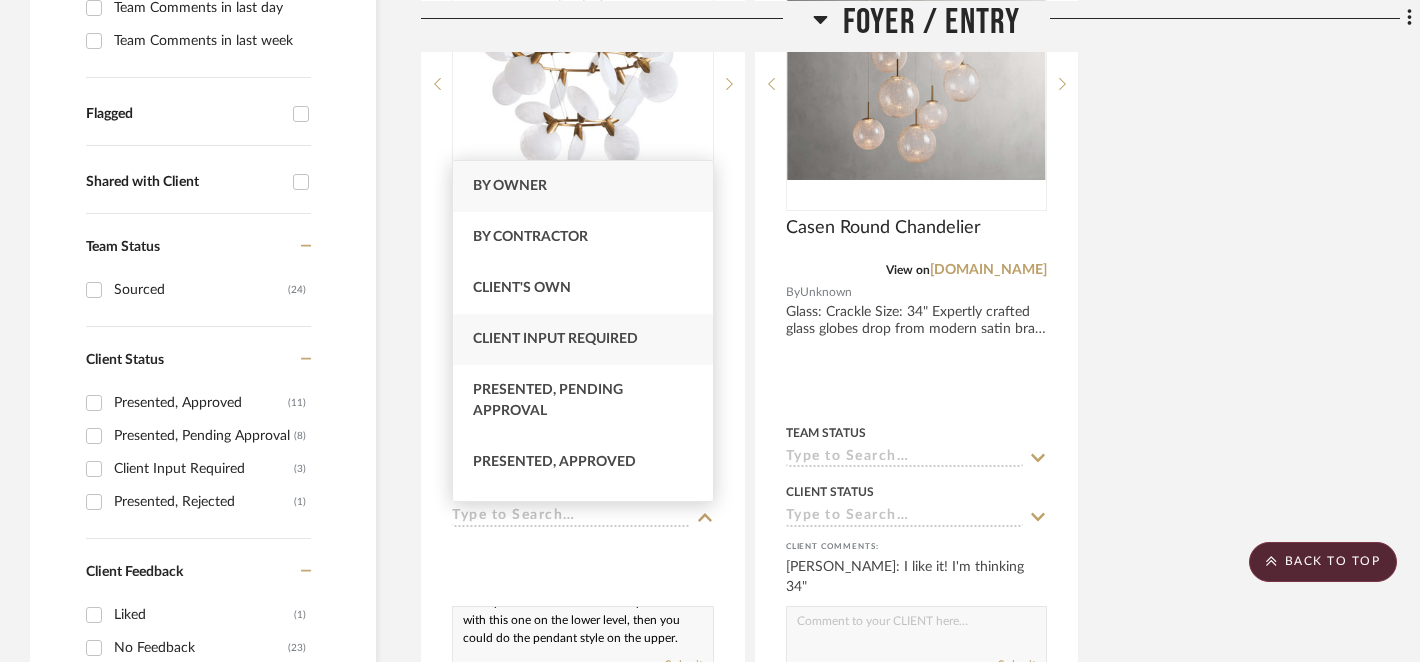 click on "Client Input Required" at bounding box center [555, 339] 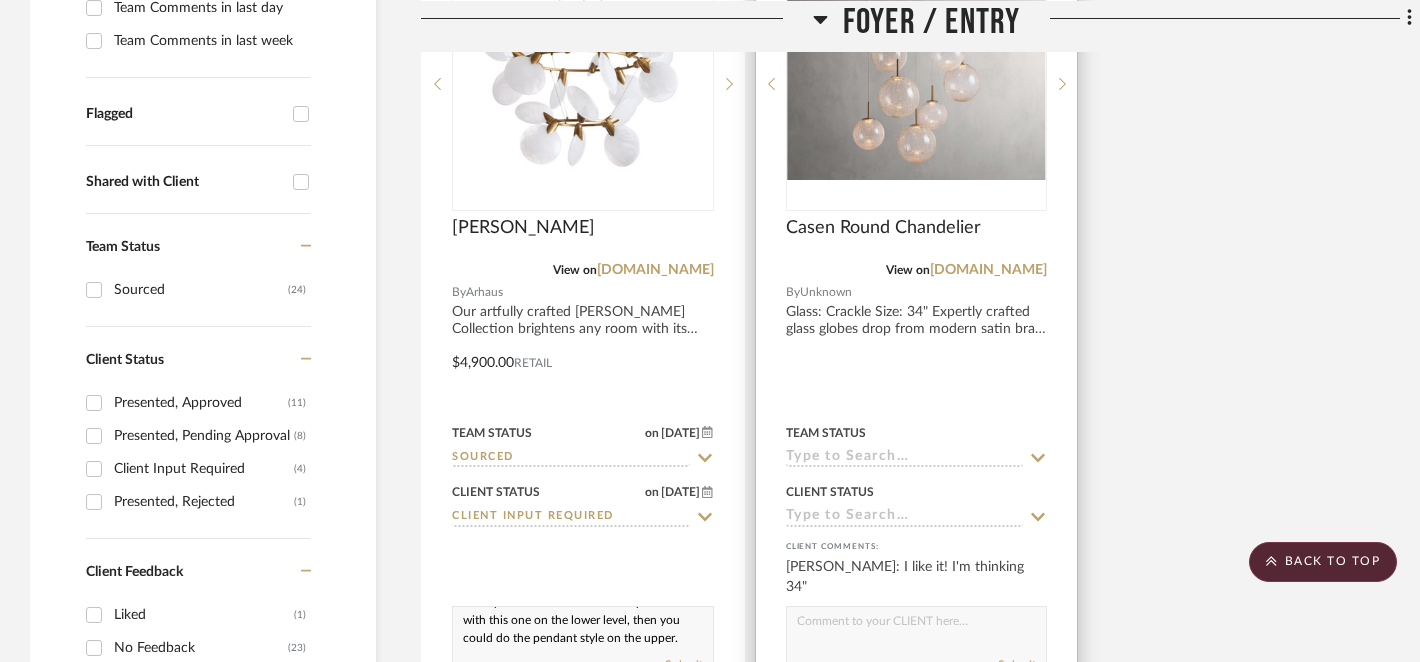 click 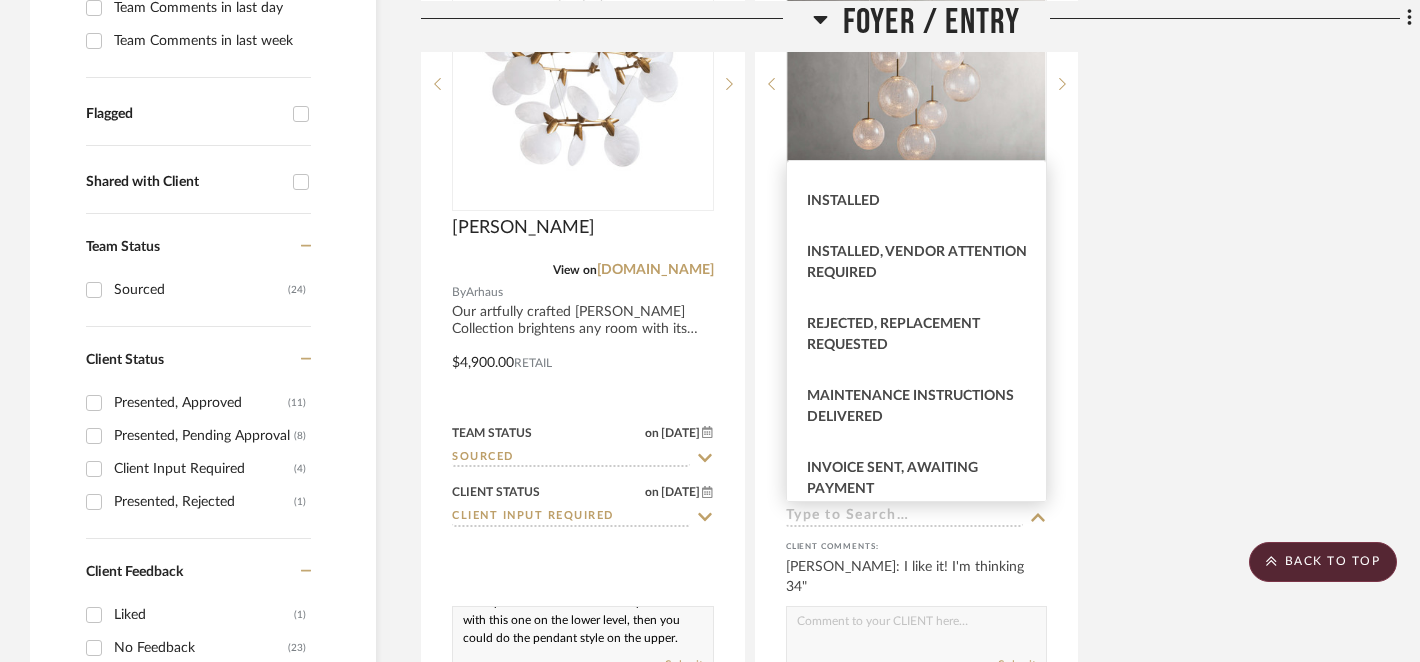 scroll, scrollTop: 674, scrollLeft: 0, axis: vertical 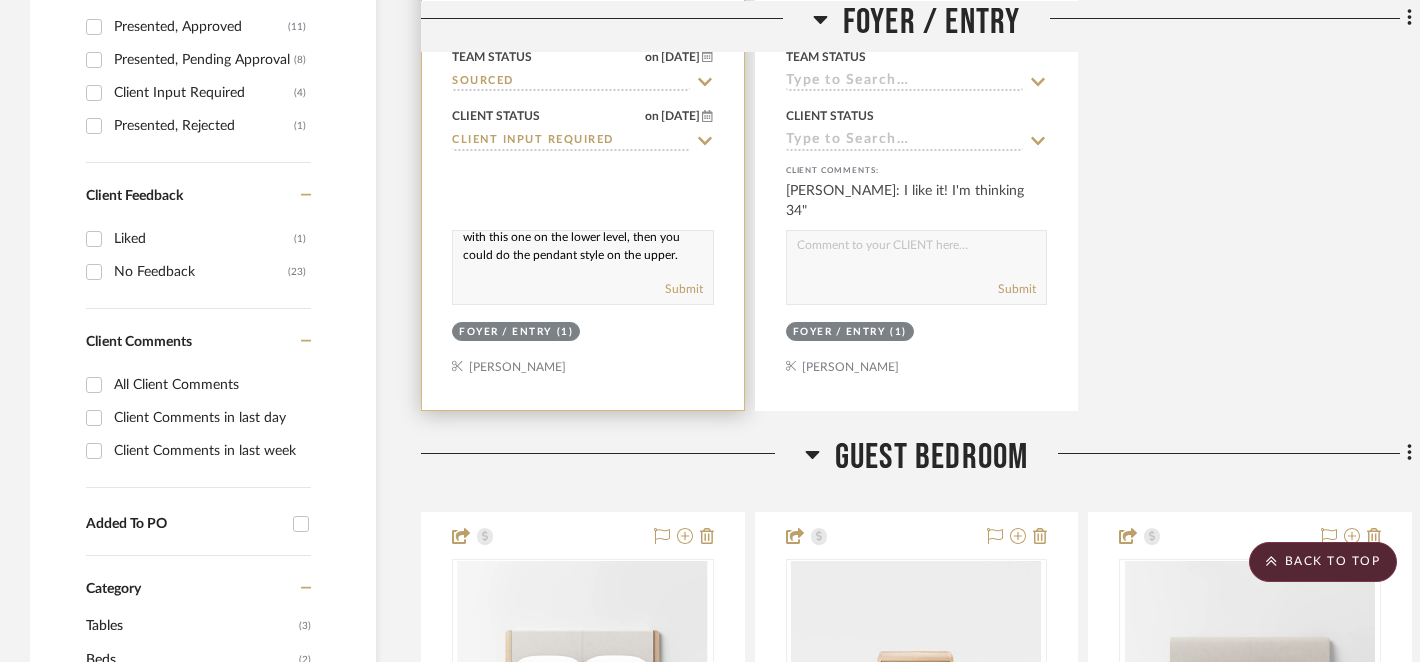 click on "Have you seen this collection? If you went with this one on the lower level, then you could do the pendant style on the upper." at bounding box center [583, 250] 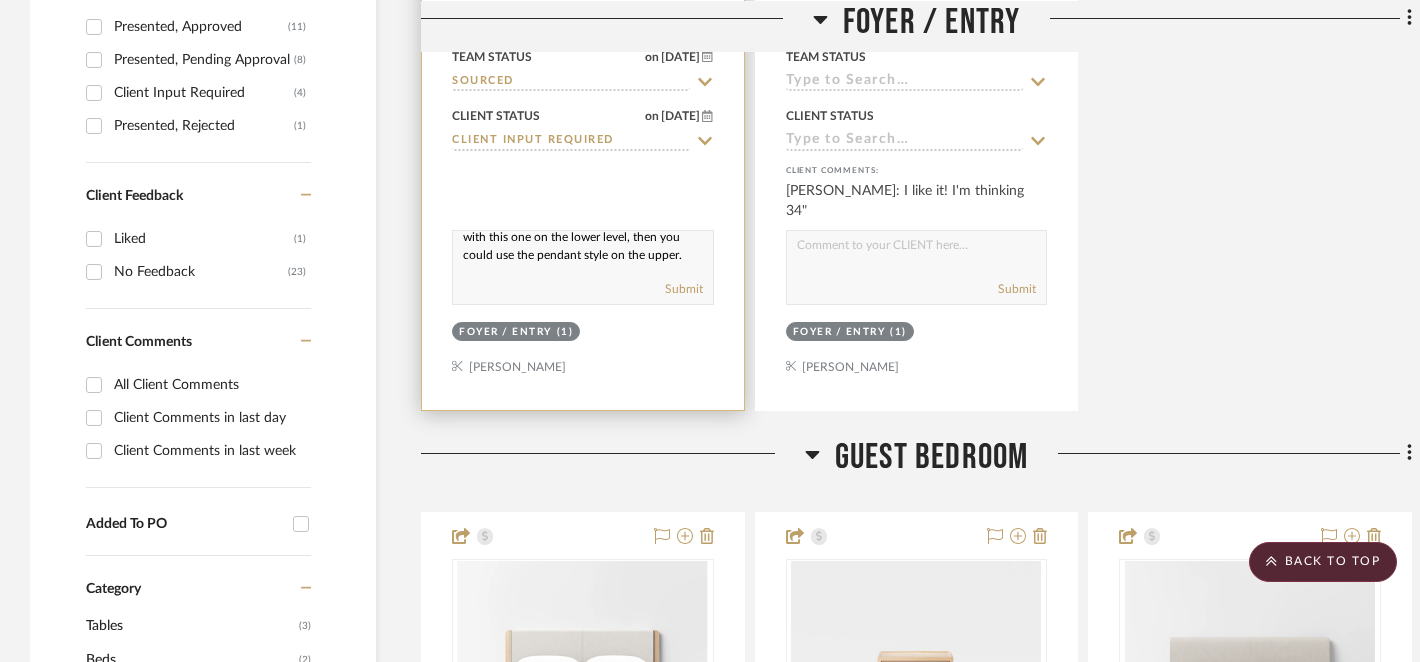 click on "Have you seen this collection? If you went with this one on the lower level, then you could use the pendant style on the upper." at bounding box center [583, 250] 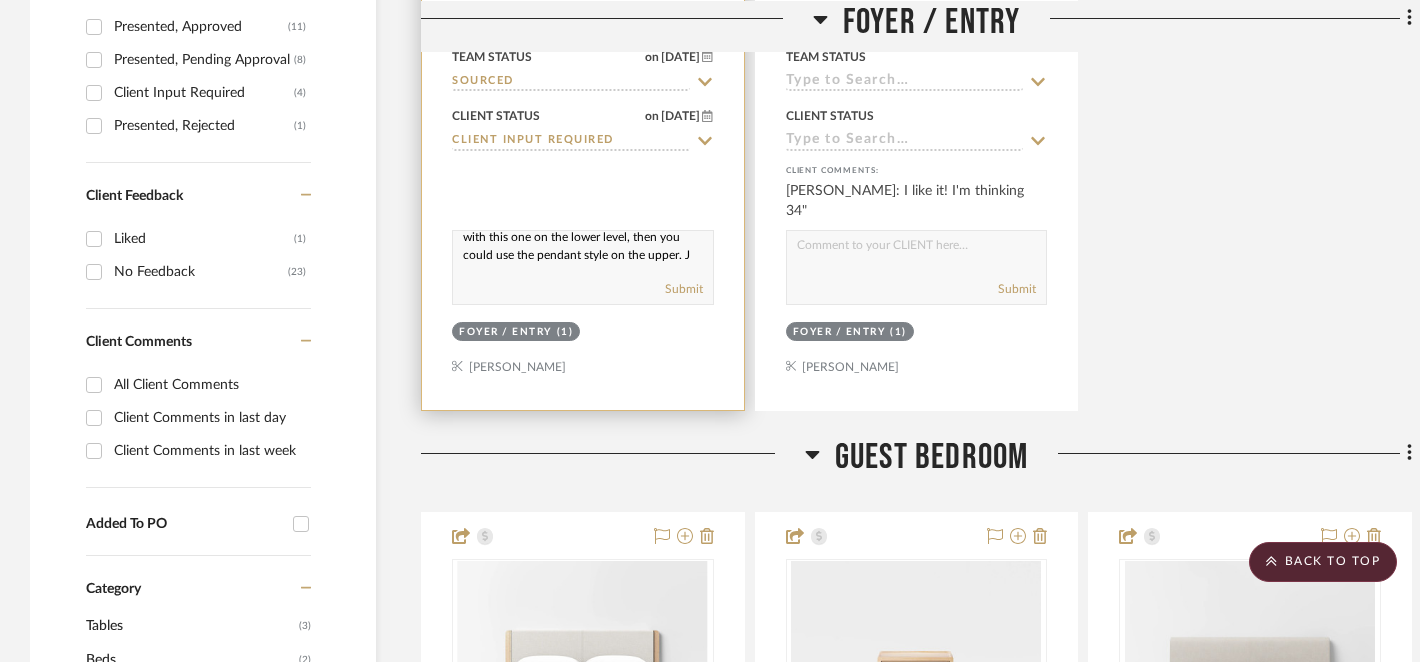 scroll, scrollTop: 37, scrollLeft: 0, axis: vertical 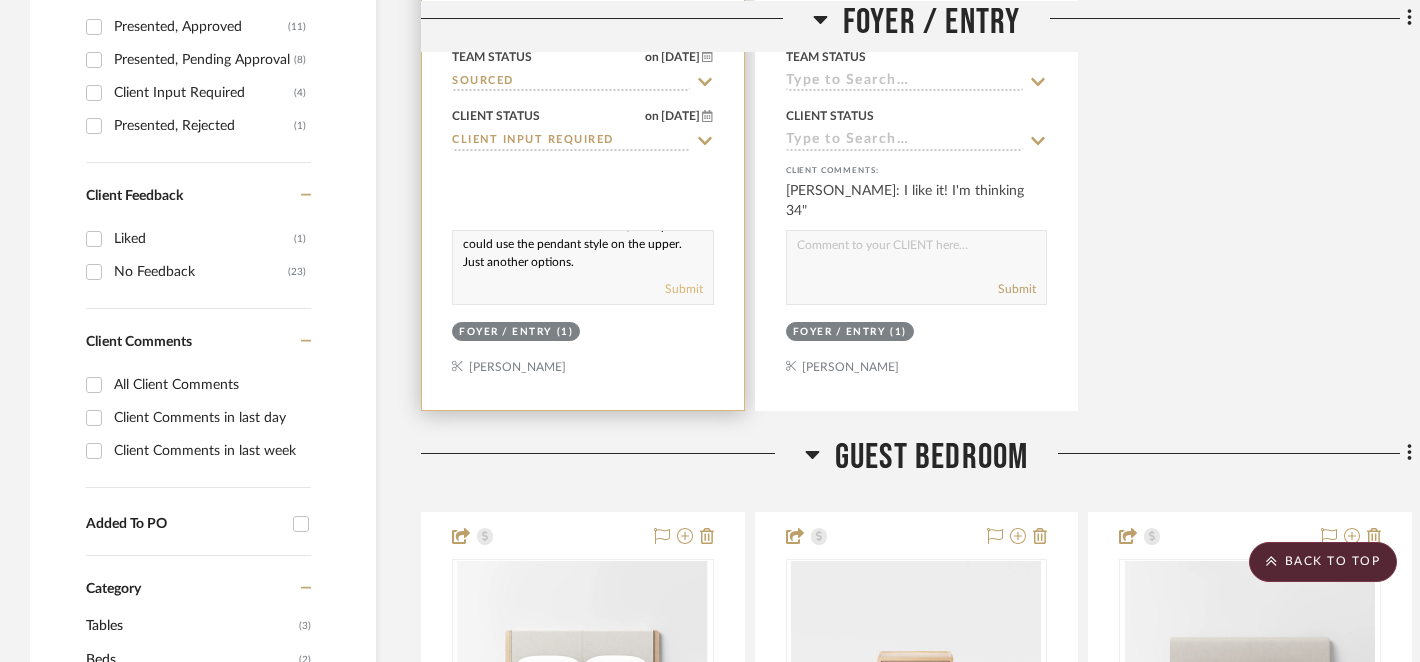 type on "Have you seen this collection? If you went with this one on the lower level, then you could use the pendant style on the upper. Just another options." 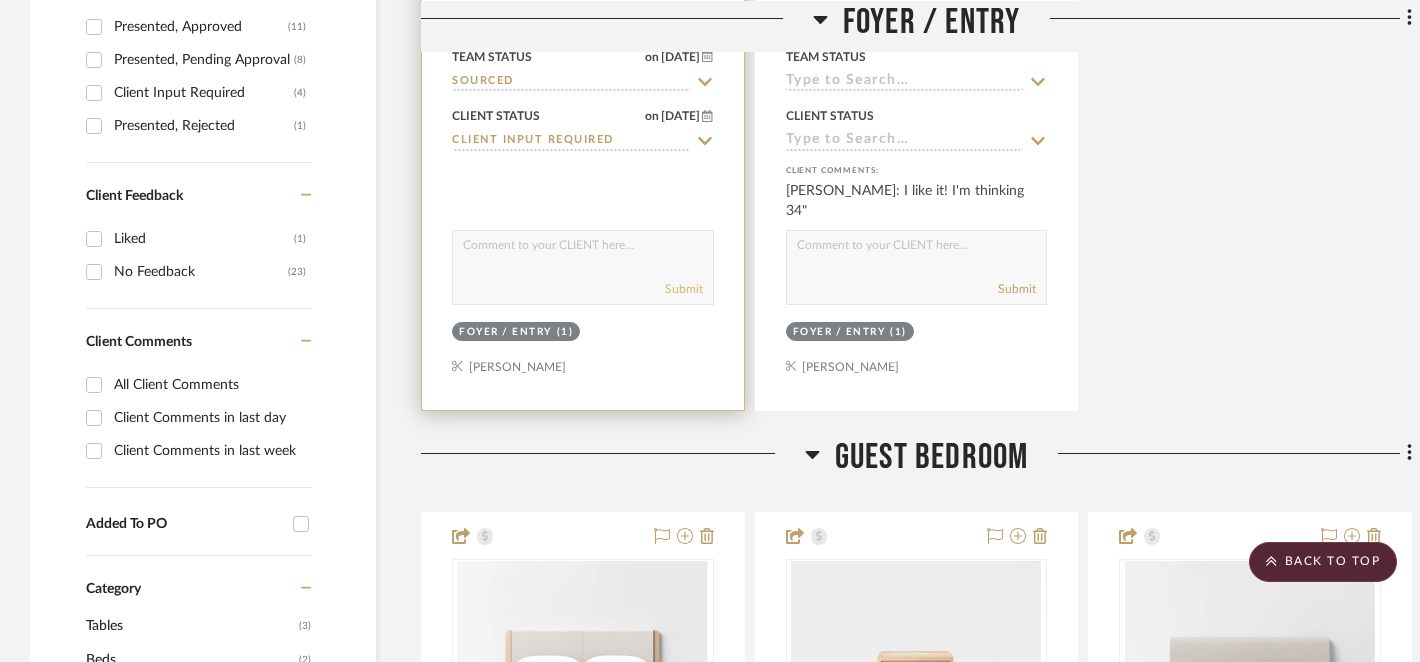 scroll, scrollTop: 0, scrollLeft: 0, axis: both 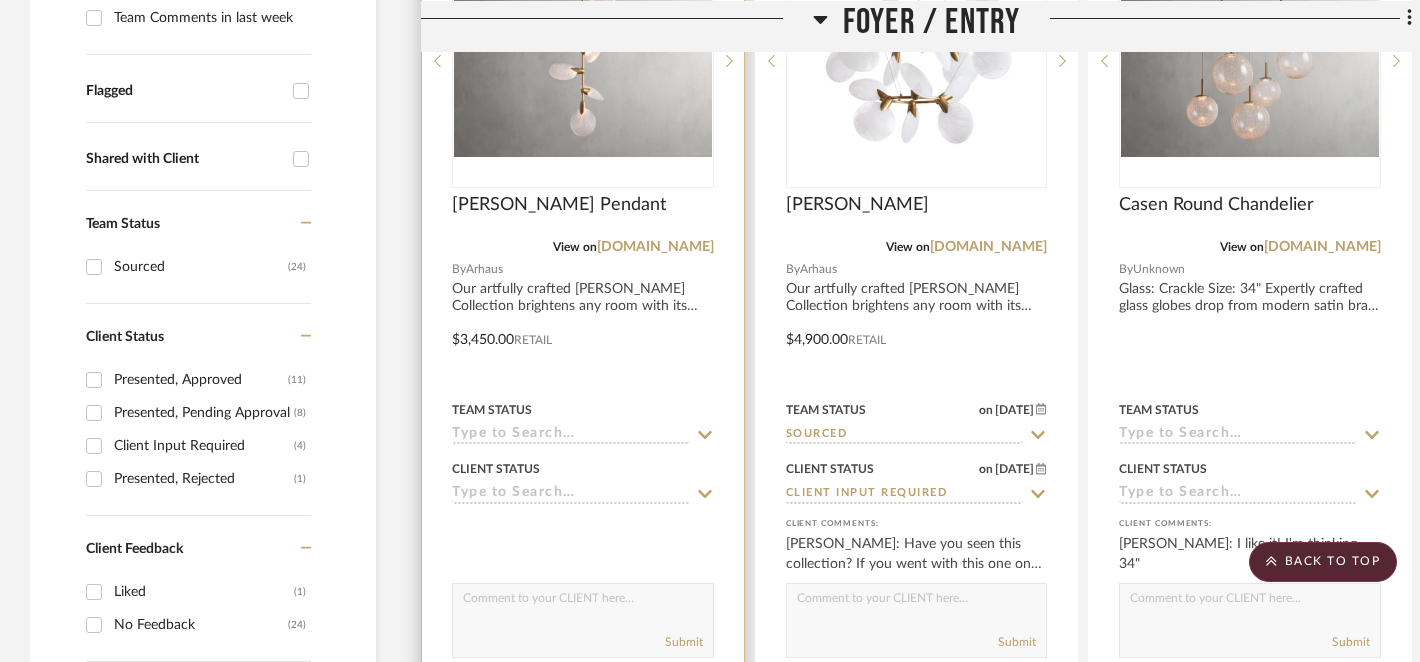 click 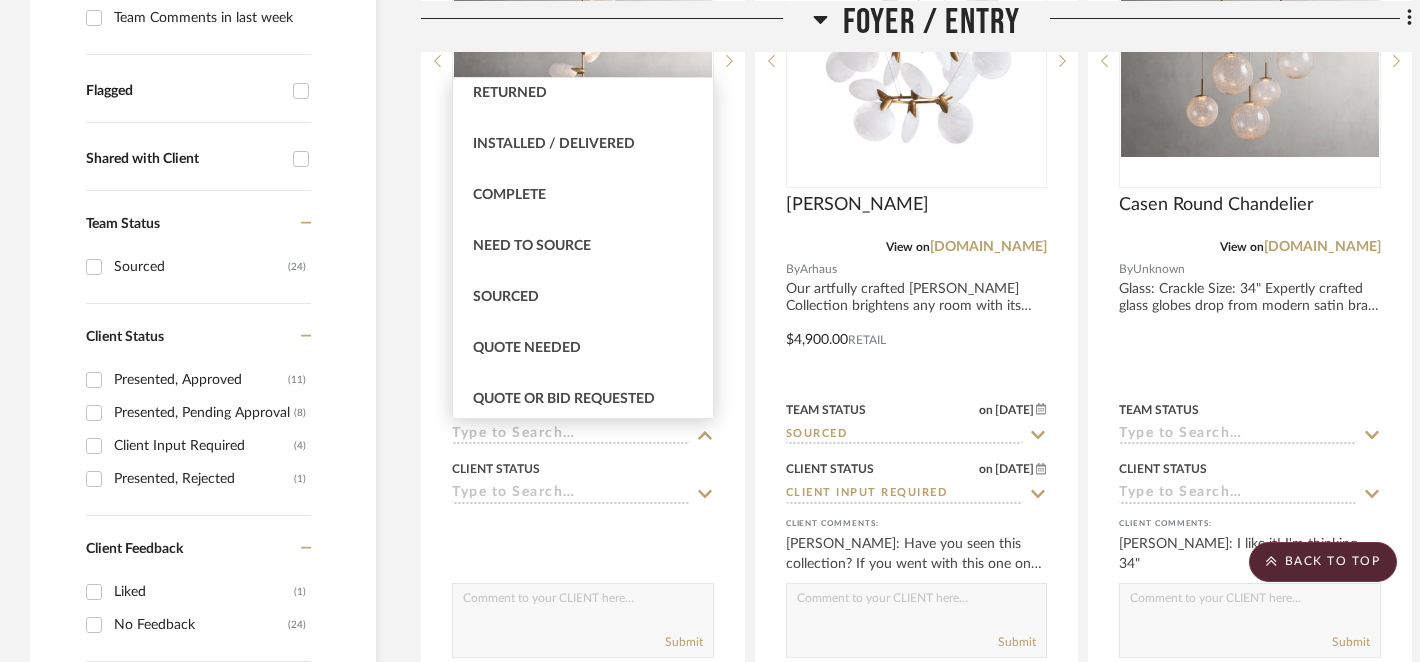 scroll, scrollTop: 478, scrollLeft: 0, axis: vertical 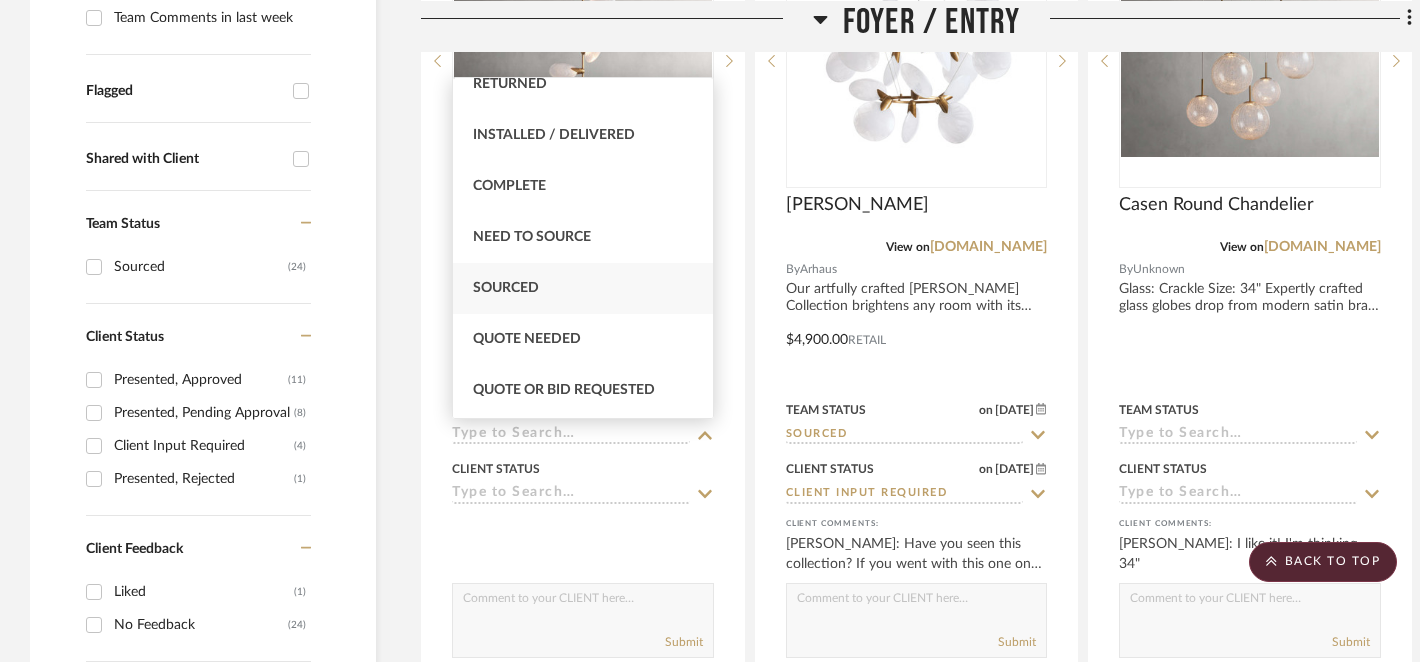 click on "Sourced" at bounding box center [506, 288] 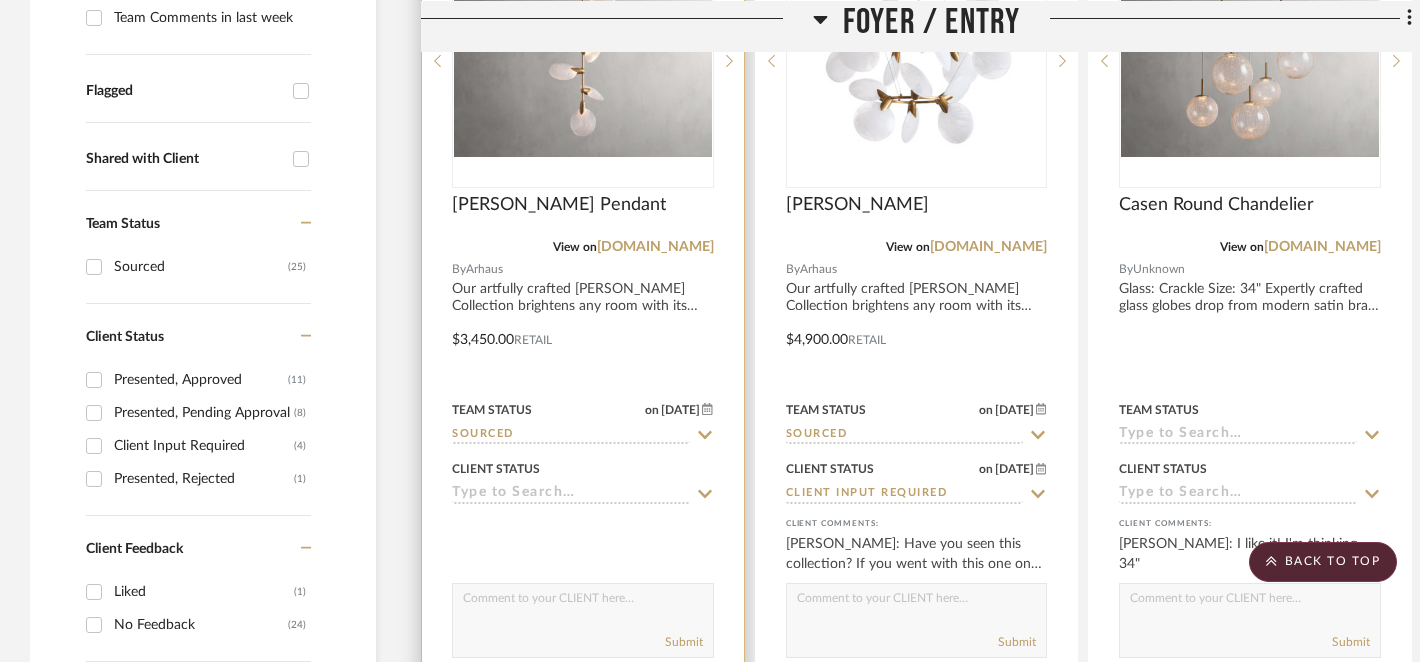 click 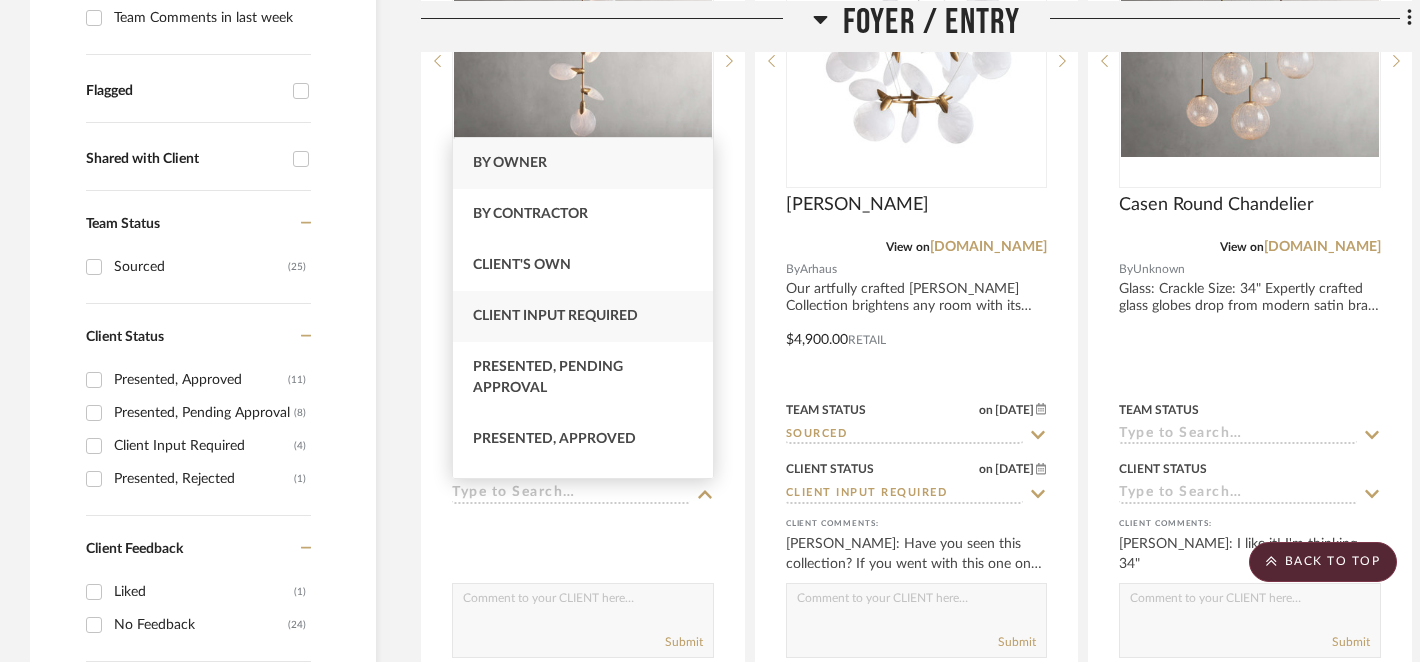 click on "Client Input Required" at bounding box center (555, 316) 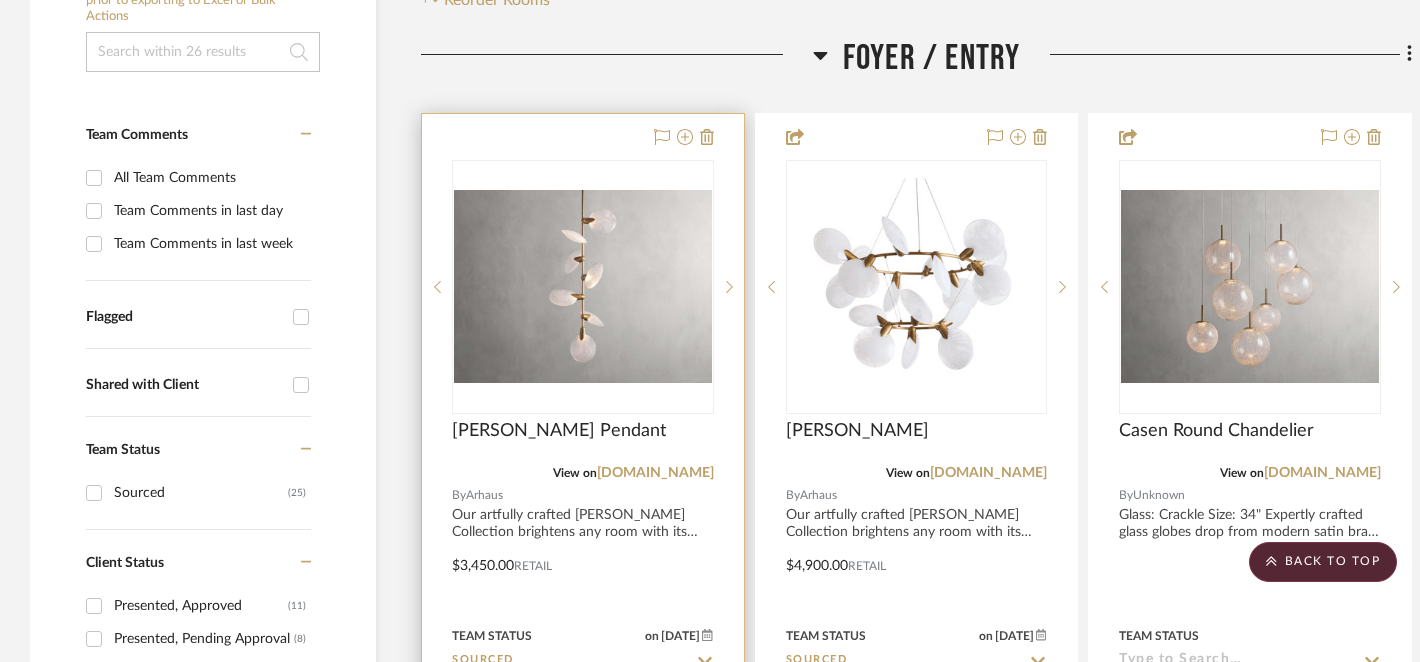 scroll, scrollTop: 408, scrollLeft: 0, axis: vertical 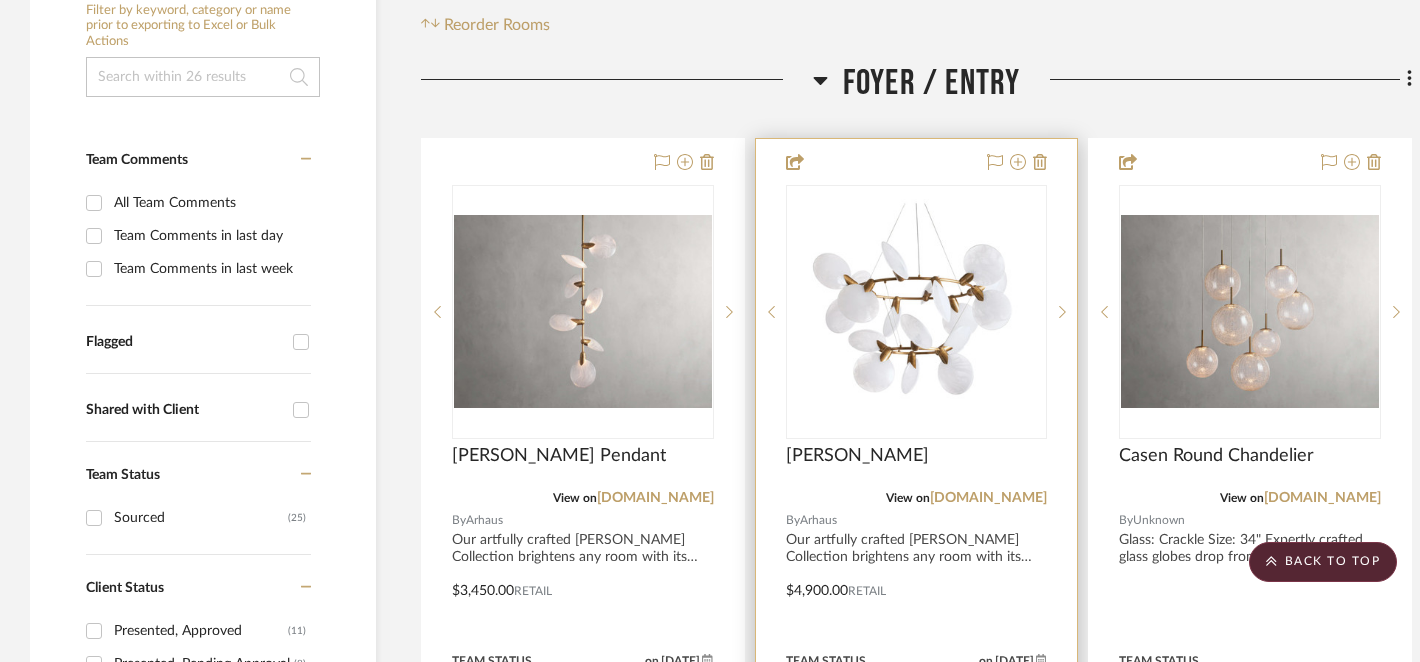type 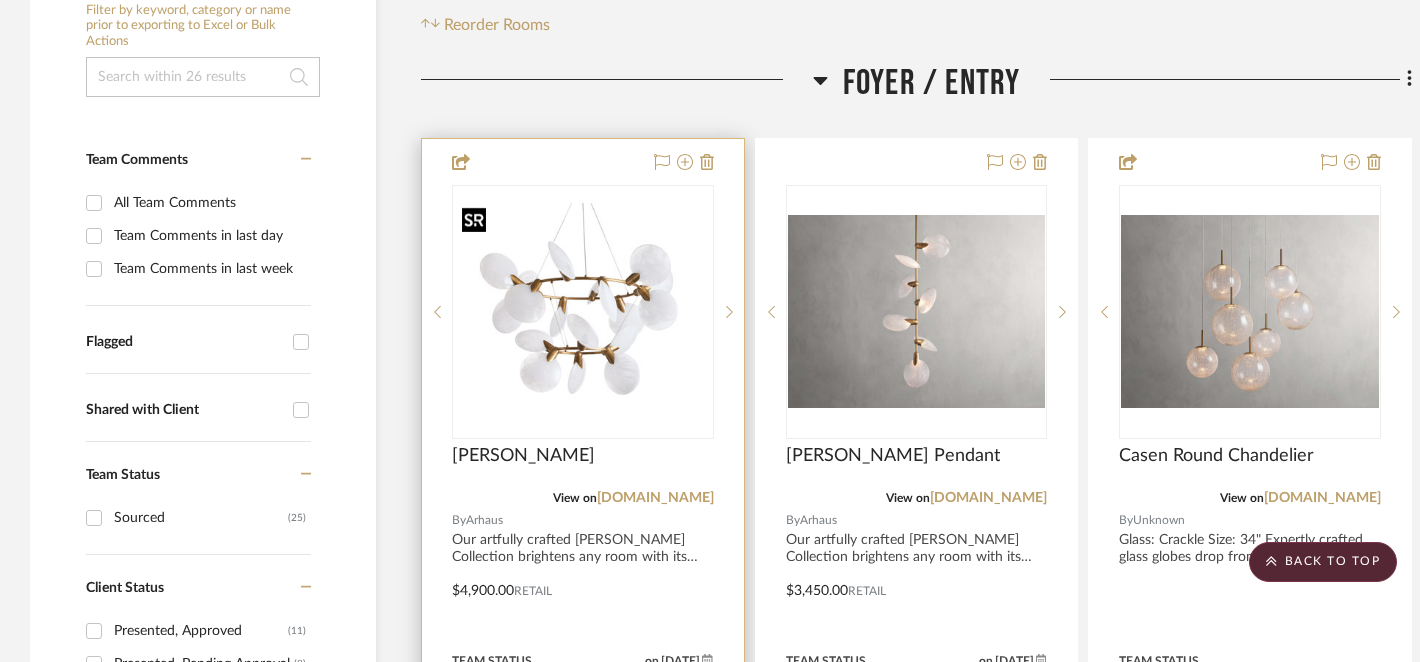 click at bounding box center [583, 311] 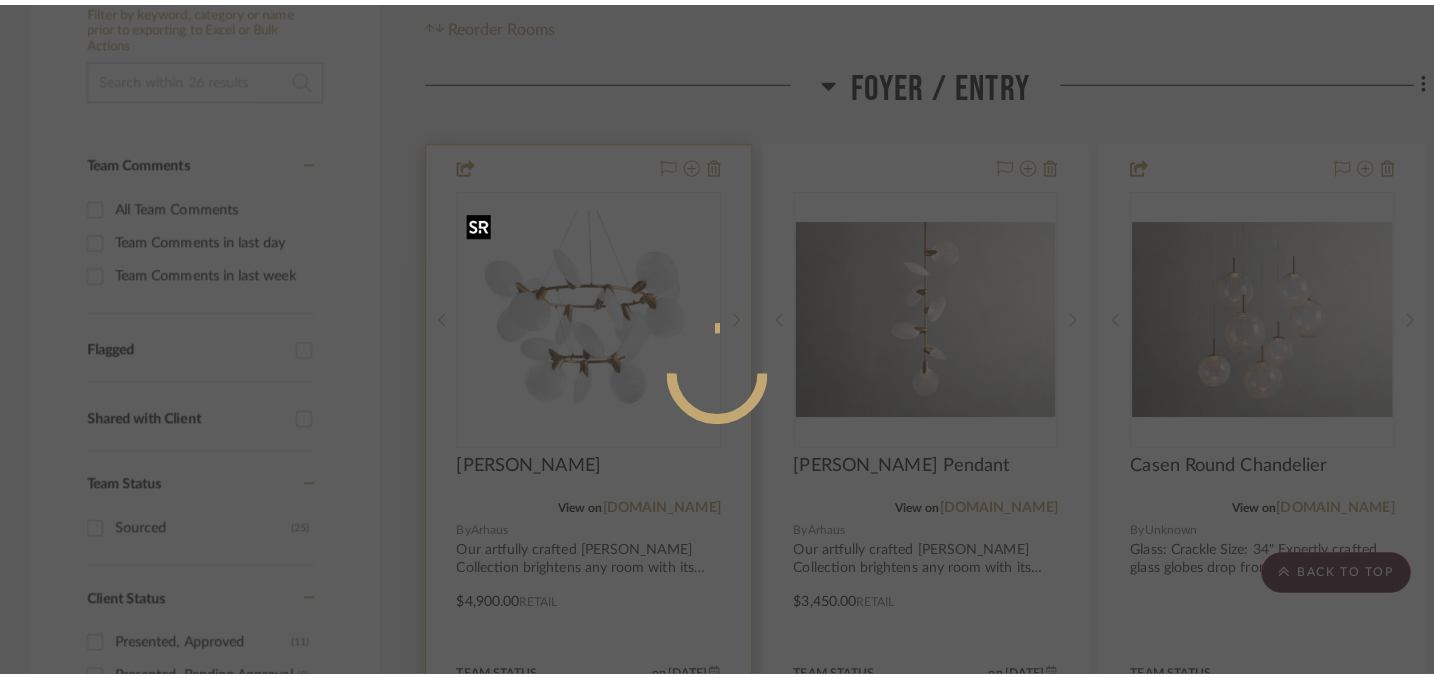 scroll, scrollTop: 0, scrollLeft: 0, axis: both 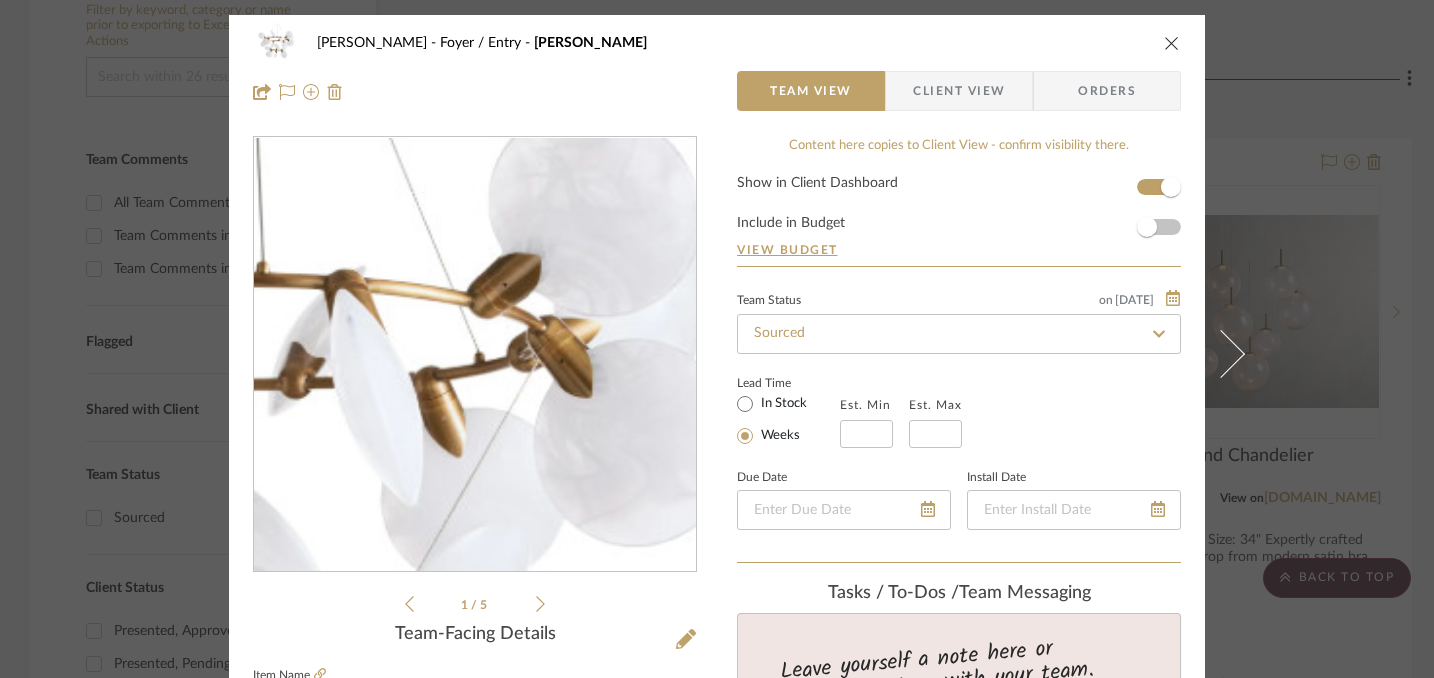 click at bounding box center (475, 355) 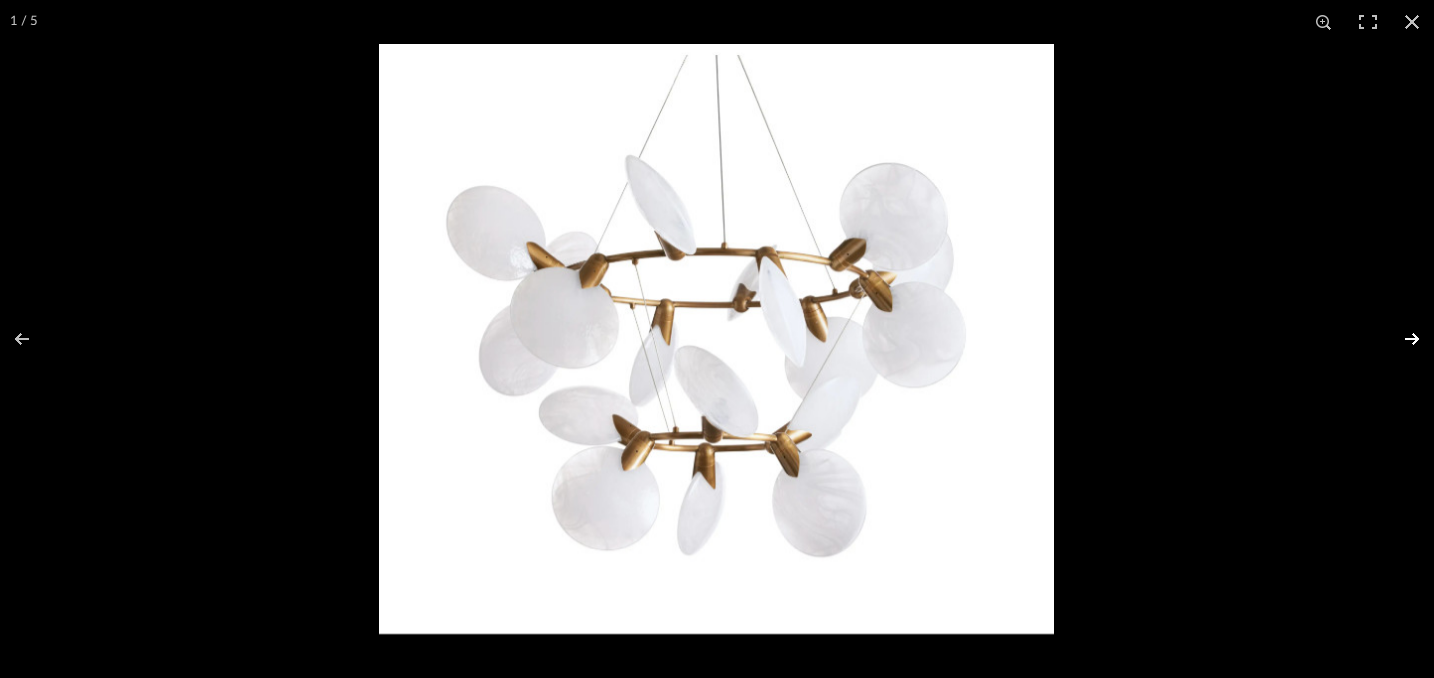 click at bounding box center [1399, 339] 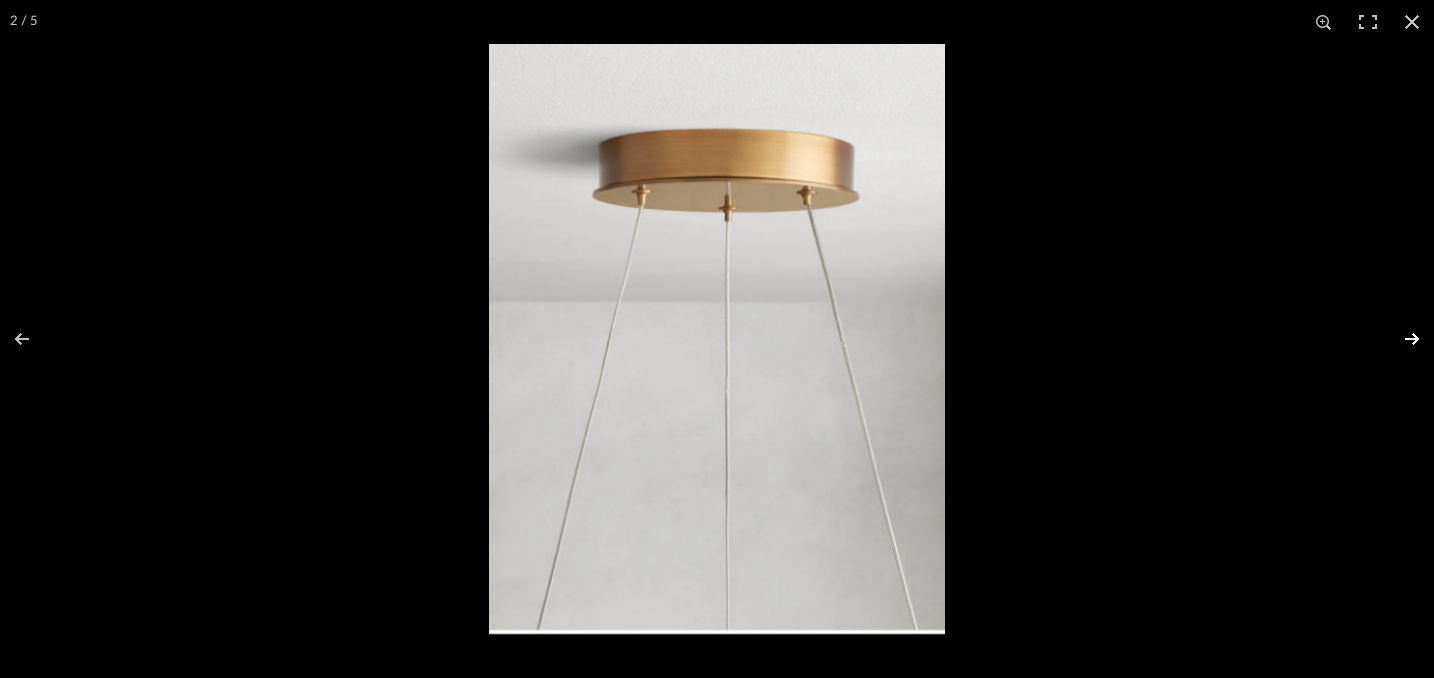 click at bounding box center [1399, 339] 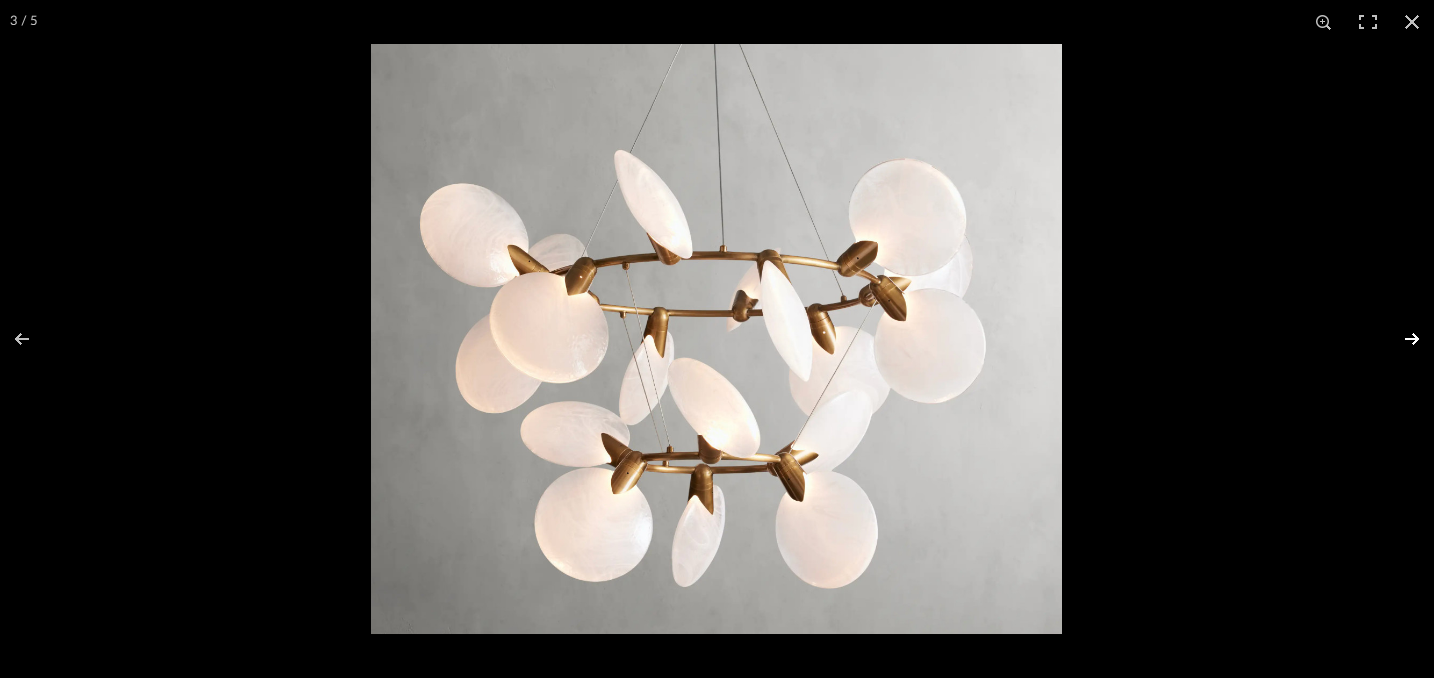 click at bounding box center [1399, 339] 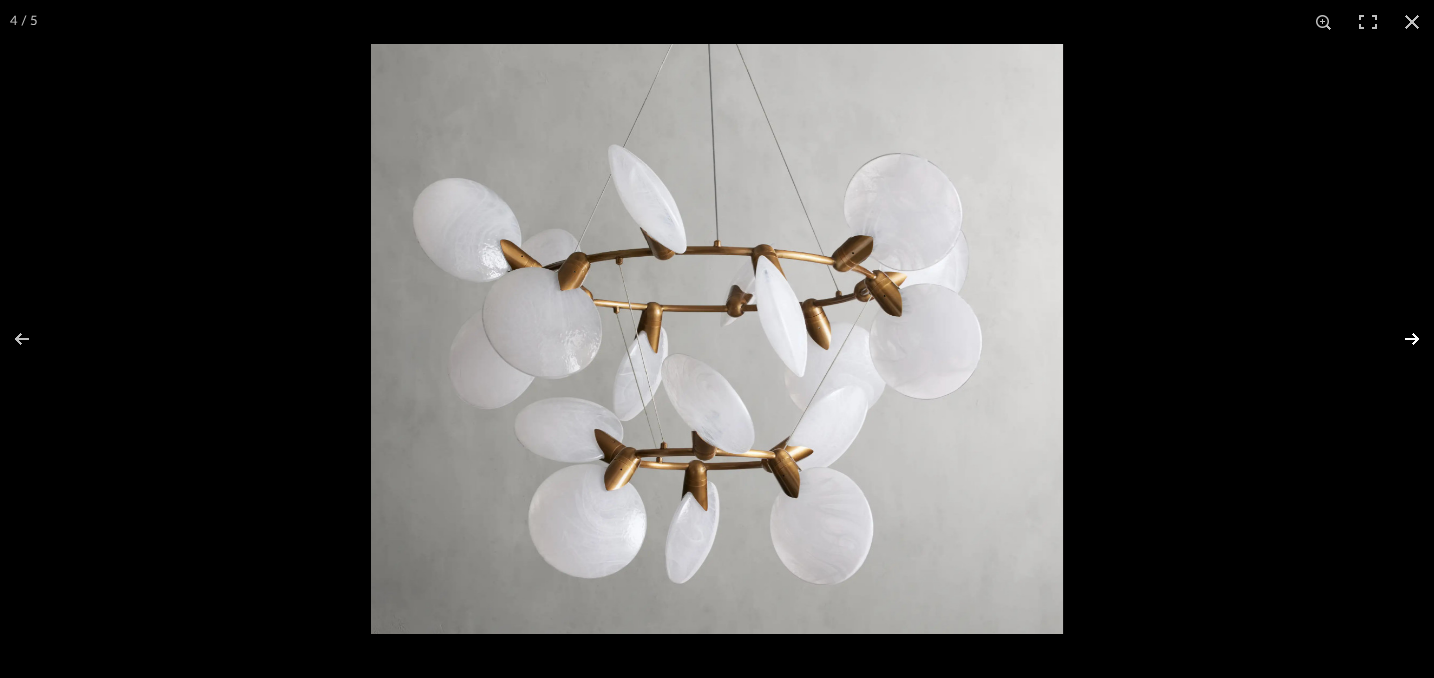 click at bounding box center [1399, 339] 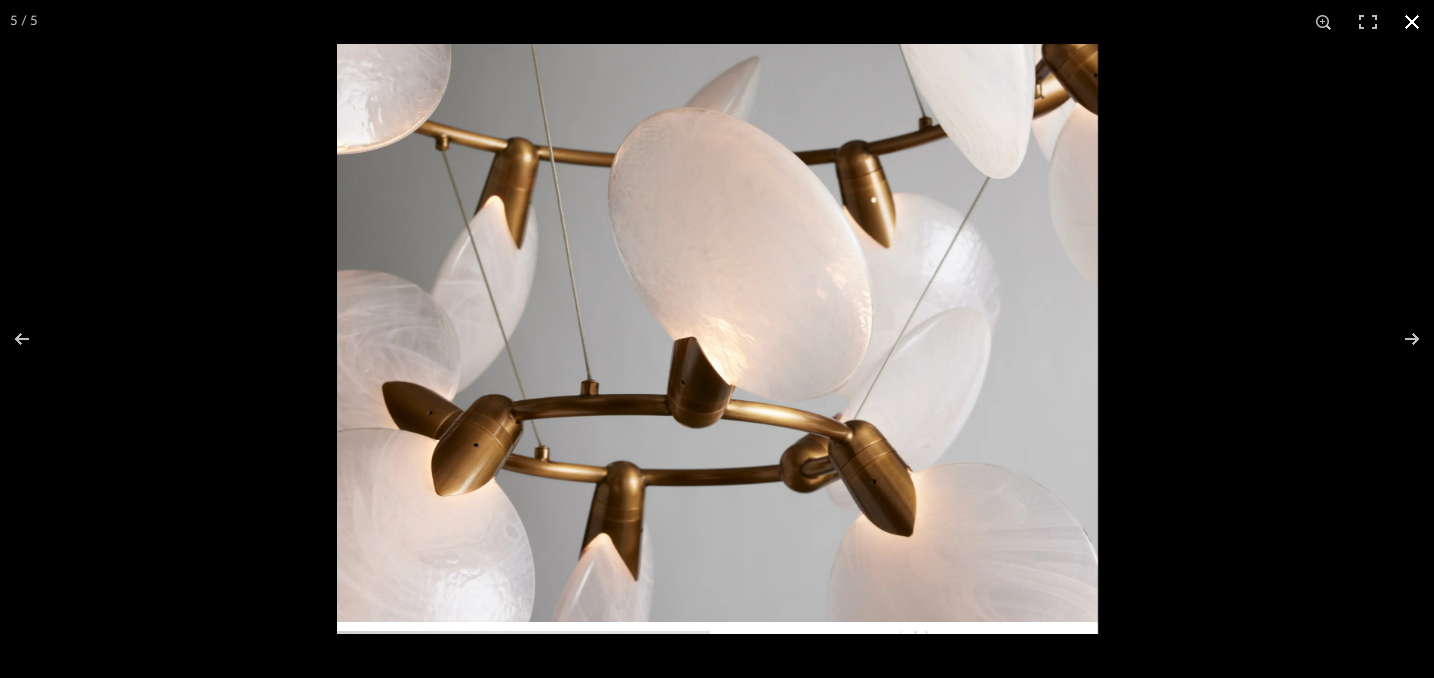 click at bounding box center (1412, 22) 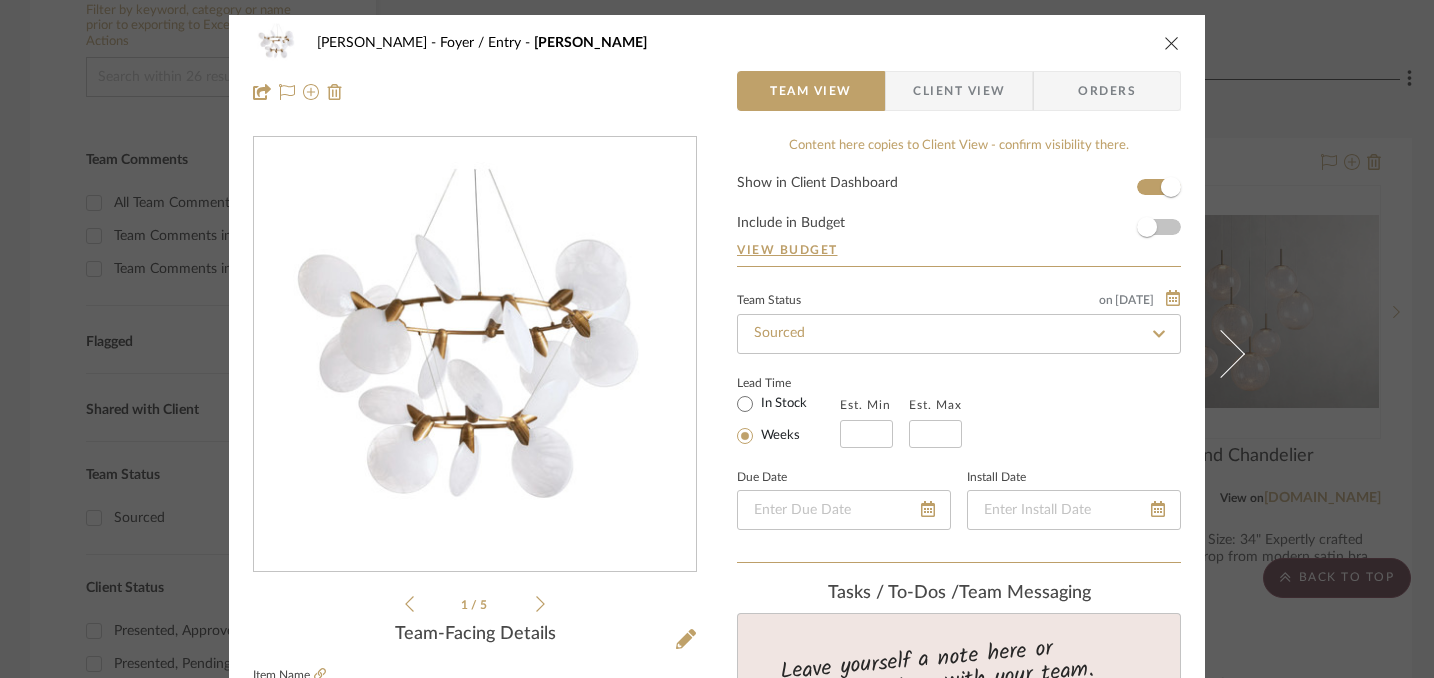 click at bounding box center (1172, 43) 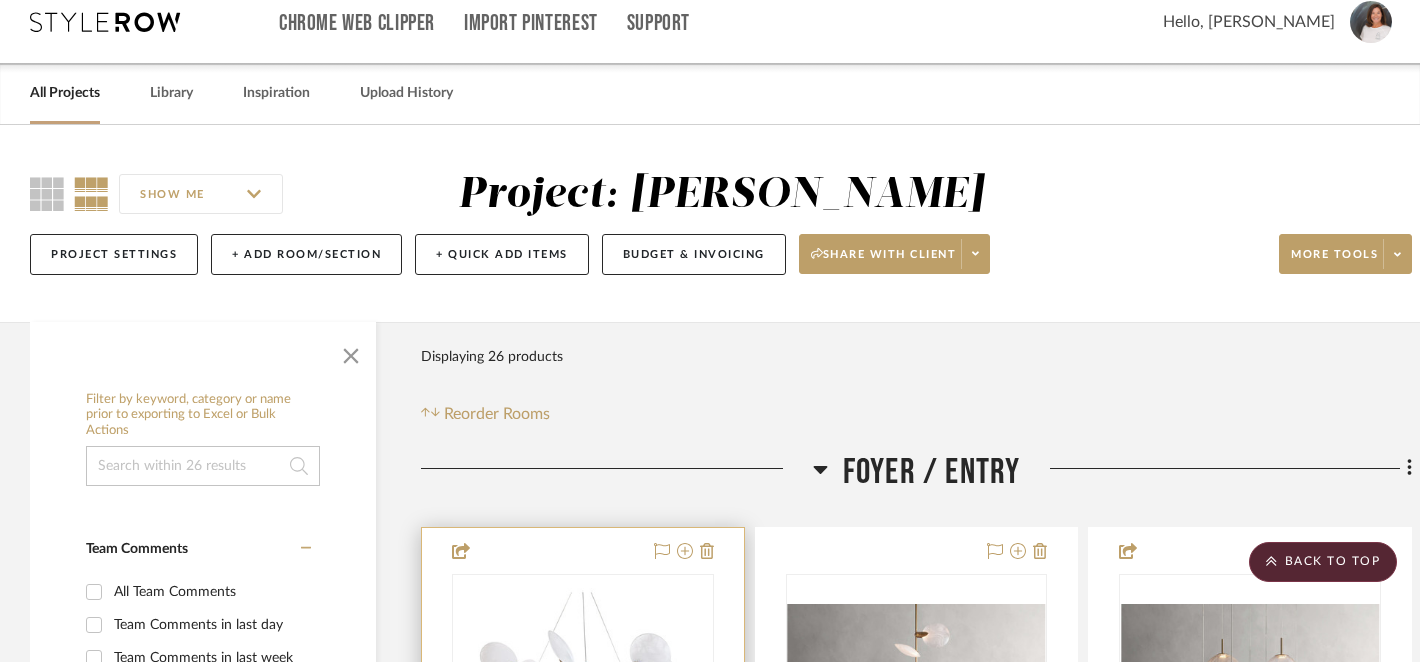 scroll, scrollTop: 0, scrollLeft: 0, axis: both 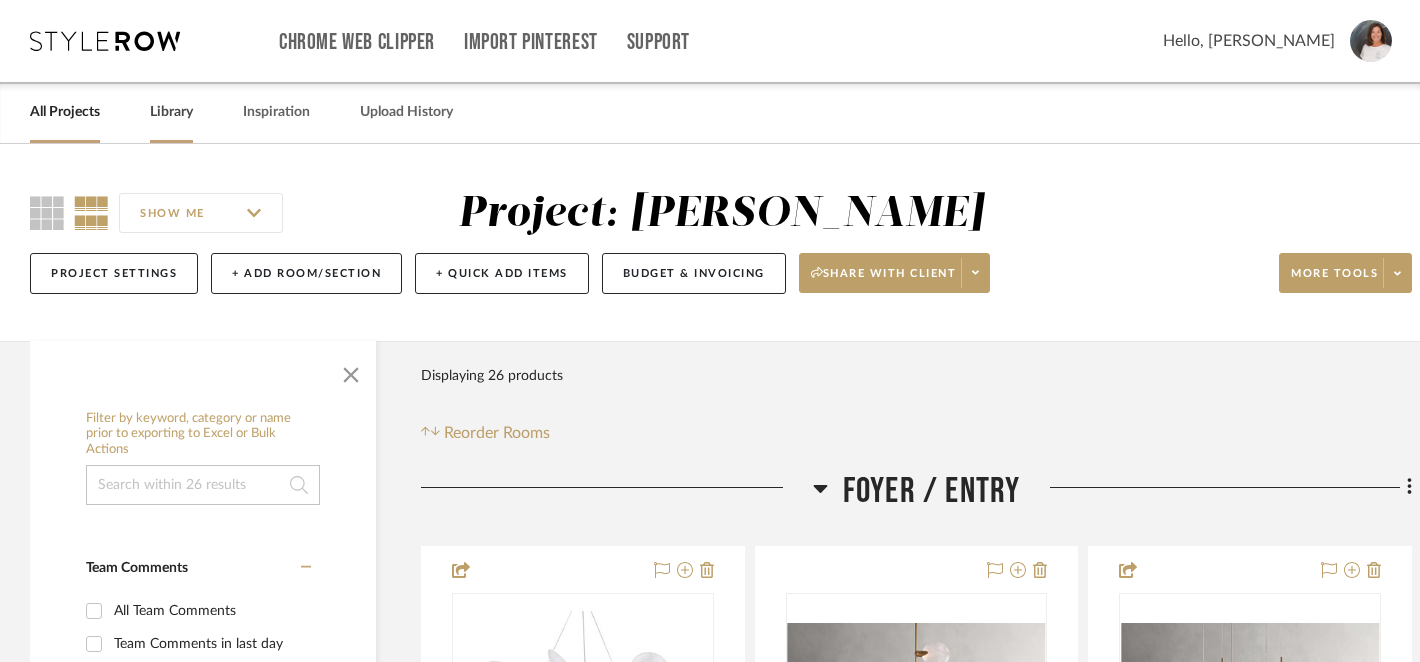 click on "Library" at bounding box center (171, 112) 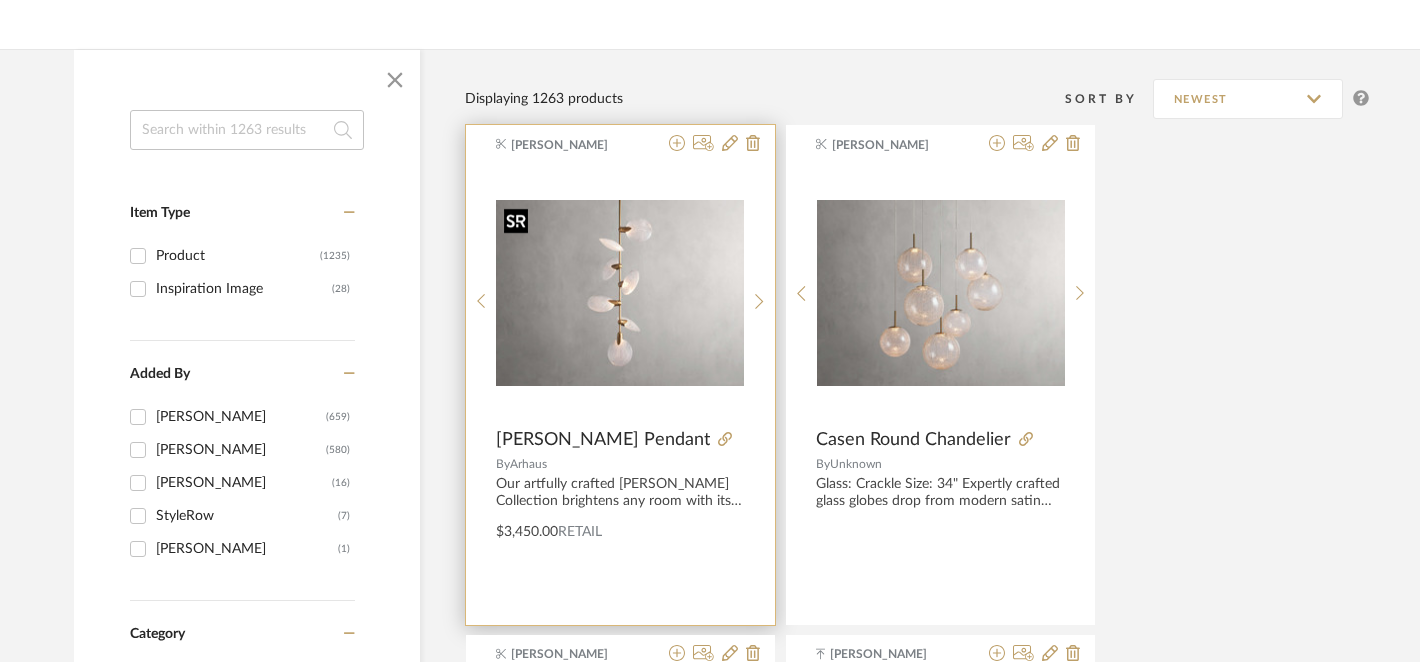 scroll, scrollTop: 310, scrollLeft: 0, axis: vertical 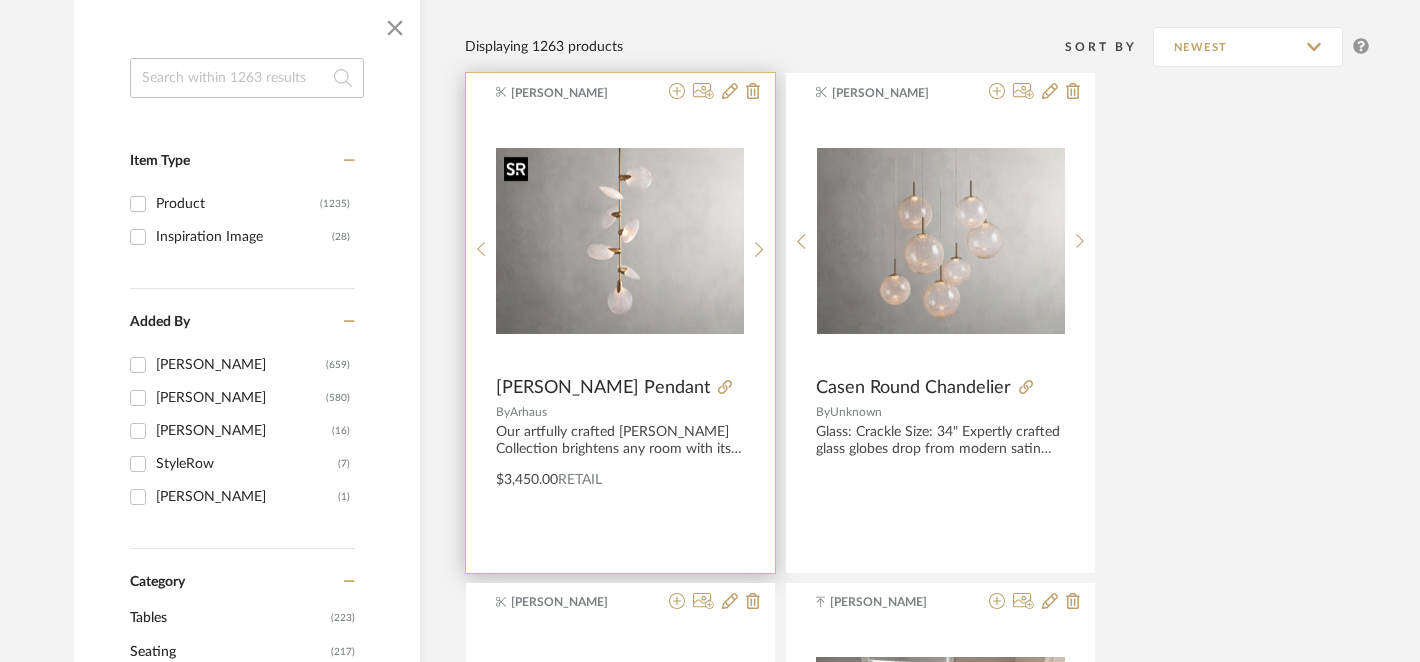 click at bounding box center [620, 241] 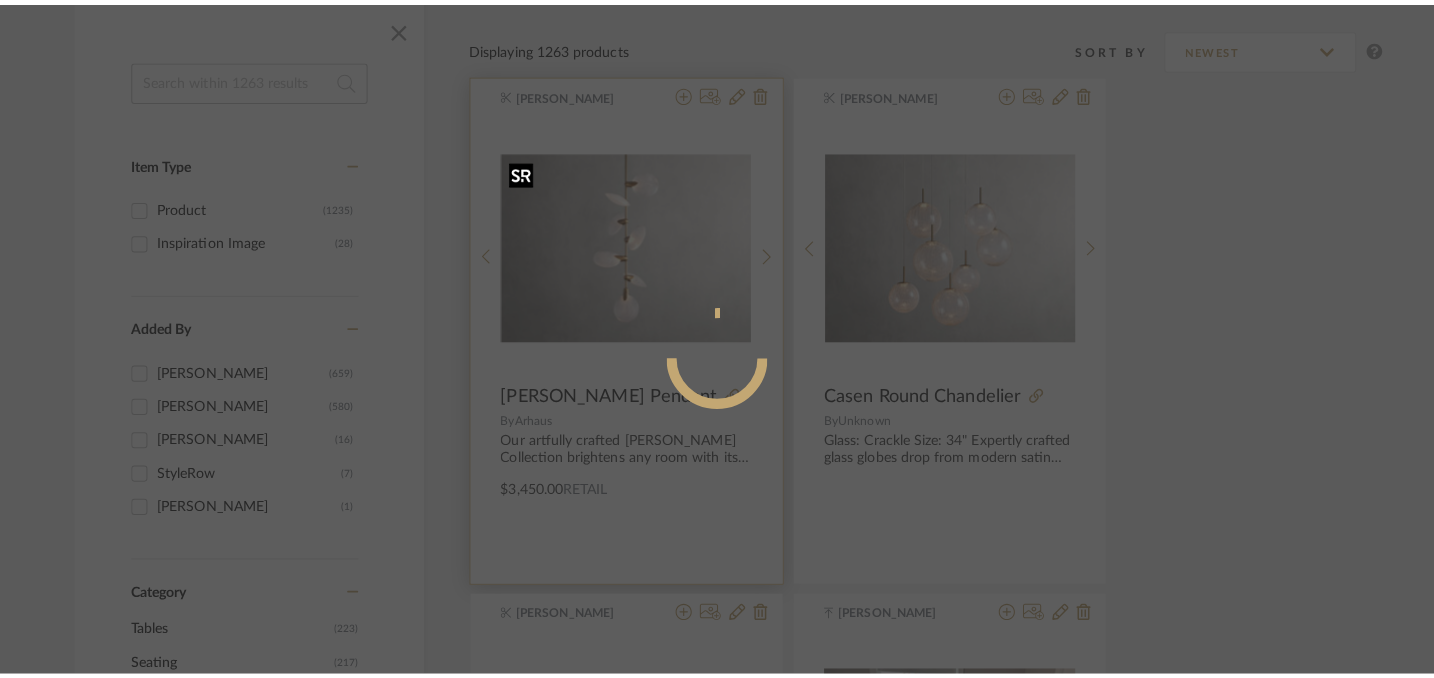 scroll, scrollTop: 0, scrollLeft: 0, axis: both 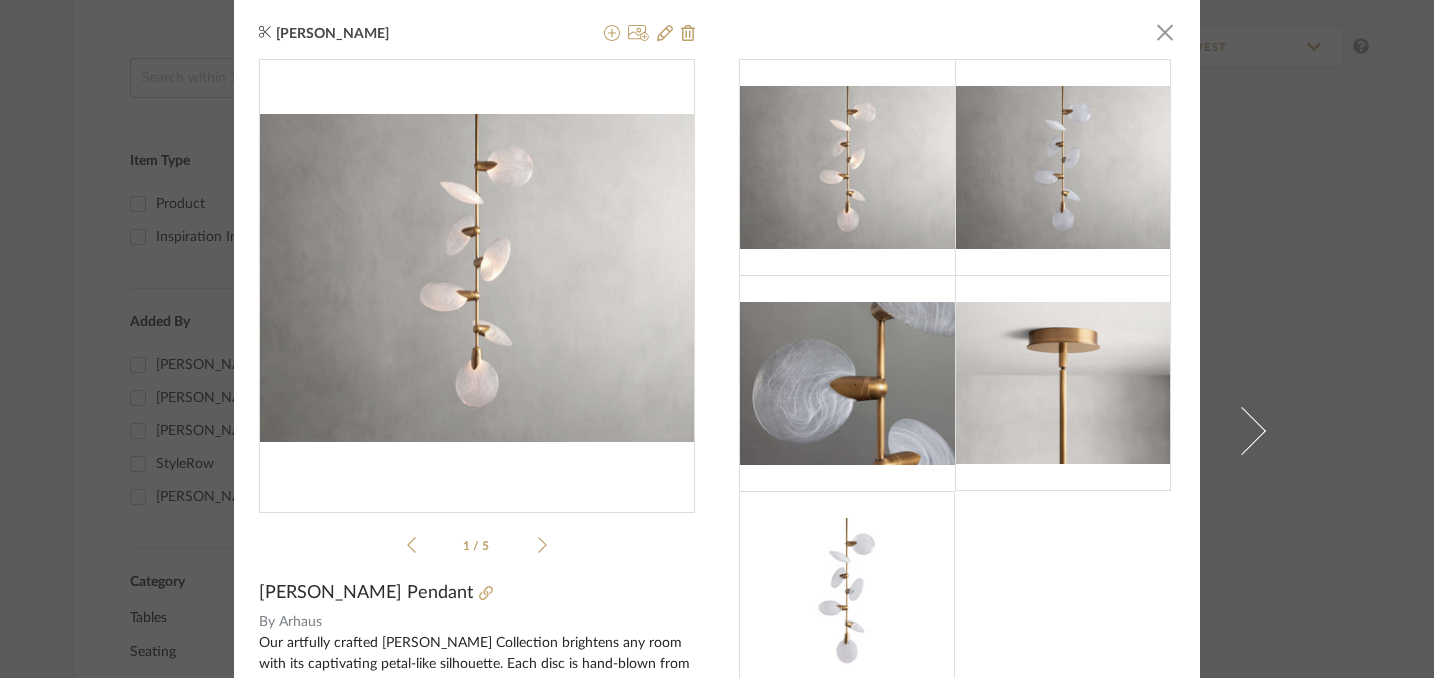 click at bounding box center [848, 167] 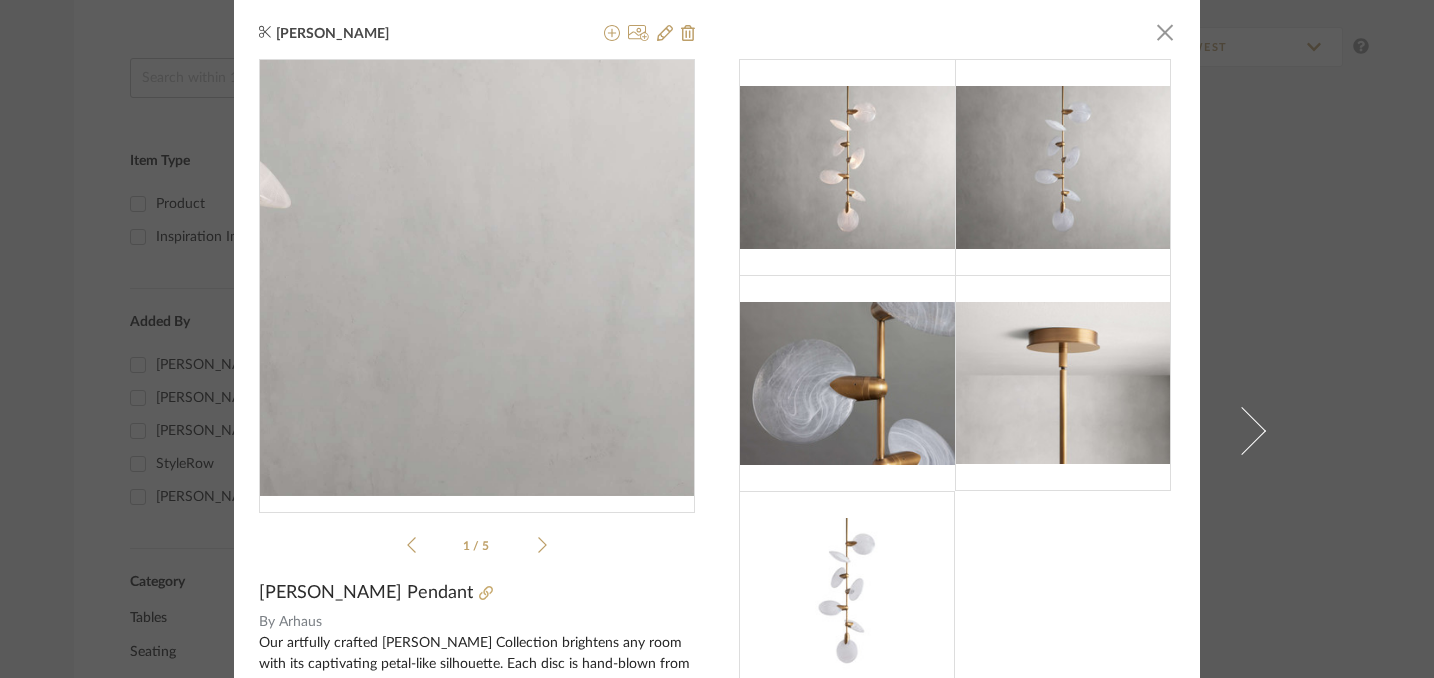 click at bounding box center [477, 277] 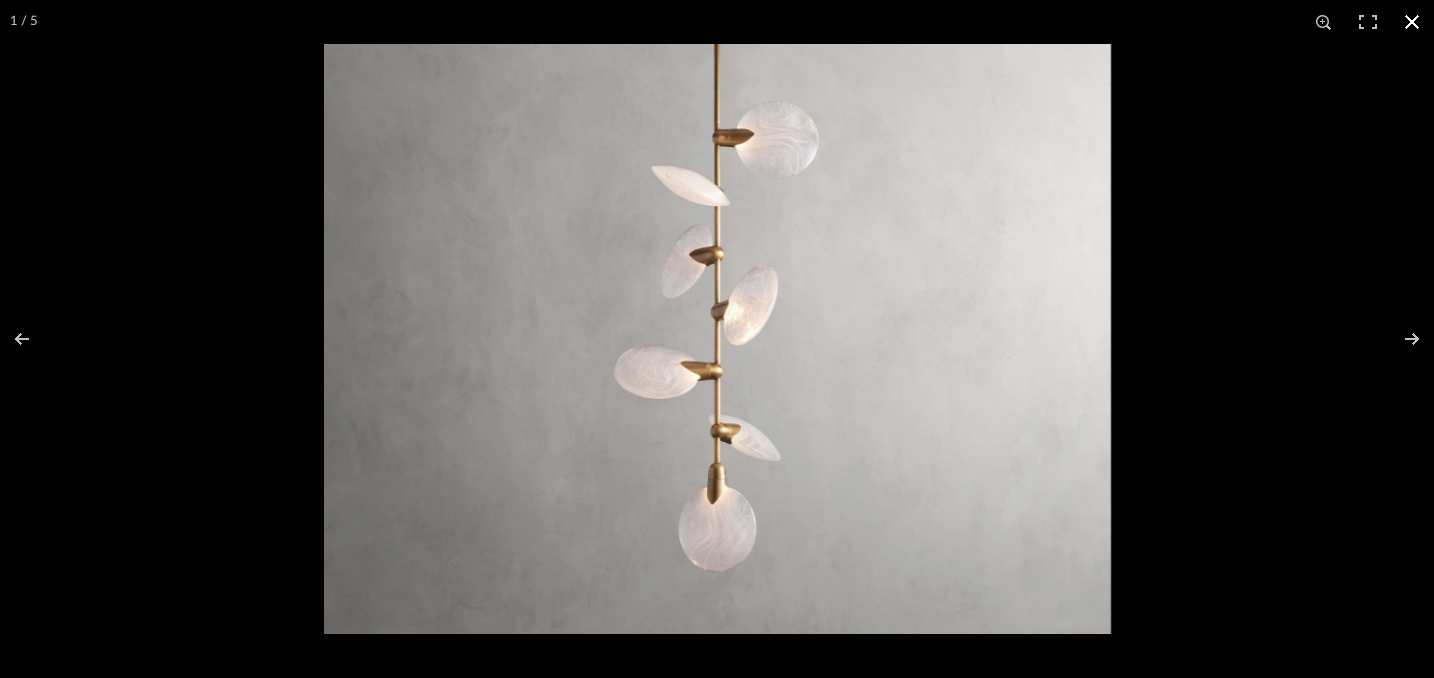 click at bounding box center (1412, 22) 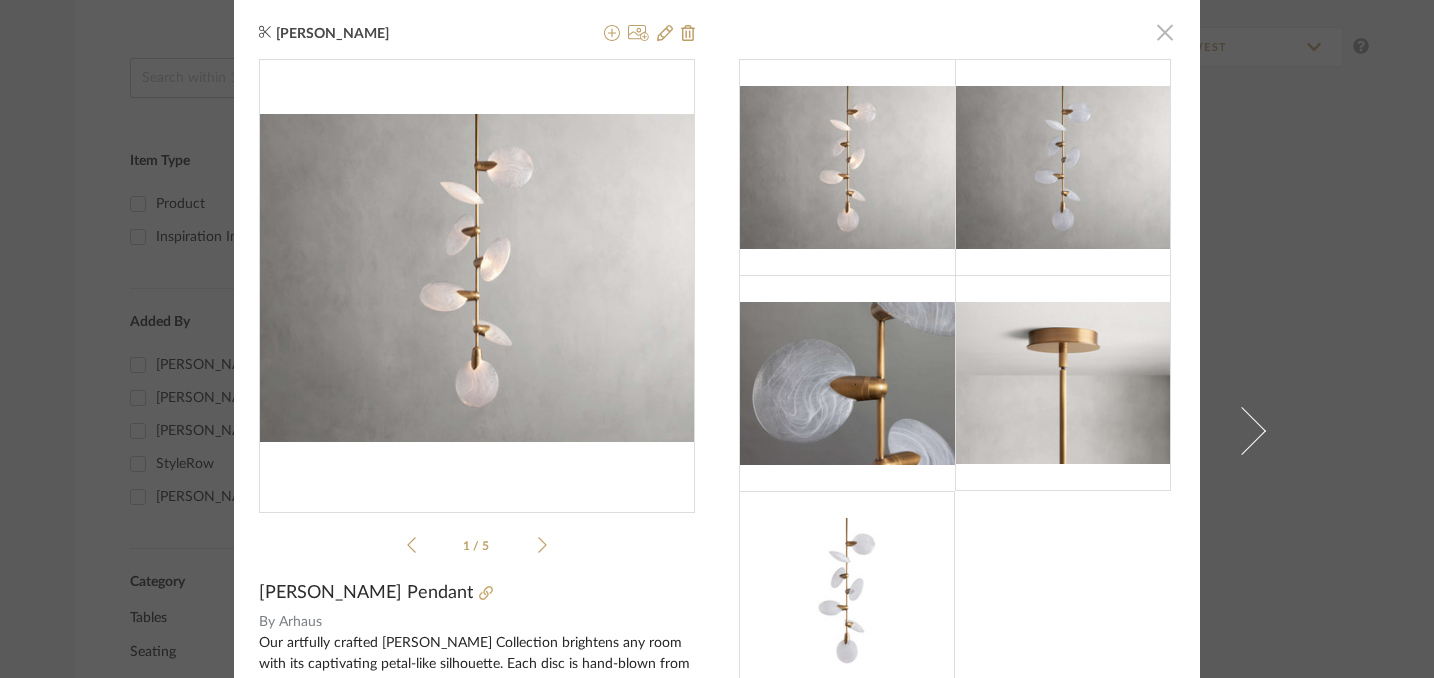 click 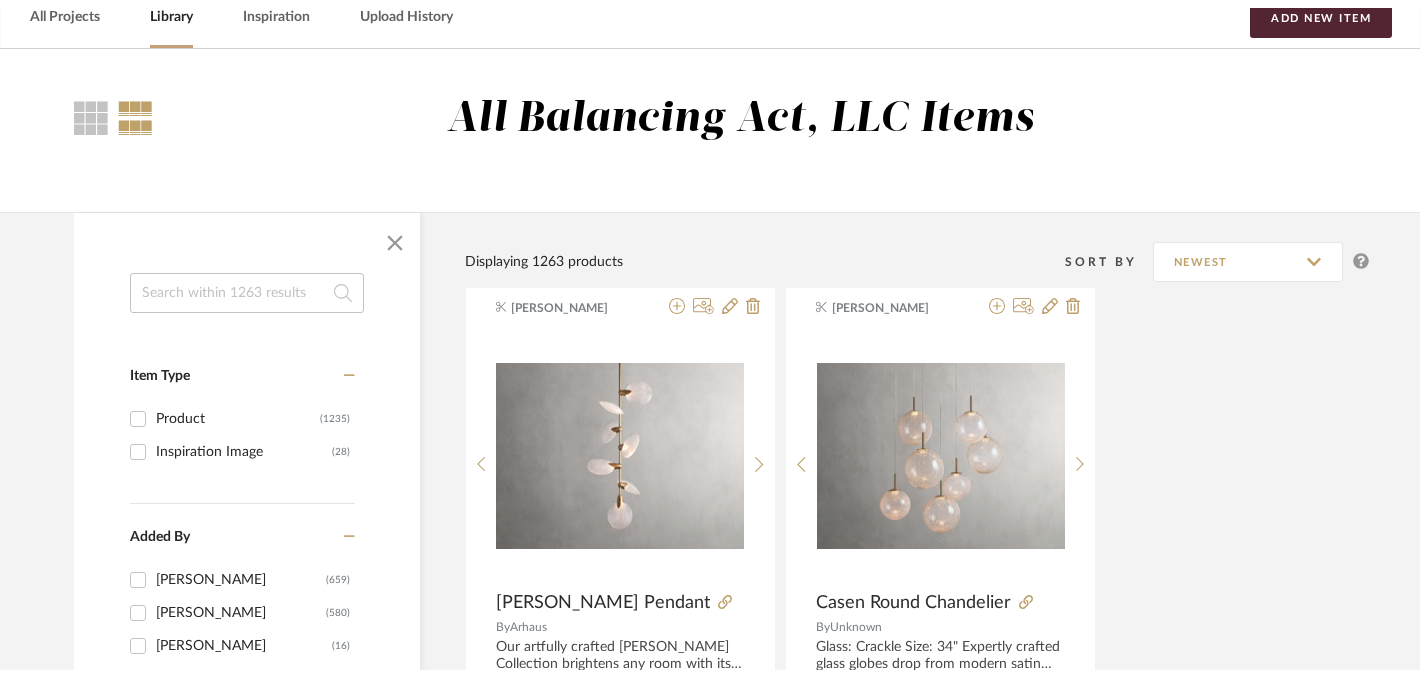 scroll, scrollTop: 0, scrollLeft: 0, axis: both 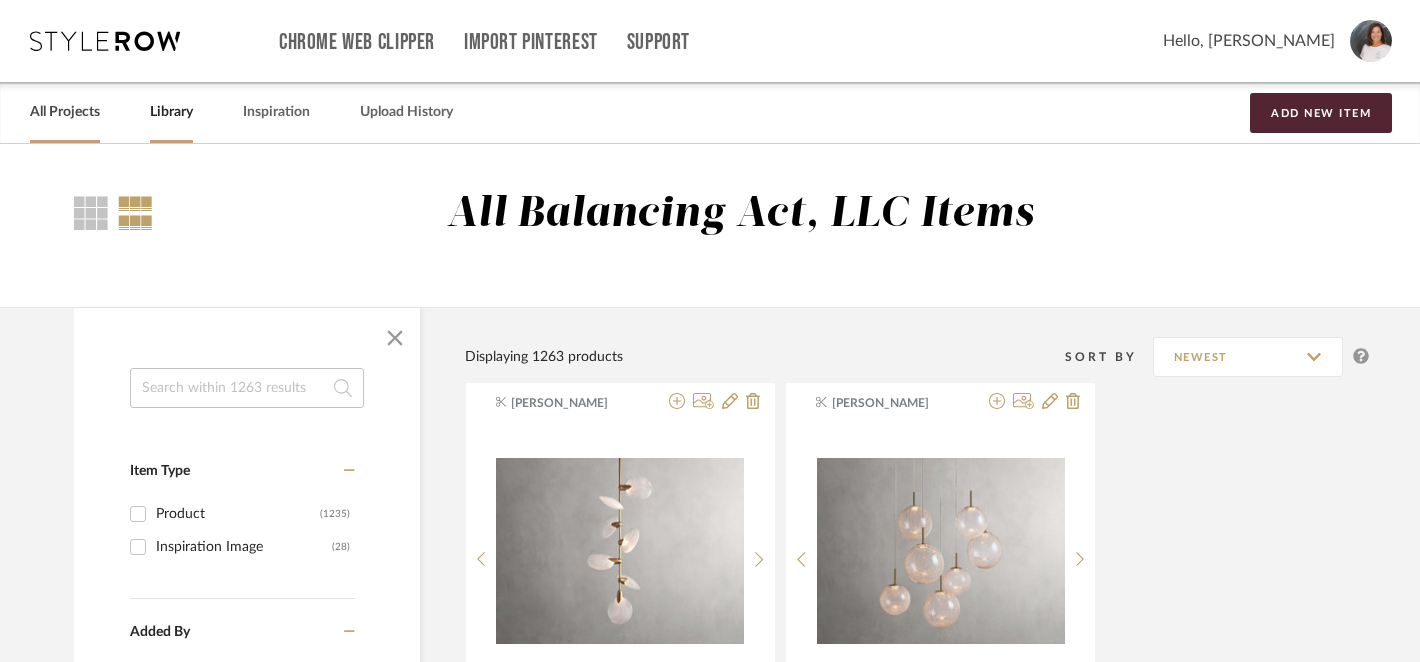 click on "All Projects" at bounding box center (65, 112) 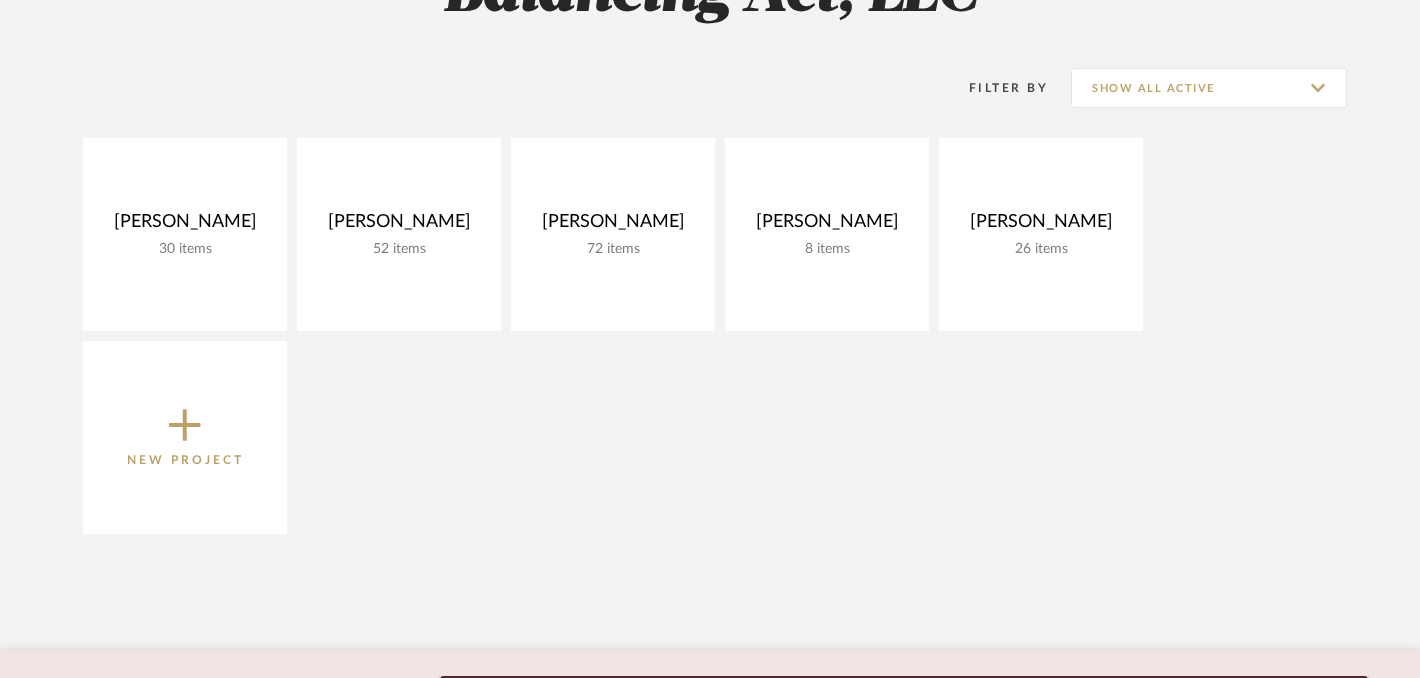 scroll, scrollTop: 239, scrollLeft: 0, axis: vertical 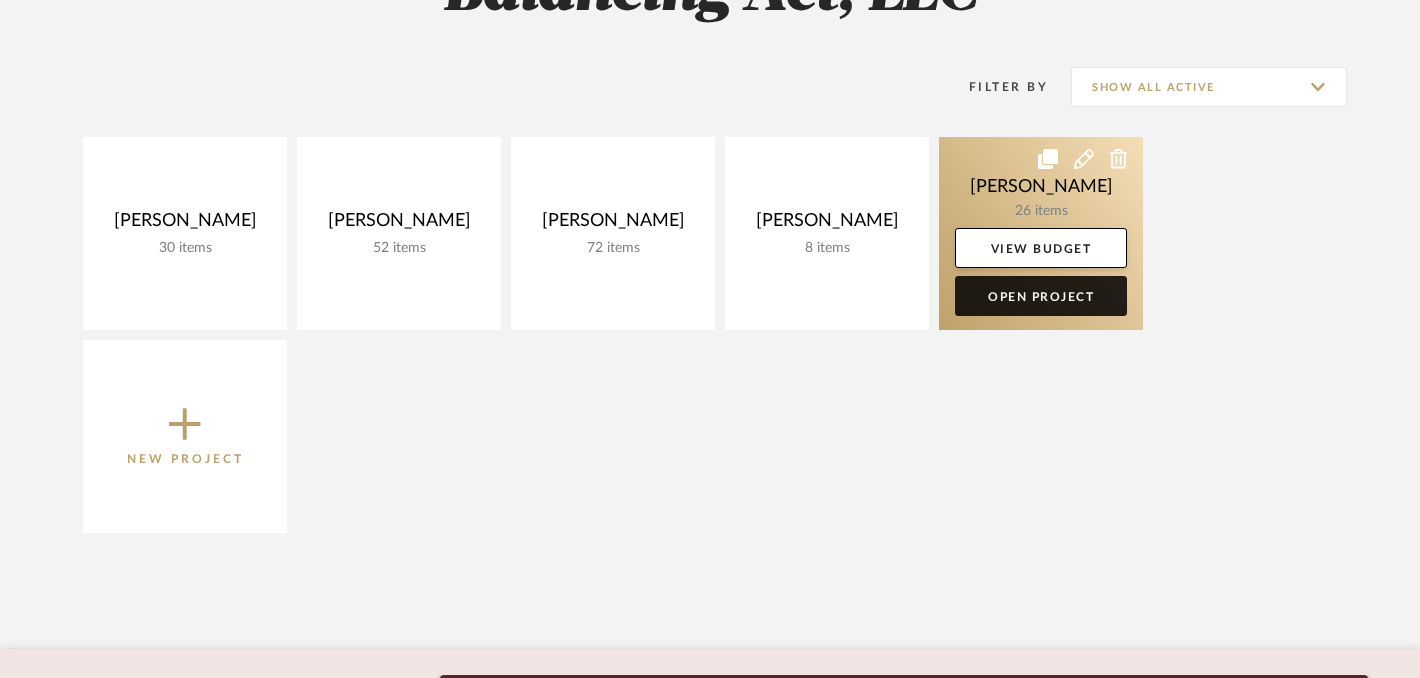 click on "Open Project" 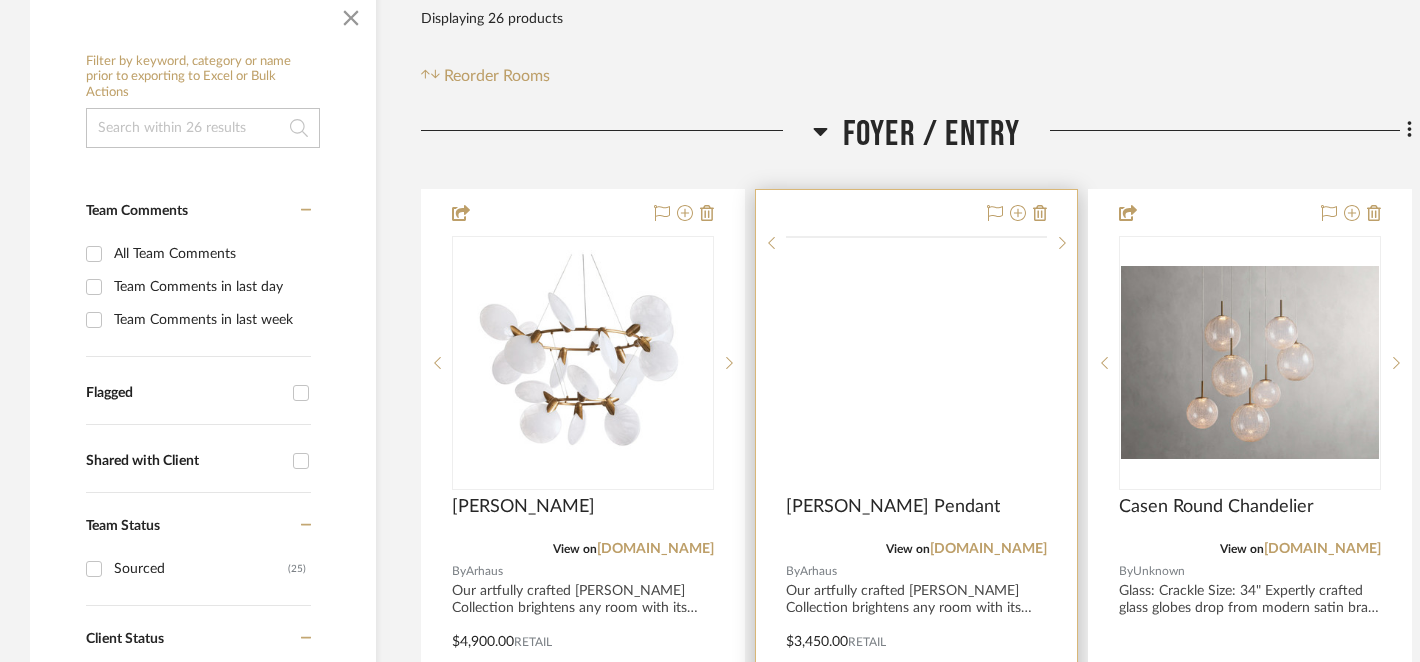scroll, scrollTop: 378, scrollLeft: 0, axis: vertical 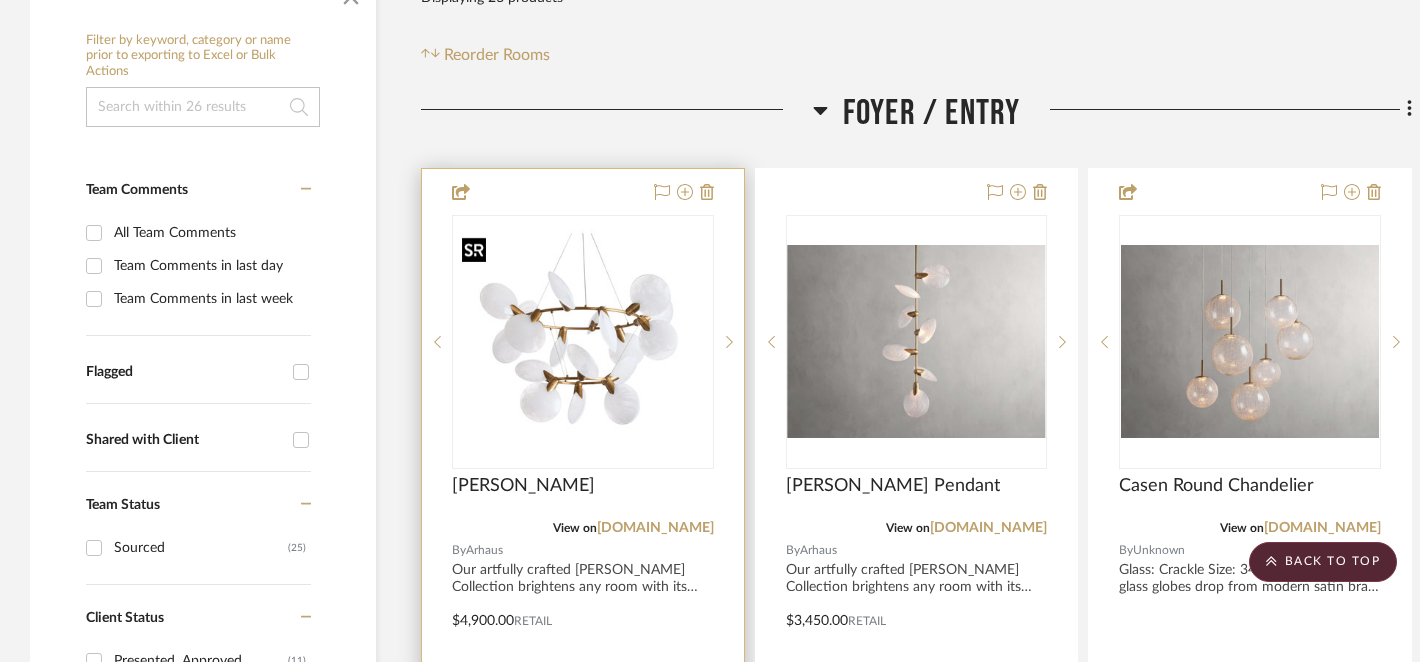 click at bounding box center [583, 341] 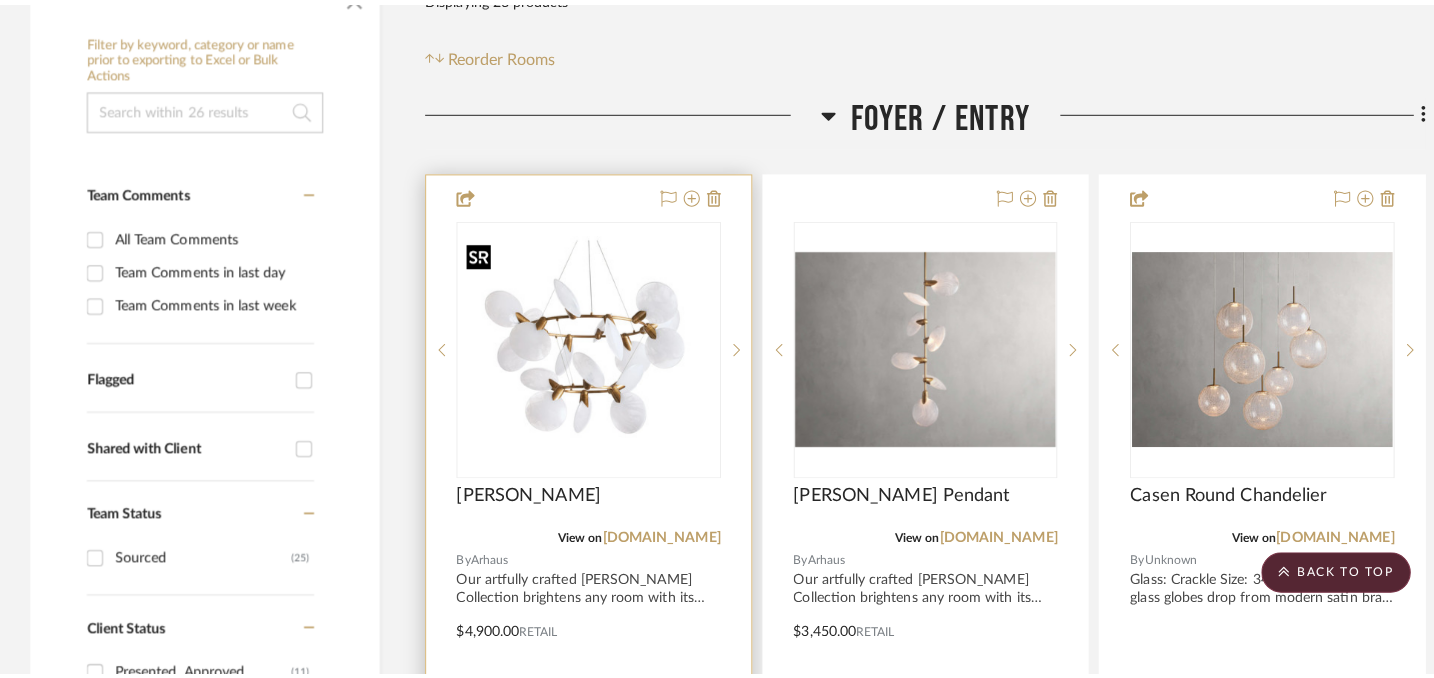 scroll, scrollTop: 0, scrollLeft: 0, axis: both 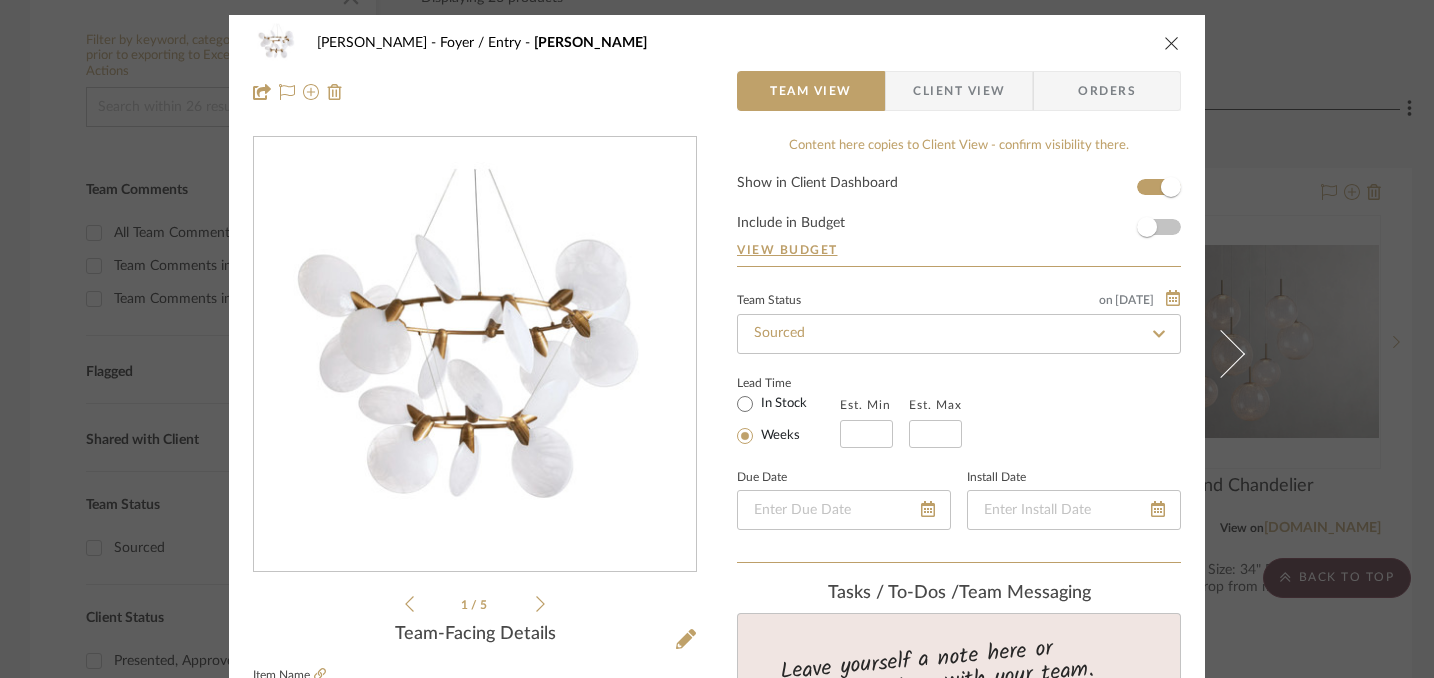 click on "Client View" at bounding box center (959, 91) 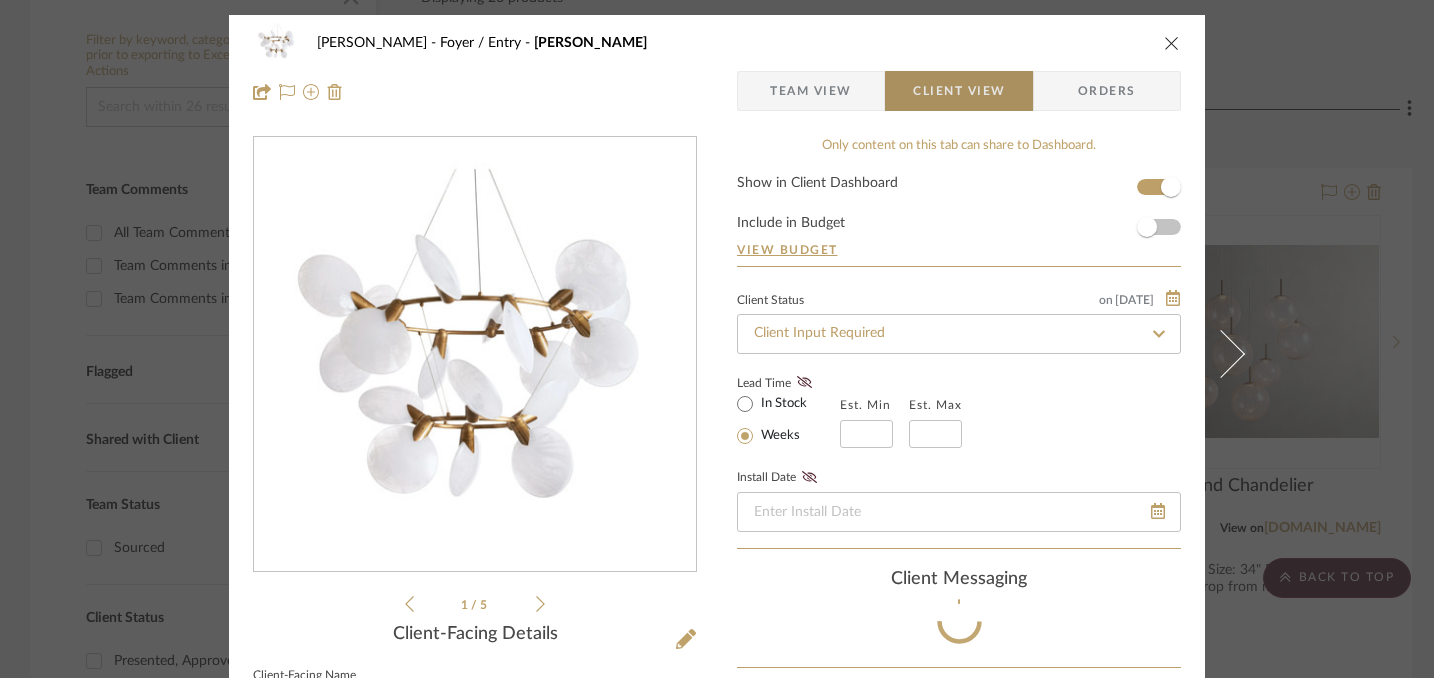 type 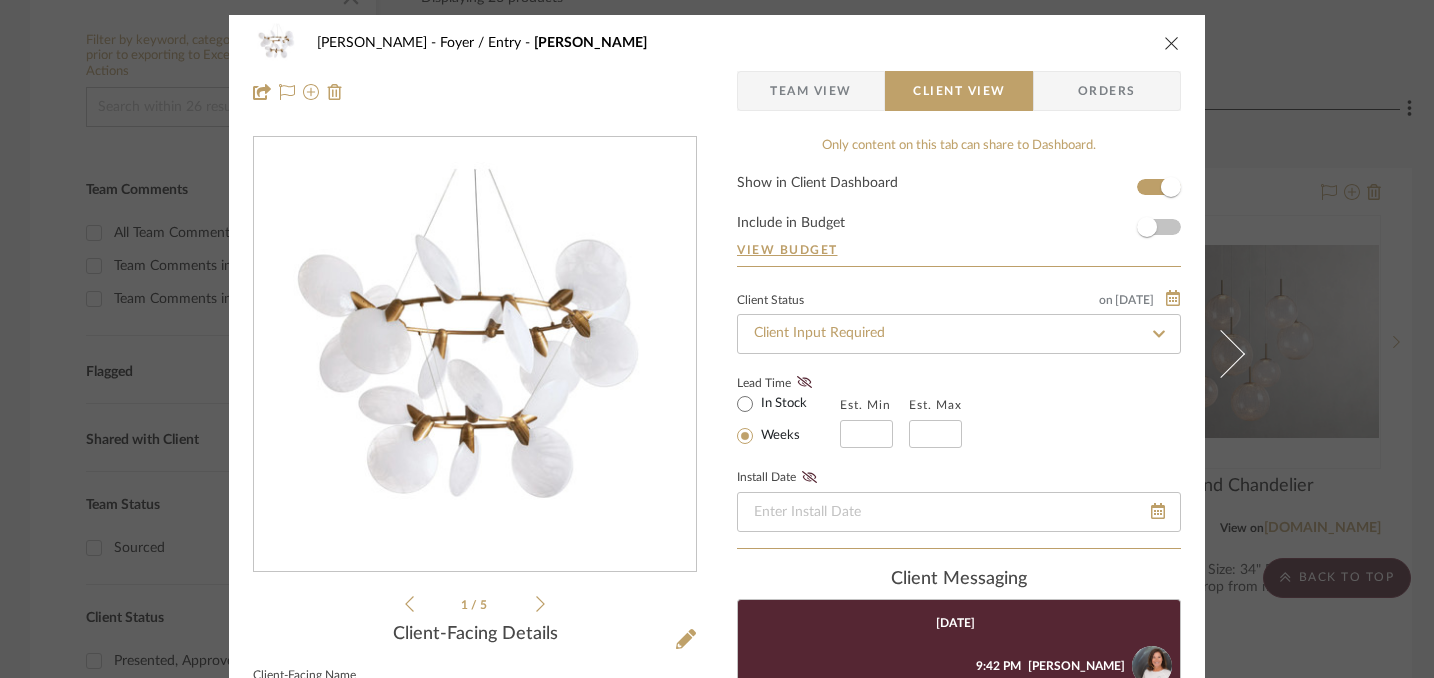 click on "Urmi Rodrigues Foyer / Entry Lyla Chandelier" at bounding box center [717, 43] 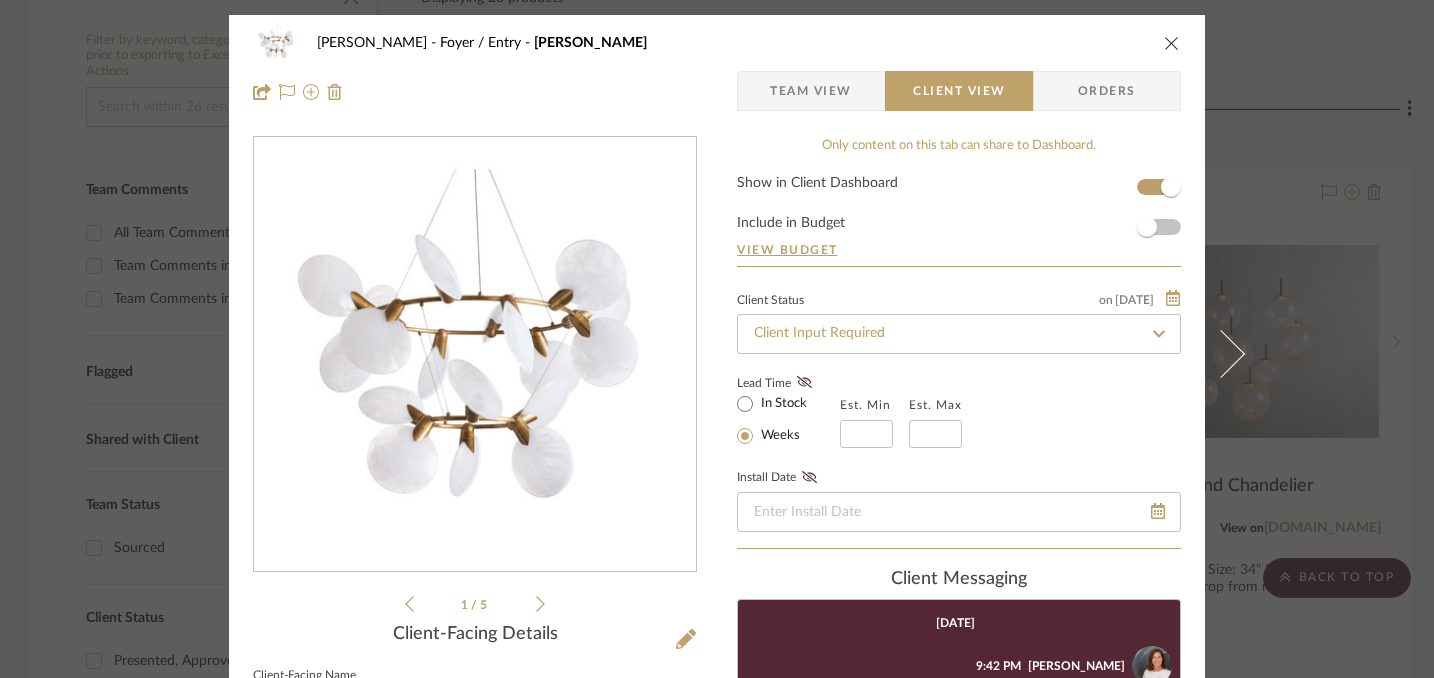 click at bounding box center (1172, 43) 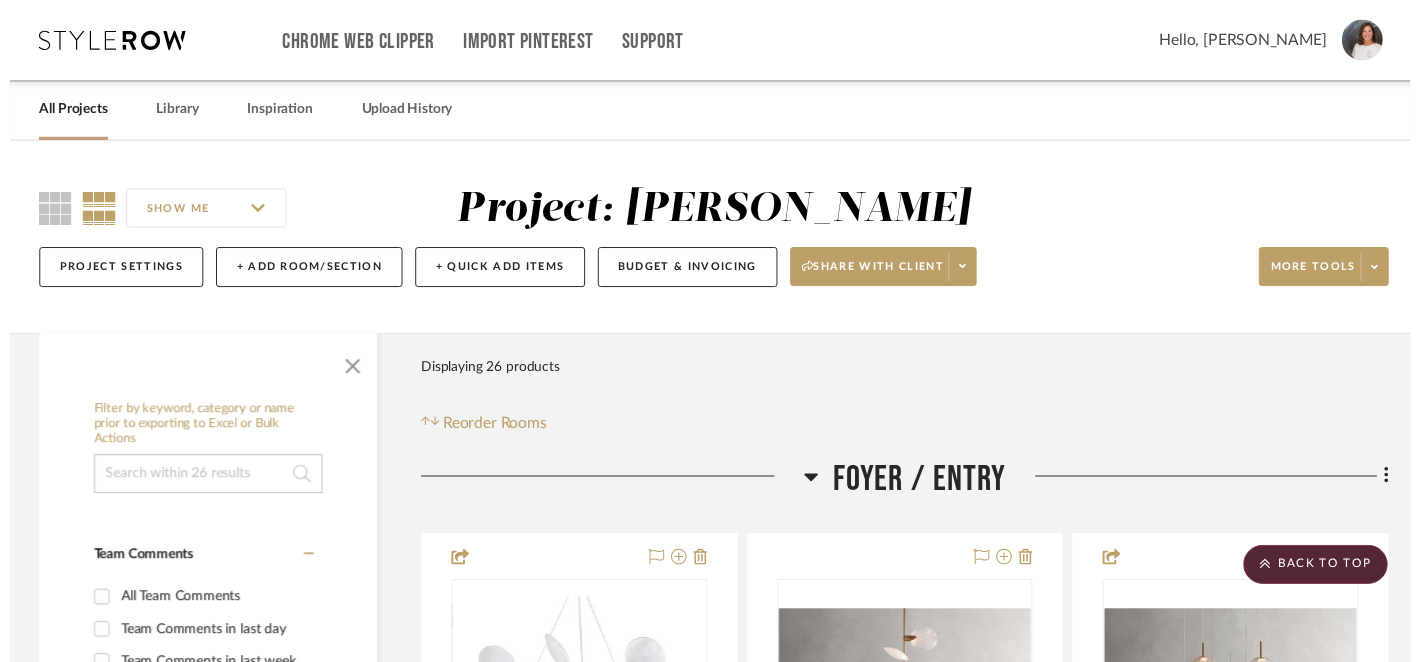 scroll, scrollTop: 378, scrollLeft: 0, axis: vertical 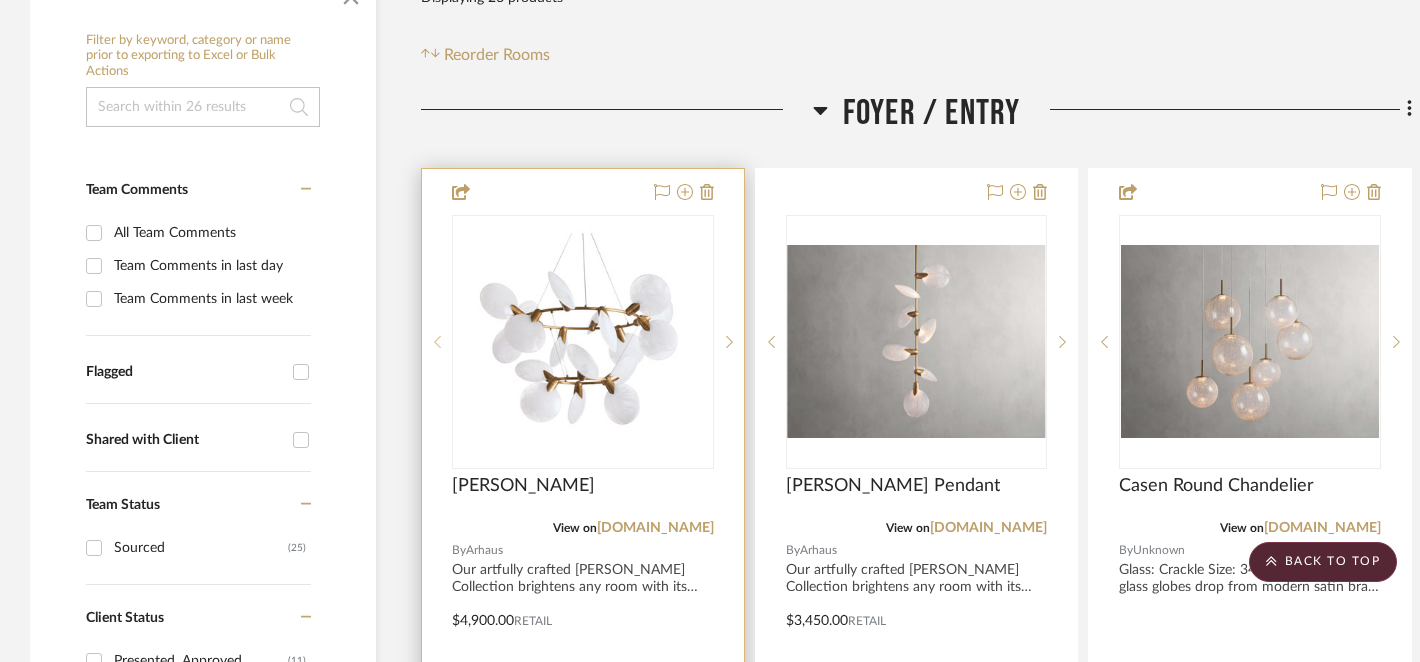 click 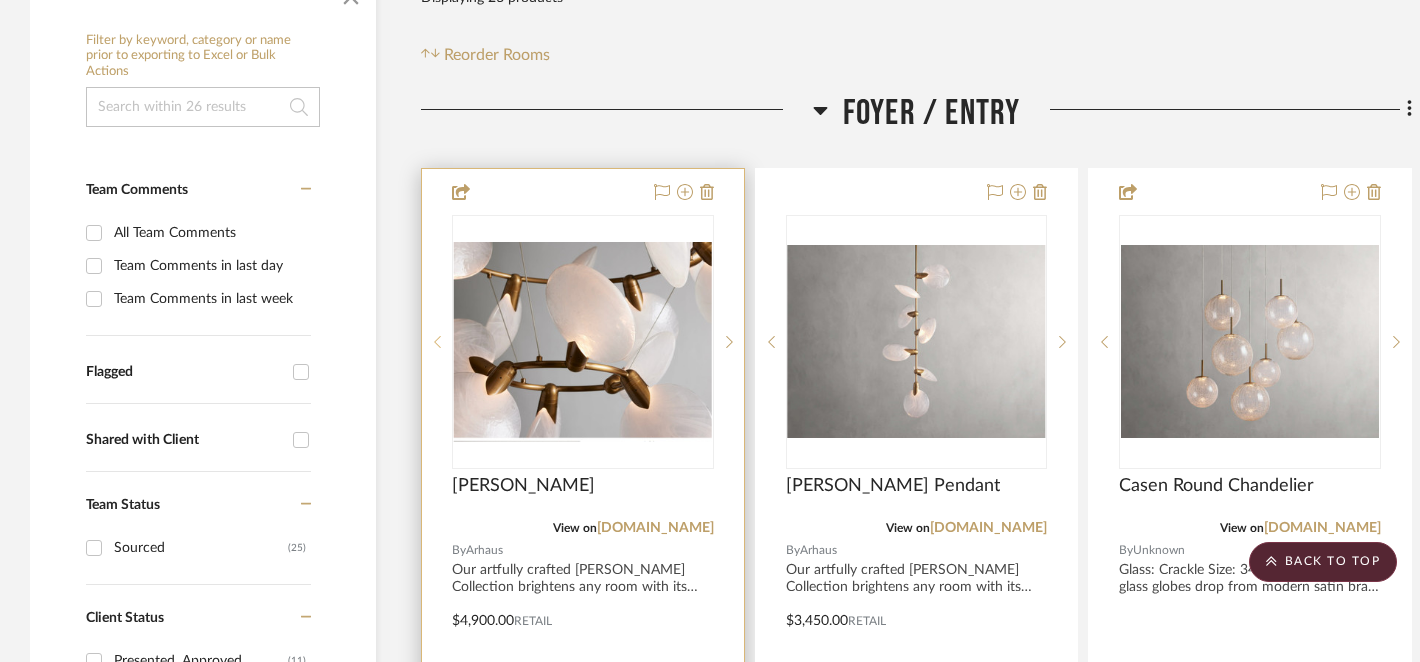 click 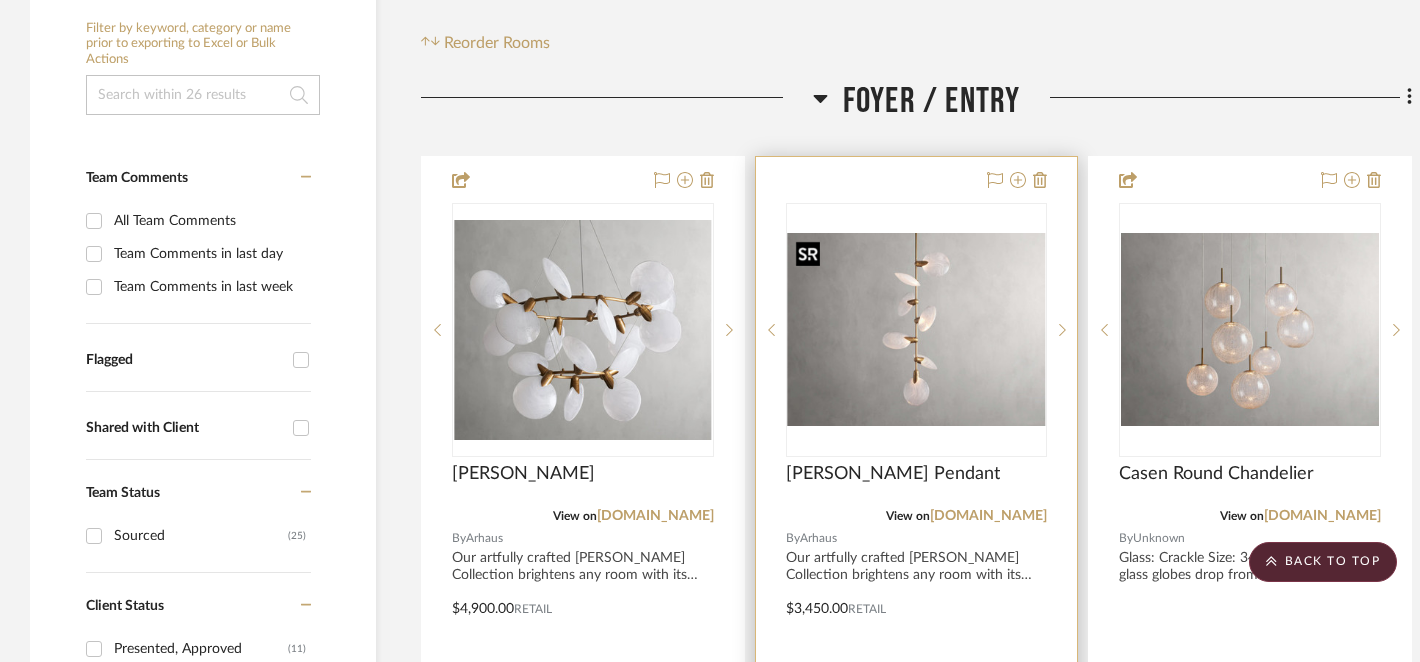 scroll, scrollTop: 377, scrollLeft: 0, axis: vertical 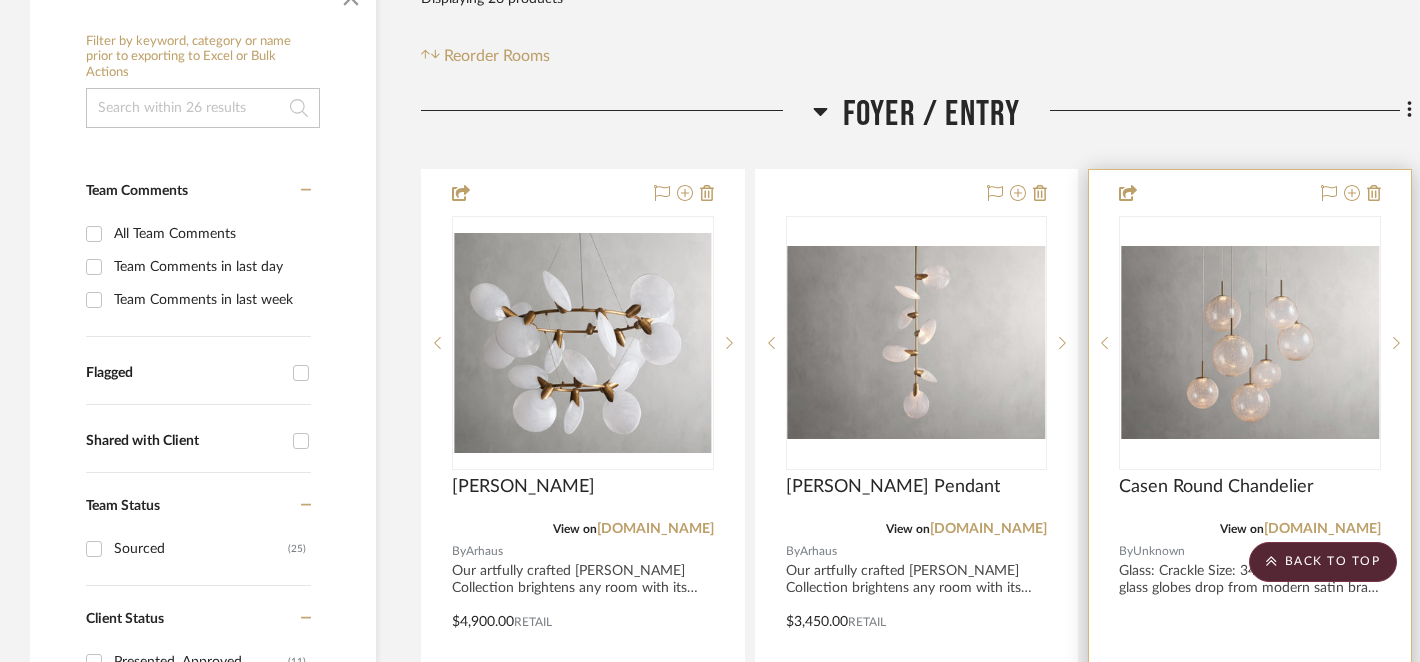 type 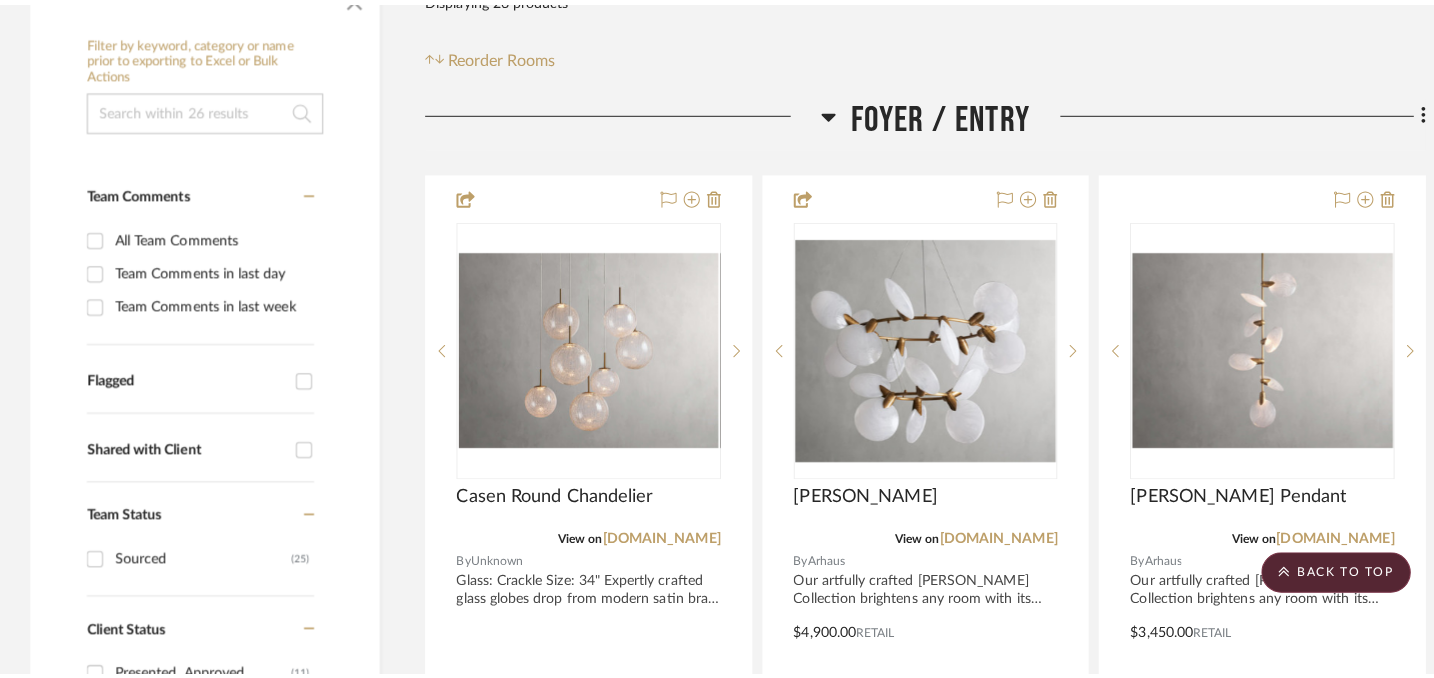 scroll, scrollTop: 0, scrollLeft: 0, axis: both 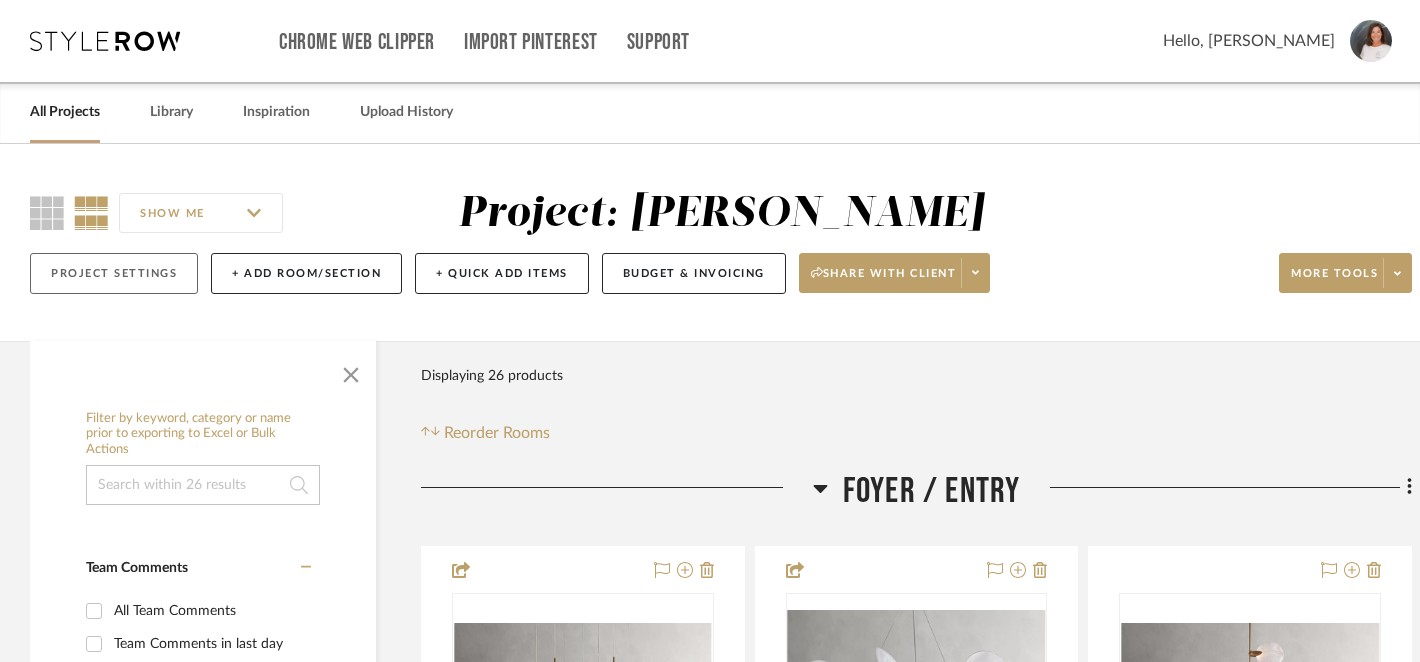 click on "Project Settings" 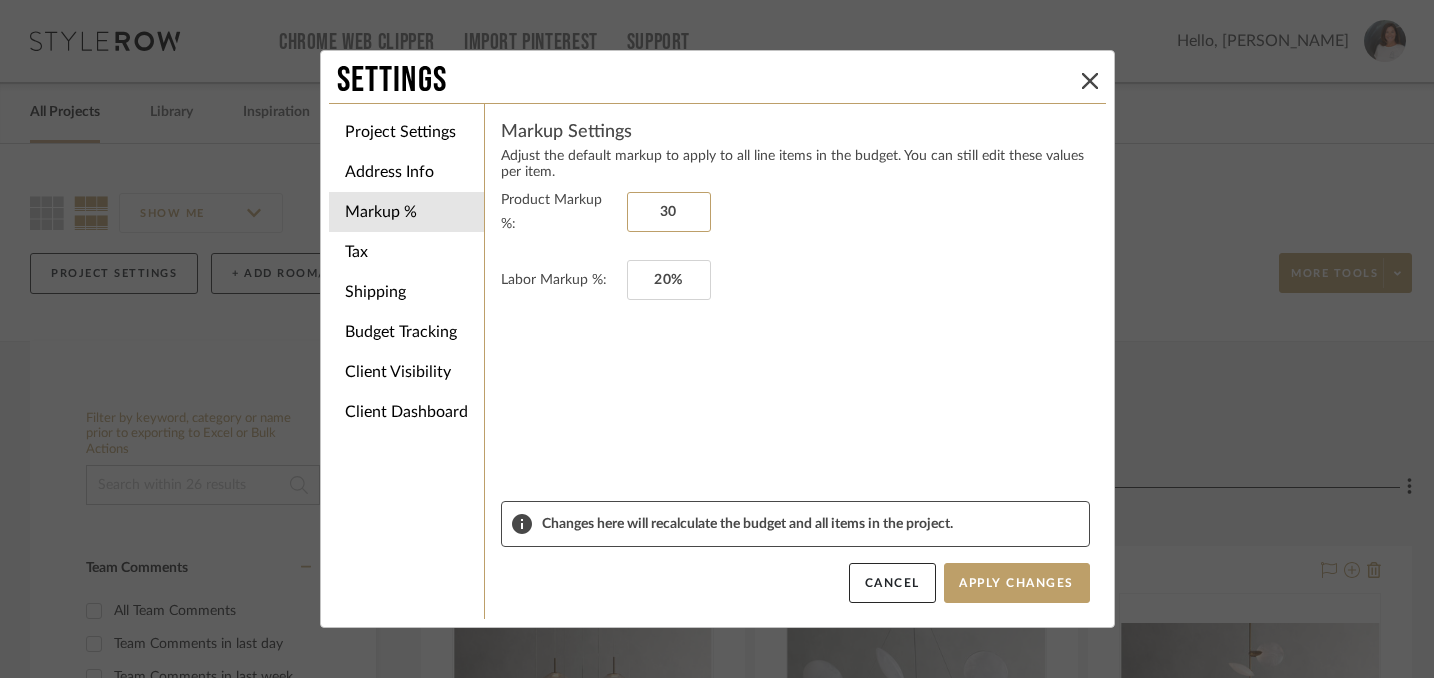 drag, startPoint x: 691, startPoint y: 203, endPoint x: 599, endPoint y: 205, distance: 92.021736 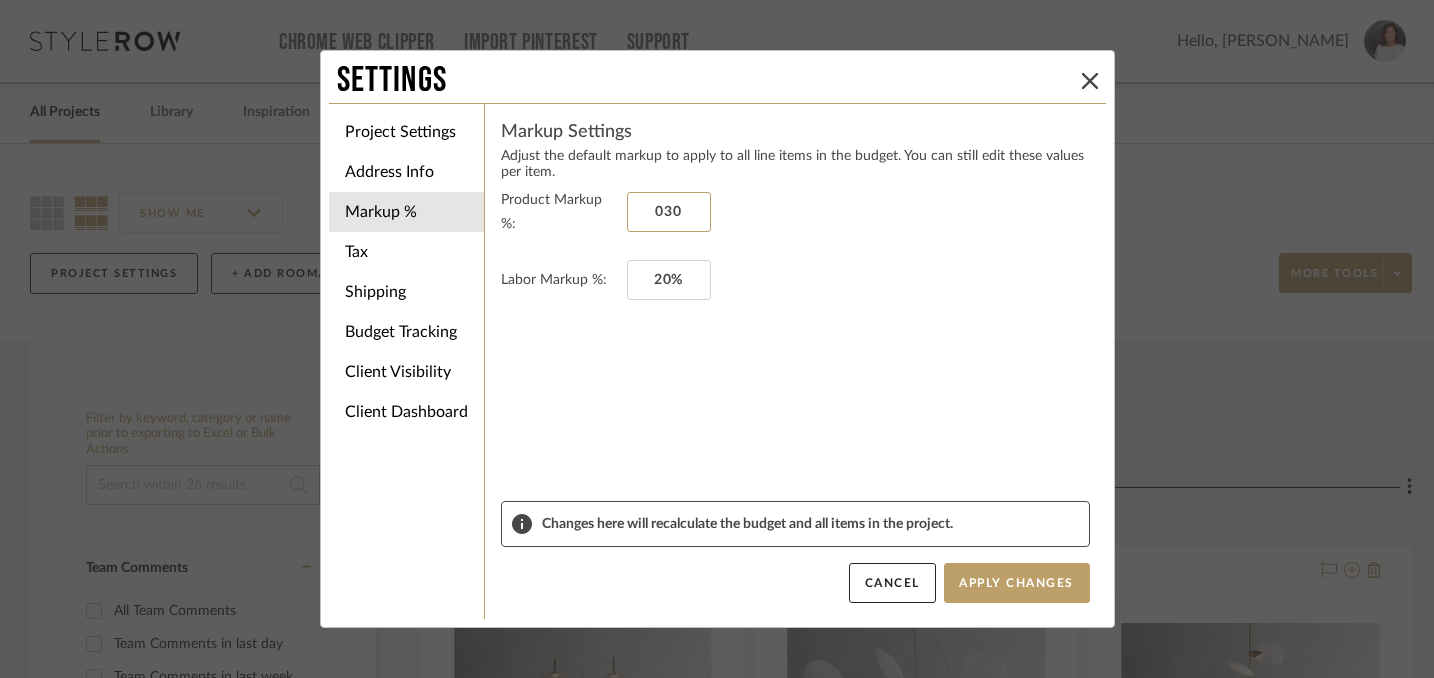 drag, startPoint x: 684, startPoint y: 220, endPoint x: 577, endPoint y: 208, distance: 107.67079 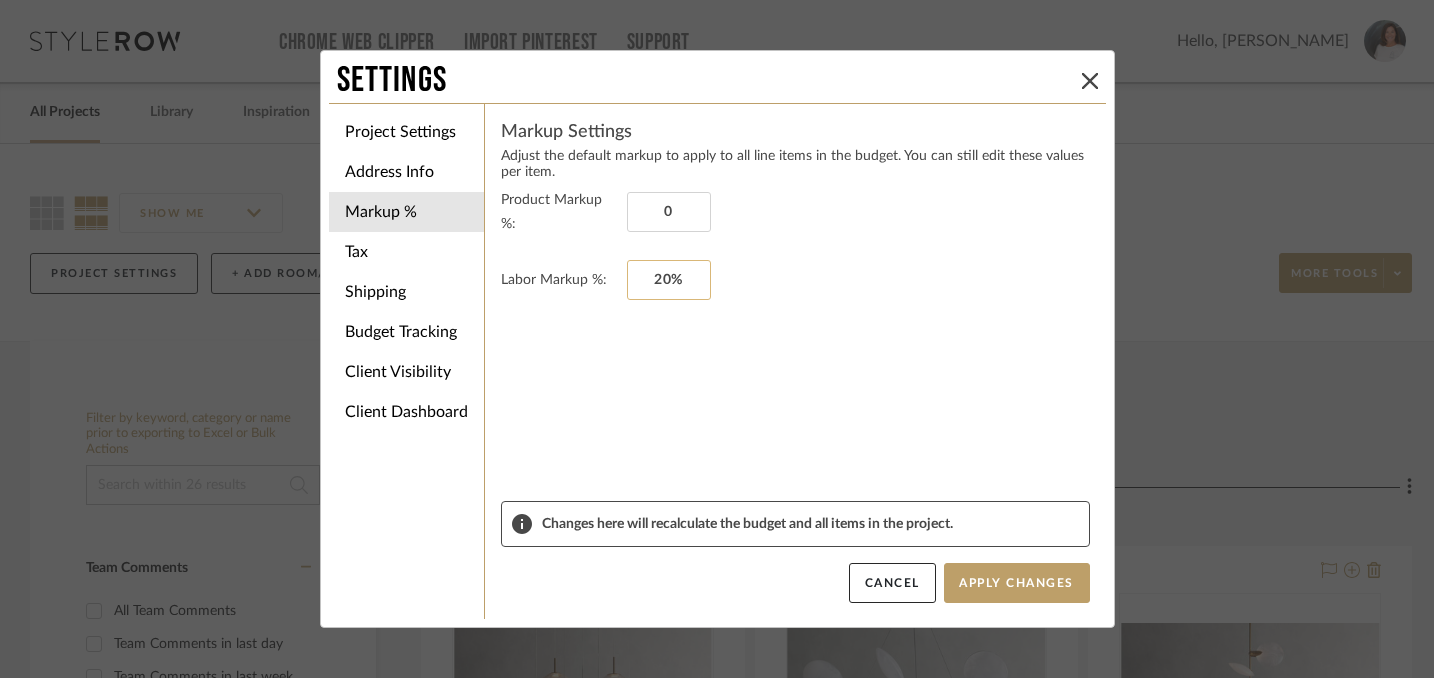 type on "0%" 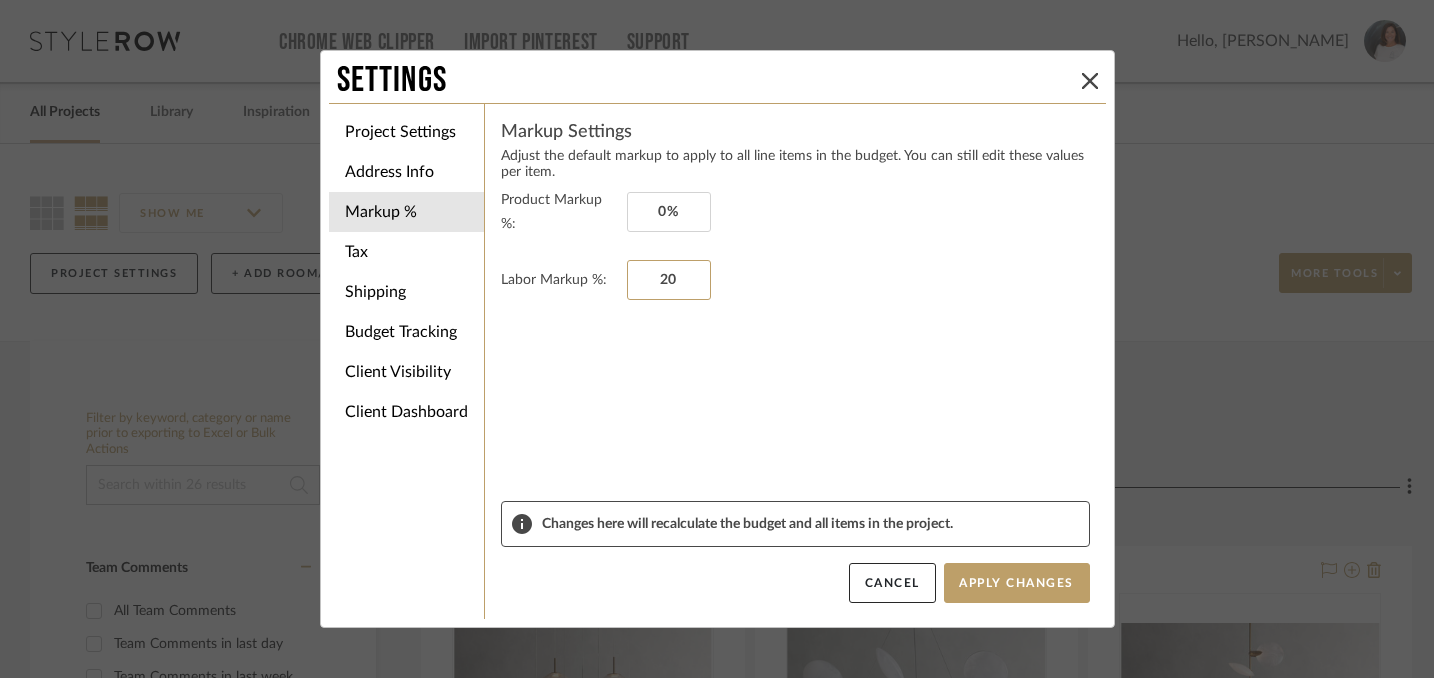 drag, startPoint x: 693, startPoint y: 270, endPoint x: 577, endPoint y: 265, distance: 116.10771 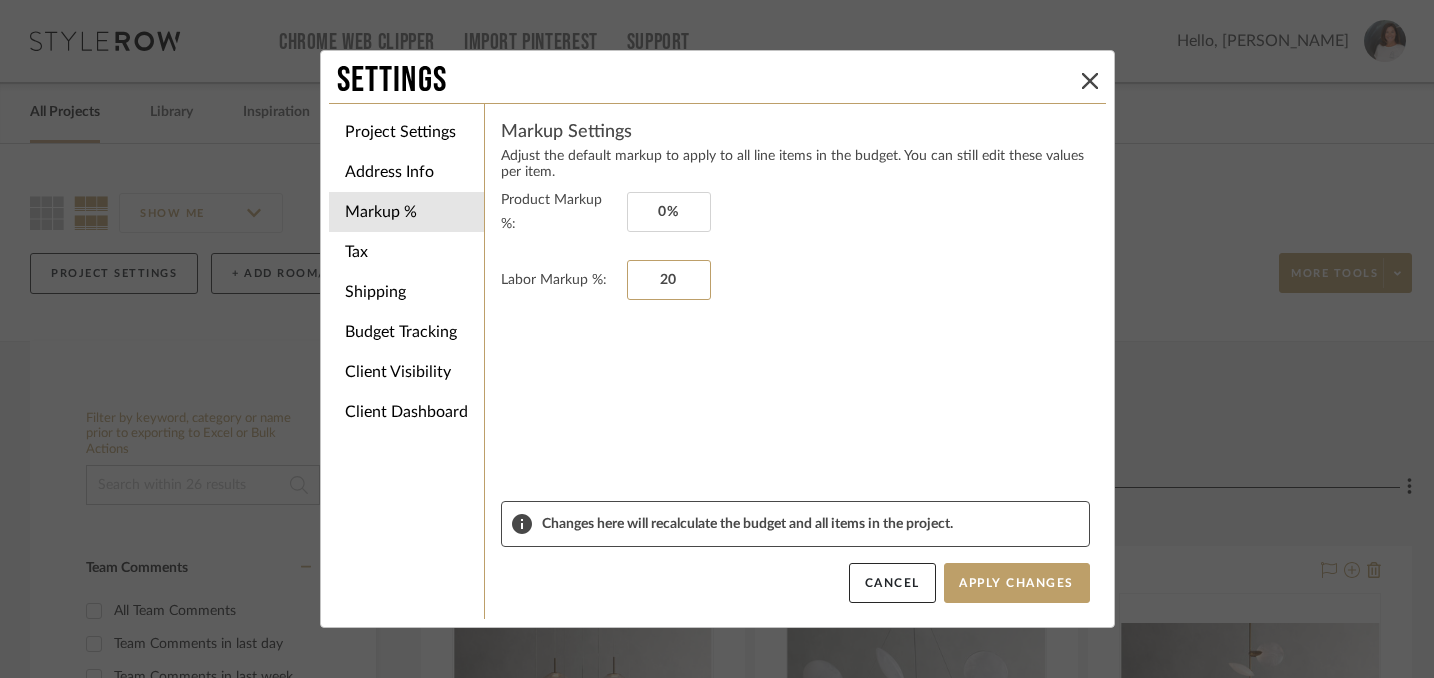 drag, startPoint x: 691, startPoint y: 273, endPoint x: 536, endPoint y: 272, distance: 155.00322 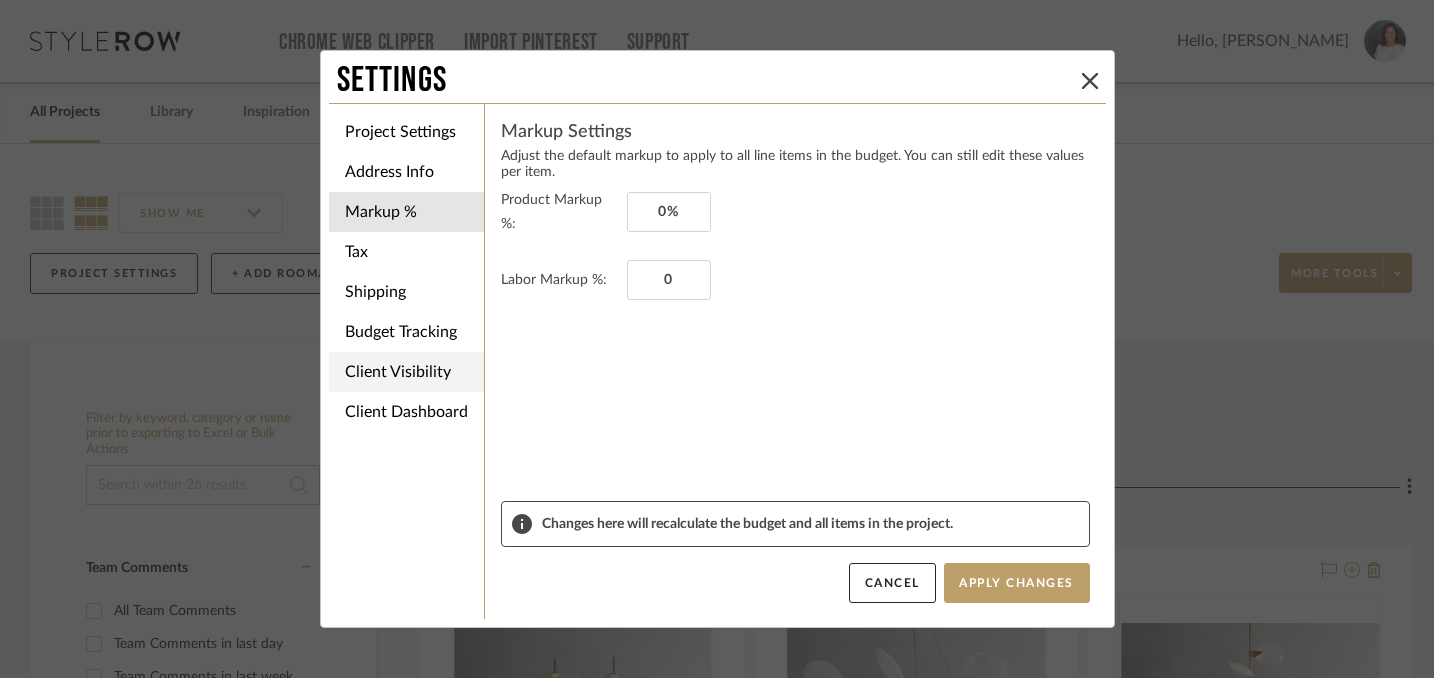 type on "0%" 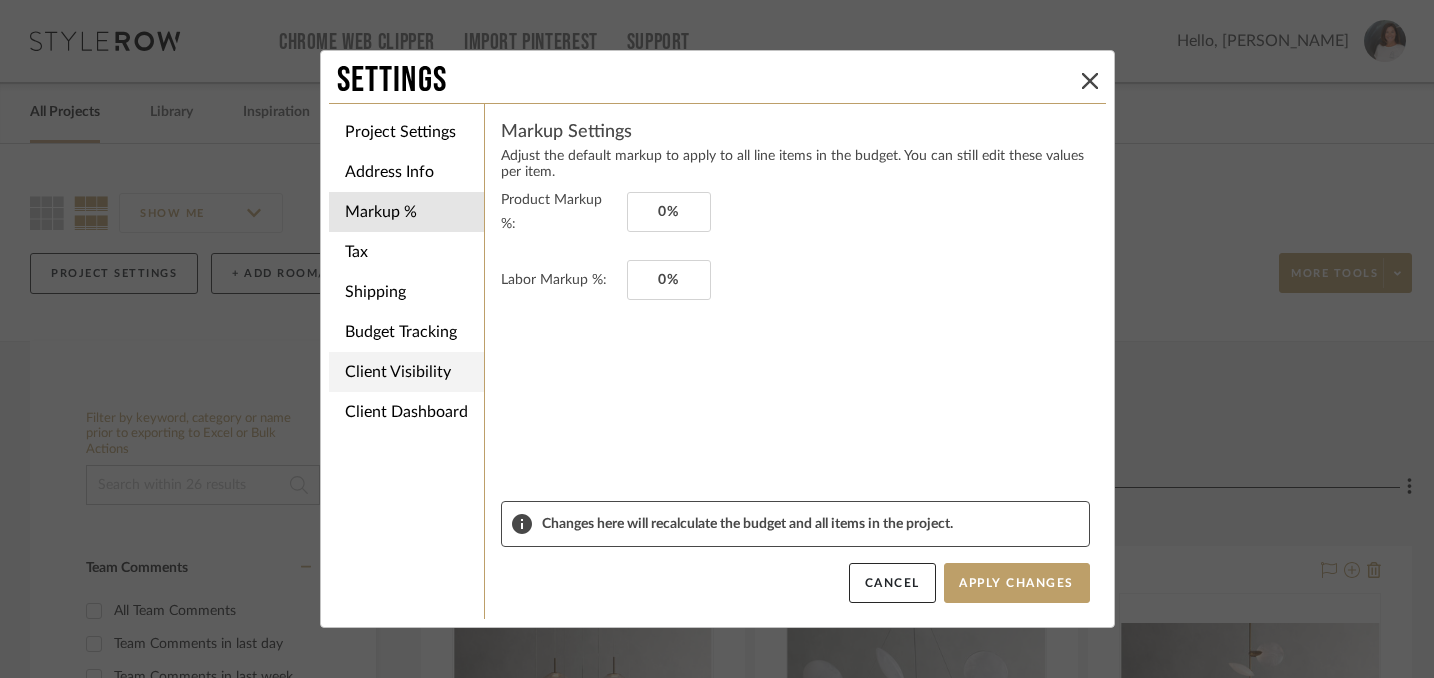 click on "Client Visibility" at bounding box center [406, 372] 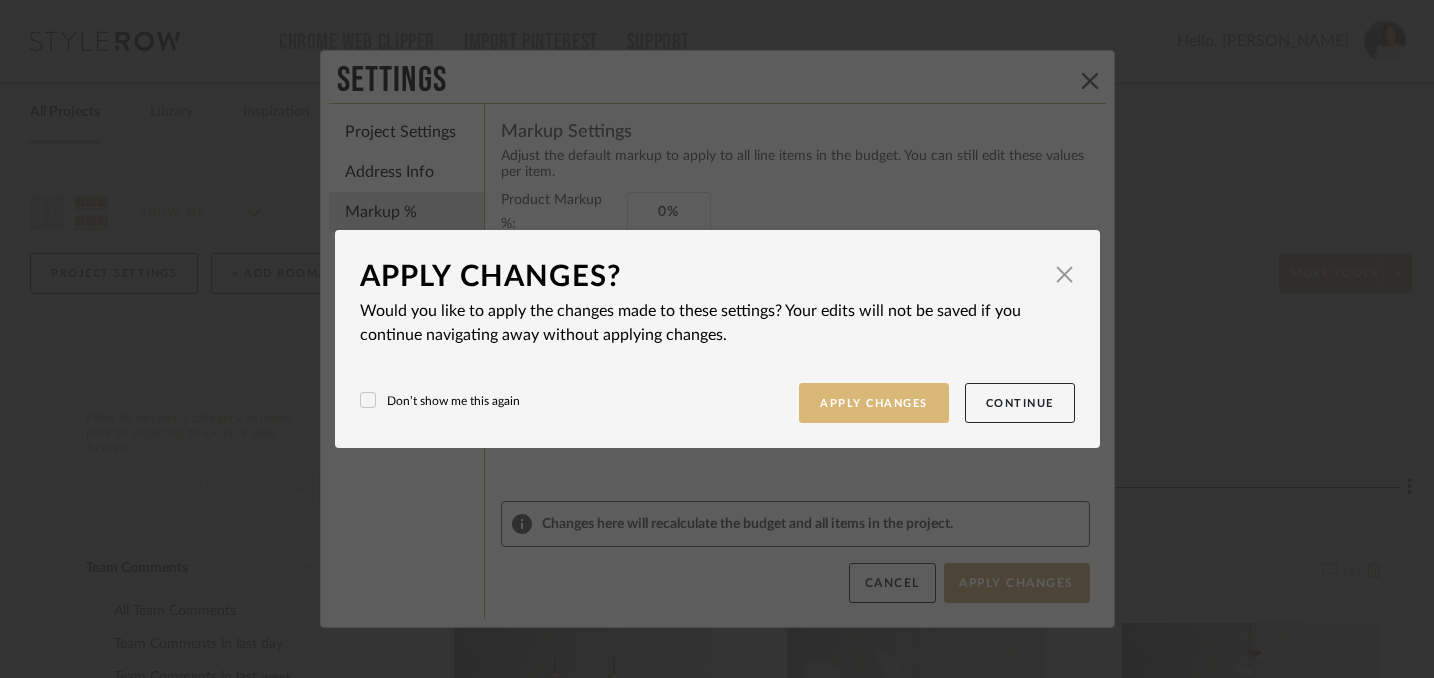 click on "Apply Changes" at bounding box center [874, 403] 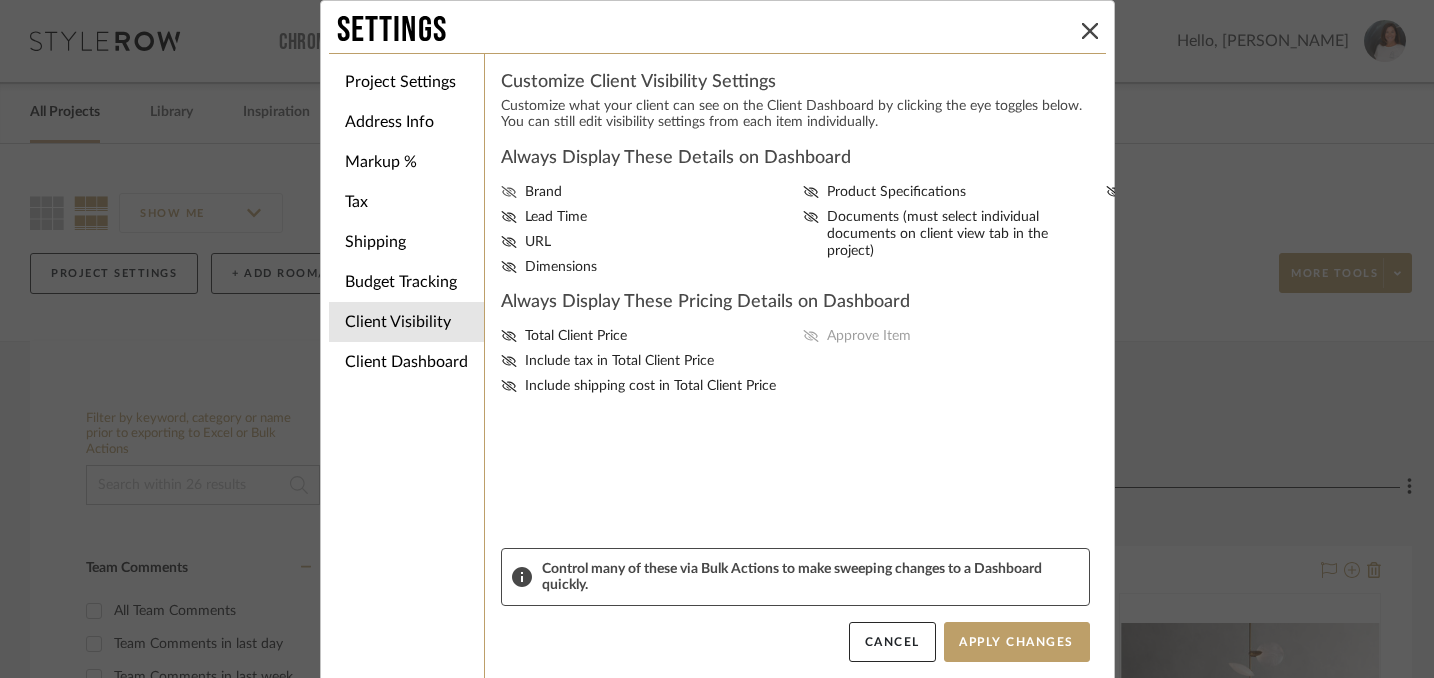 click on "Brand" at bounding box center (648, 192) 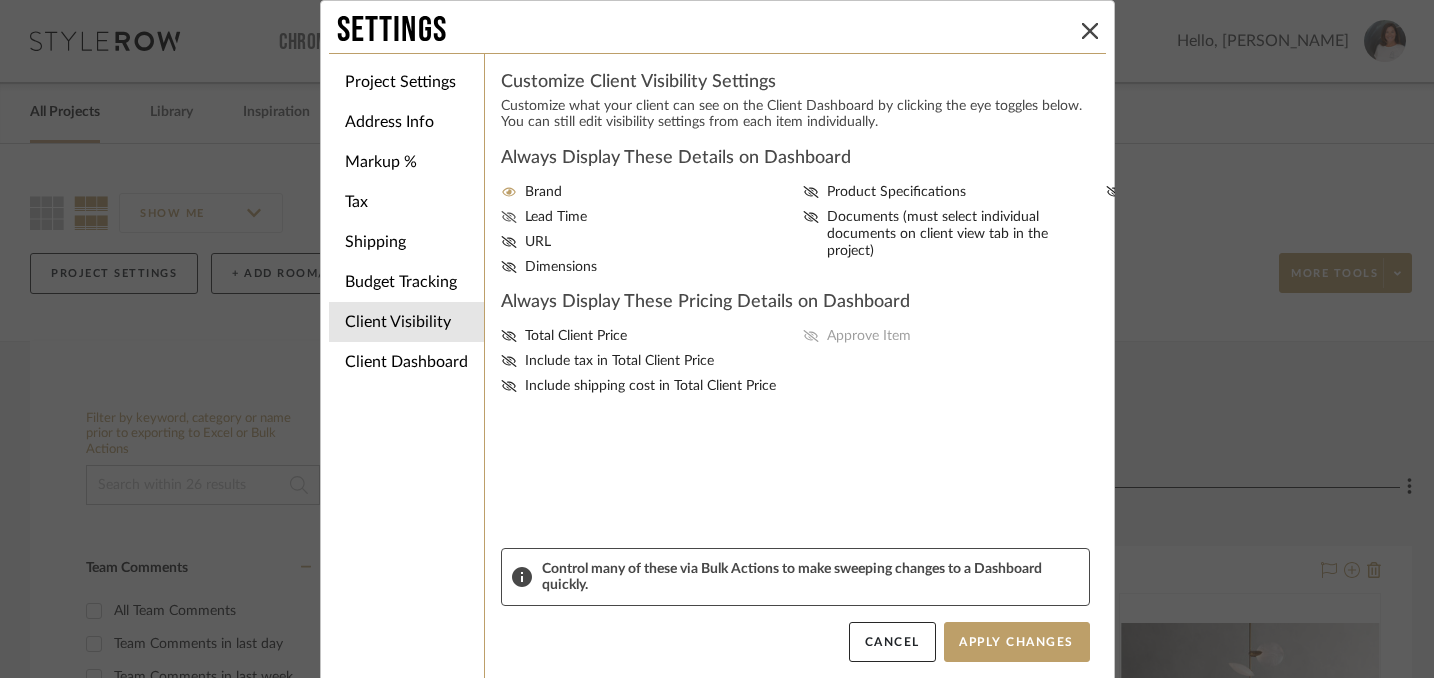 click 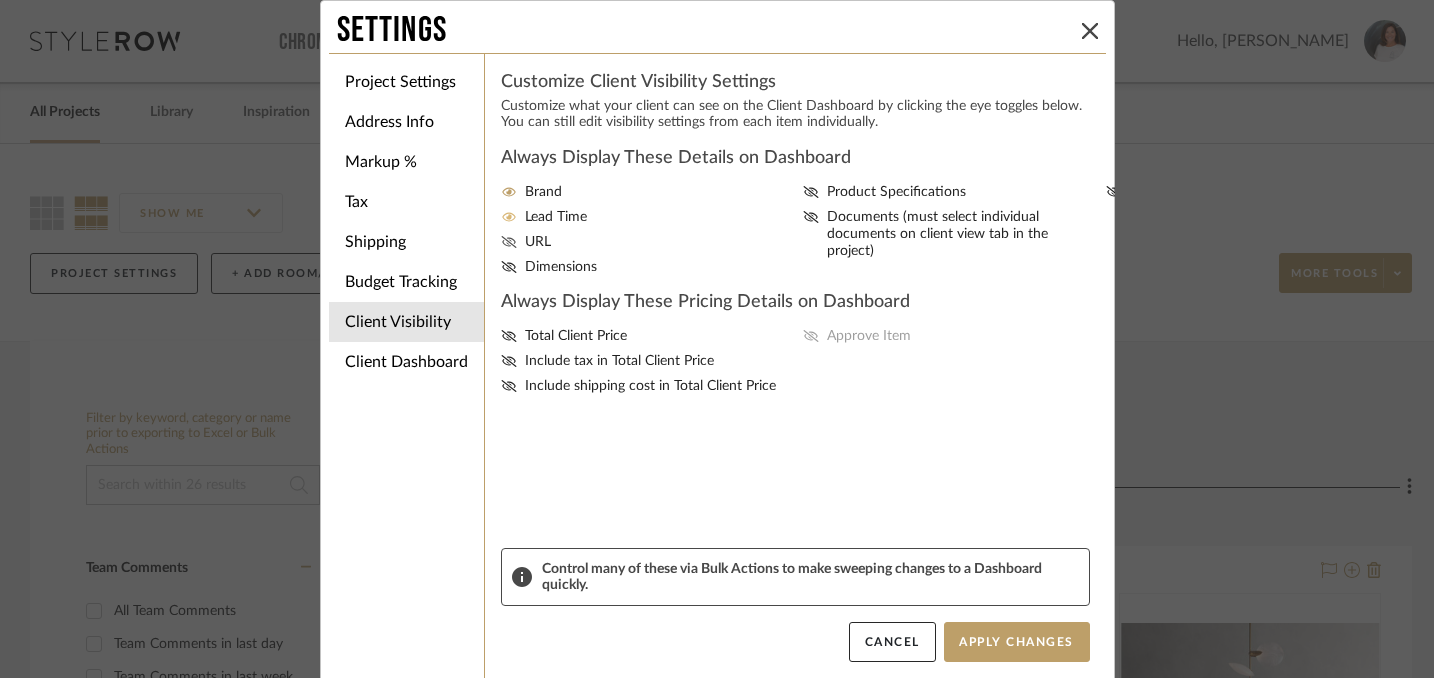 click 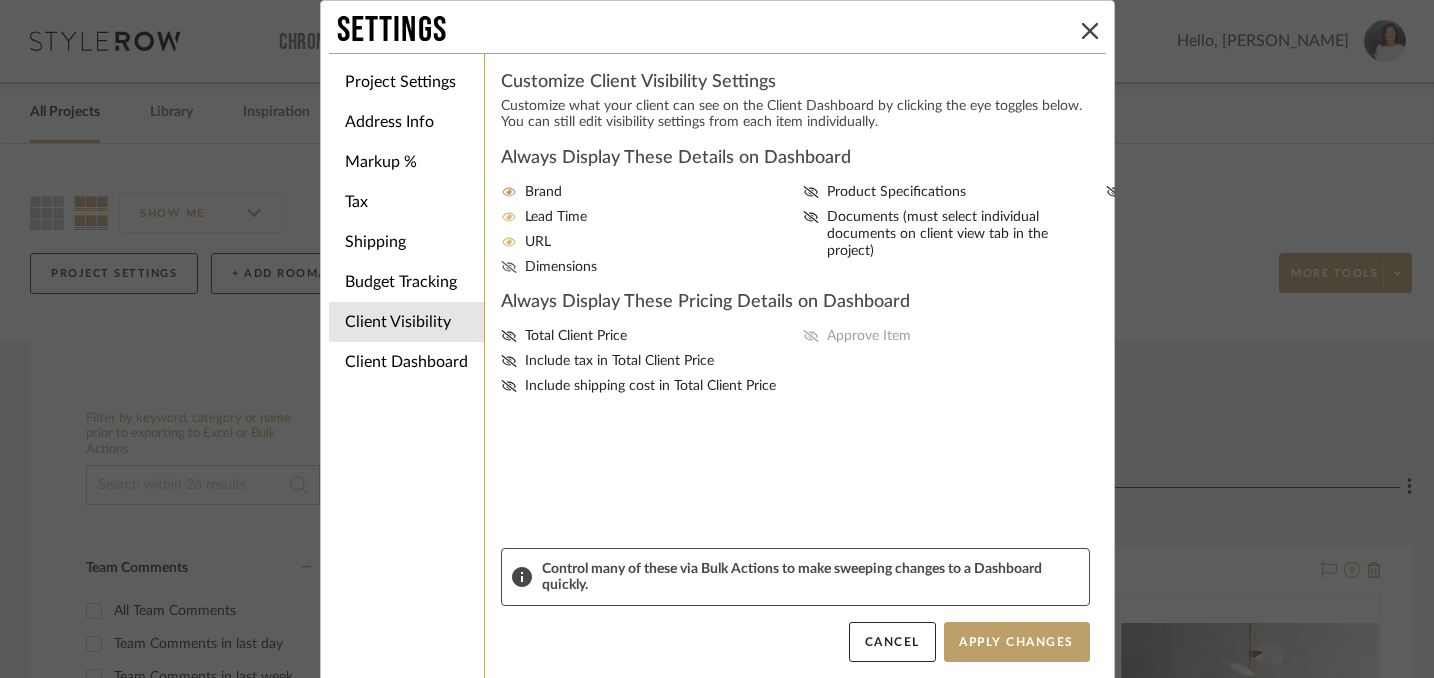 click 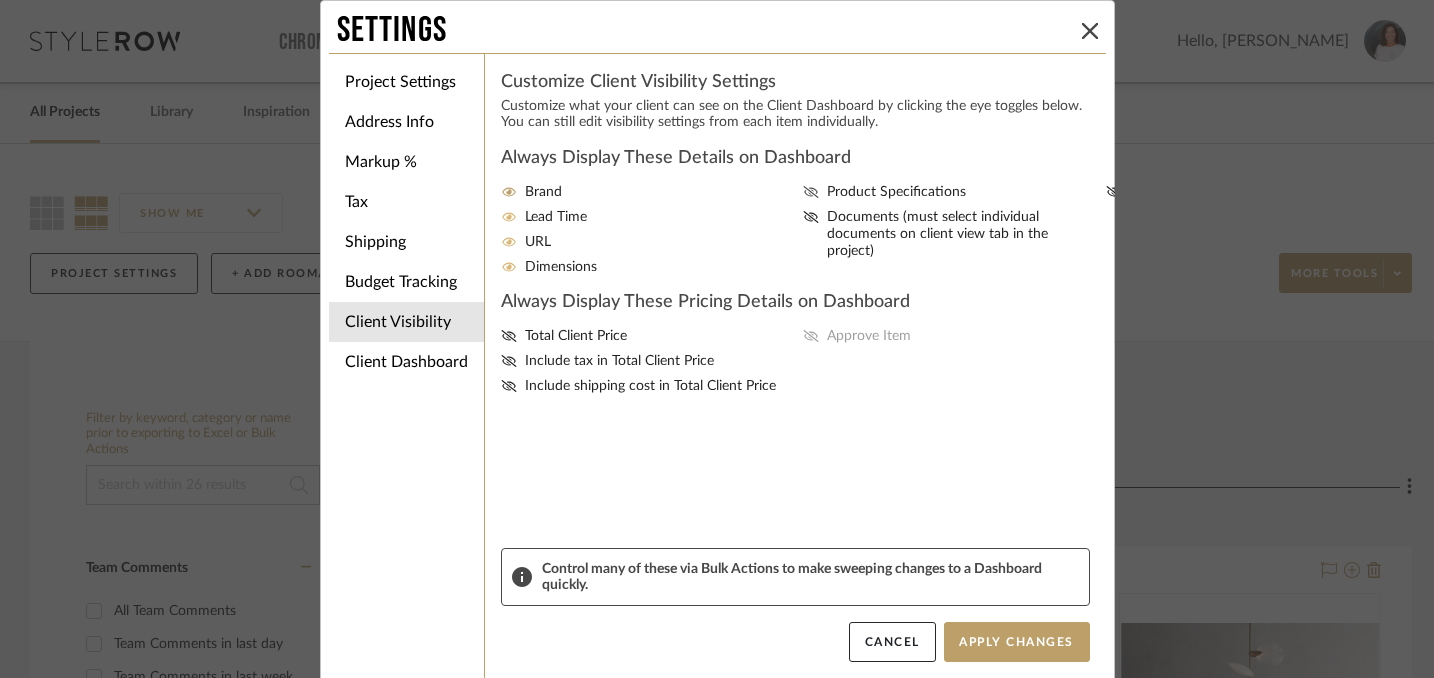 click 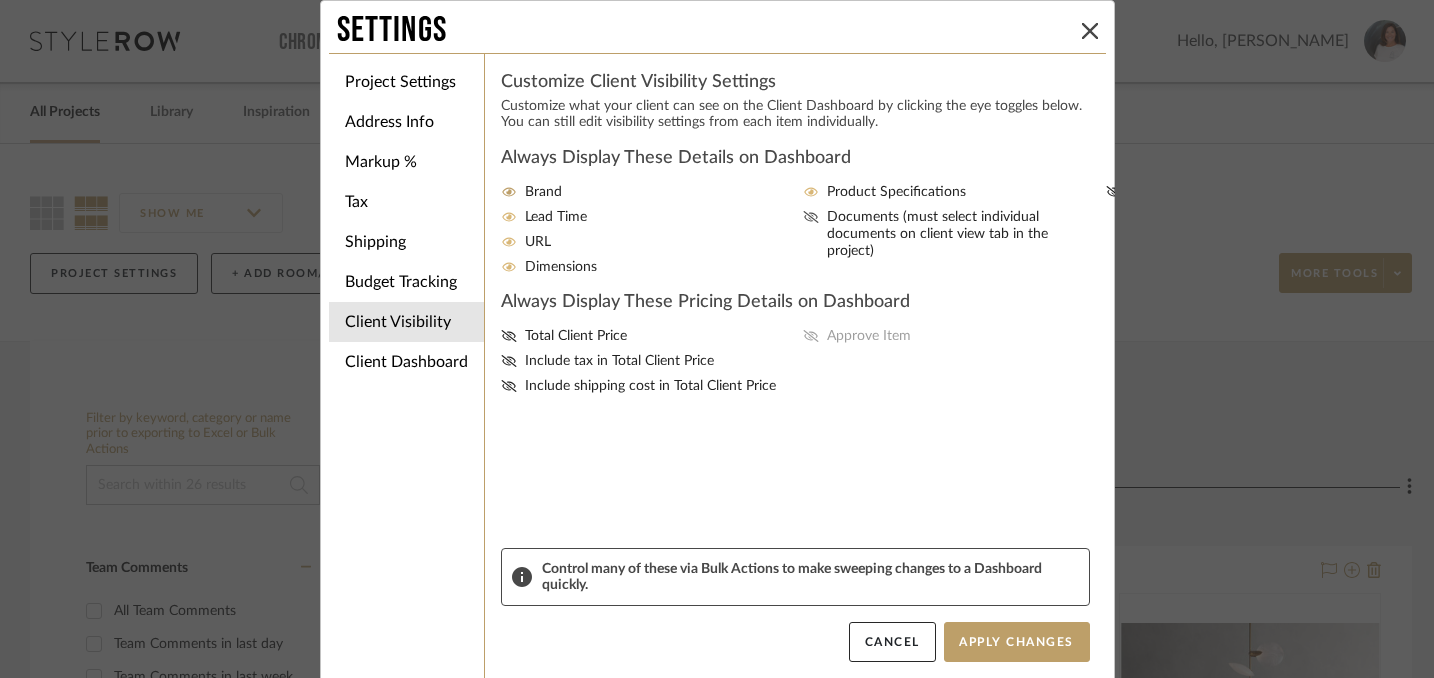 click 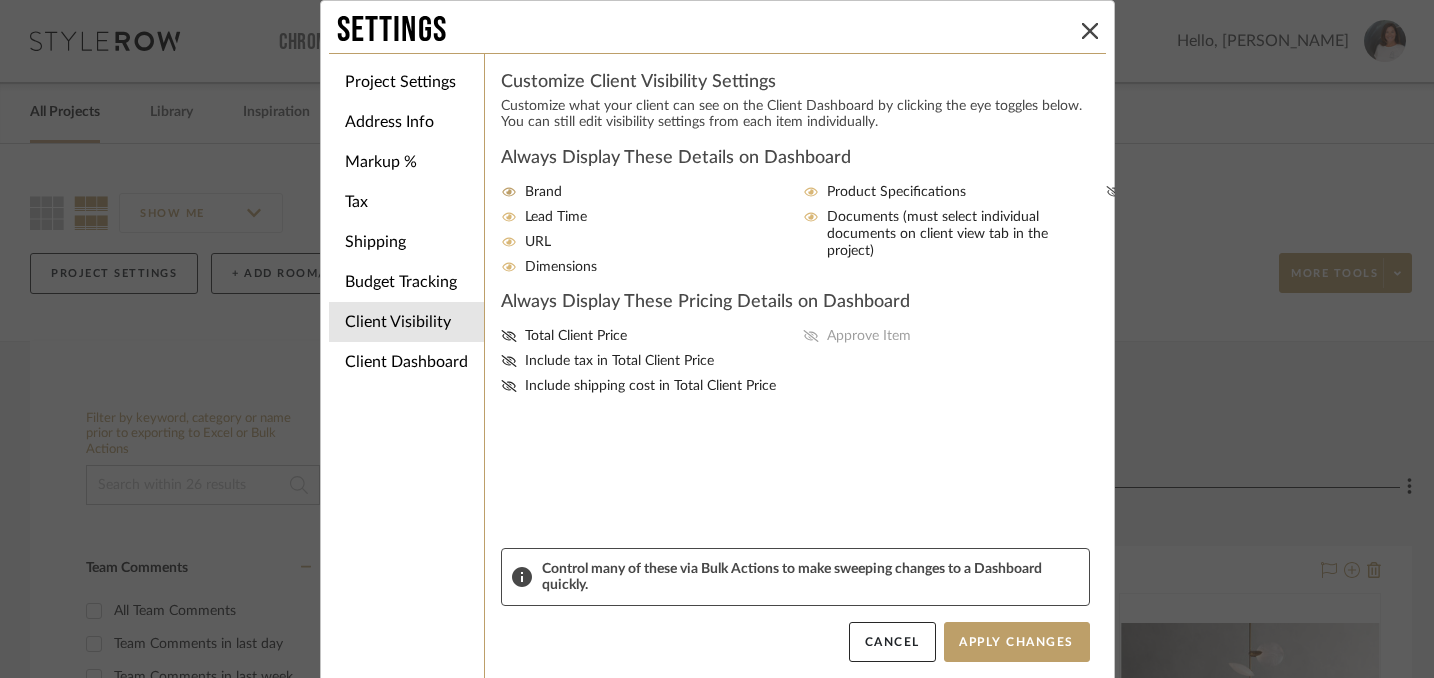 click at bounding box center (1114, 192) 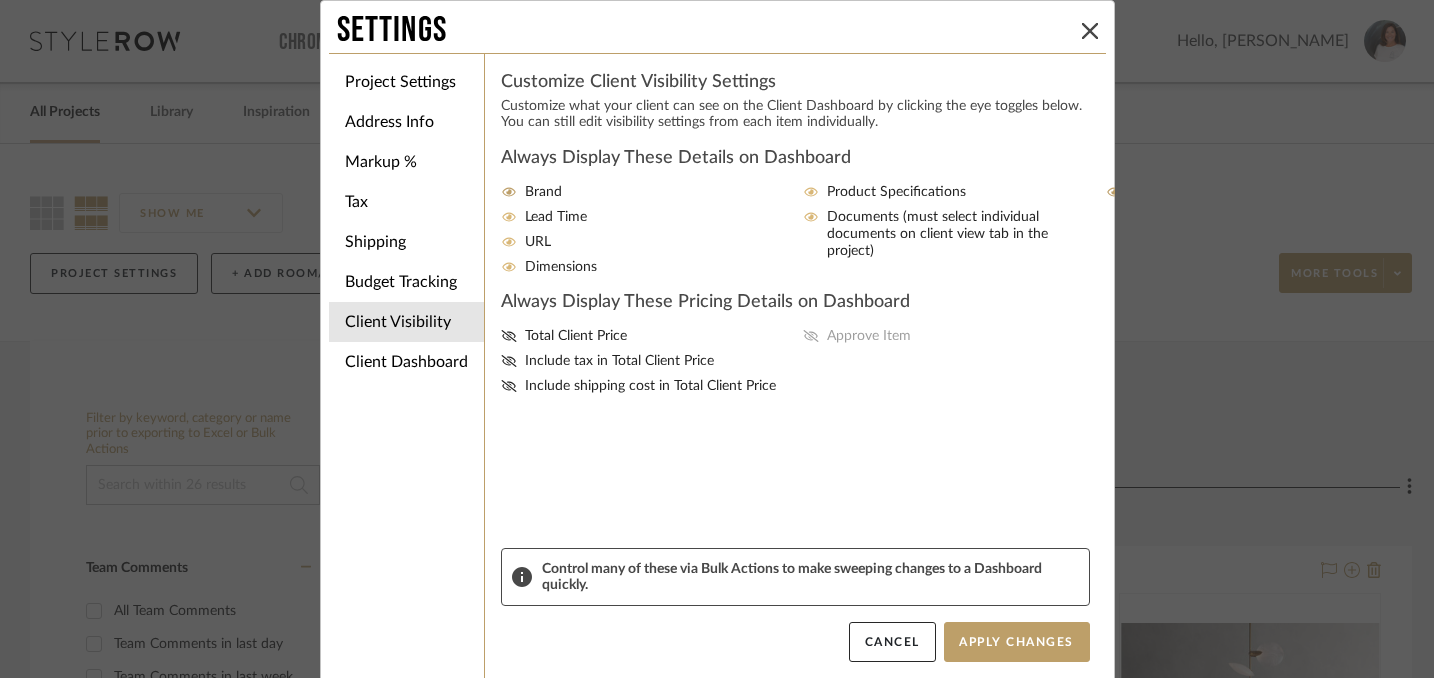 click on "Total Client Price Include tax in Total Client Price Include shipping cost in Total Client Price Approve Item" at bounding box center (795, 361) 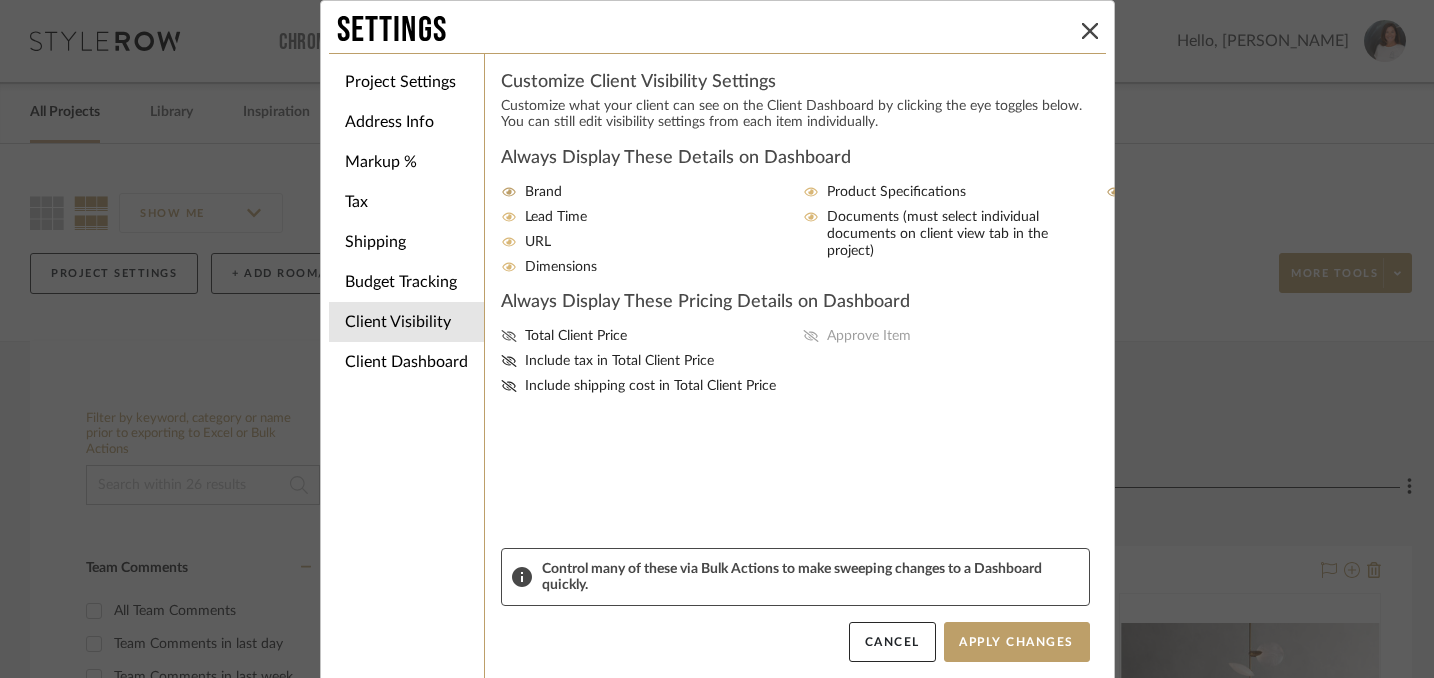 click 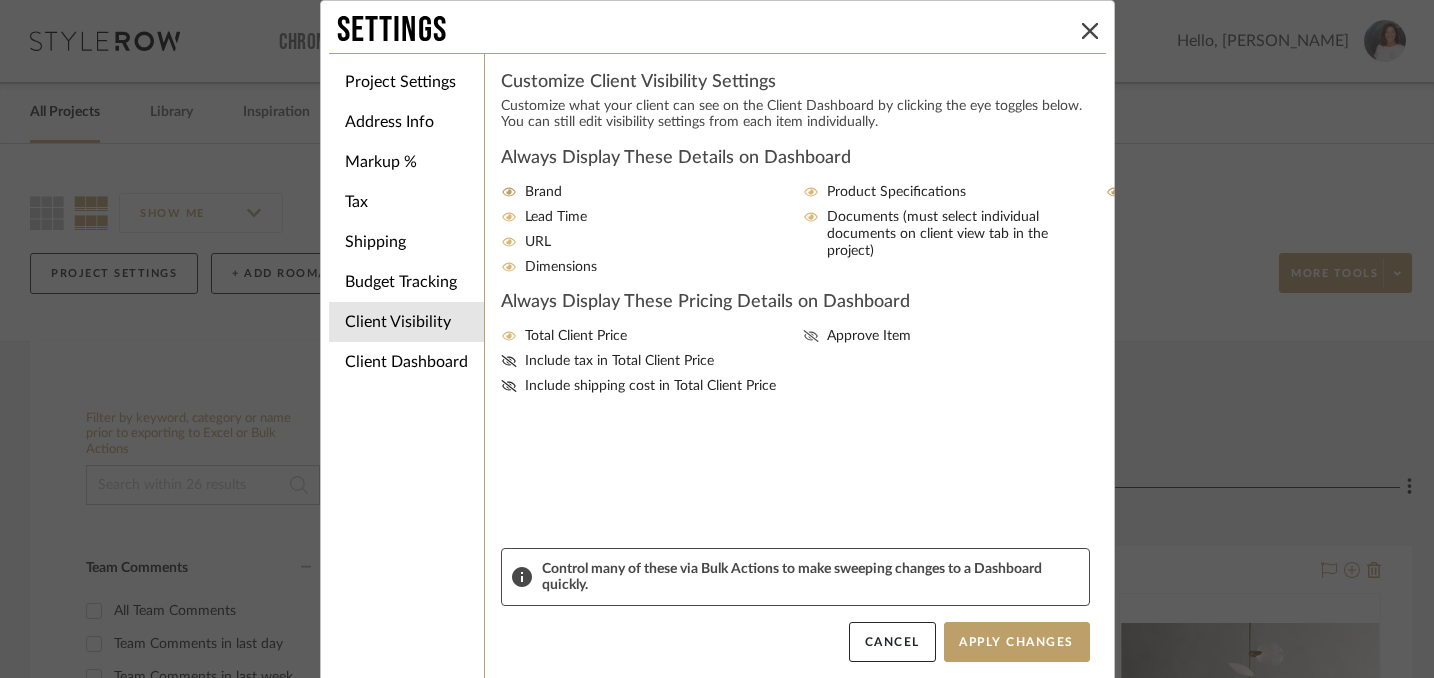 click 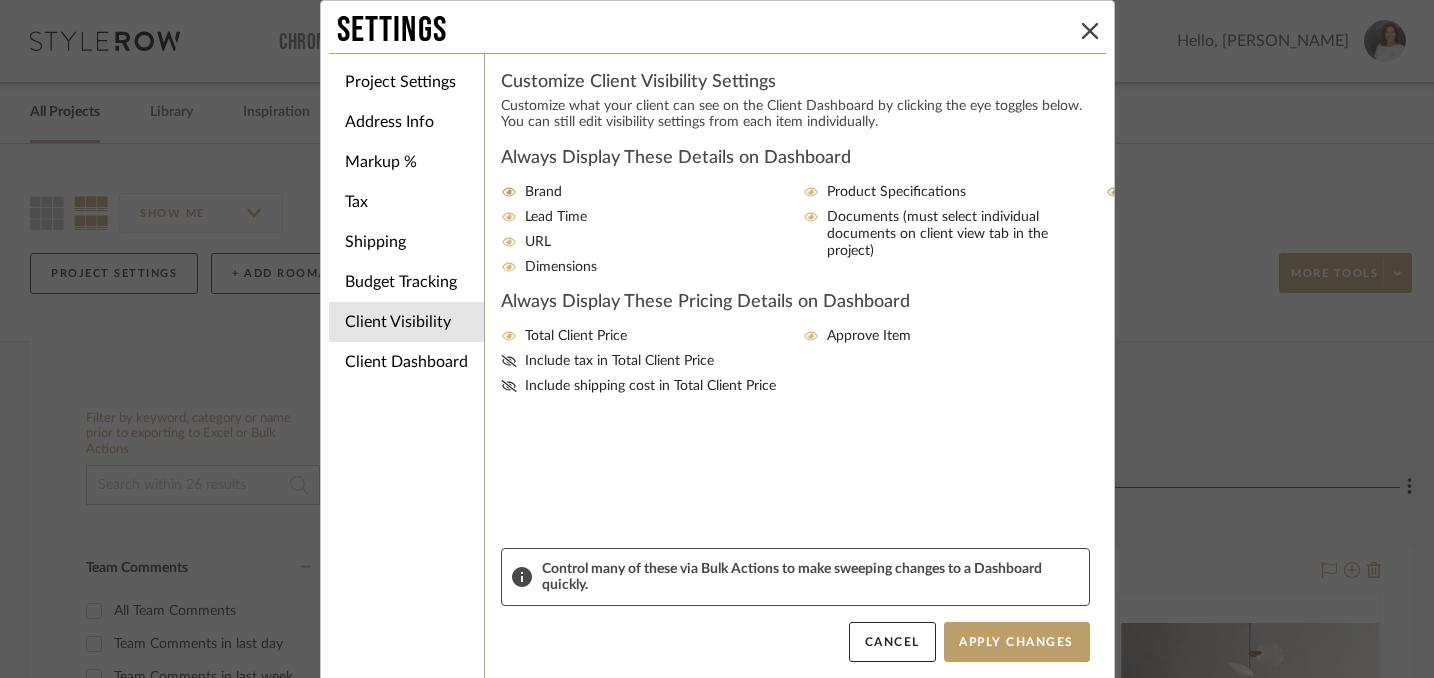 scroll, scrollTop: 9, scrollLeft: 0, axis: vertical 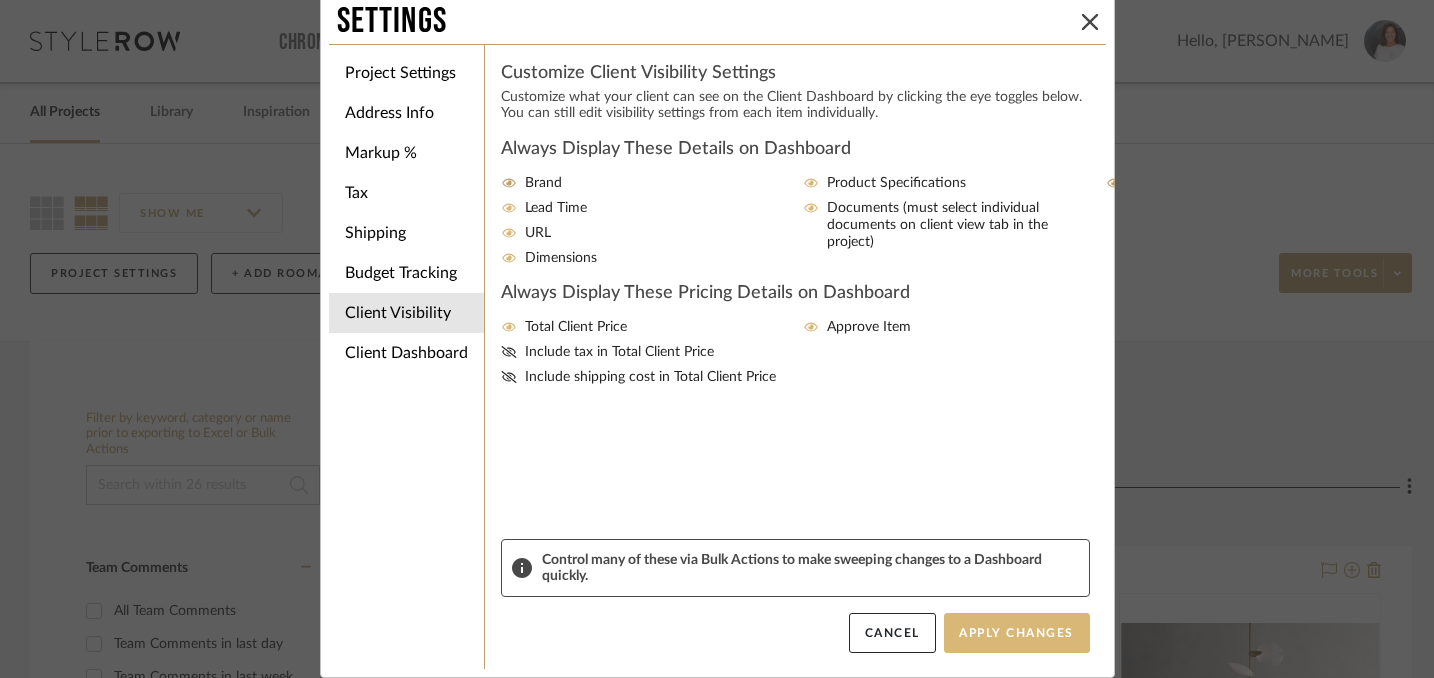 click on "Apply Changes" at bounding box center (1017, 633) 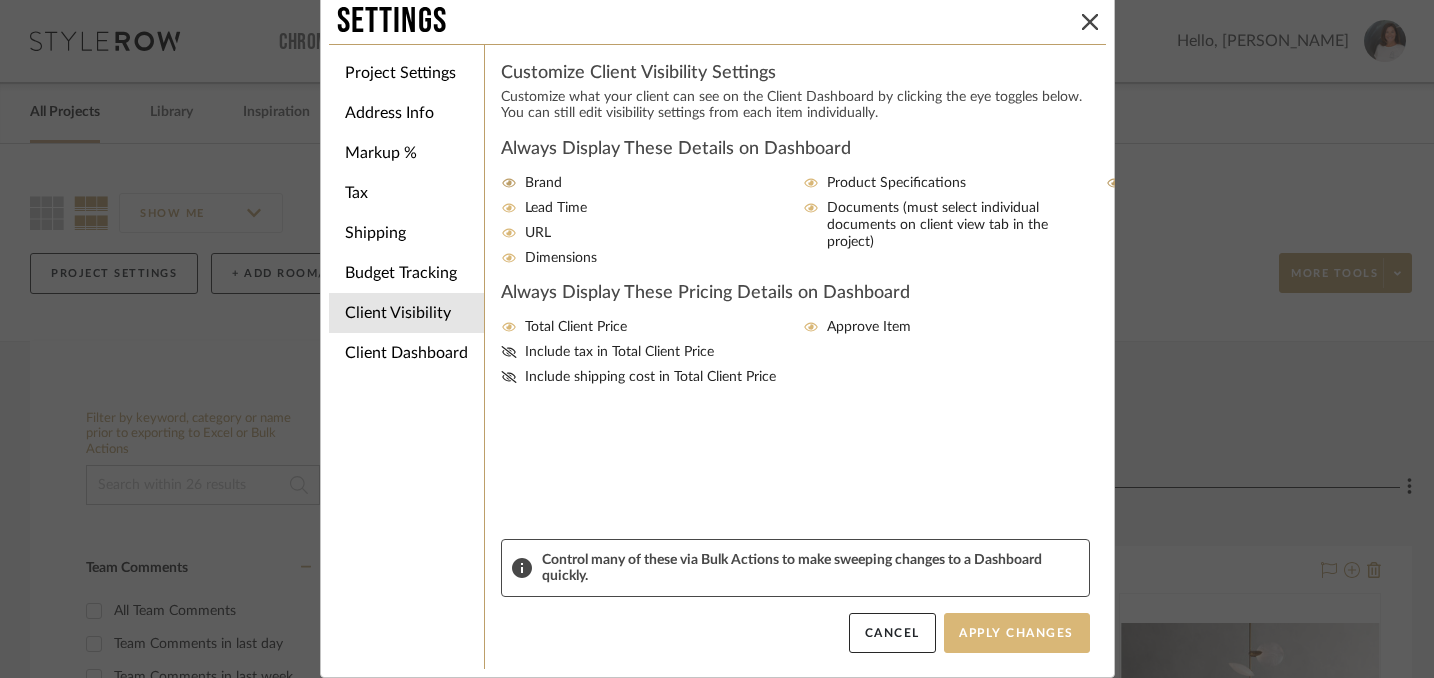 click on "Apply Changes" at bounding box center [1017, 633] 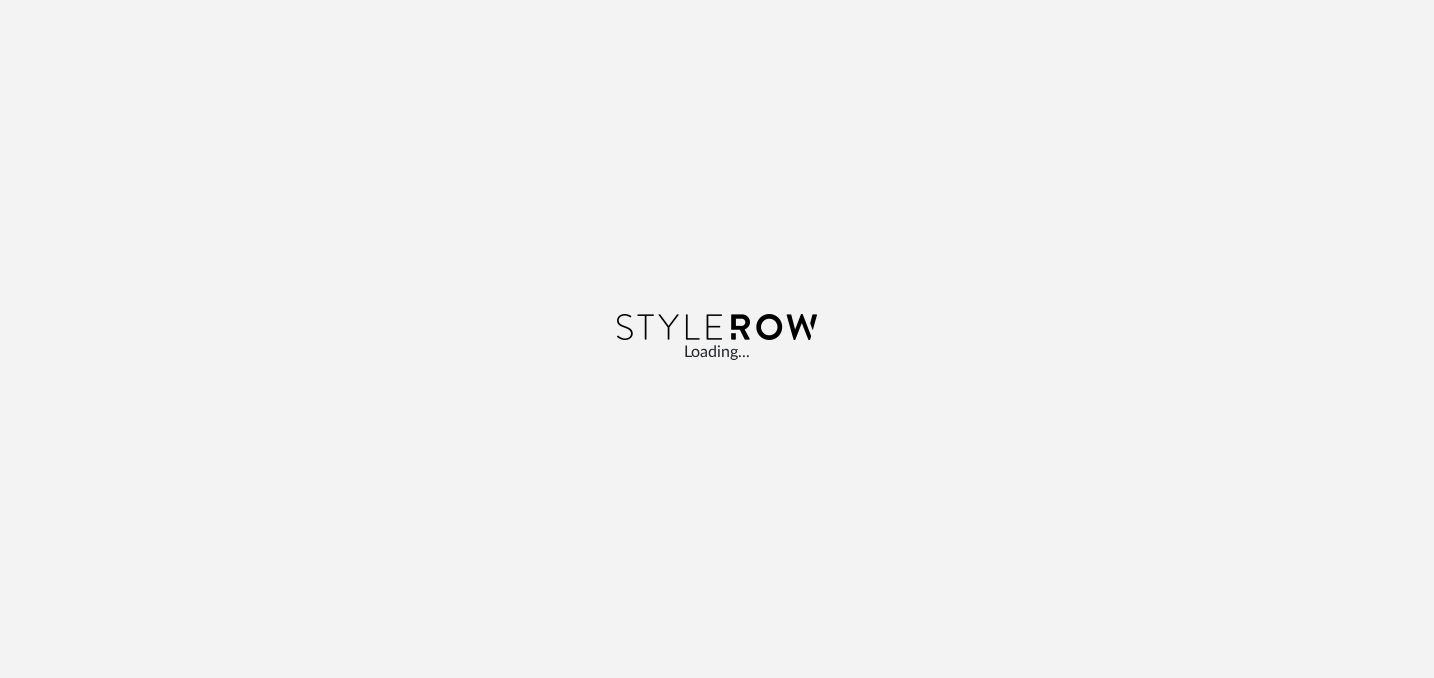 scroll, scrollTop: 0, scrollLeft: 0, axis: both 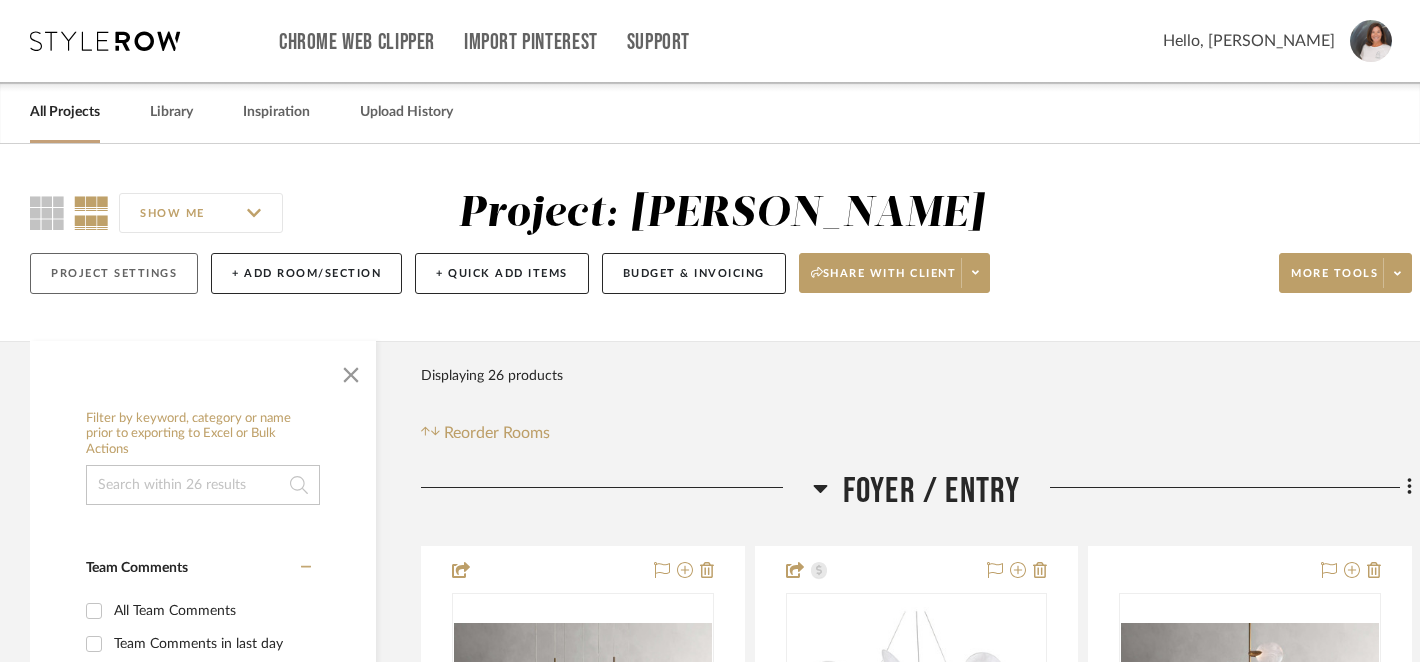 click on "Project Settings" 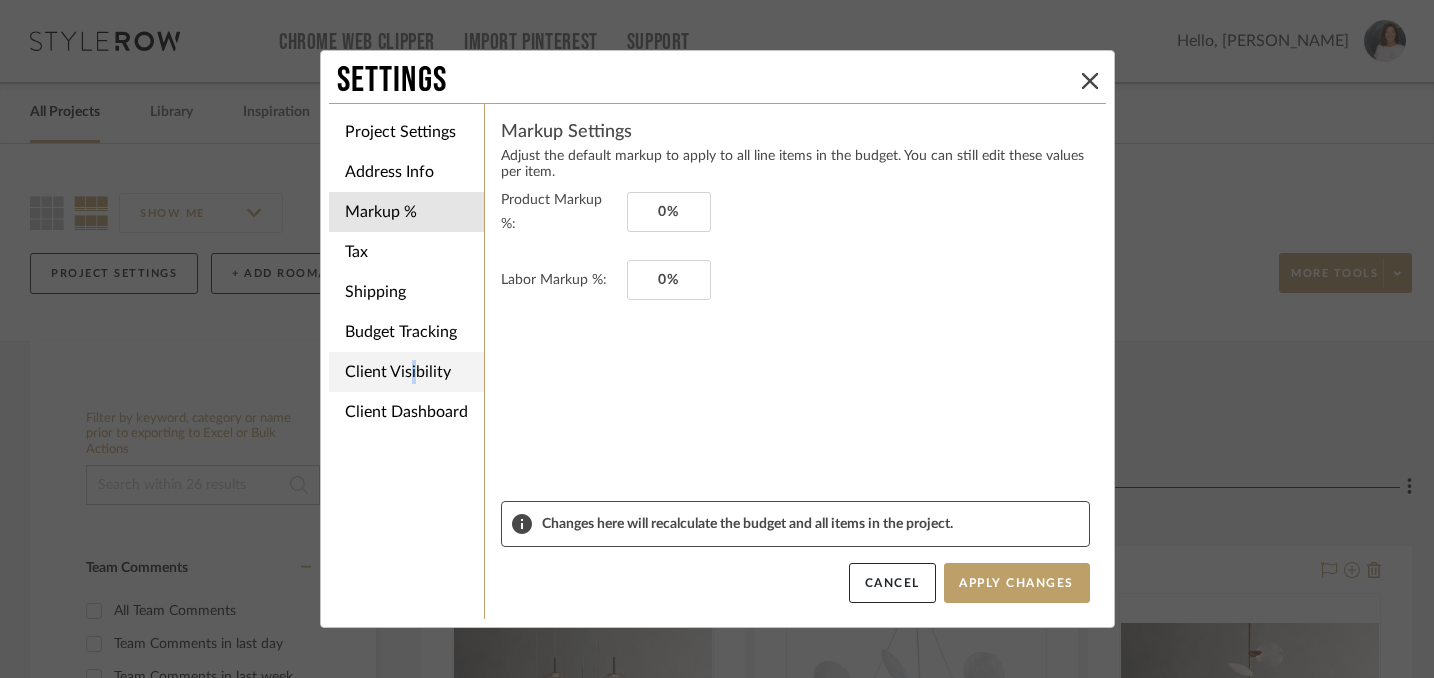 click on "Client Visibility" at bounding box center [406, 372] 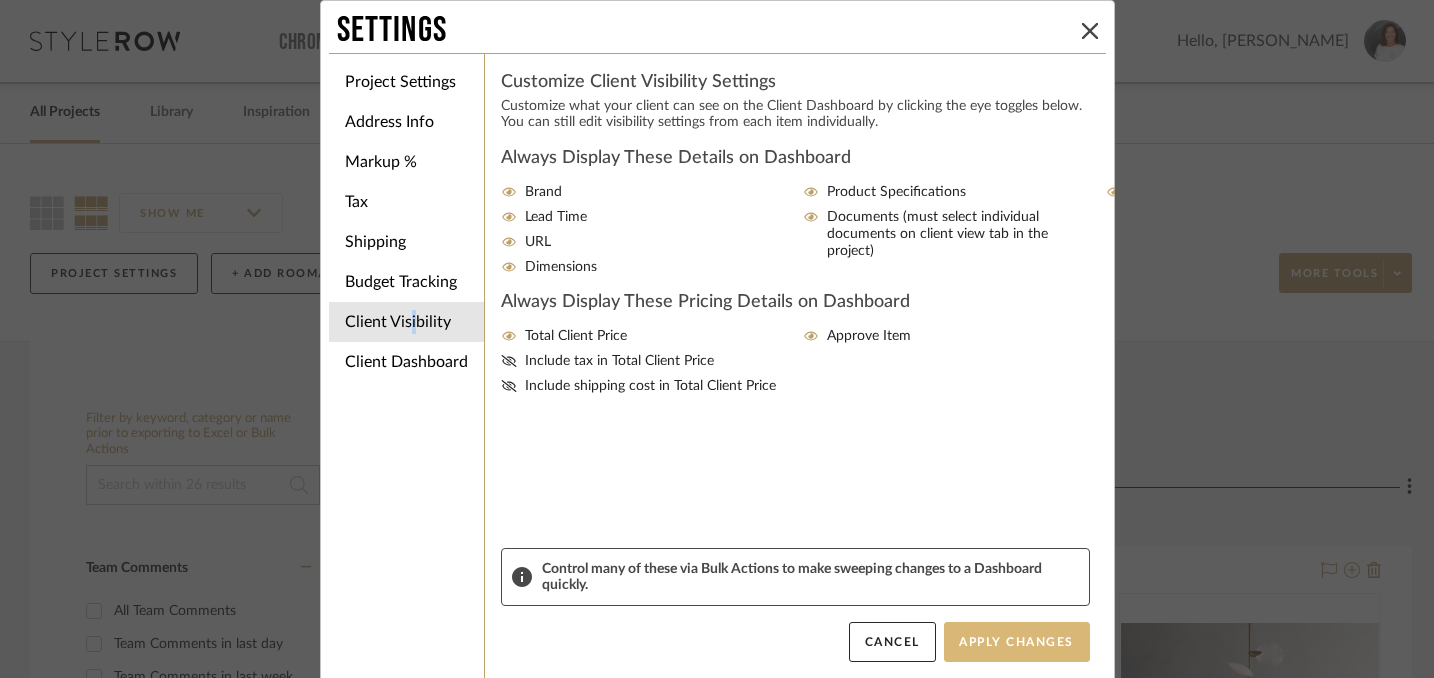click on "Apply Changes" at bounding box center (1017, 642) 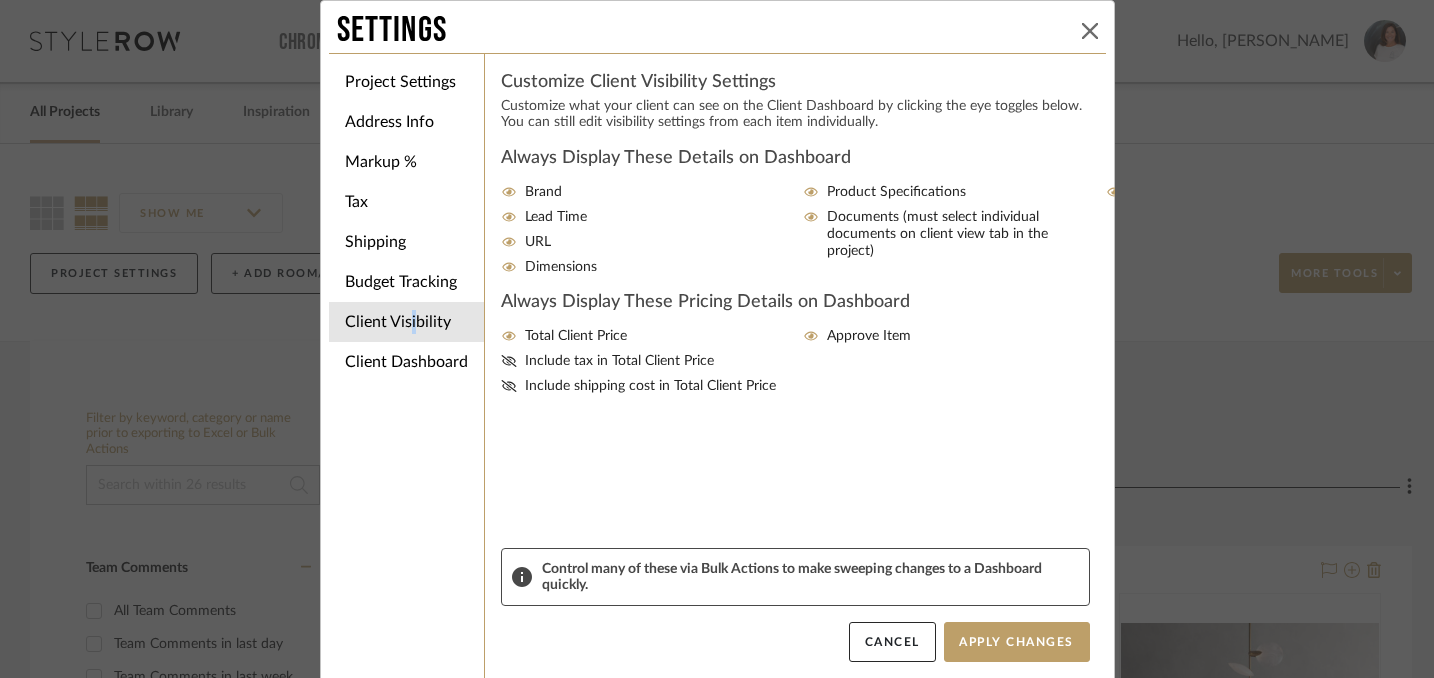 click 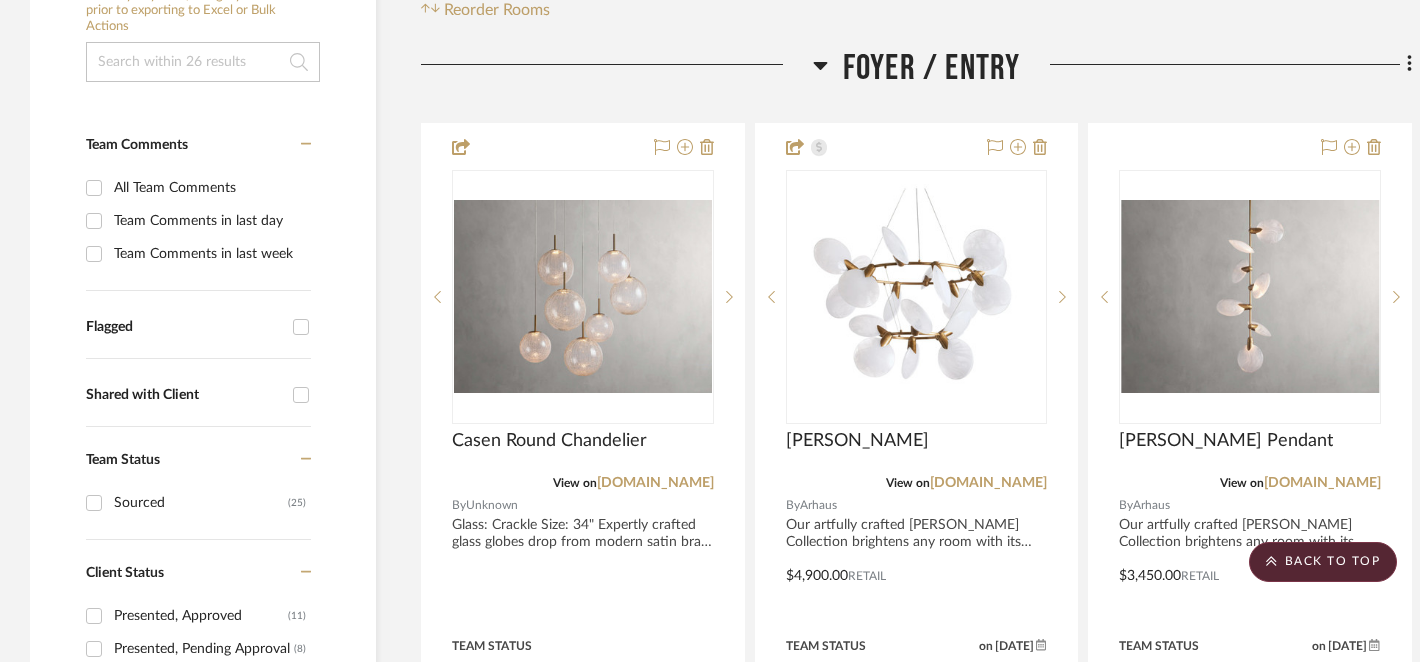 scroll, scrollTop: 426, scrollLeft: 0, axis: vertical 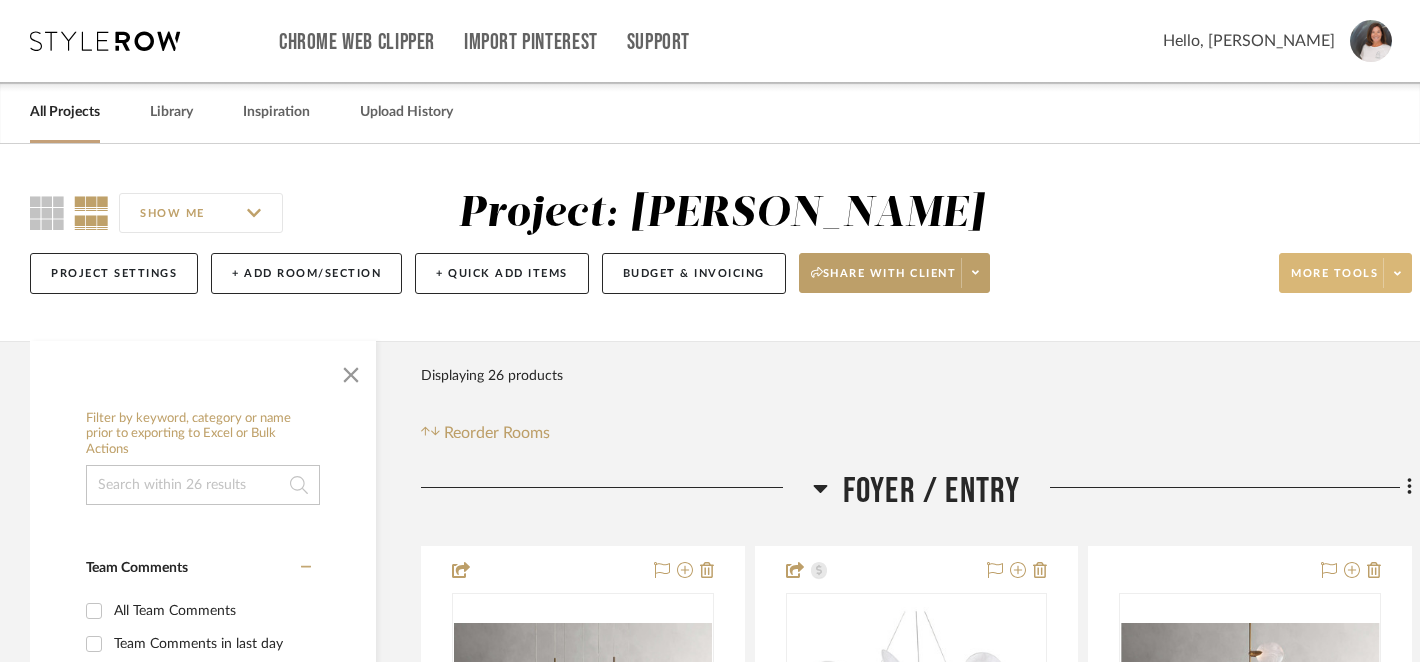 click on "More tools" 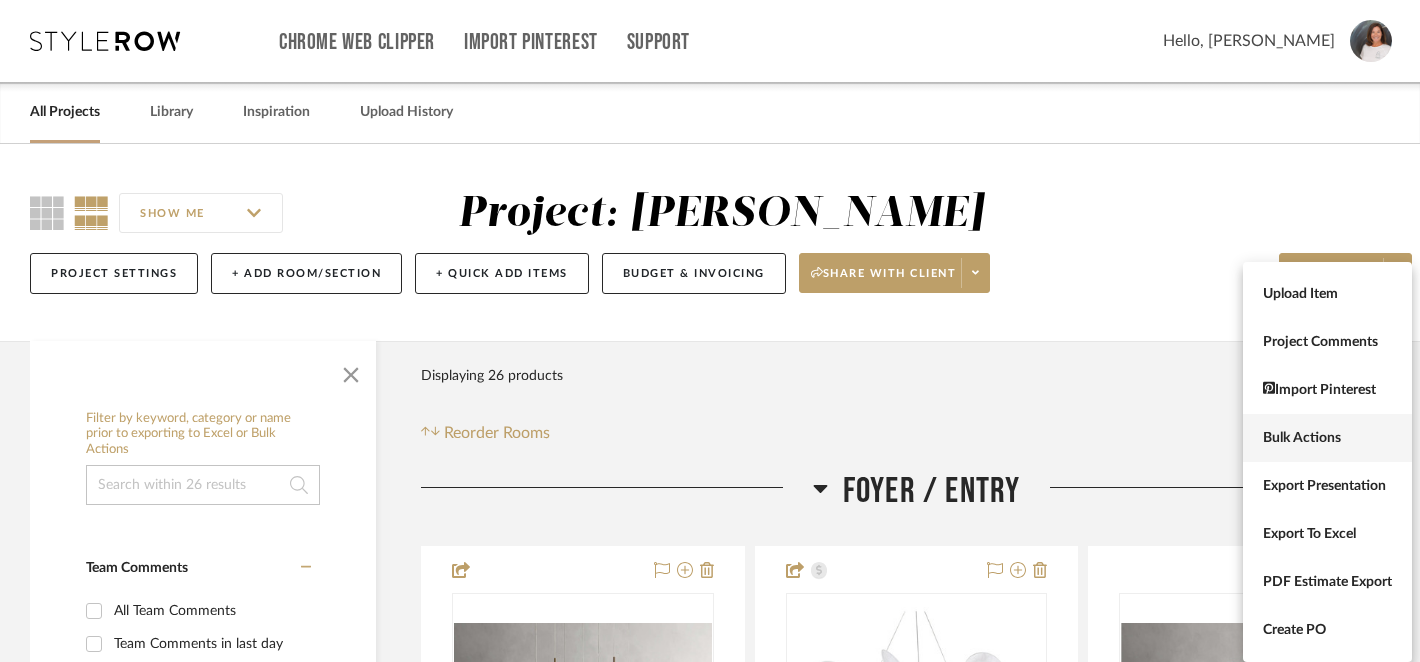 click on "Bulk Actions" at bounding box center (1327, 438) 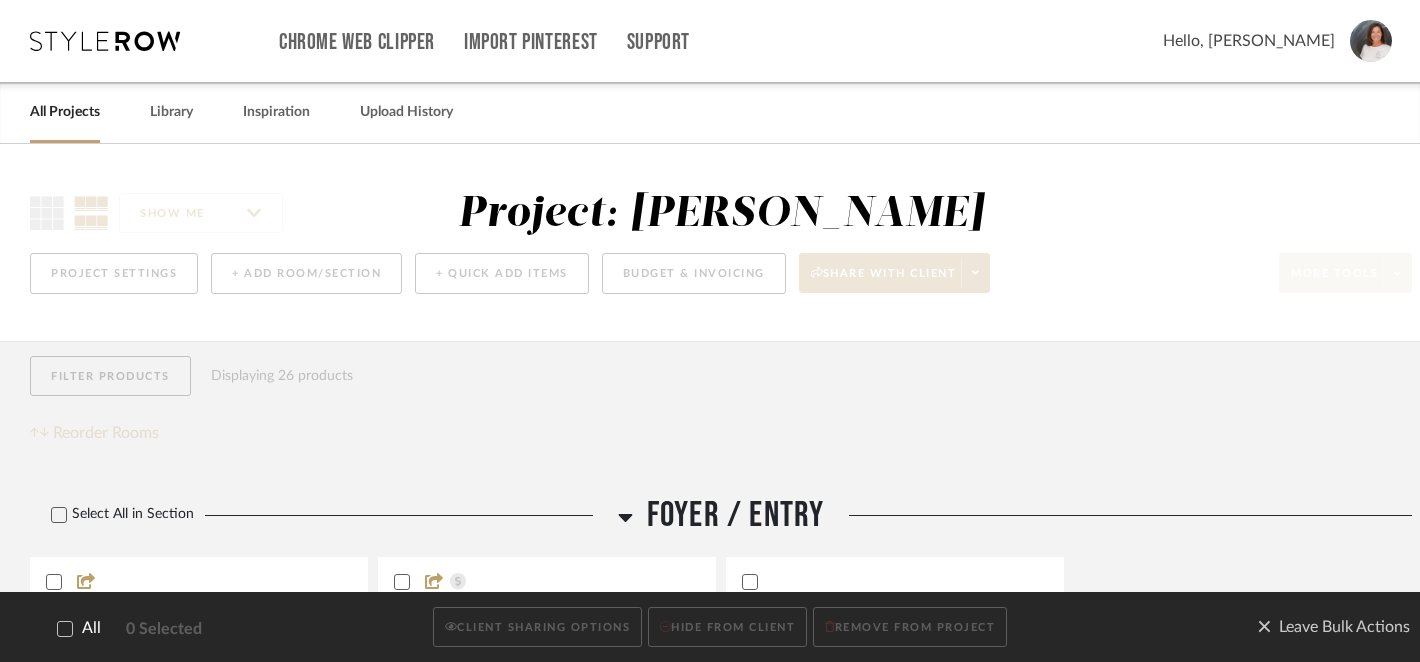 click 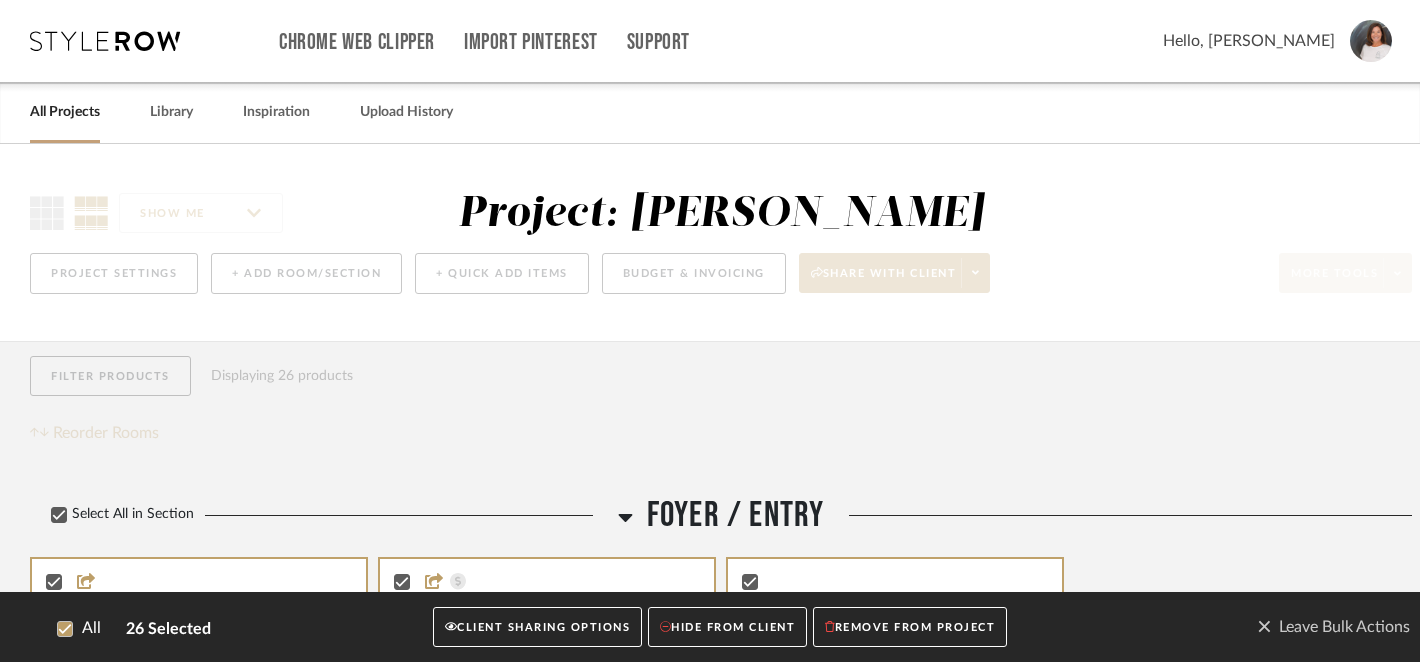 click on "CLIENT SHARING OPTIONS" 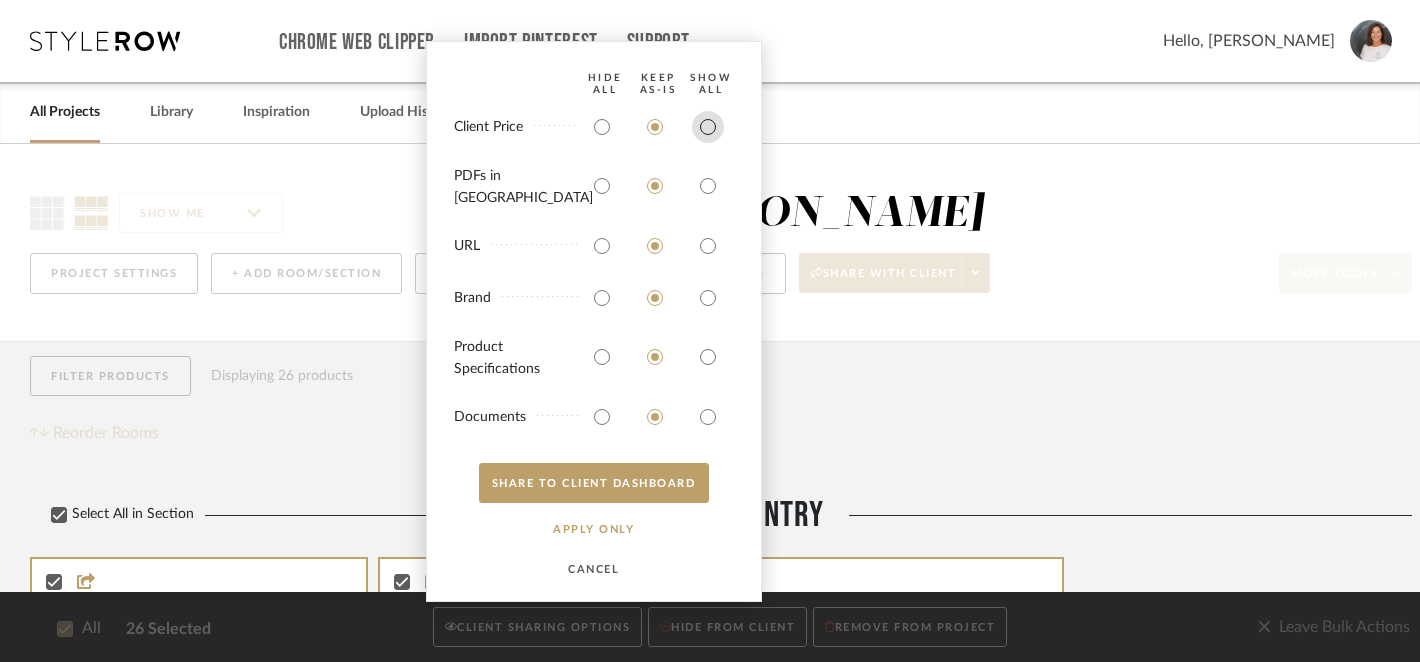 click at bounding box center (708, 127) 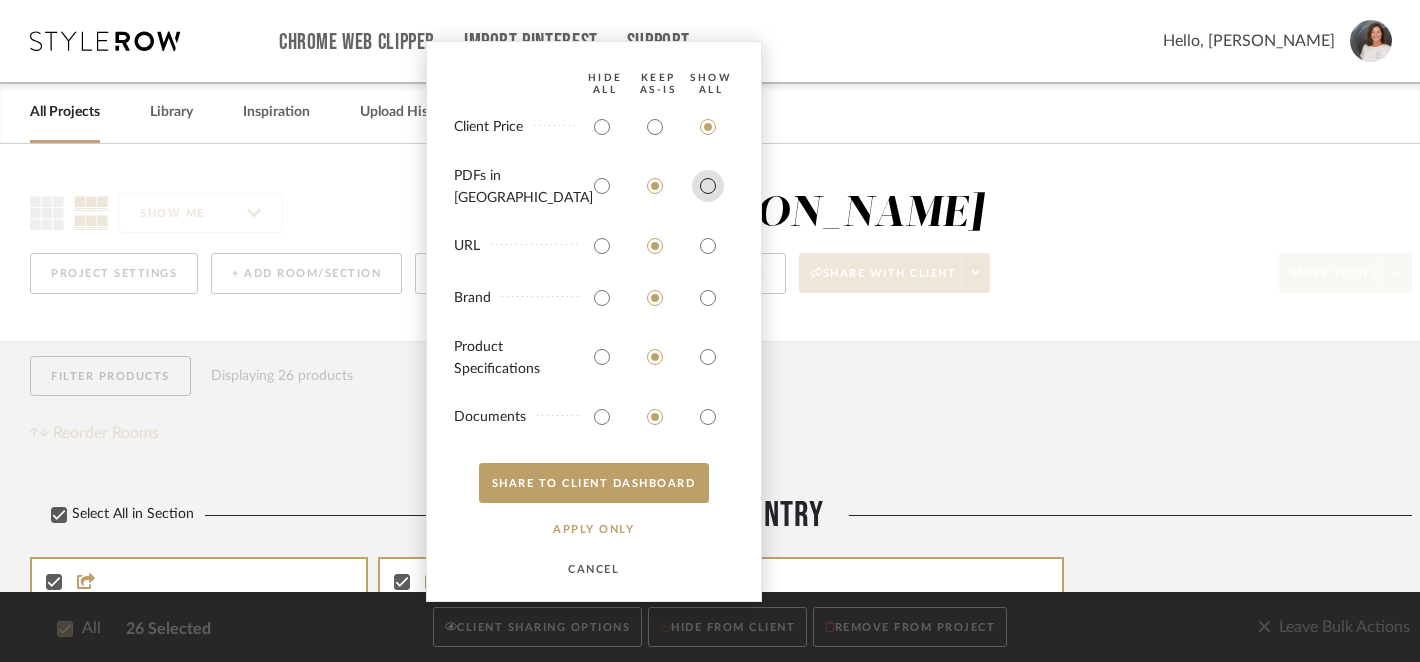 click at bounding box center (708, 186) 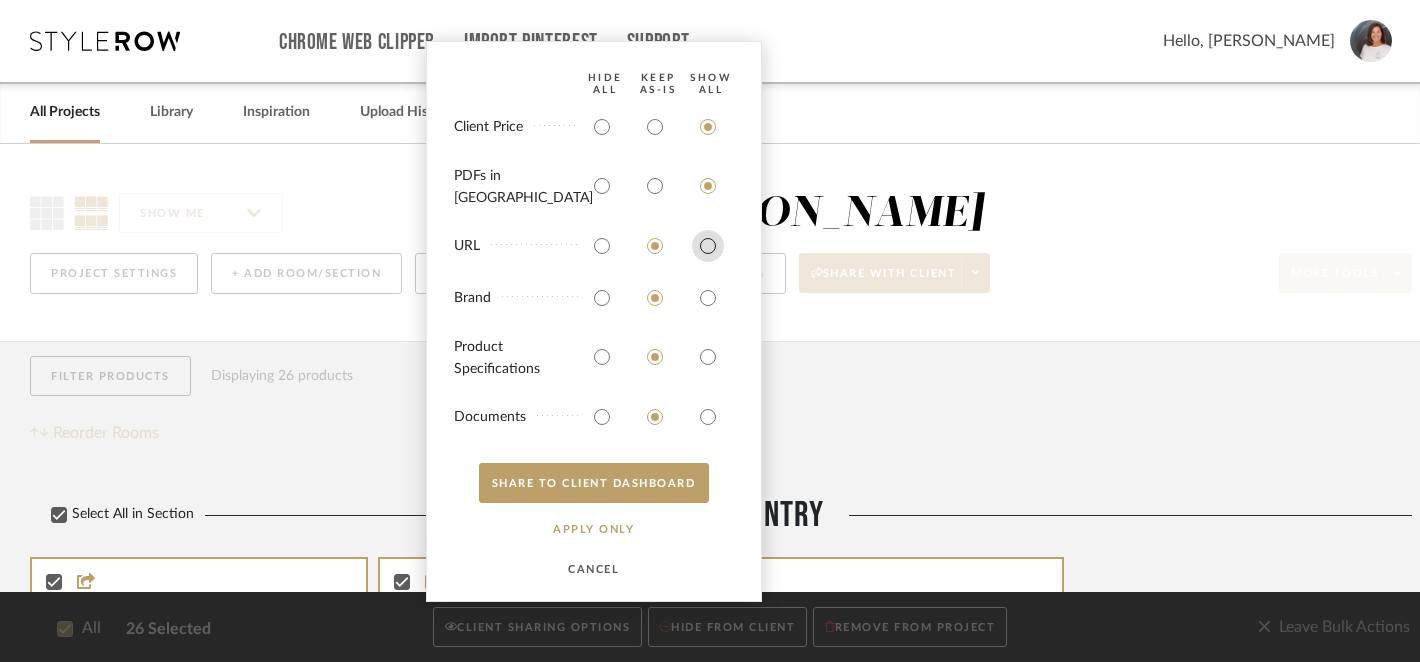 click at bounding box center (708, 246) 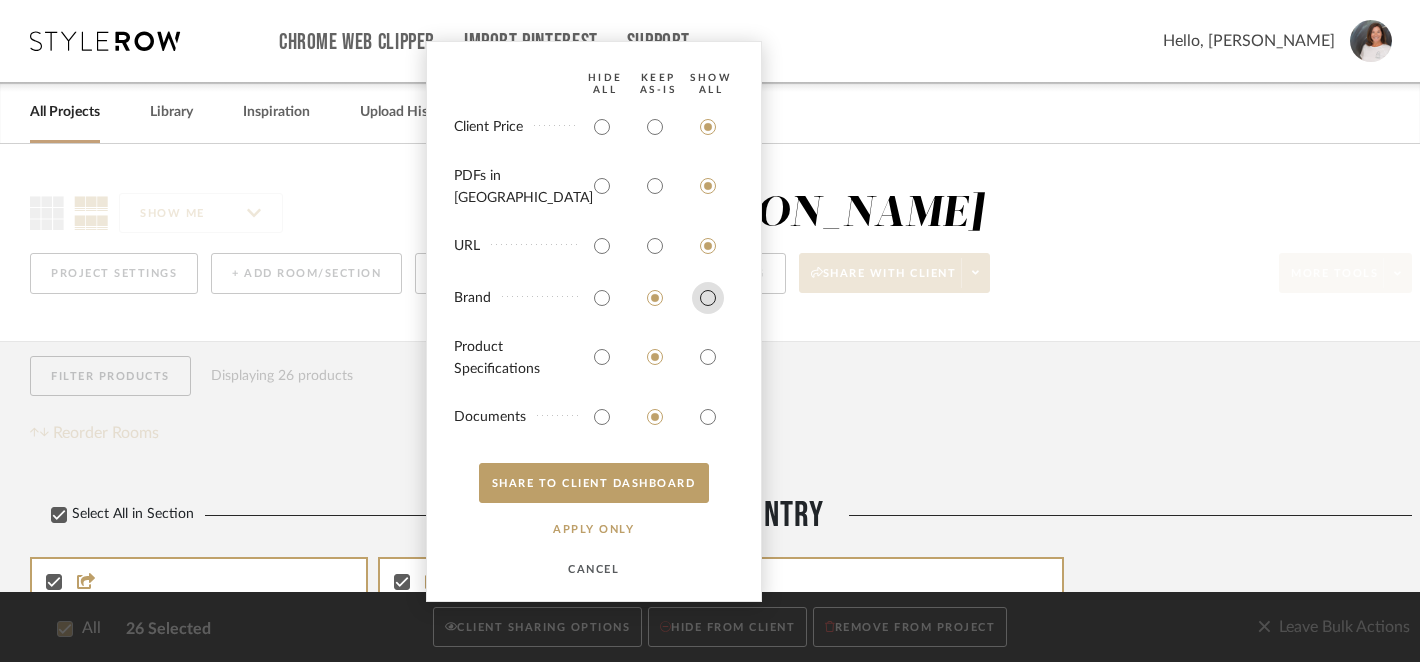click at bounding box center (708, 298) 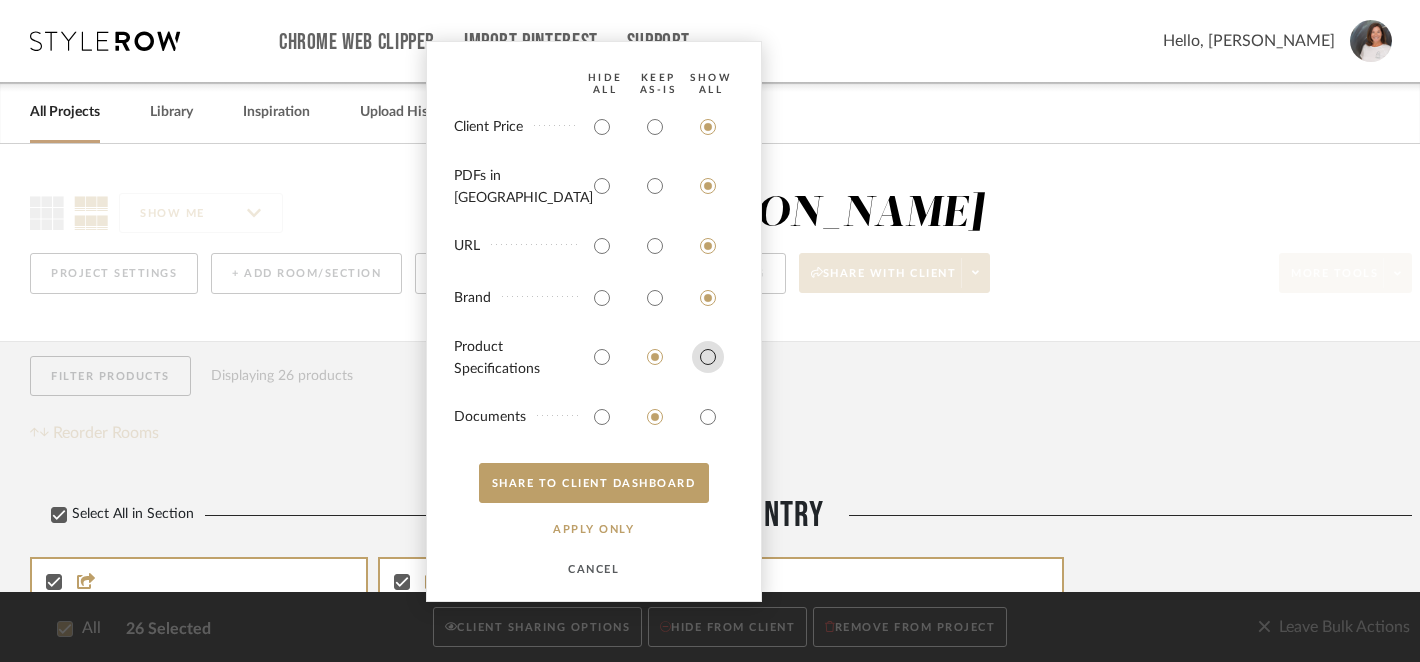 click at bounding box center [708, 357] 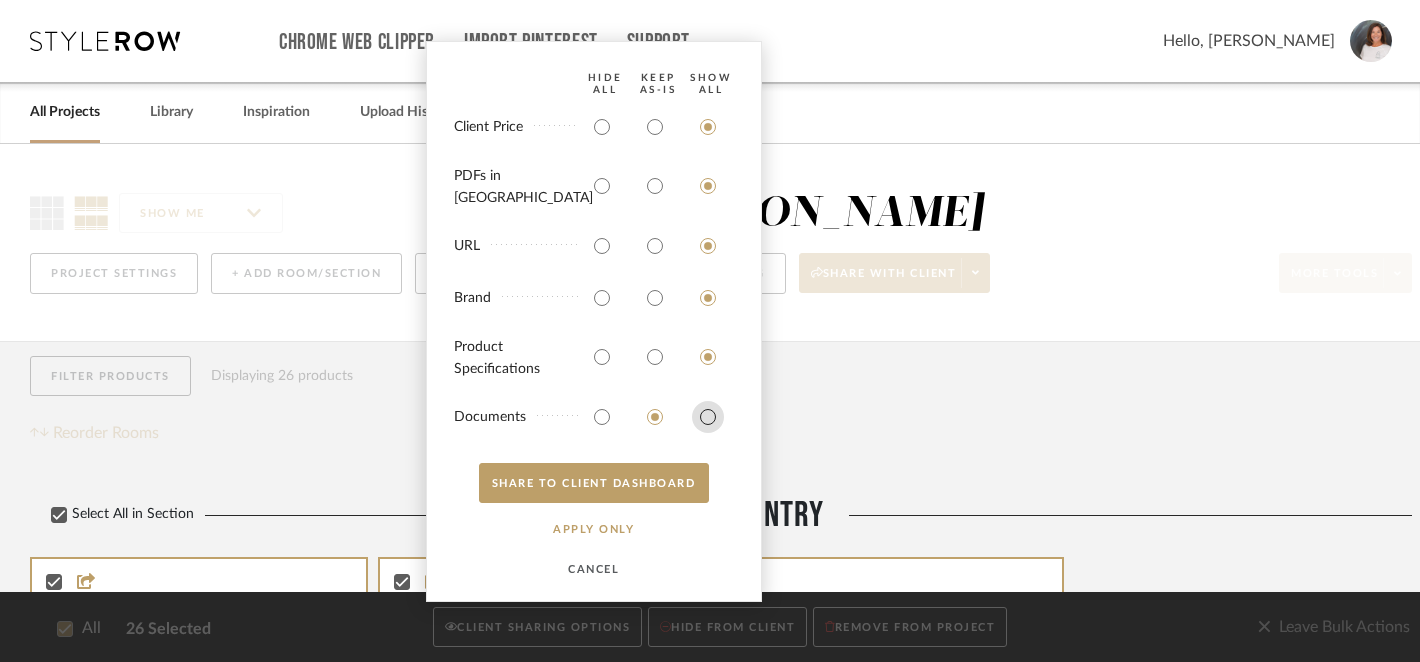 click at bounding box center [708, 417] 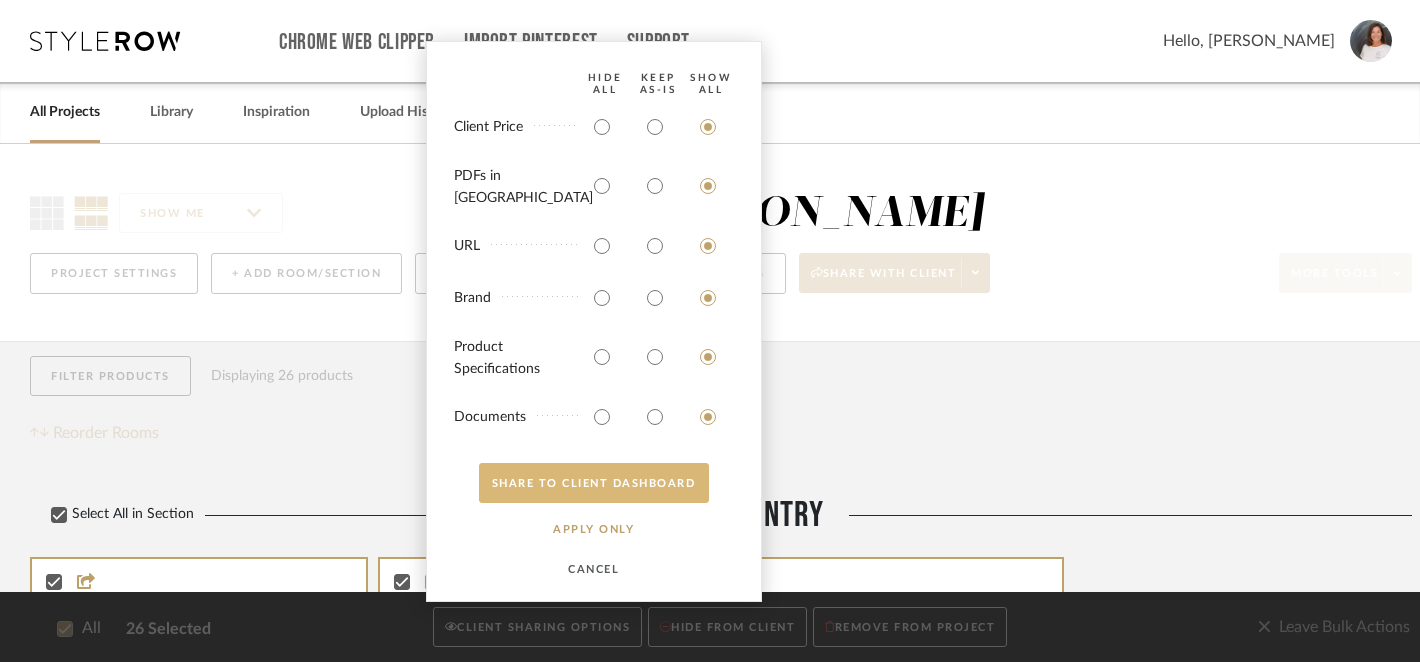 click on "SHARE TO CLIENT Dashboard" at bounding box center [594, 483] 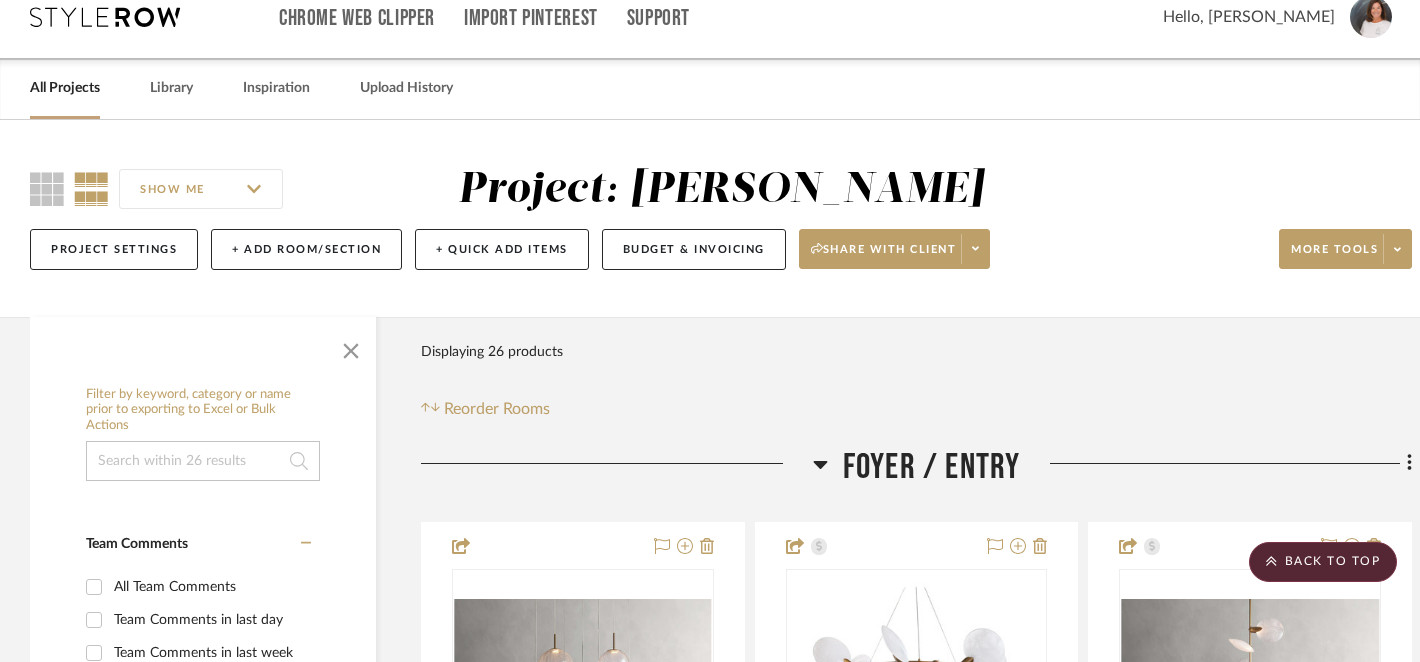 scroll, scrollTop: 0, scrollLeft: 0, axis: both 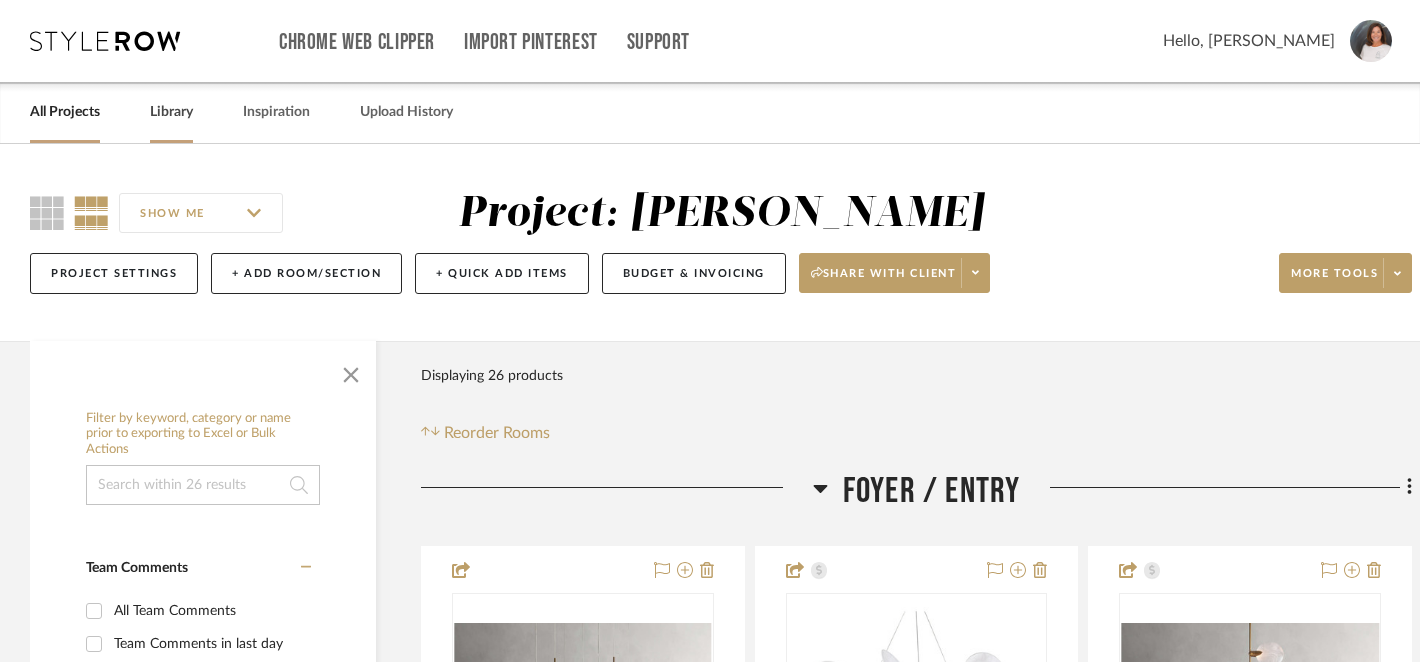 click on "Library" at bounding box center (171, 112) 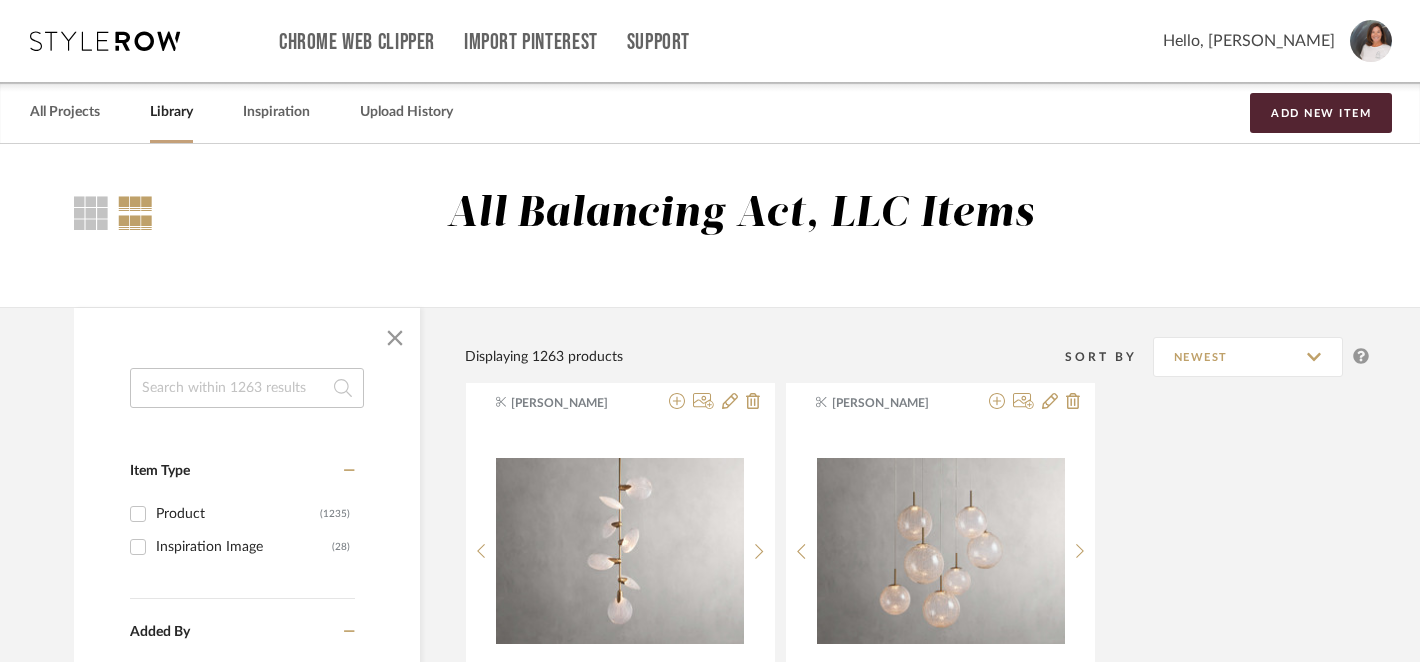 click 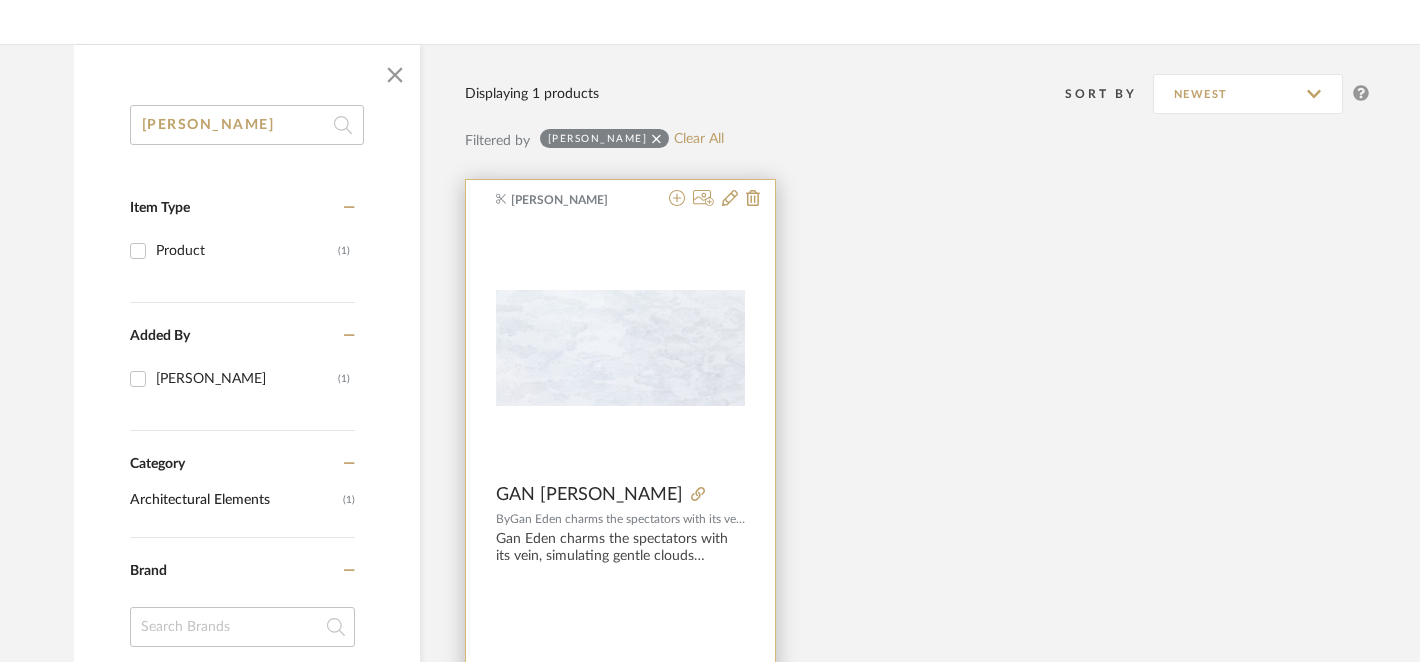 scroll, scrollTop: 323, scrollLeft: 0, axis: vertical 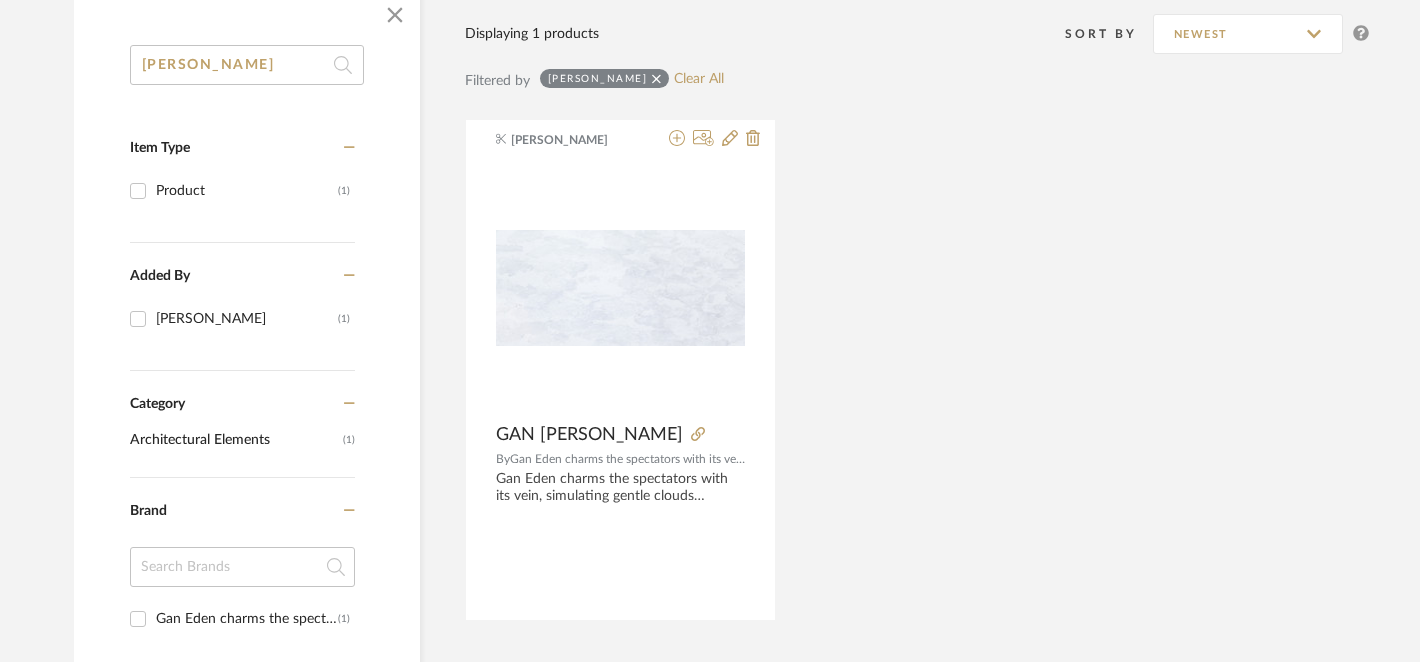 type on "verna" 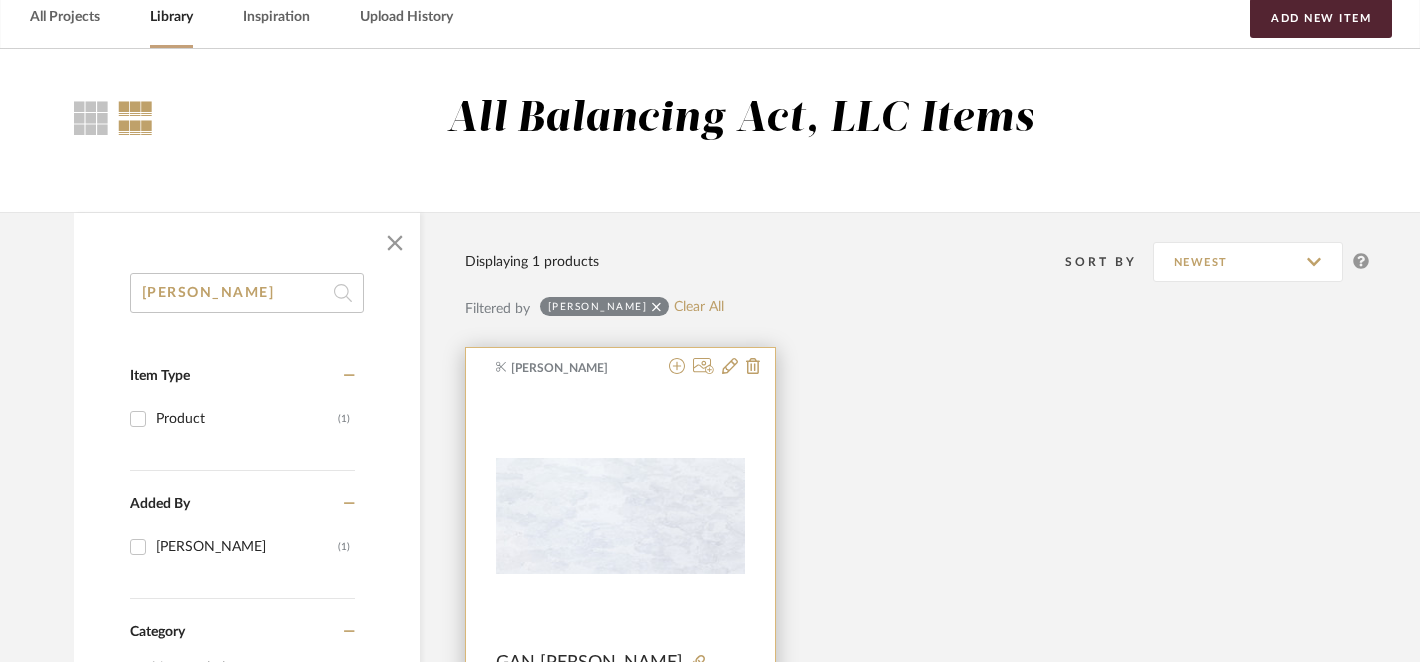 scroll, scrollTop: 0, scrollLeft: 0, axis: both 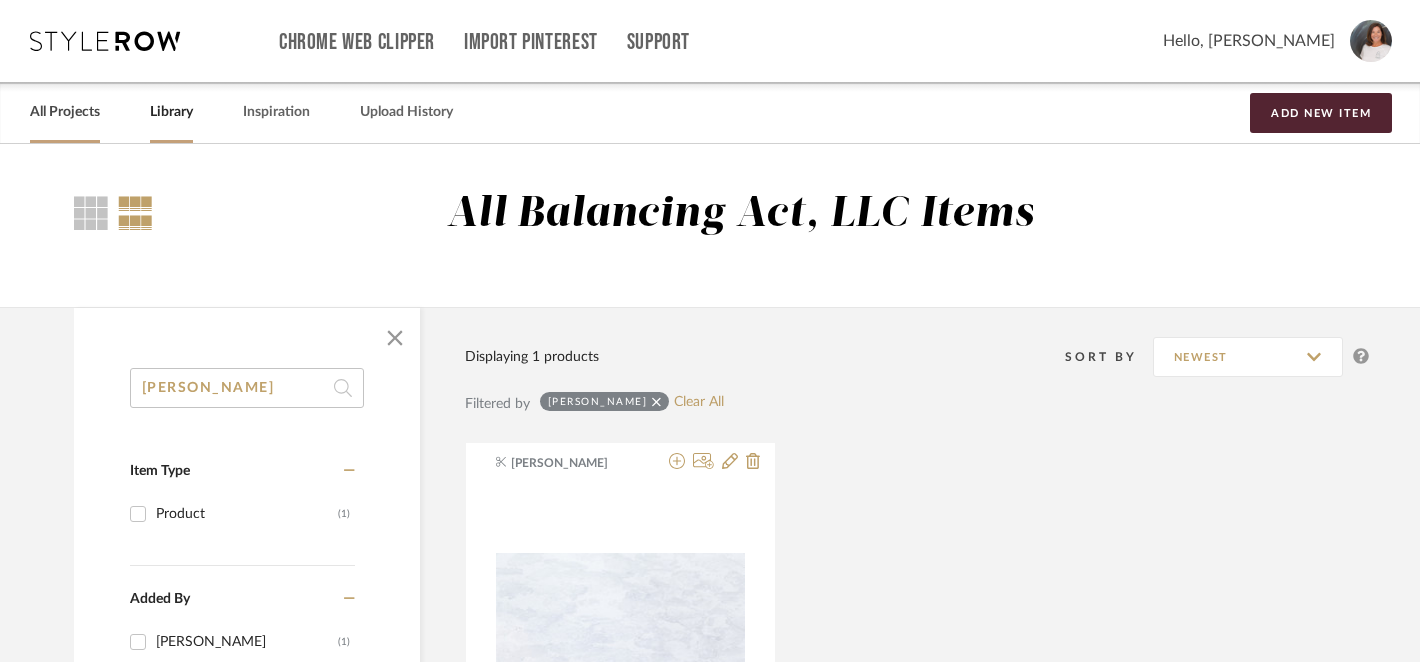 click on "All Projects" at bounding box center (65, 112) 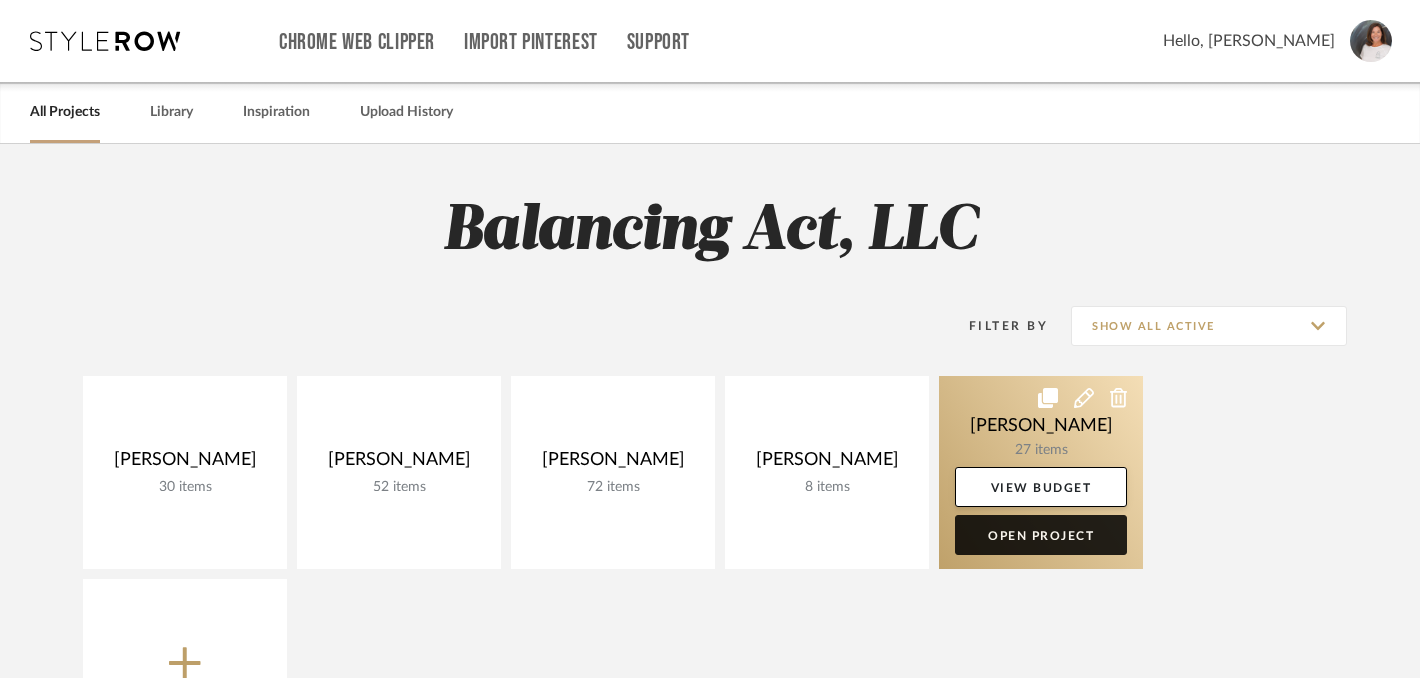 click on "Open Project" 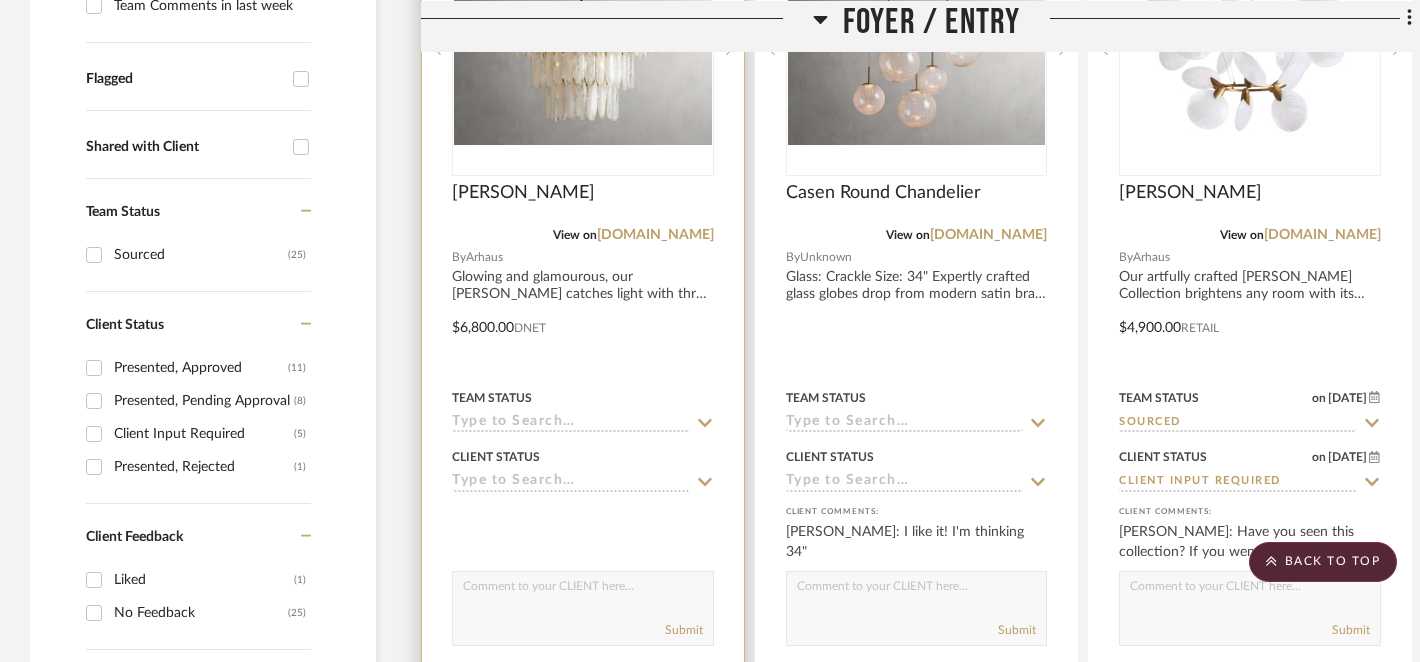 scroll, scrollTop: 692, scrollLeft: 0, axis: vertical 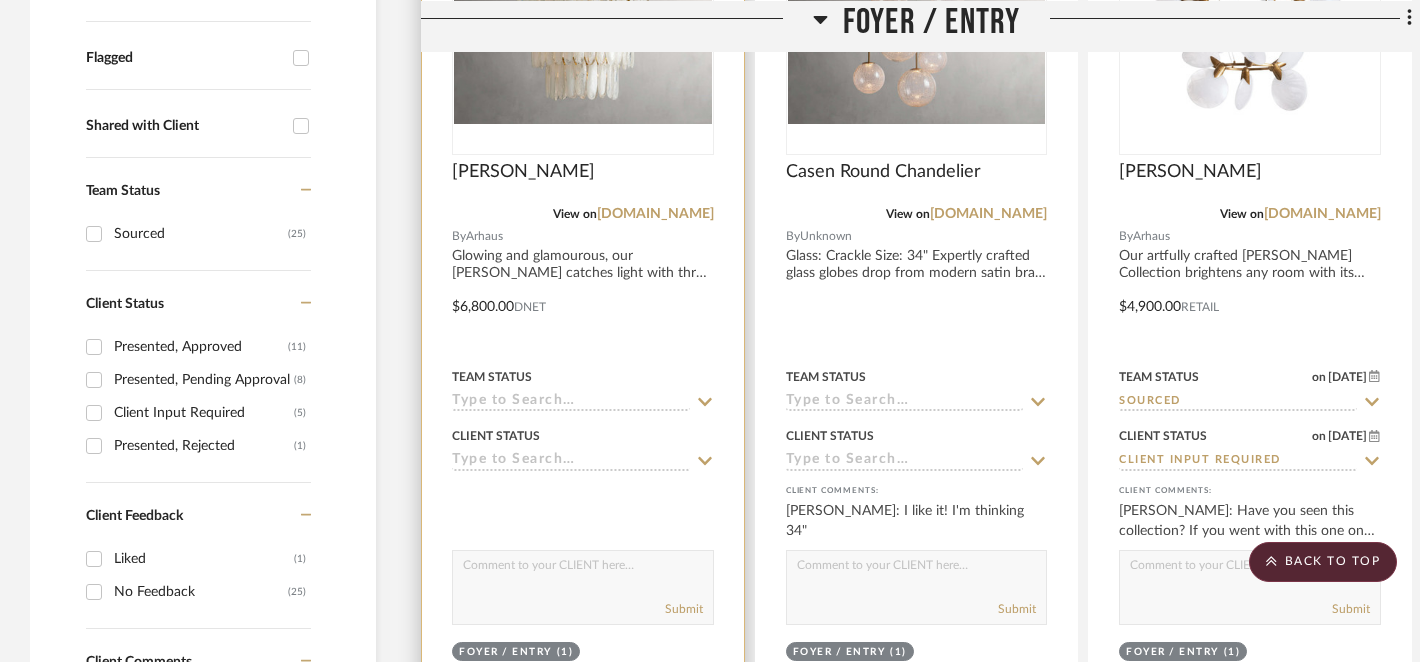 click 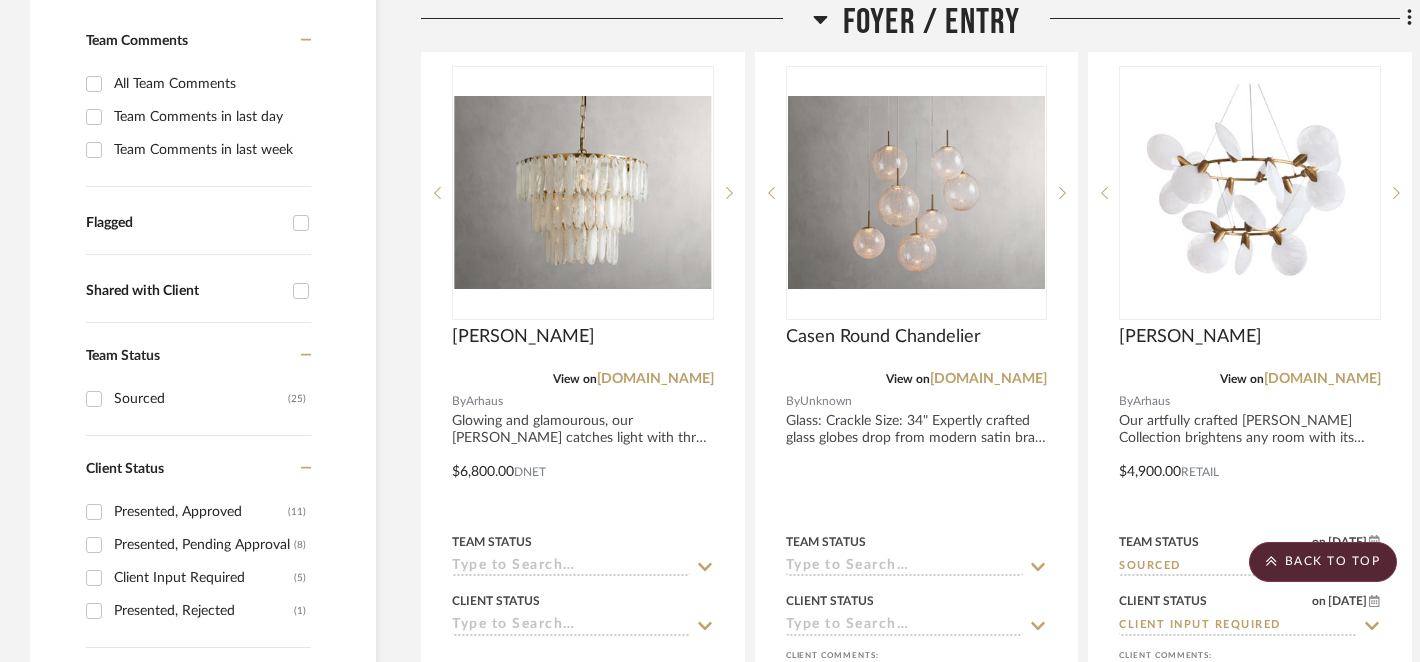 scroll, scrollTop: 528, scrollLeft: 0, axis: vertical 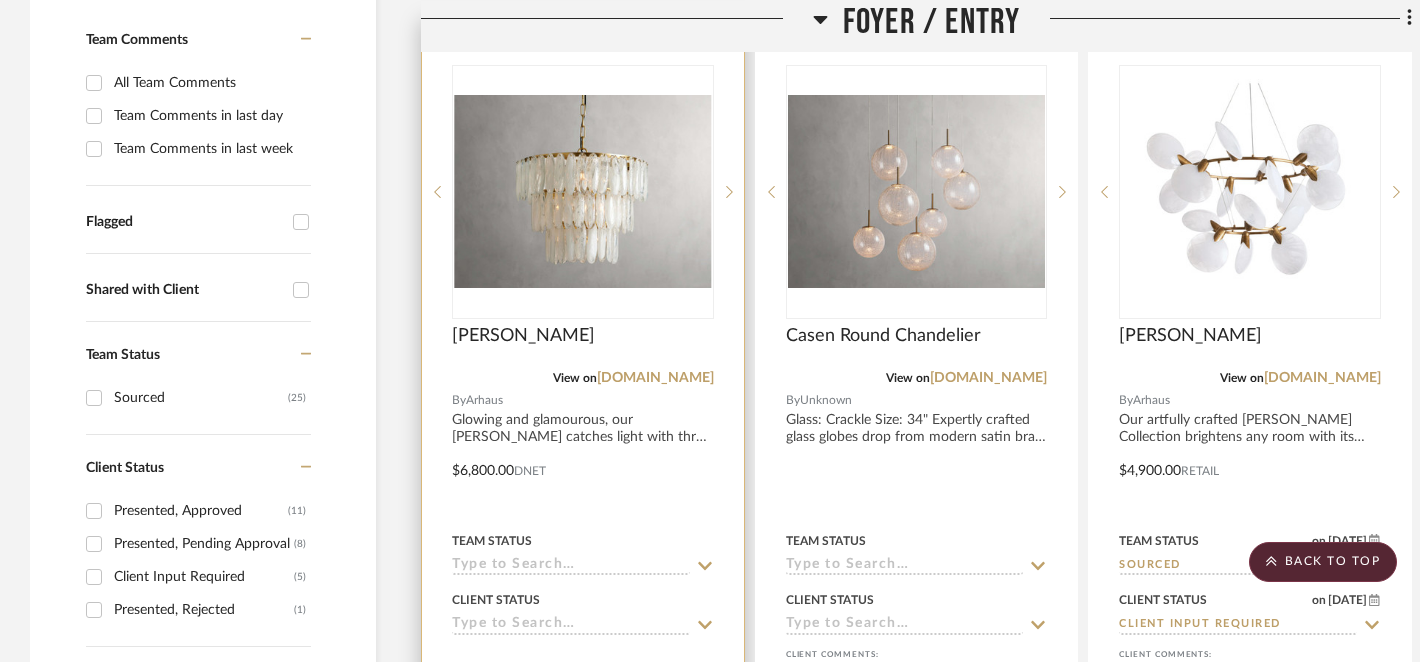 click 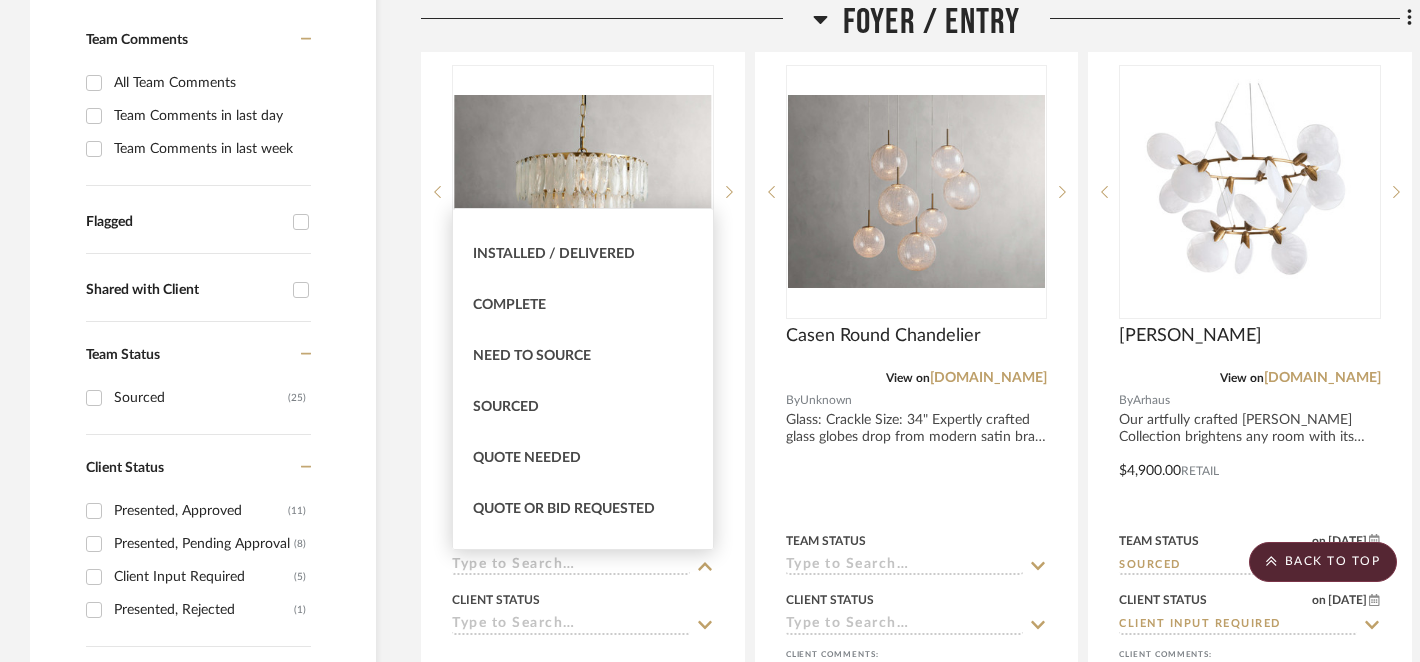scroll, scrollTop: 502, scrollLeft: 0, axis: vertical 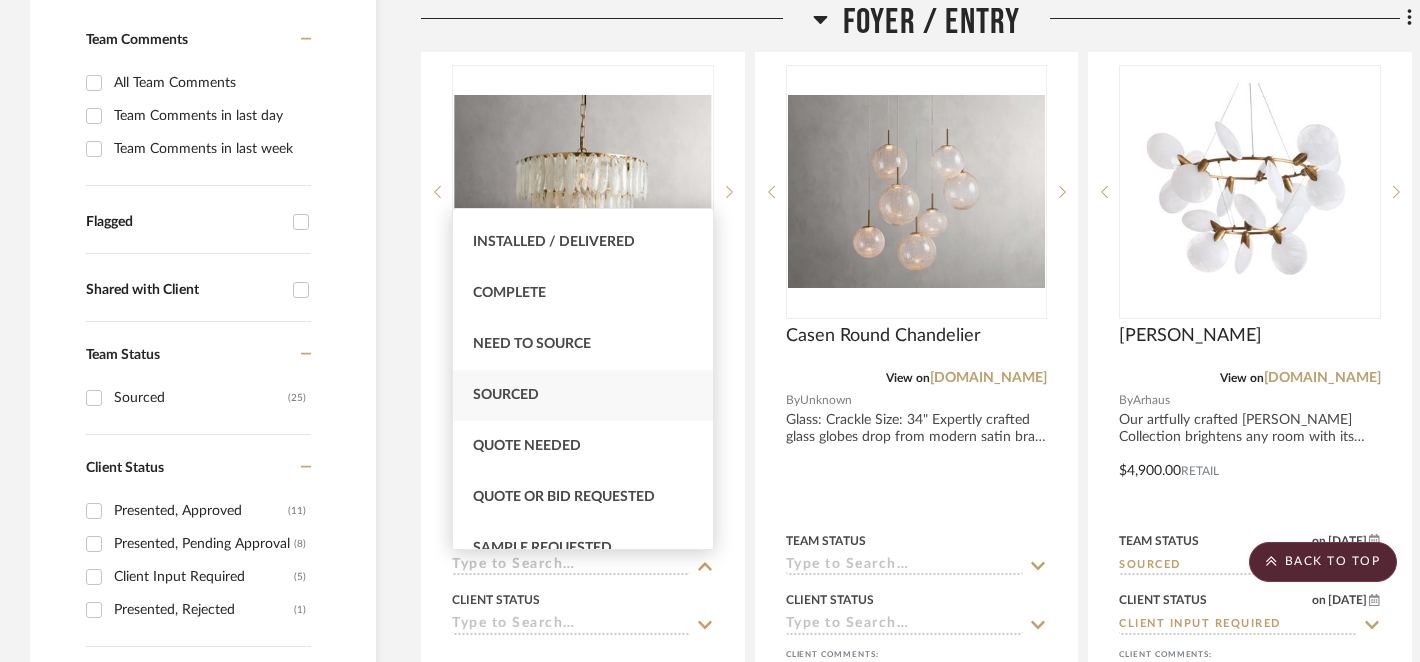 click on "Sourced" at bounding box center (583, 395) 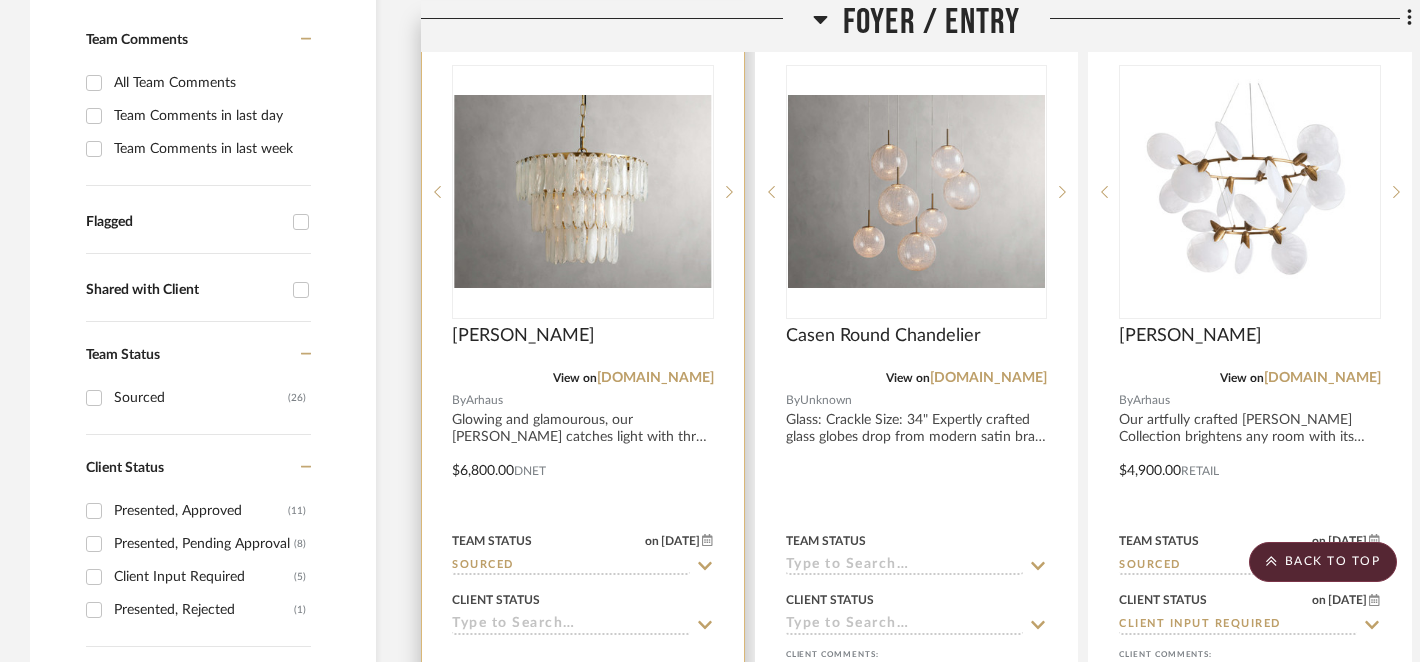 click 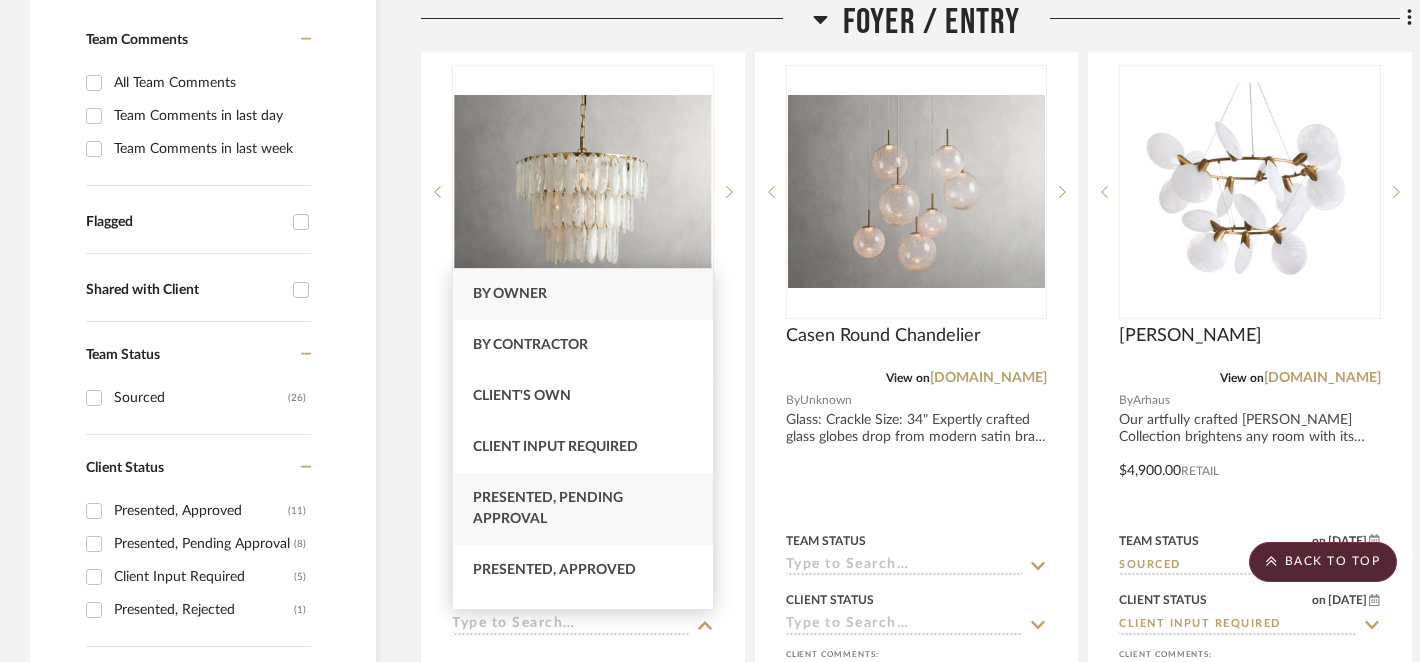 click on "Presented, Pending Approval" at bounding box center [583, 509] 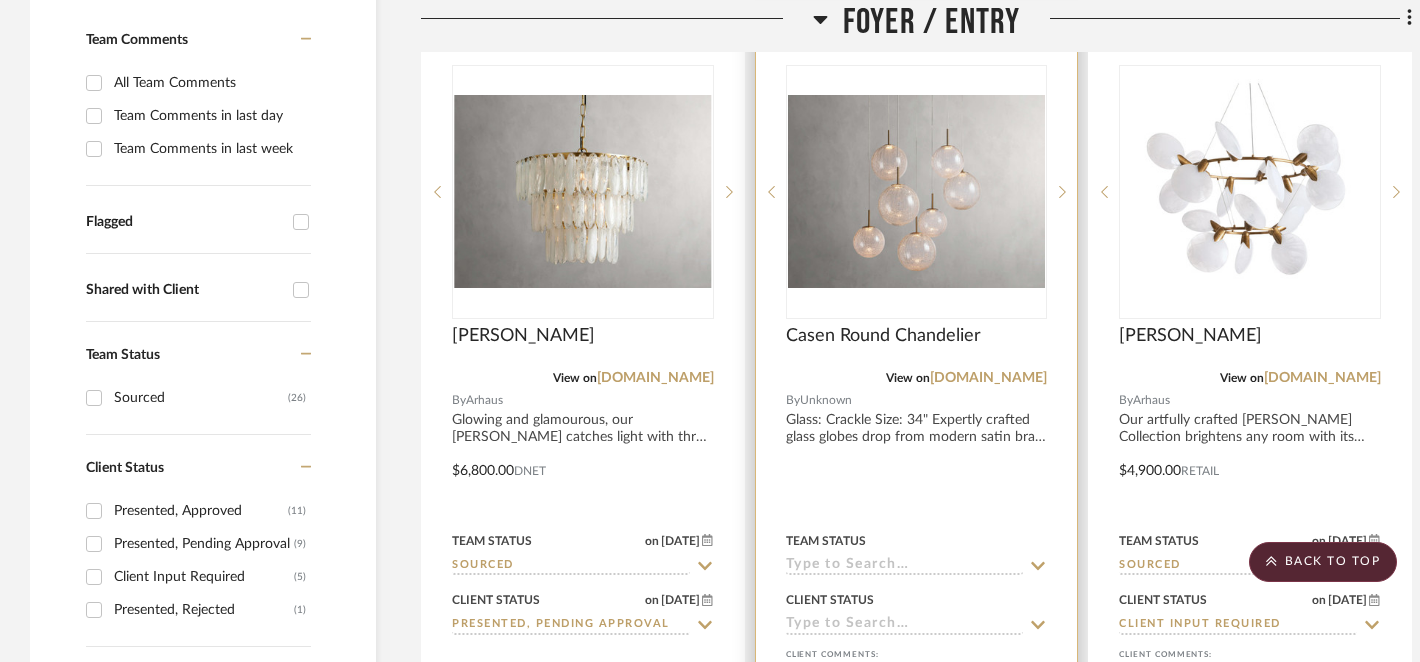 click 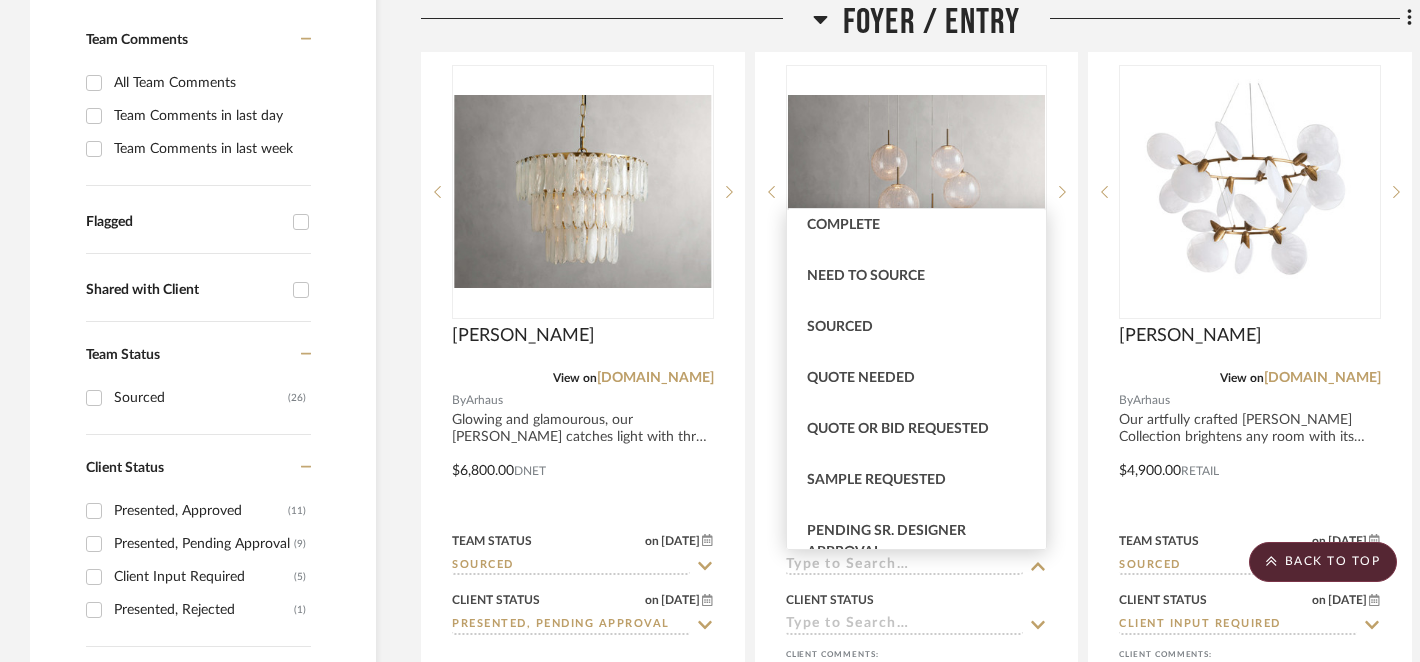 scroll, scrollTop: 567, scrollLeft: 0, axis: vertical 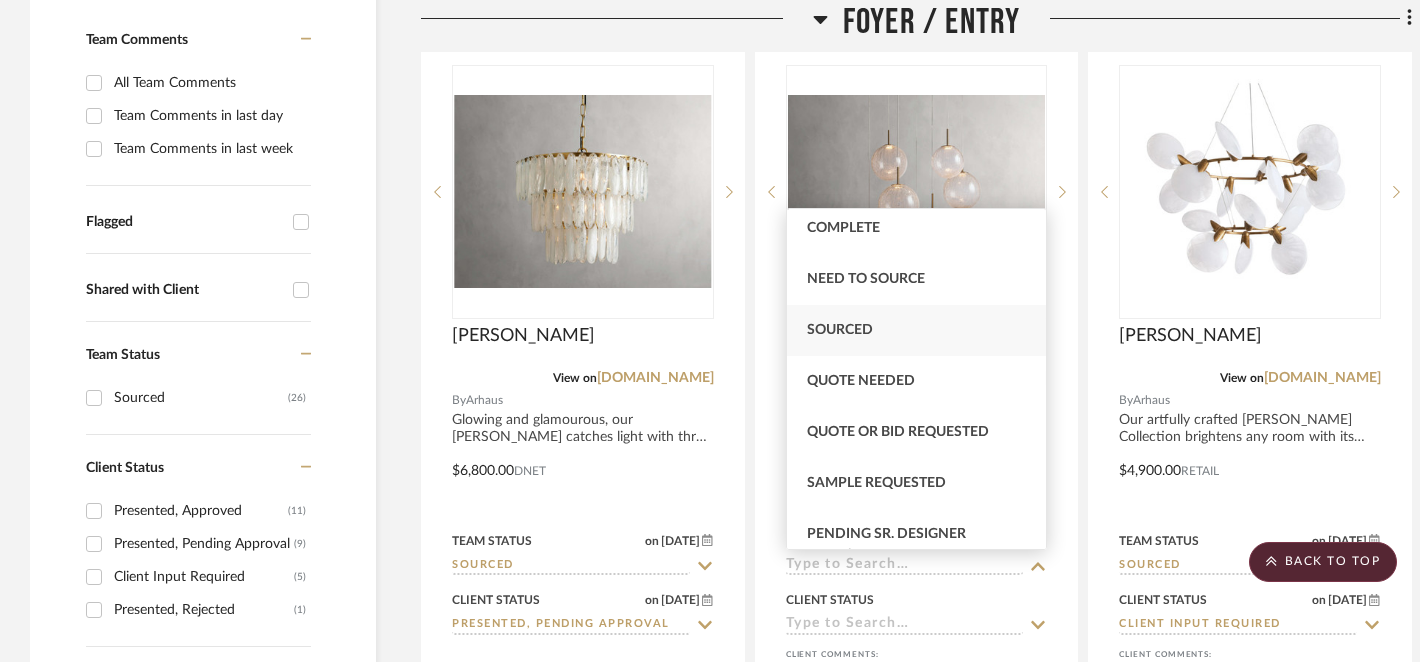 click on "Sourced" at bounding box center [840, 330] 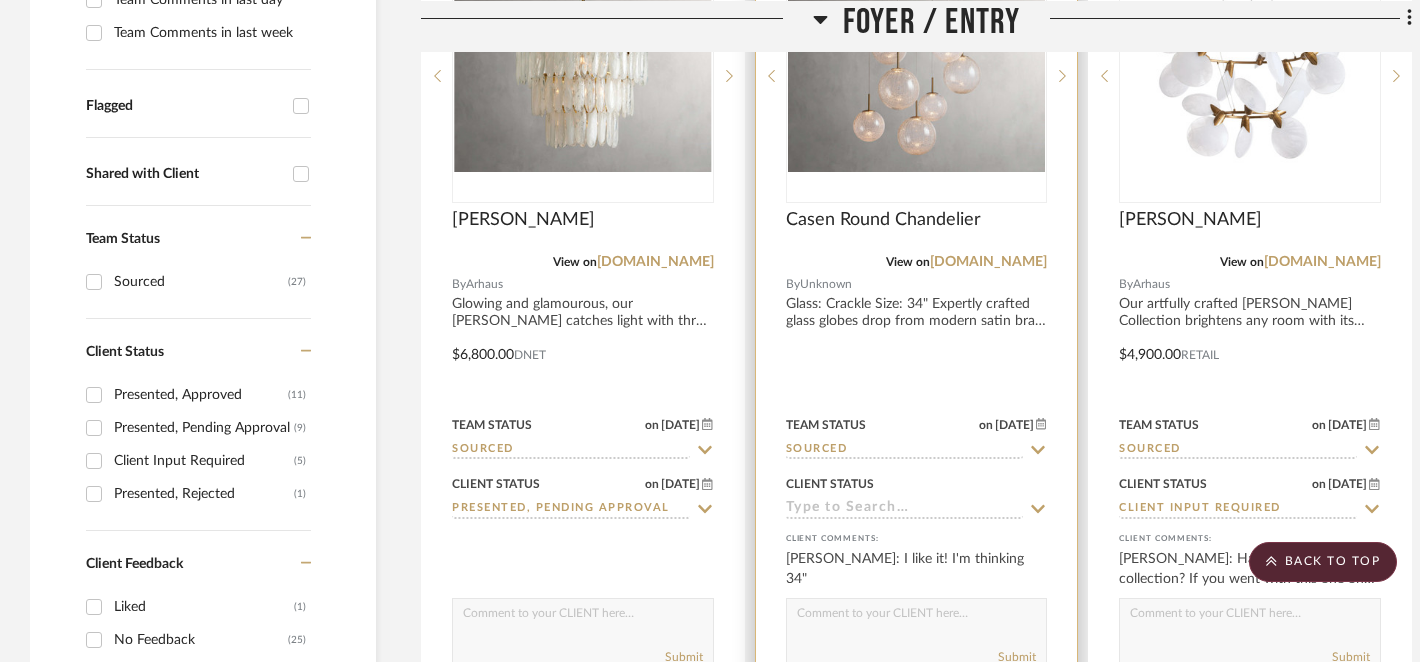 scroll, scrollTop: 648, scrollLeft: 0, axis: vertical 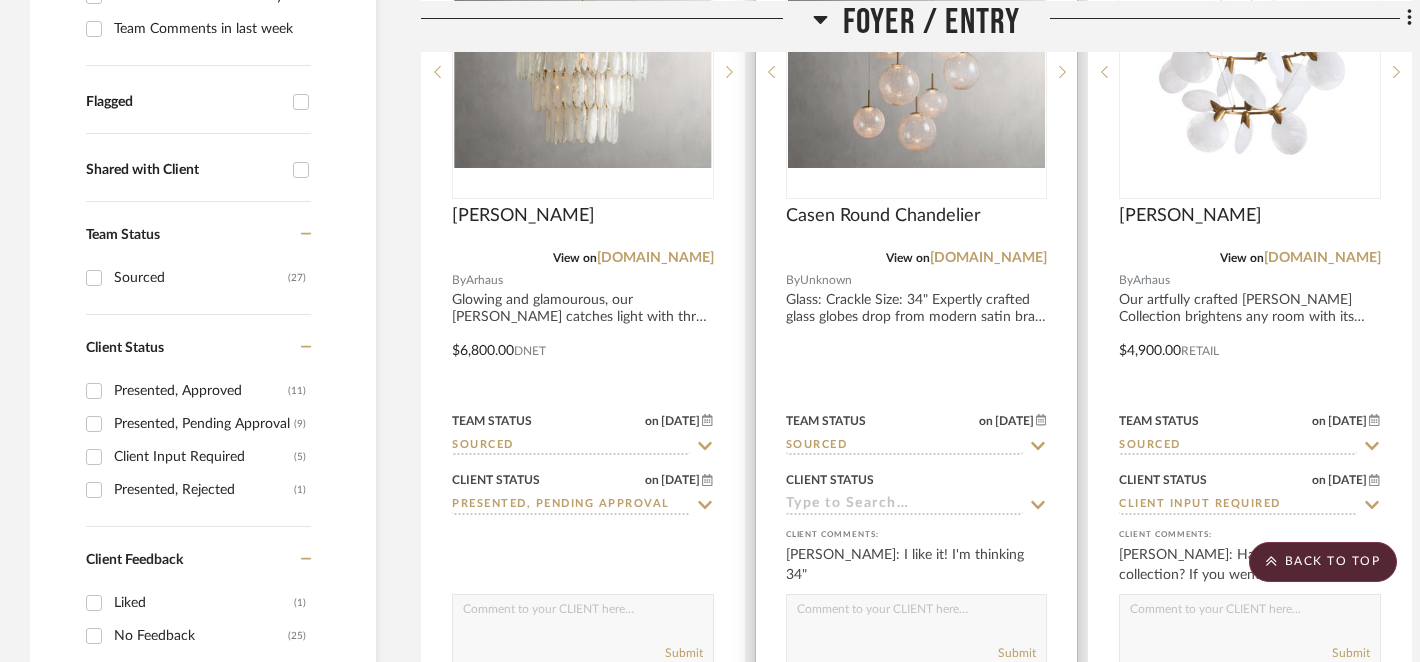click 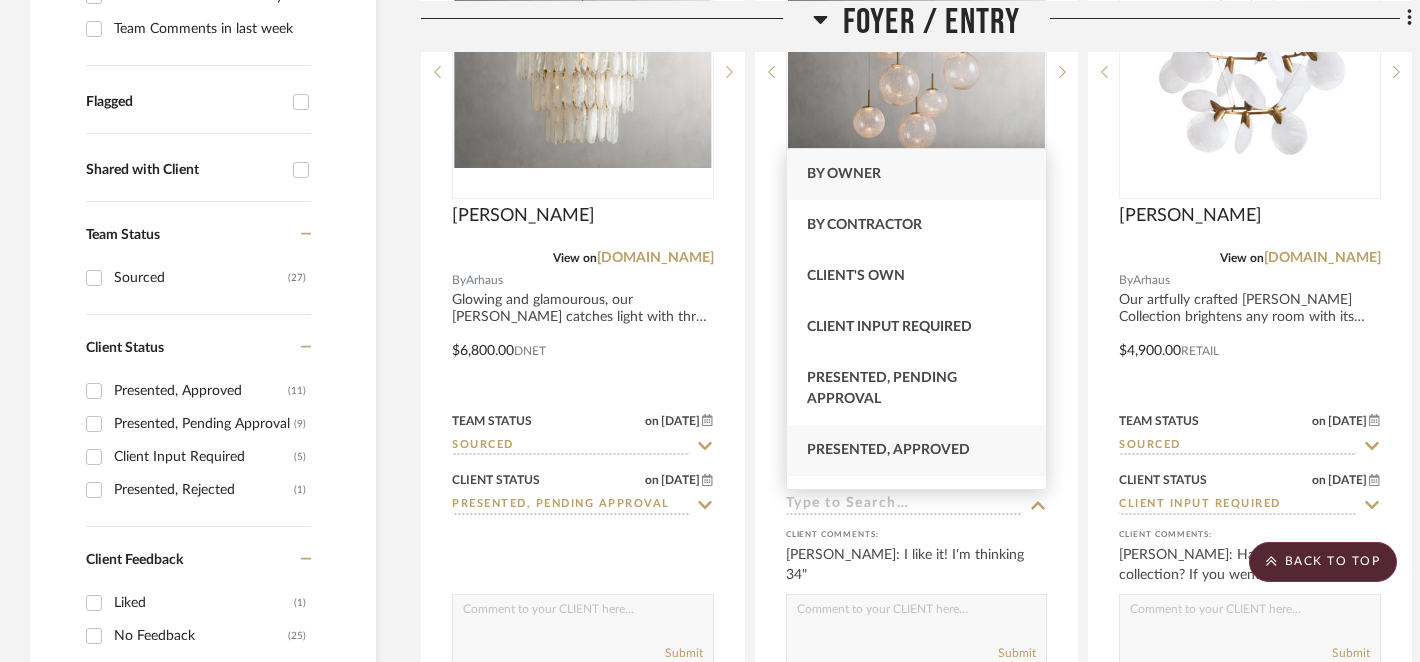 click on "Presented, Approved" at bounding box center (917, 450) 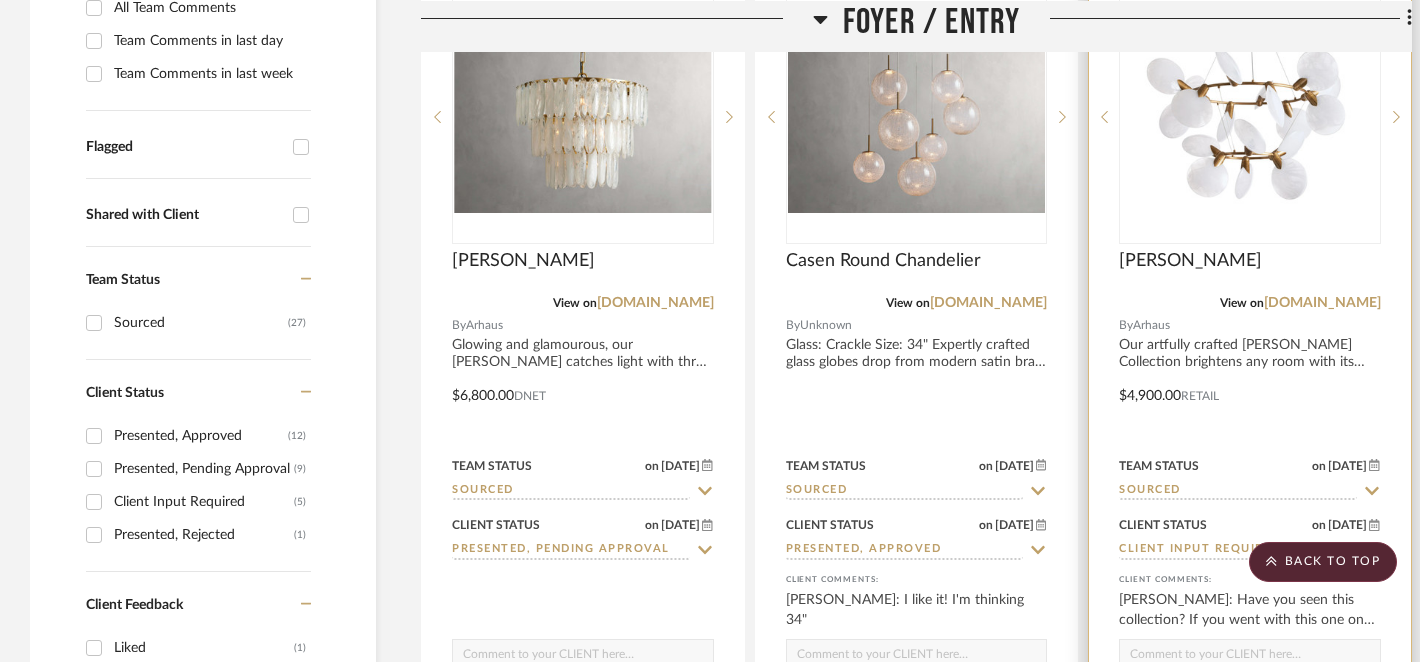 scroll, scrollTop: 593, scrollLeft: 0, axis: vertical 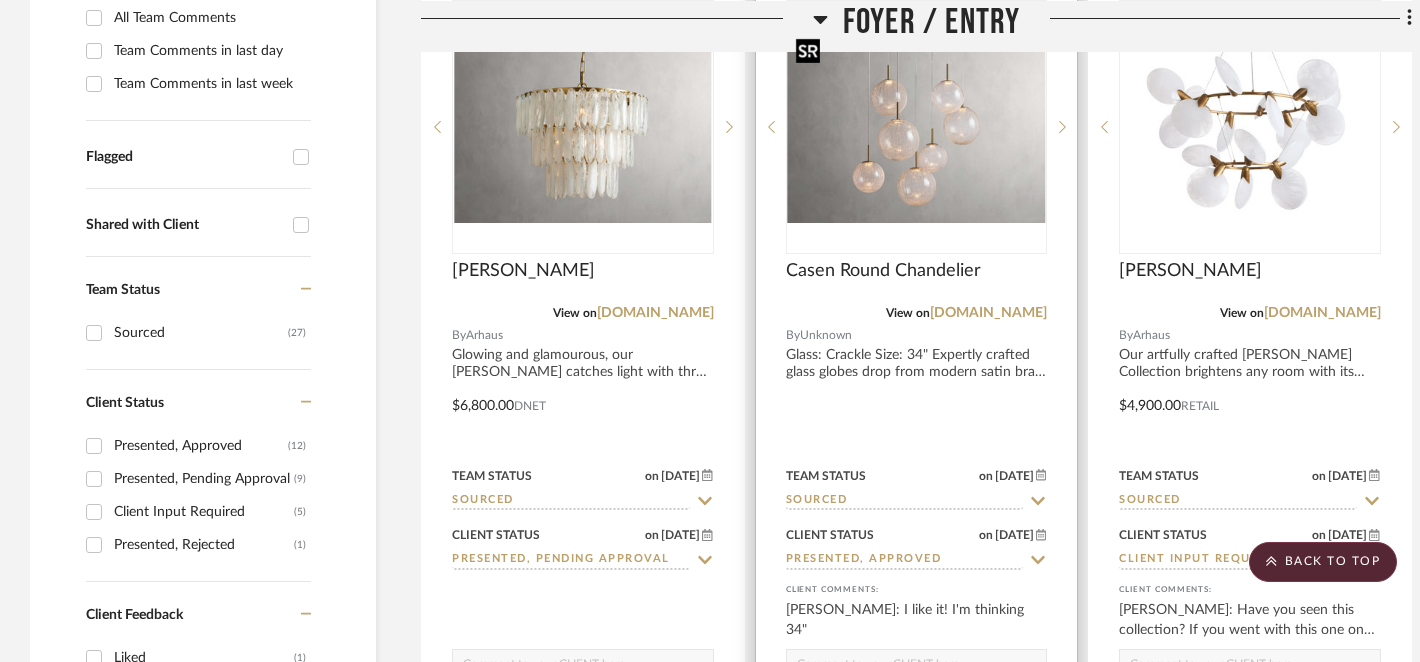 click at bounding box center (0, 0) 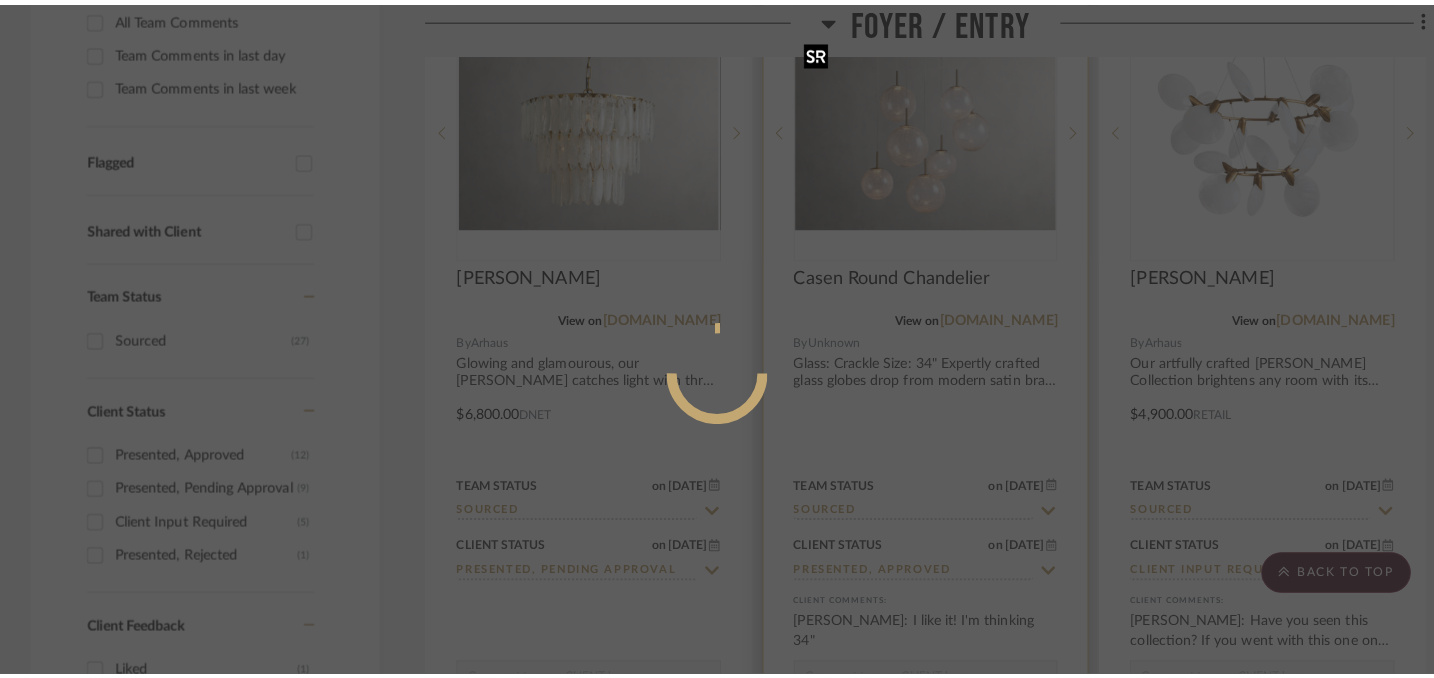 scroll, scrollTop: 0, scrollLeft: 0, axis: both 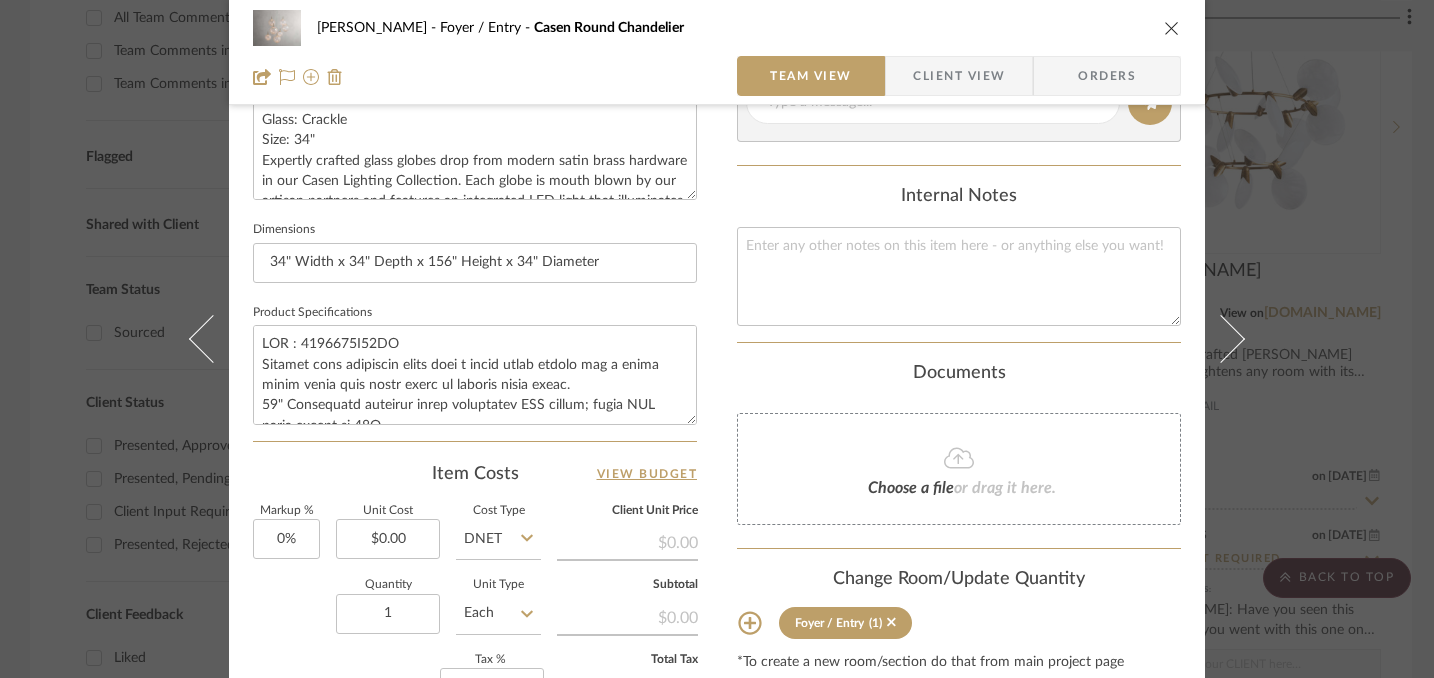 click 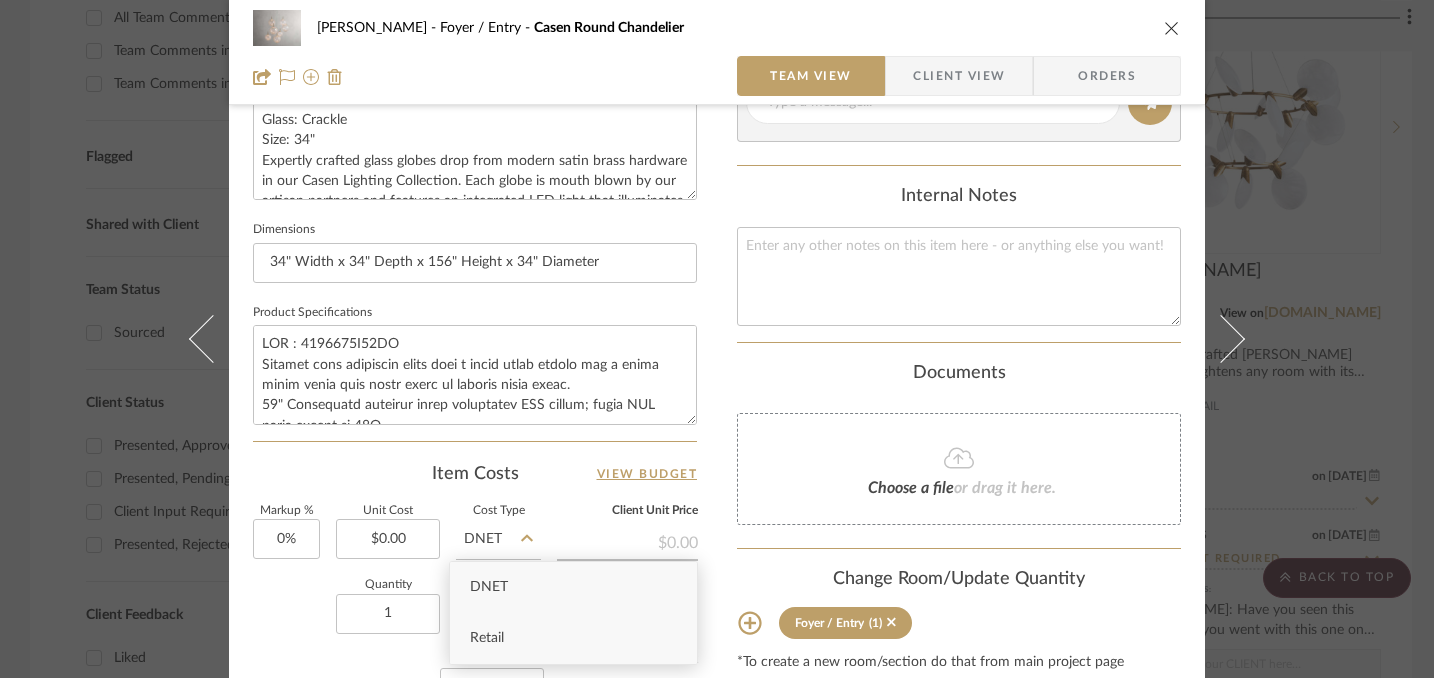 click on "Retail" at bounding box center [573, 638] 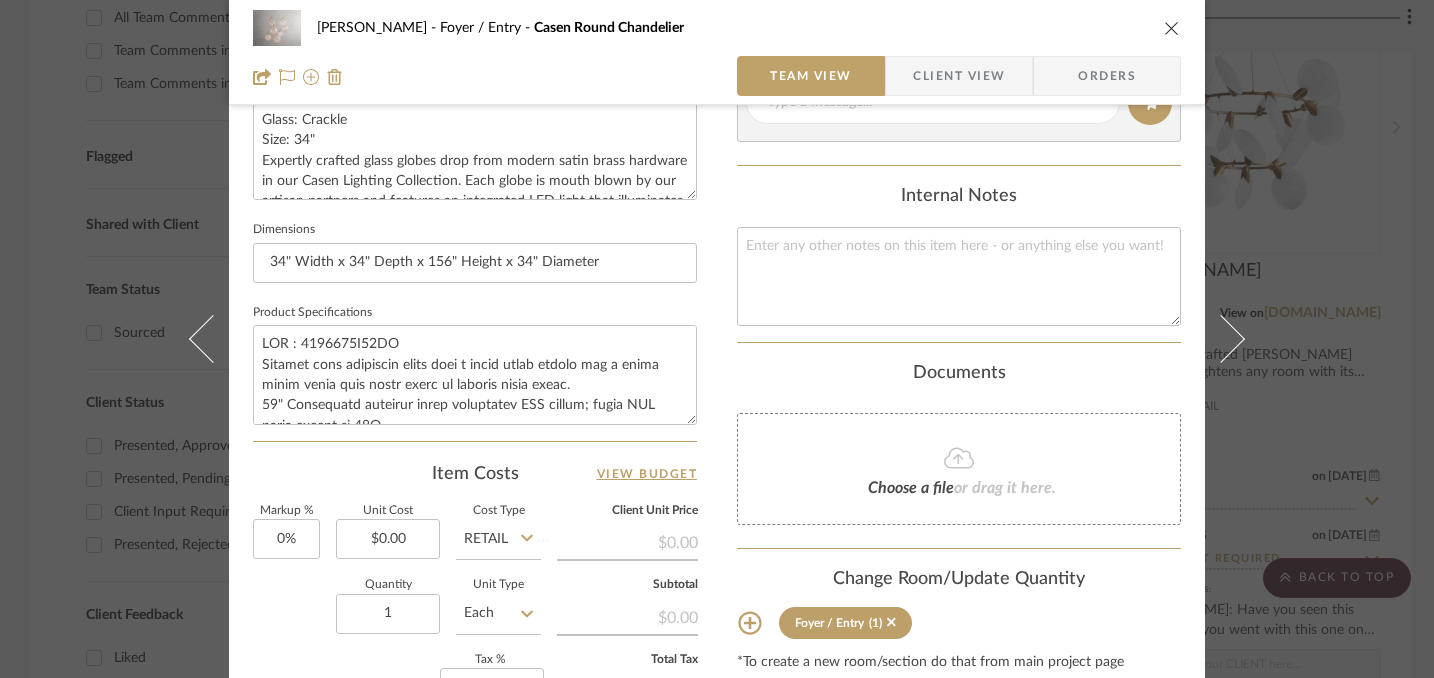 type 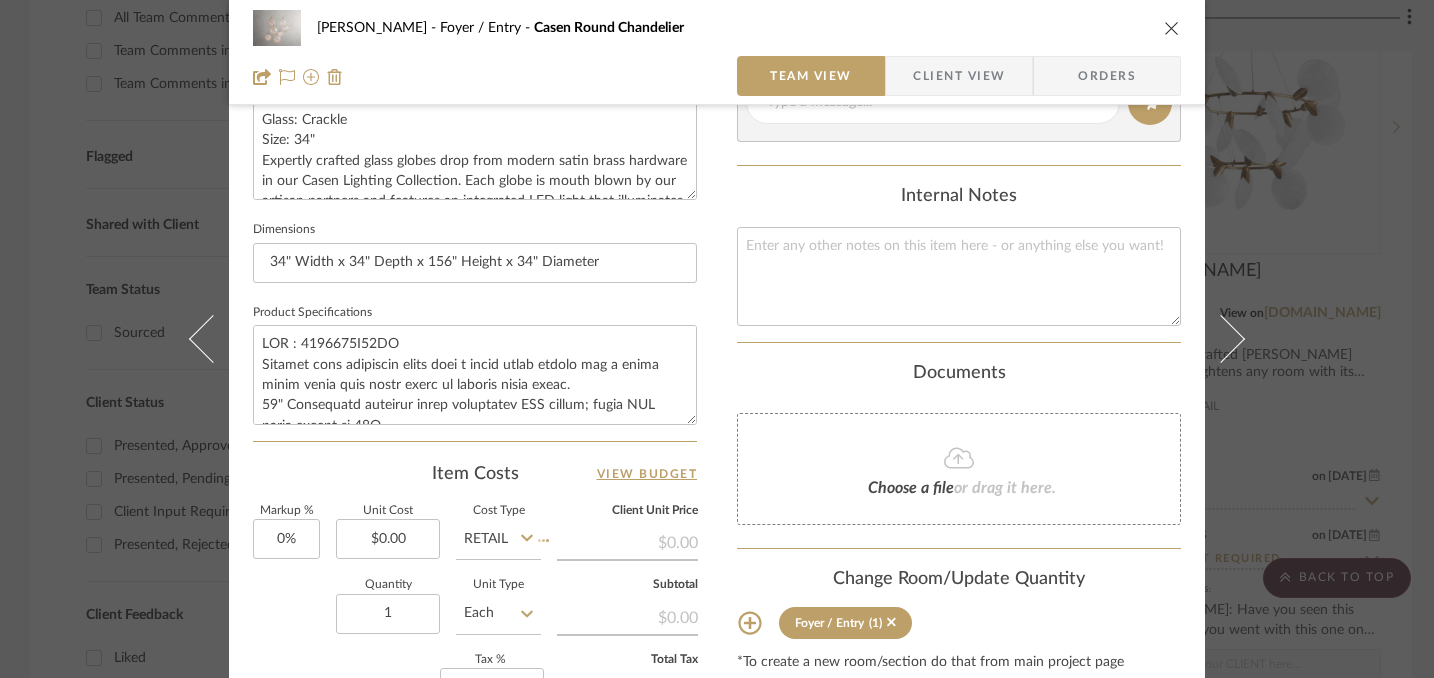 type 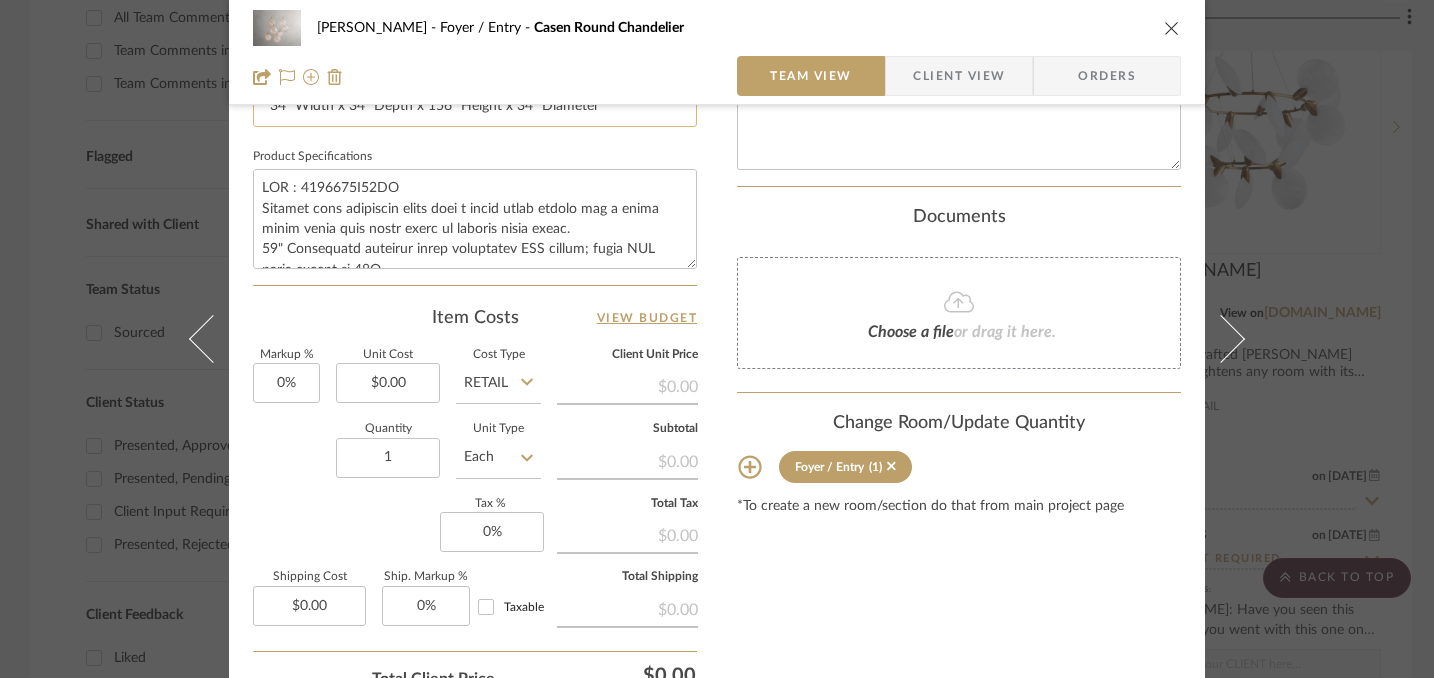 scroll, scrollTop: 918, scrollLeft: 0, axis: vertical 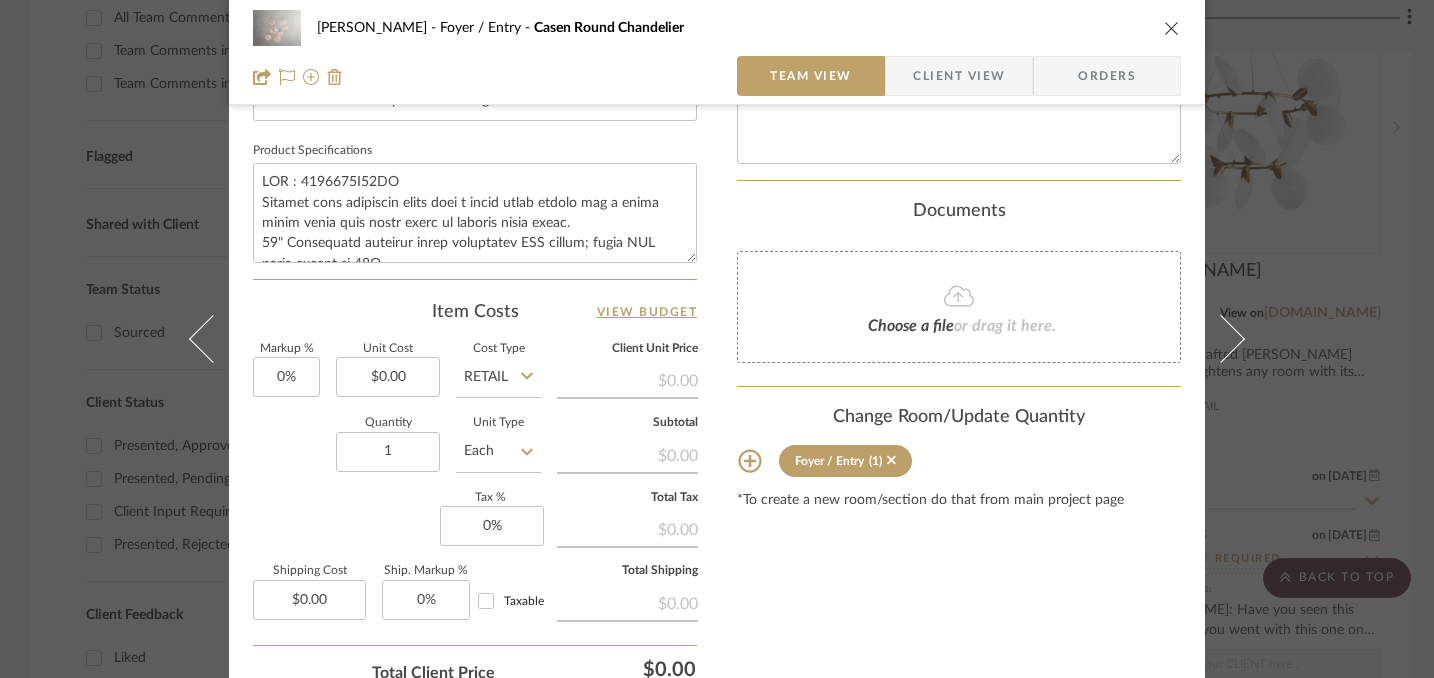 click on "$0.00" 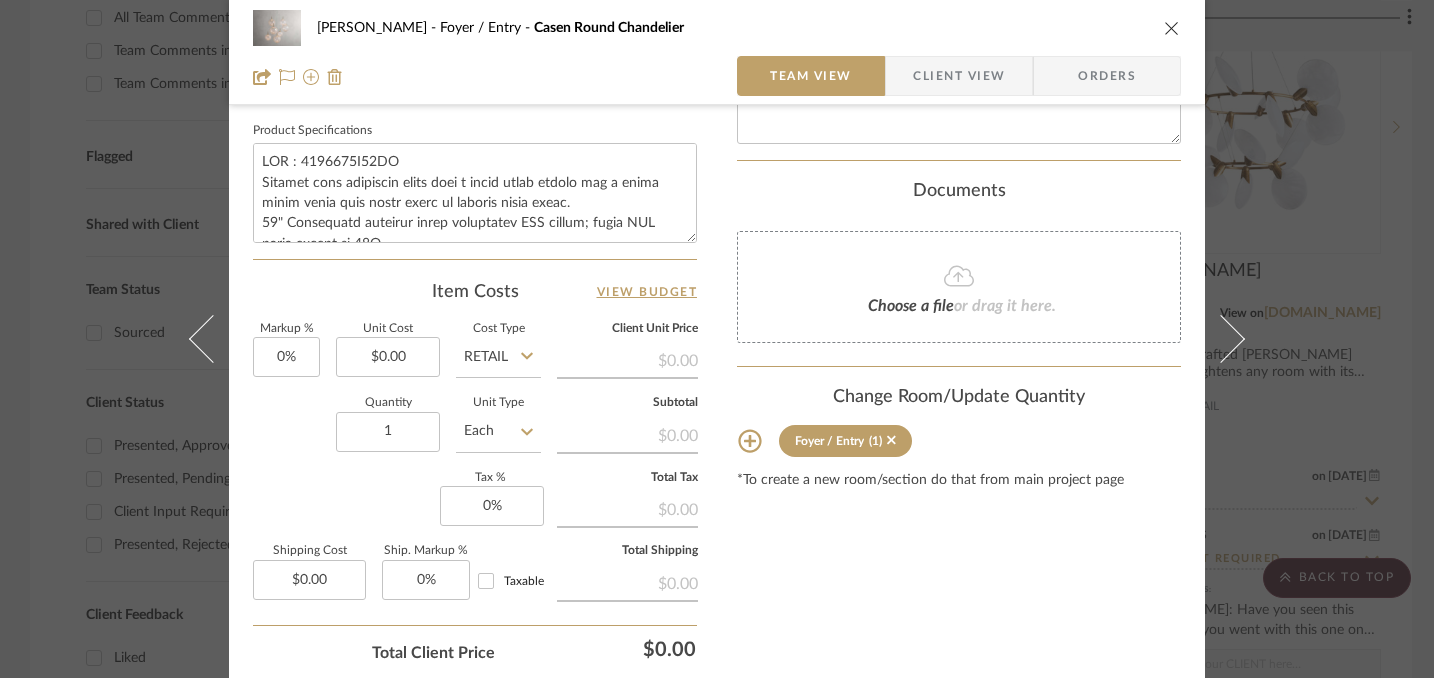 scroll, scrollTop: 982, scrollLeft: 0, axis: vertical 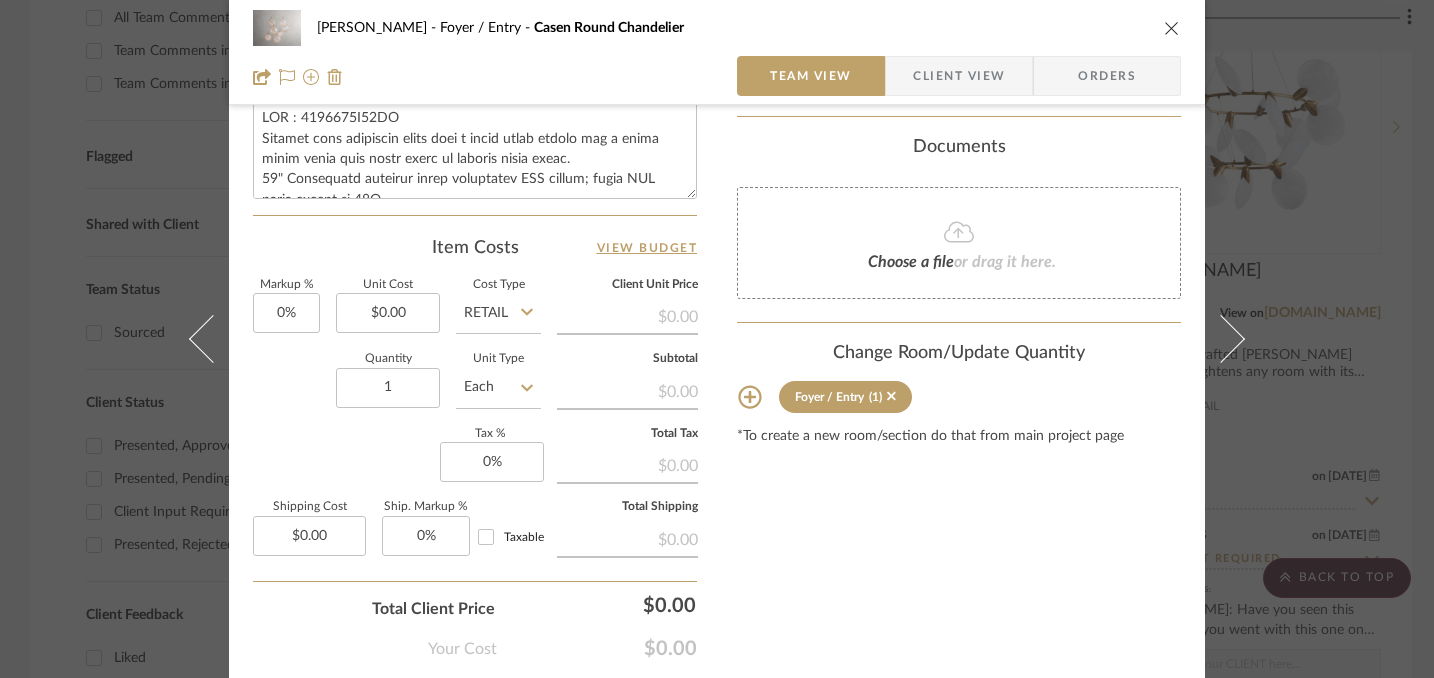 click on "$0.00" 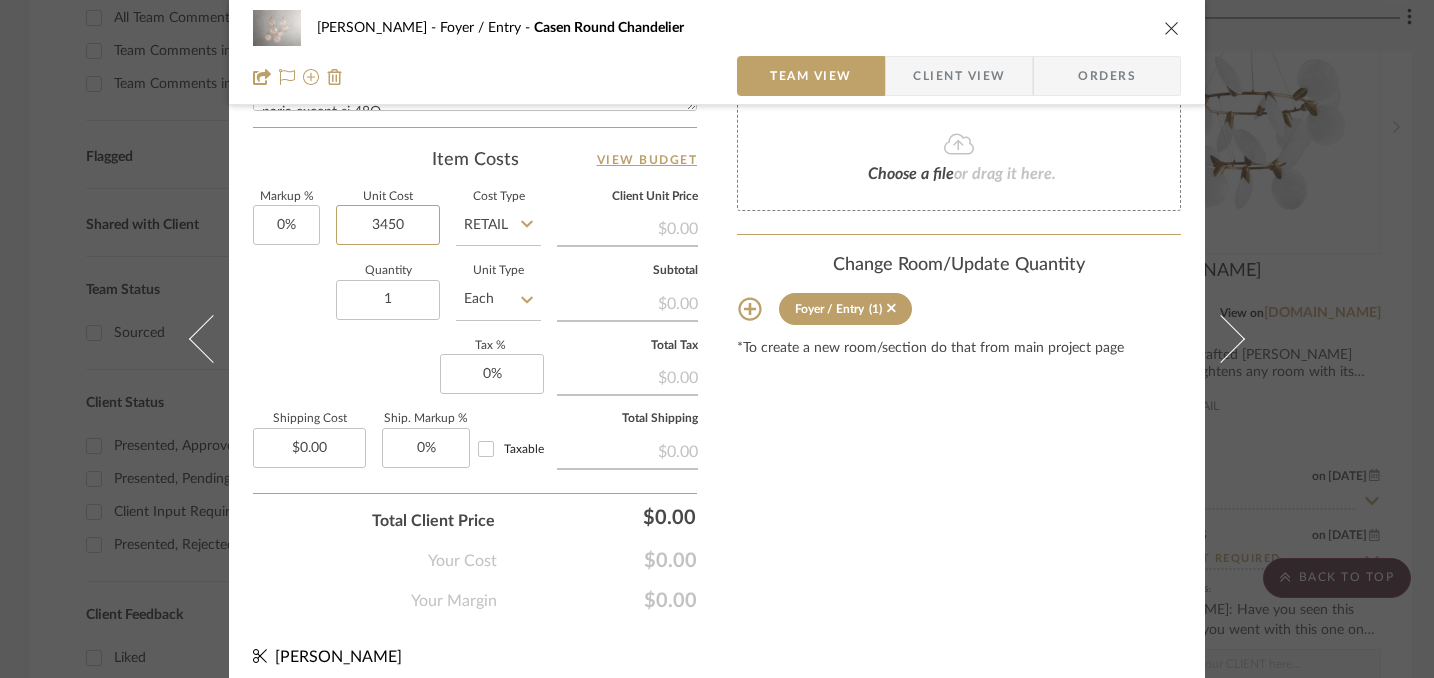 scroll, scrollTop: 1082, scrollLeft: 0, axis: vertical 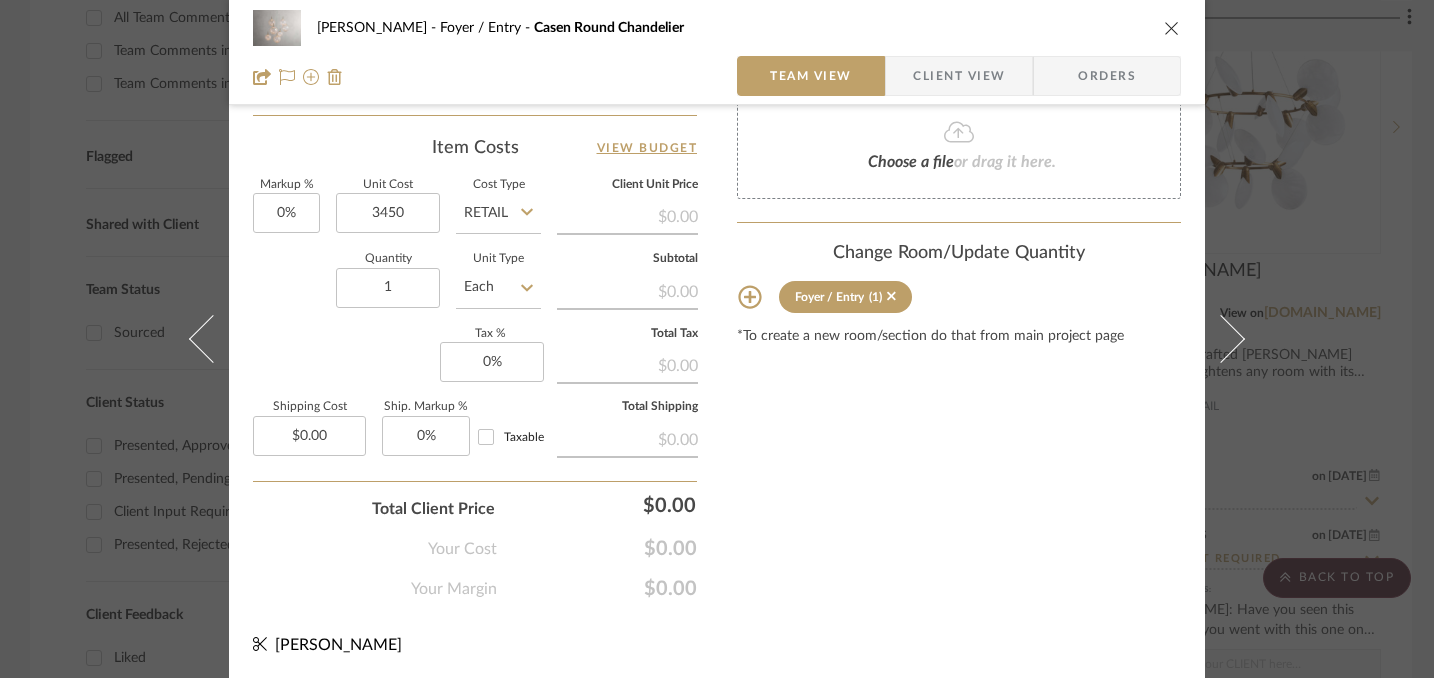 type on "$3,450.00" 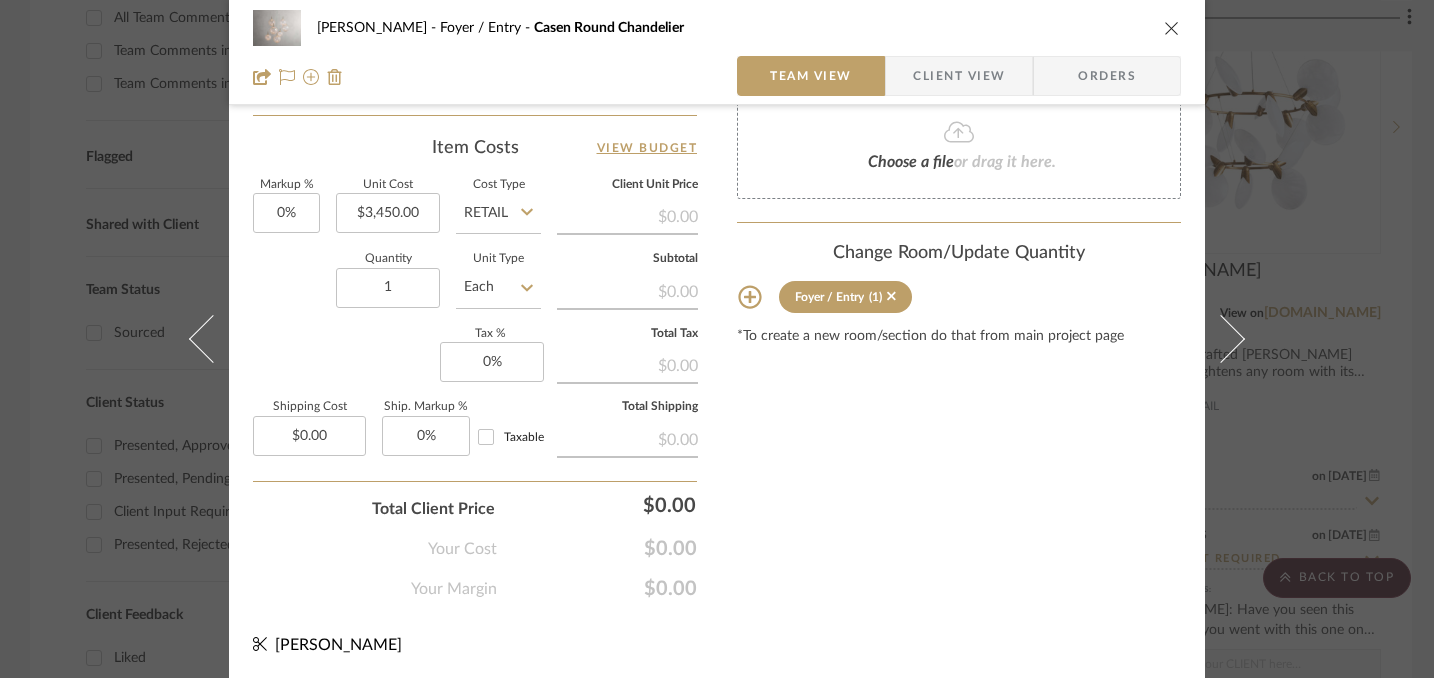 click on "Content here copies to Client View - confirm visibility there.  Show in Client Dashboard   Include in Budget   View Budget  Team Status on 7/19/2025 7/19/2025 Sourced  Lead Time  In Stock Weeks  Est. Min   Est. Max   Due Date   Install Date  Tasks / To-Dos /  team Messaging  Leave yourself a note here or share next steps with your team. You will receive emails when they
respond!  Invite Collaborator Internal Notes  Documents  Choose a file  or drag it here. Change Room/Update Quantity  Foyer / Entry  (1) *To create a new room/section do that from main project page" at bounding box center (959, -173) 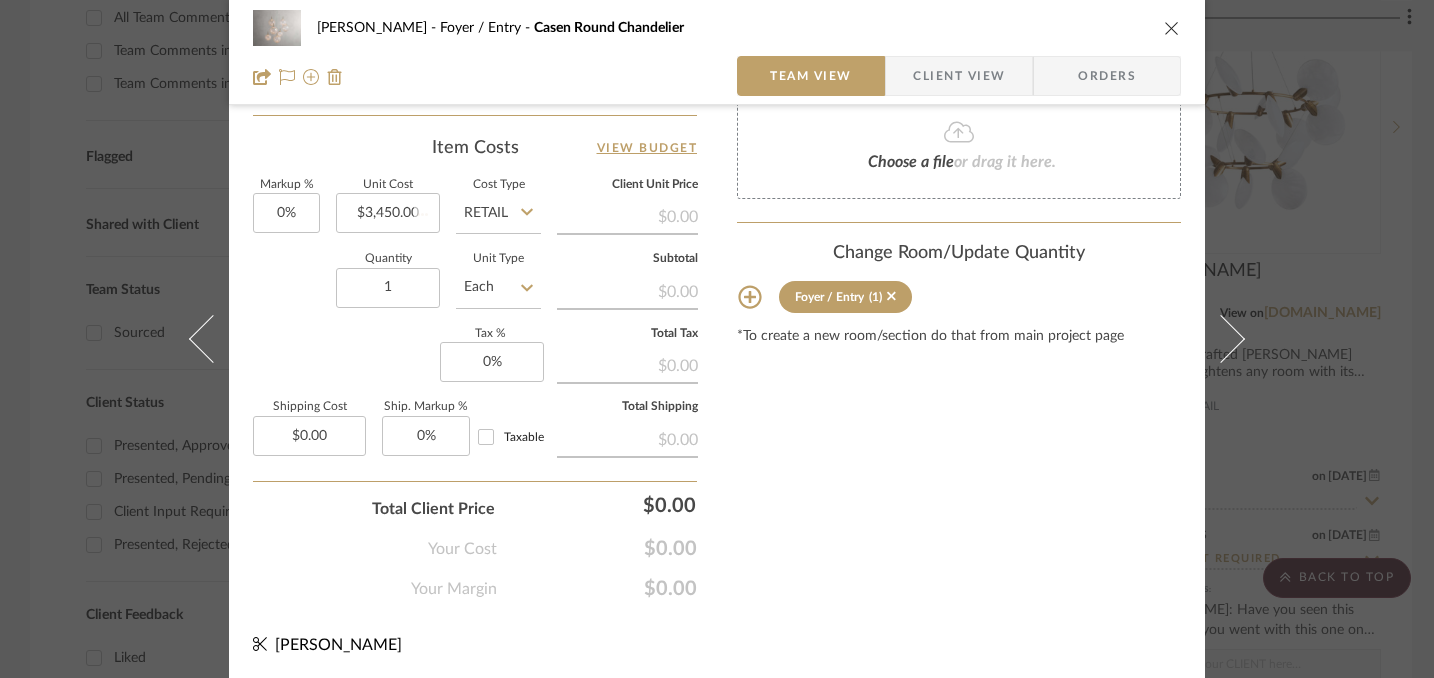 type 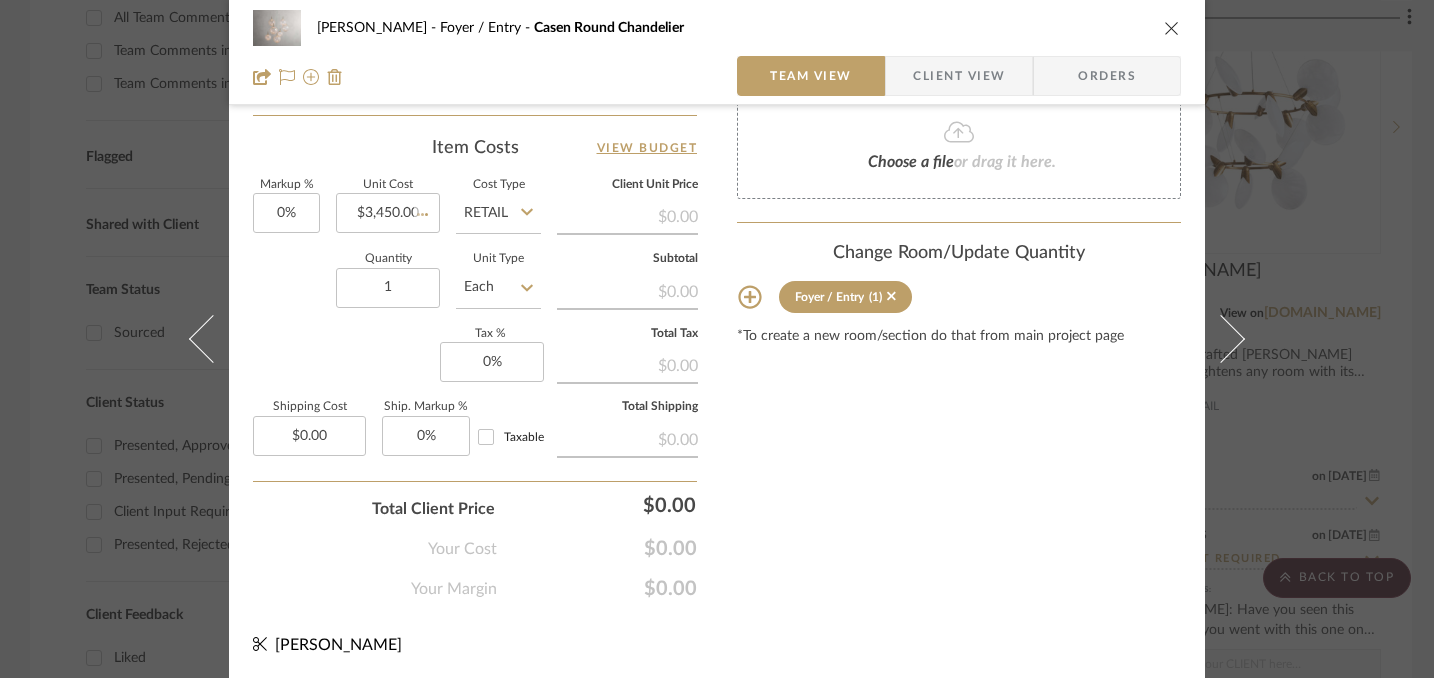 type 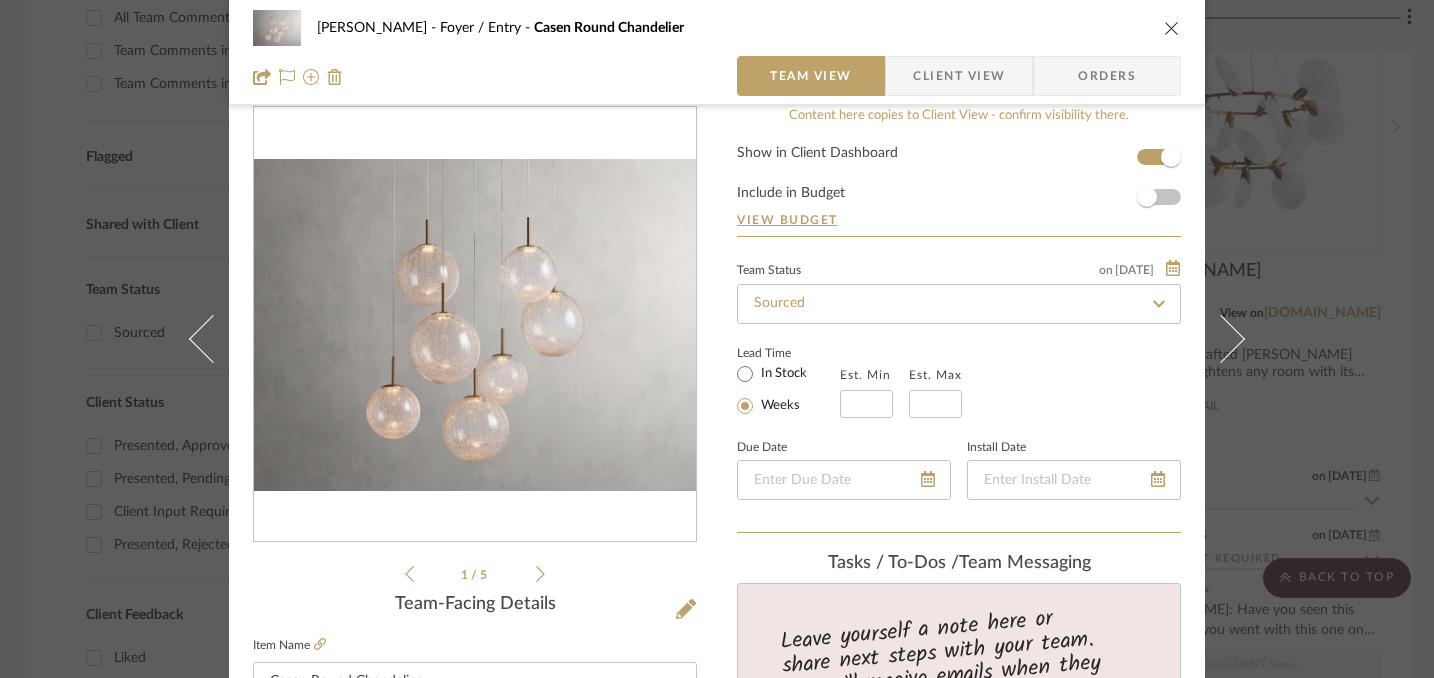 scroll, scrollTop: 0, scrollLeft: 0, axis: both 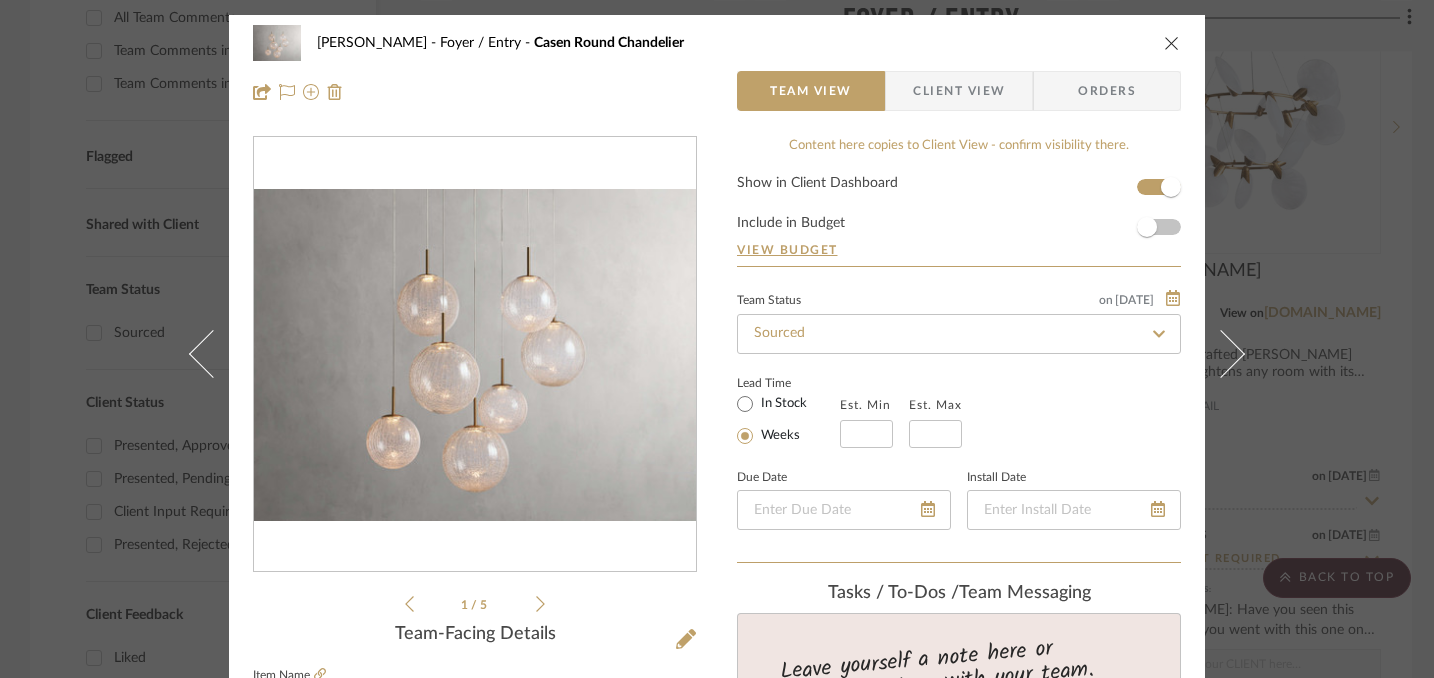 click at bounding box center (1172, 43) 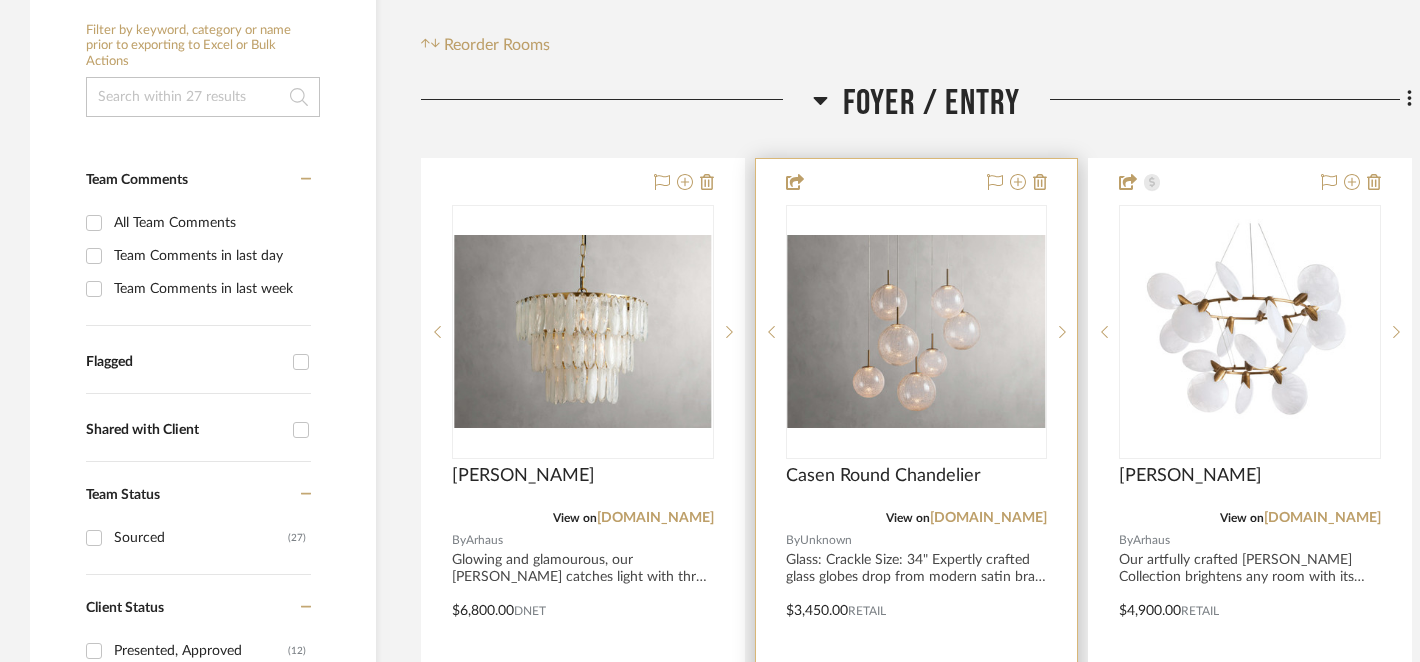 scroll, scrollTop: 442, scrollLeft: 0, axis: vertical 